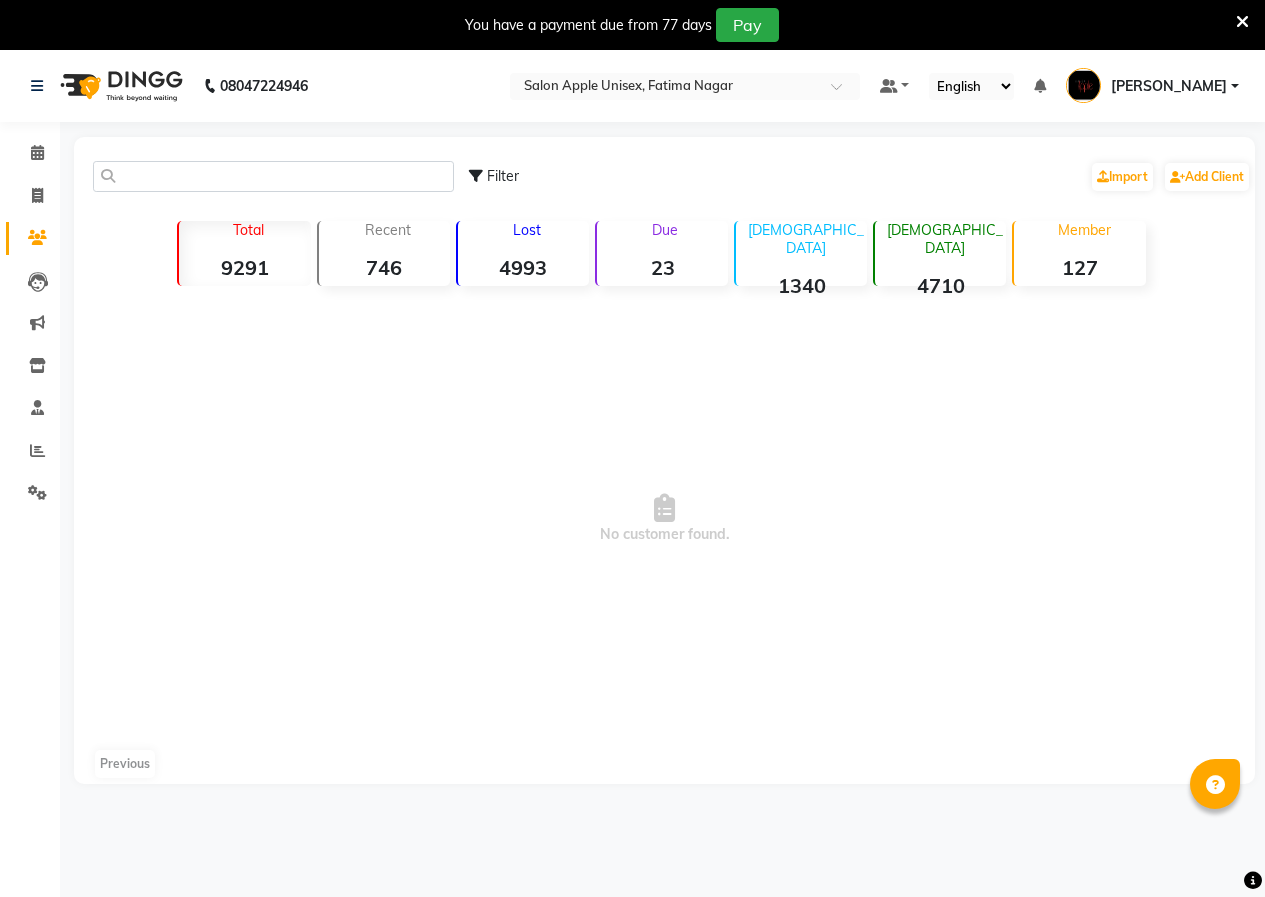scroll, scrollTop: 18, scrollLeft: 0, axis: vertical 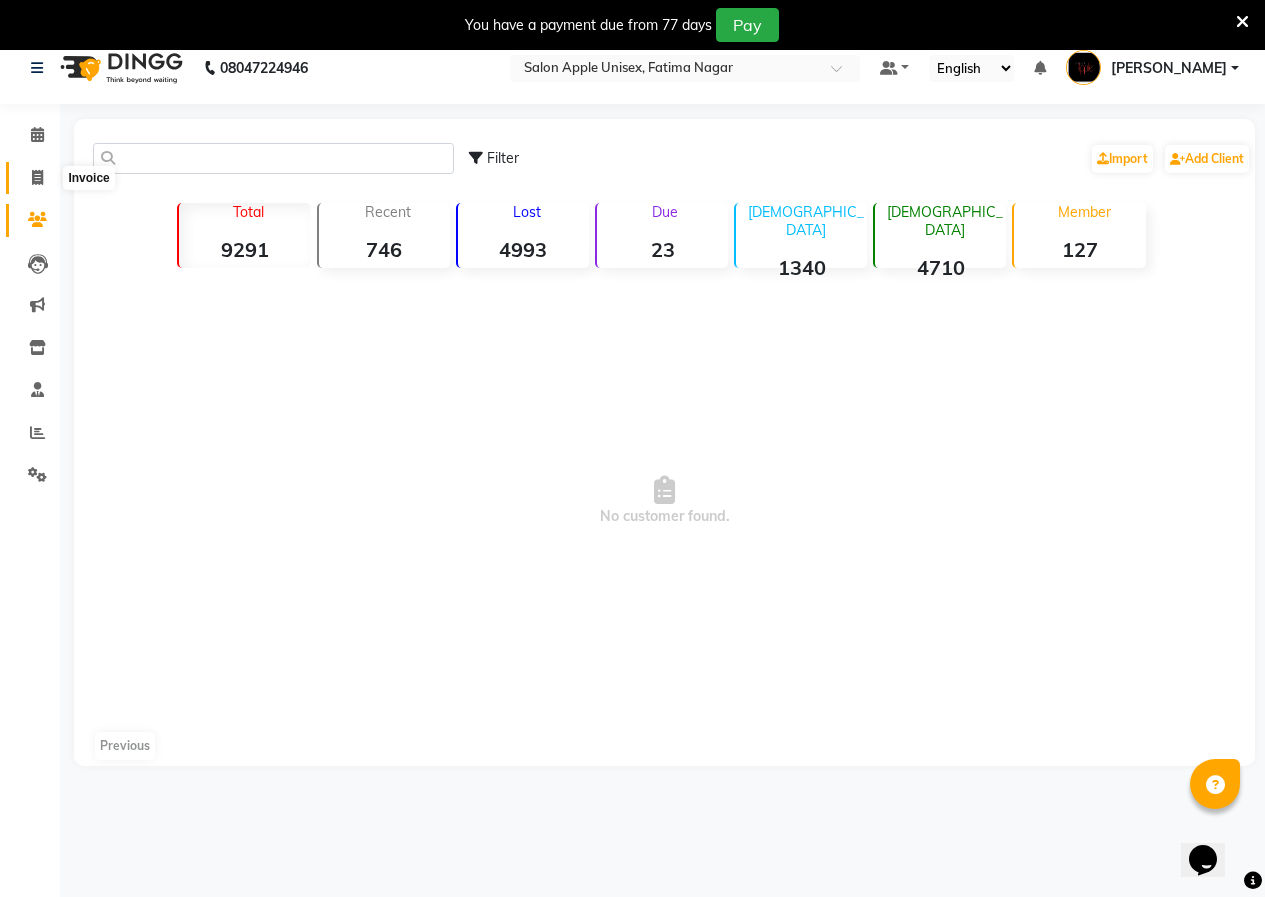 click 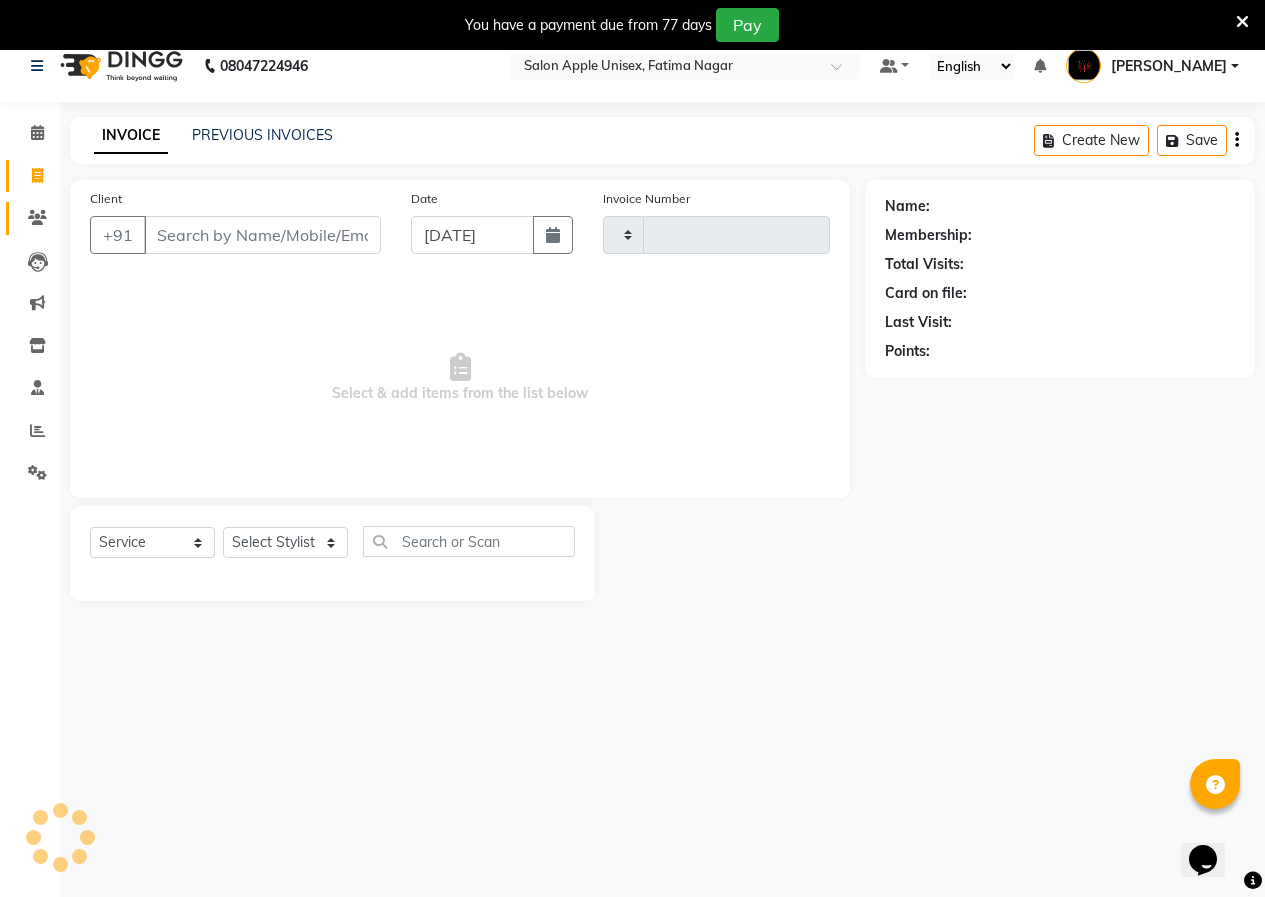 type on "1175" 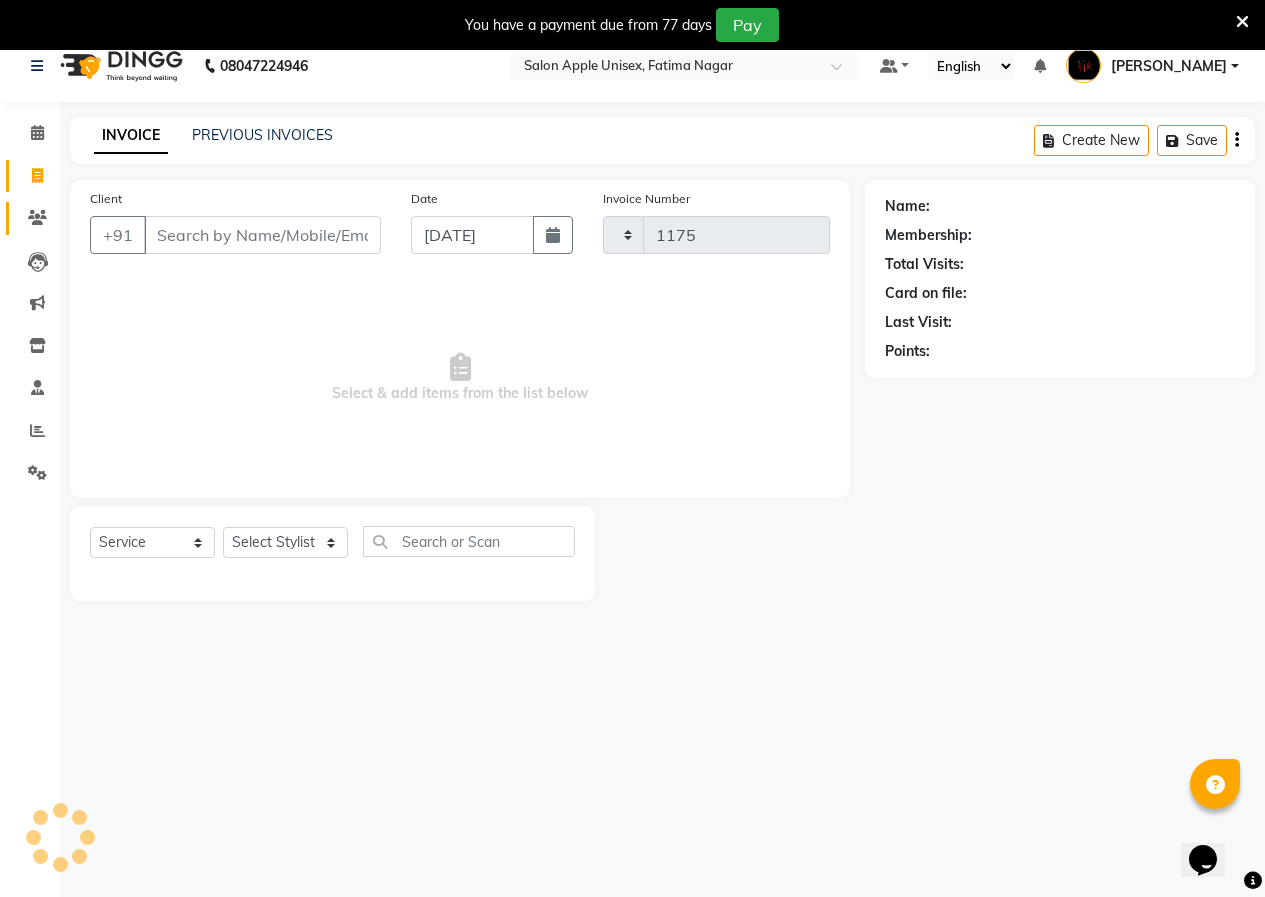 select on "118" 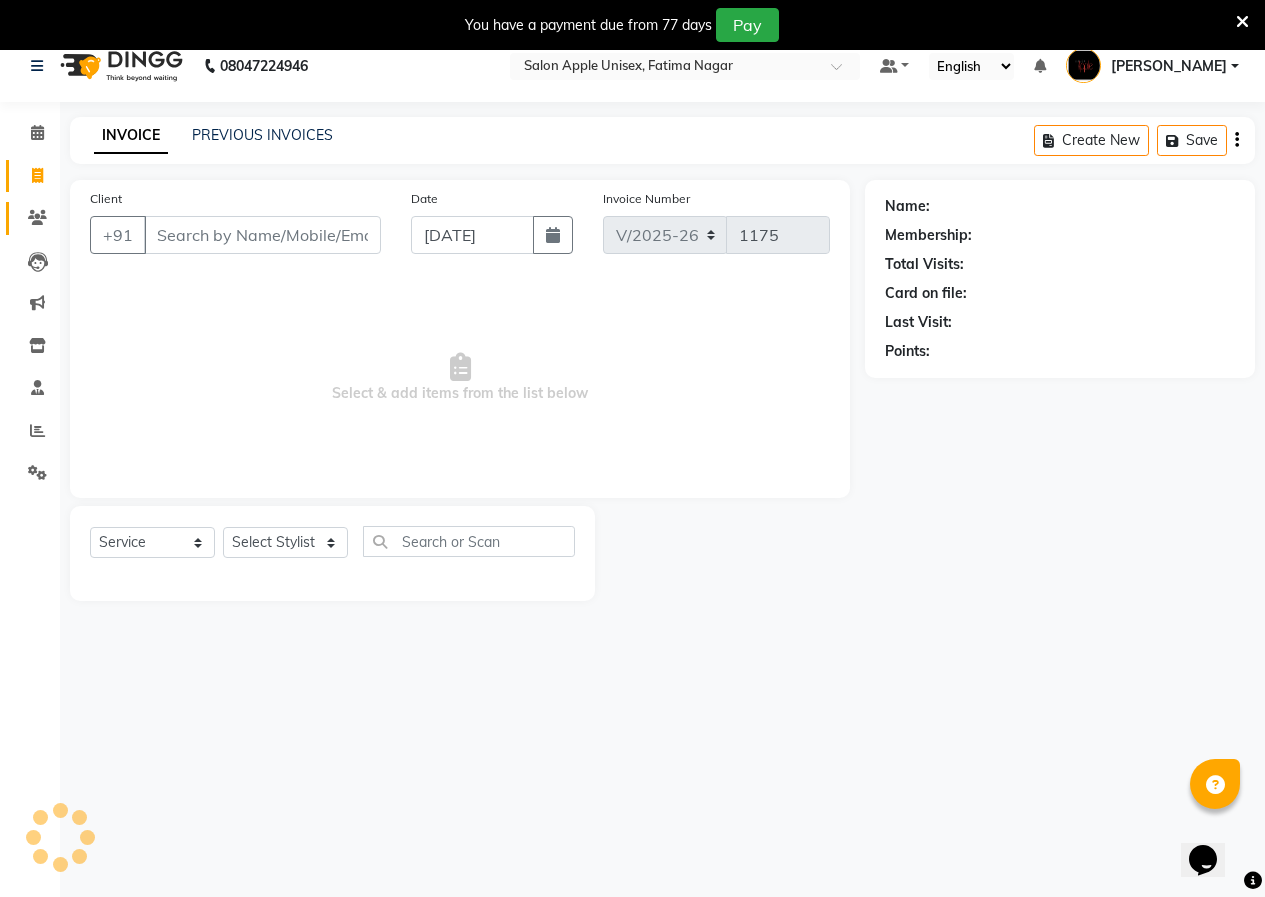 scroll, scrollTop: 50, scrollLeft: 0, axis: vertical 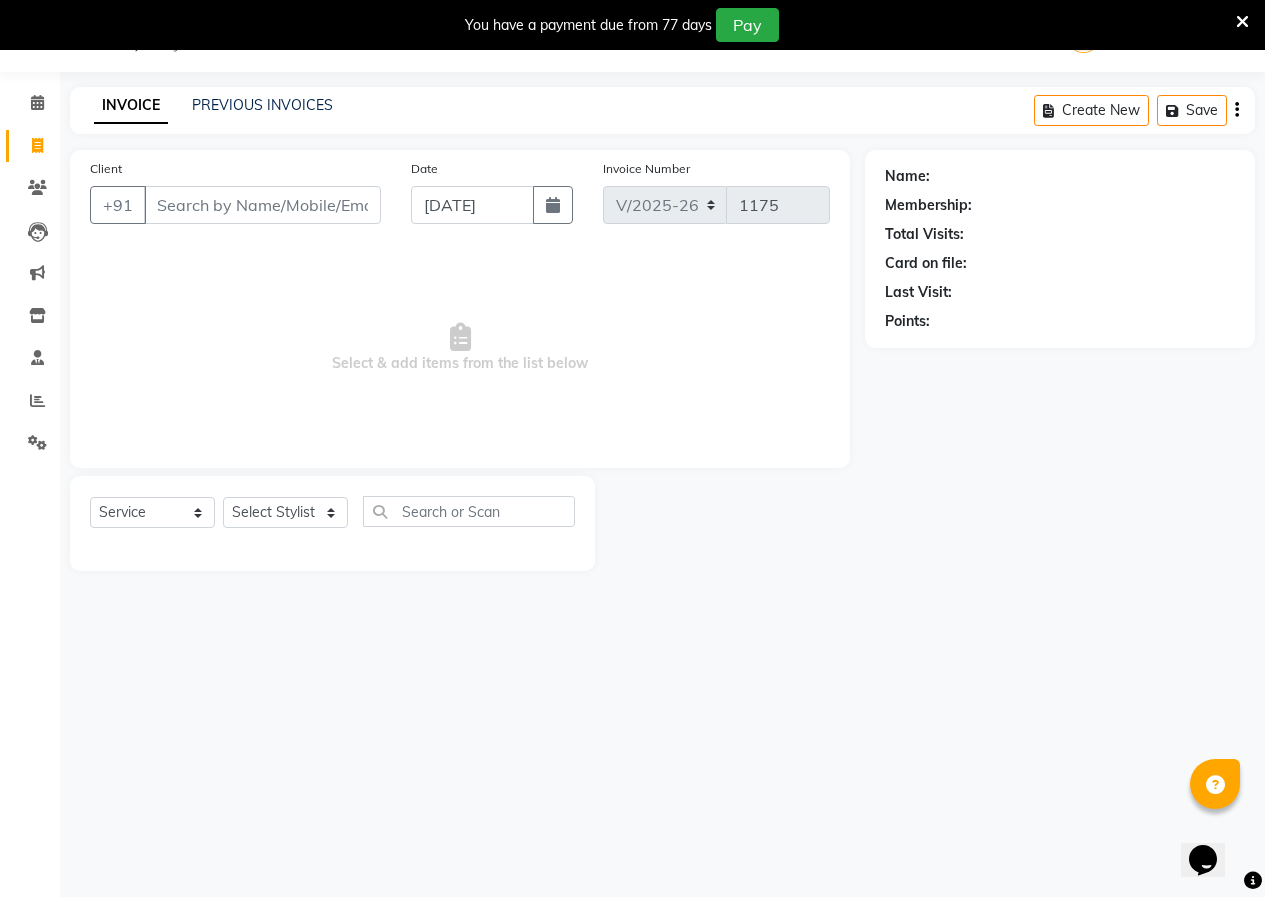 click on "Client" at bounding box center (262, 205) 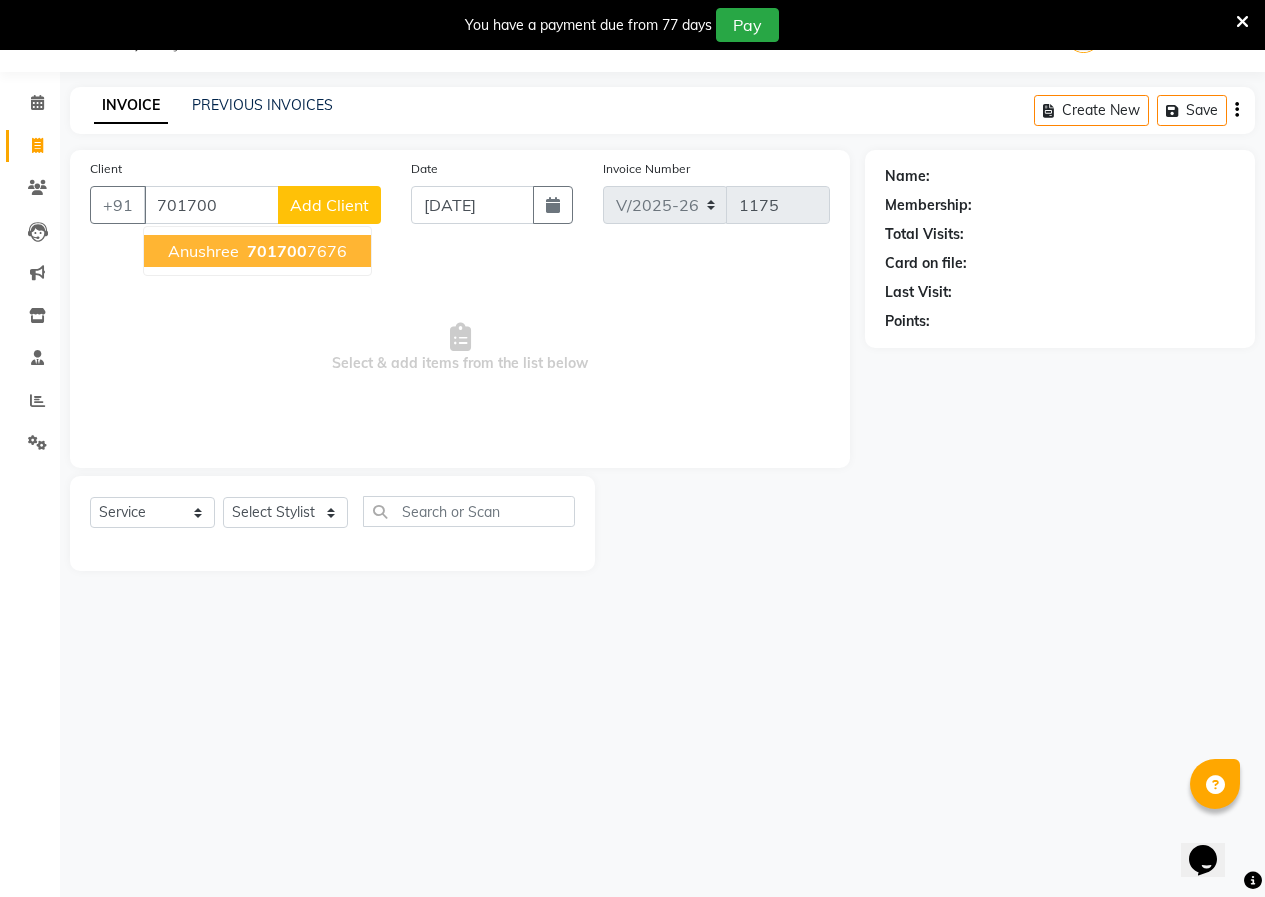click on "701700" at bounding box center [277, 251] 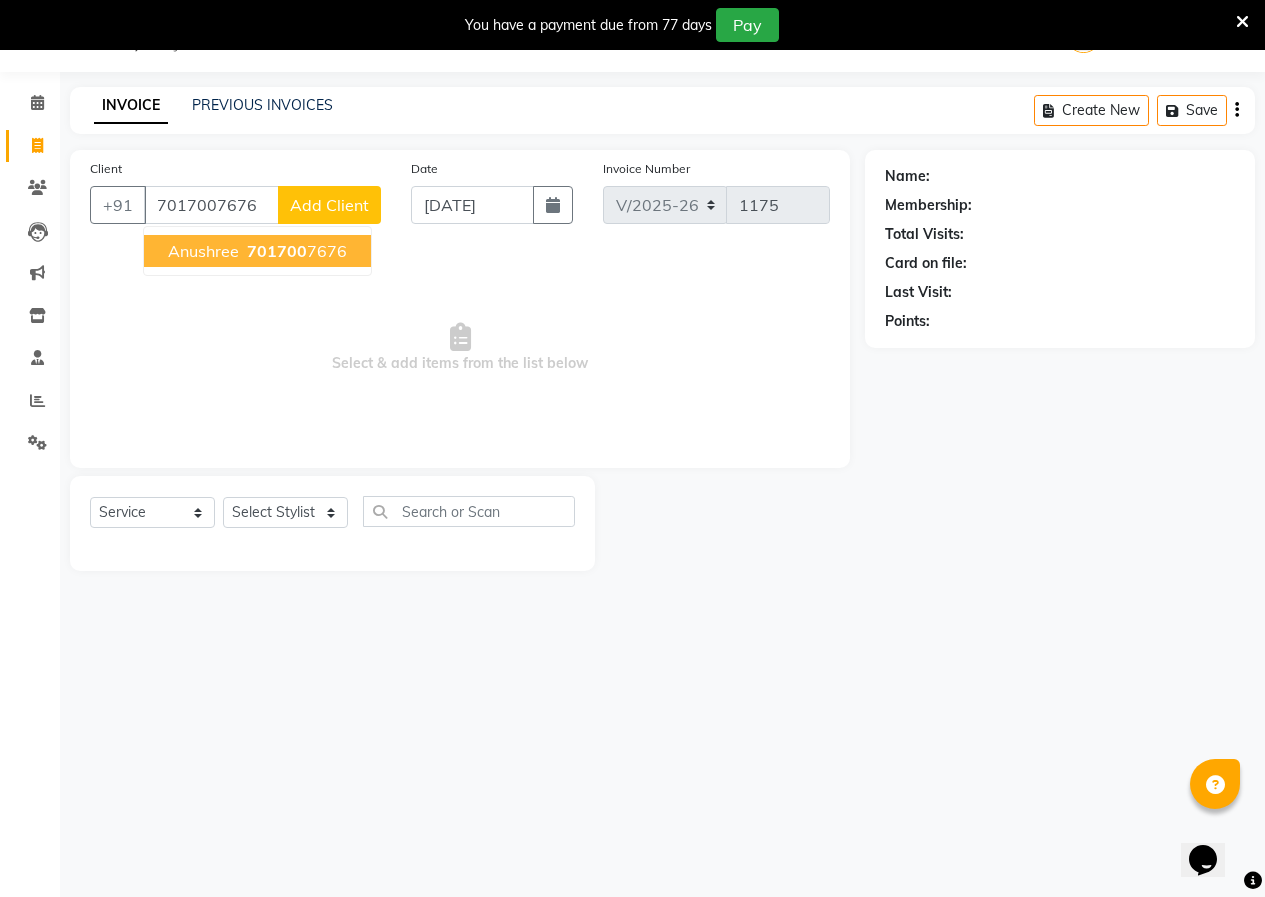 type on "7017007676" 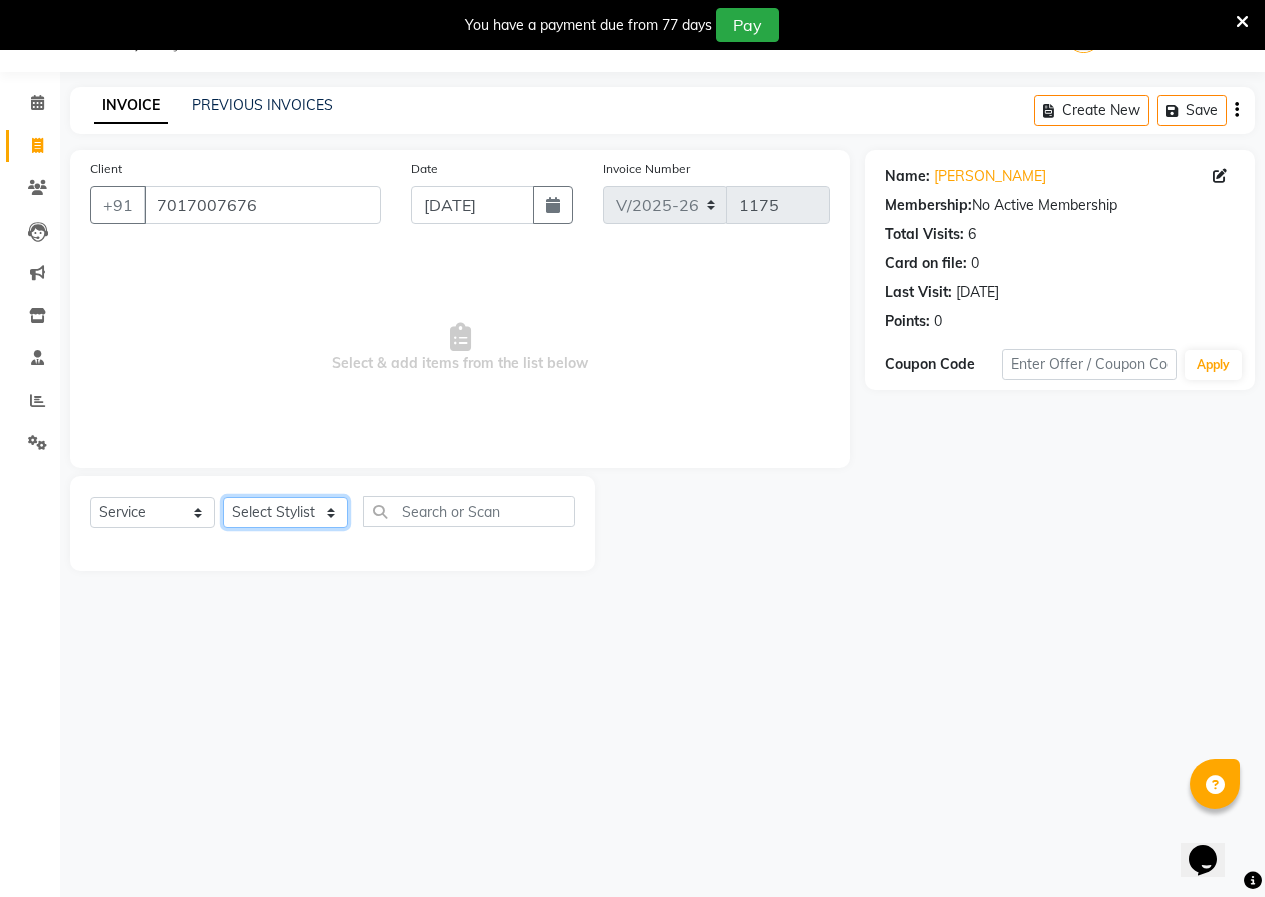 click on "Select Stylist [PERSON_NAME]  [PERSON_NAME] [PERSON_NAME] [PERSON_NAME]  Training Department [GEOGRAPHIC_DATA]" 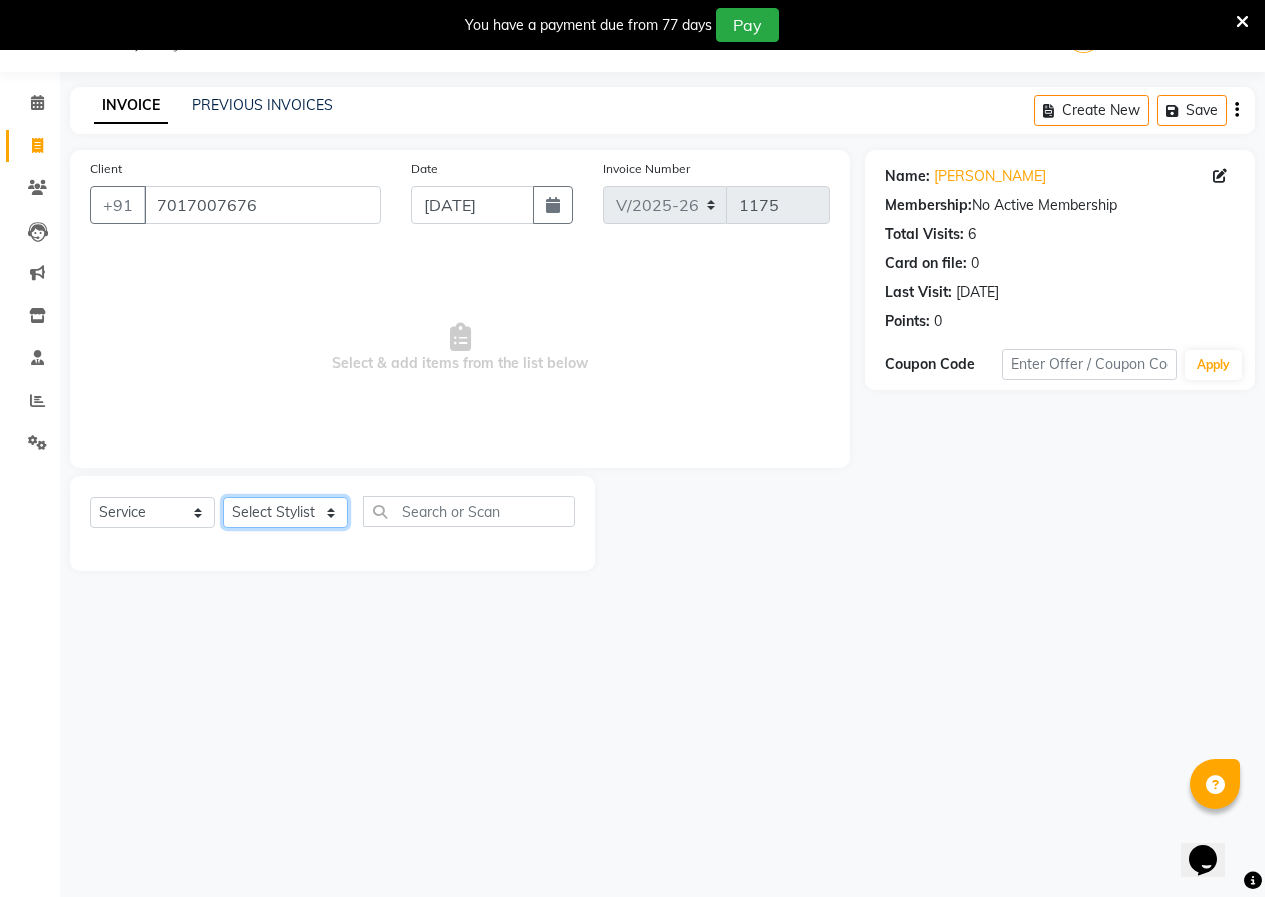 select on "23905" 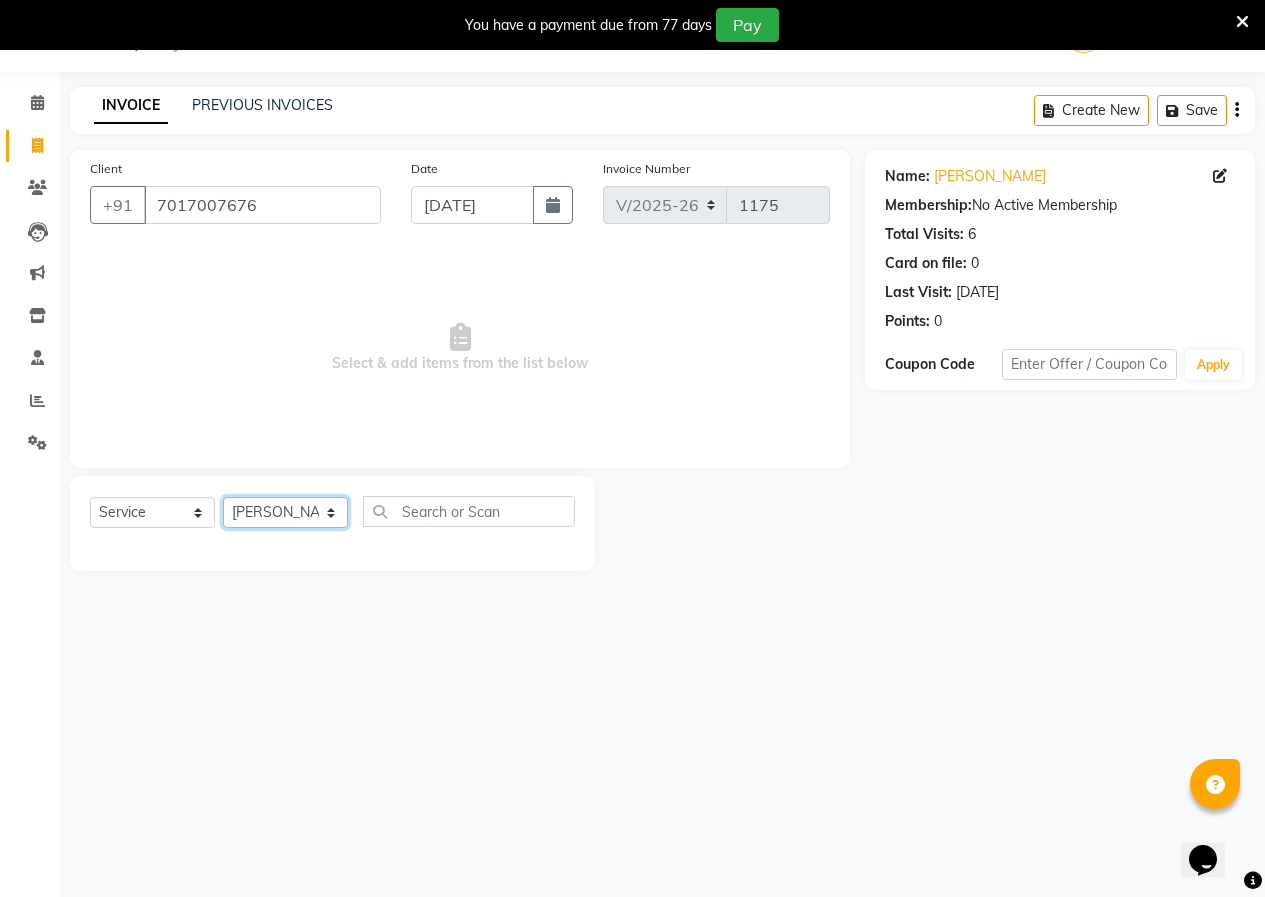 click on "Select Stylist [PERSON_NAME]  [PERSON_NAME] [PERSON_NAME] [PERSON_NAME]  Training Department [GEOGRAPHIC_DATA]" 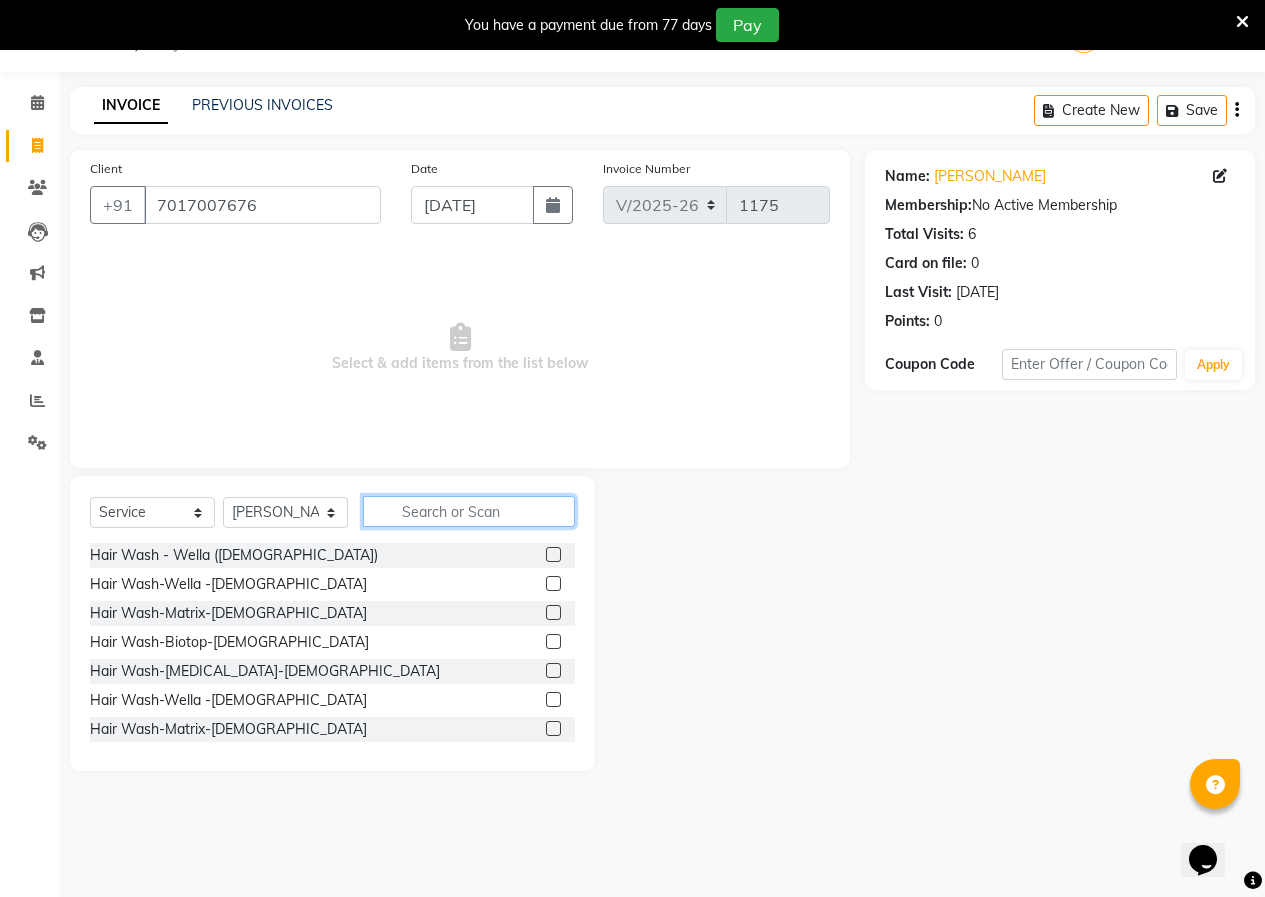 click 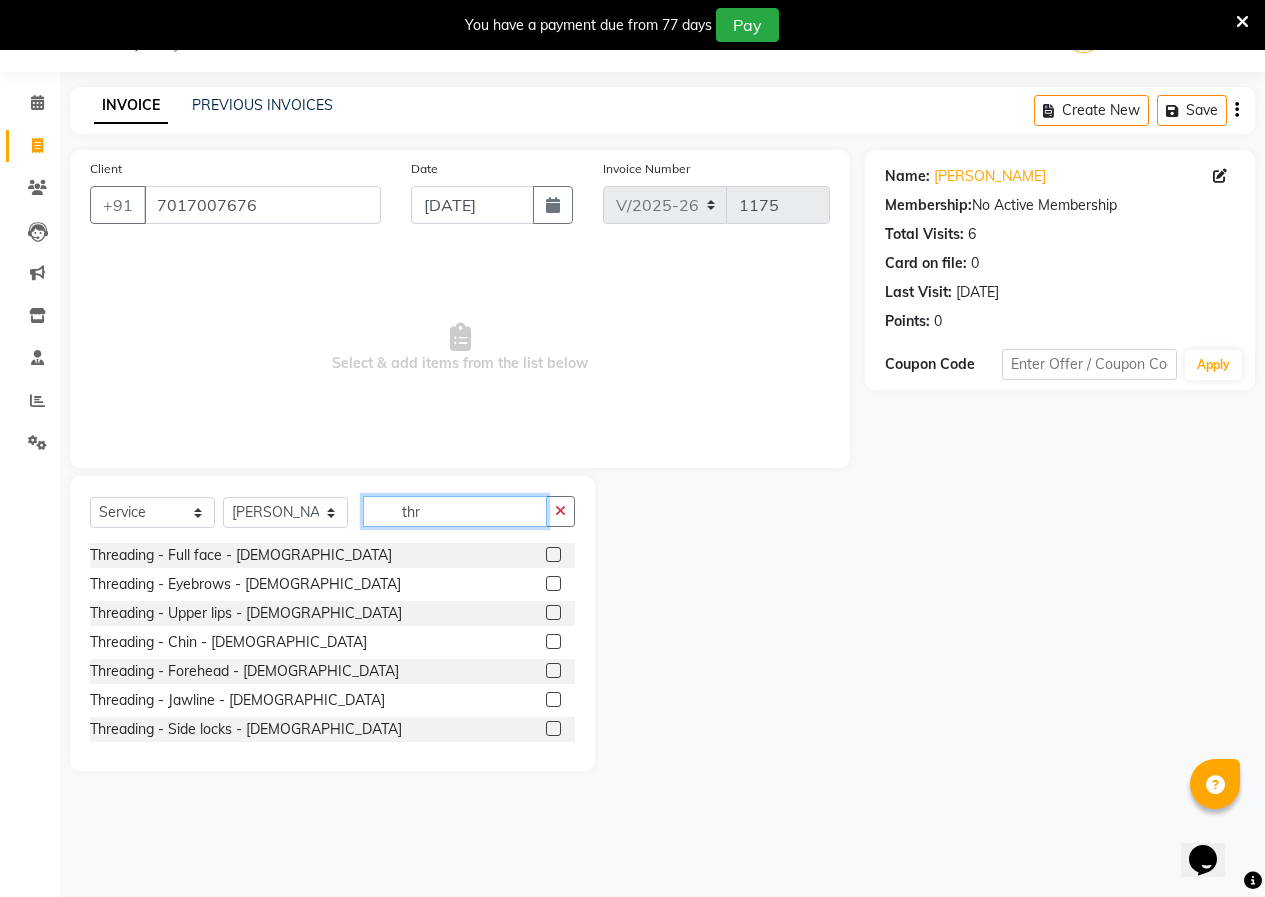 type on "thr" 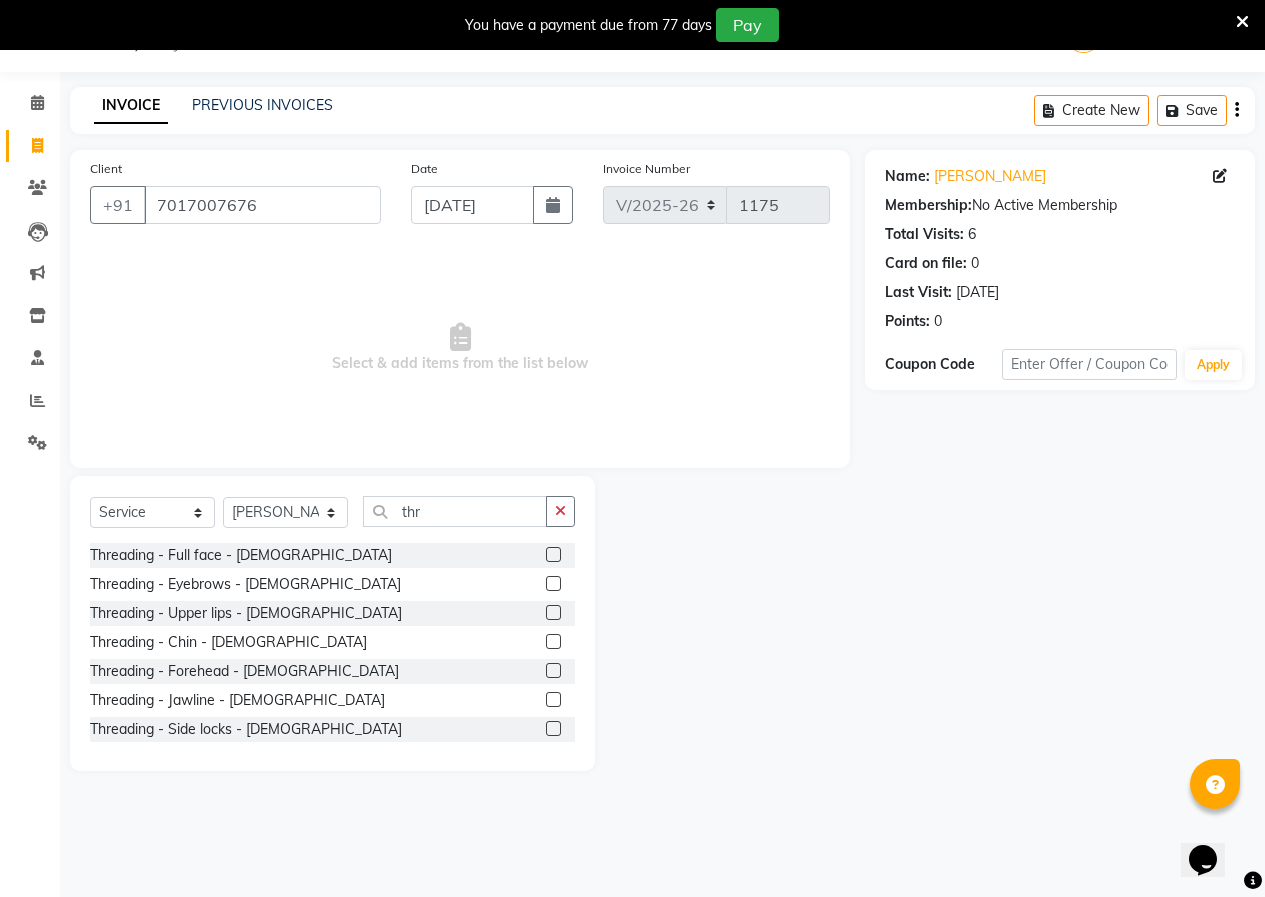 click 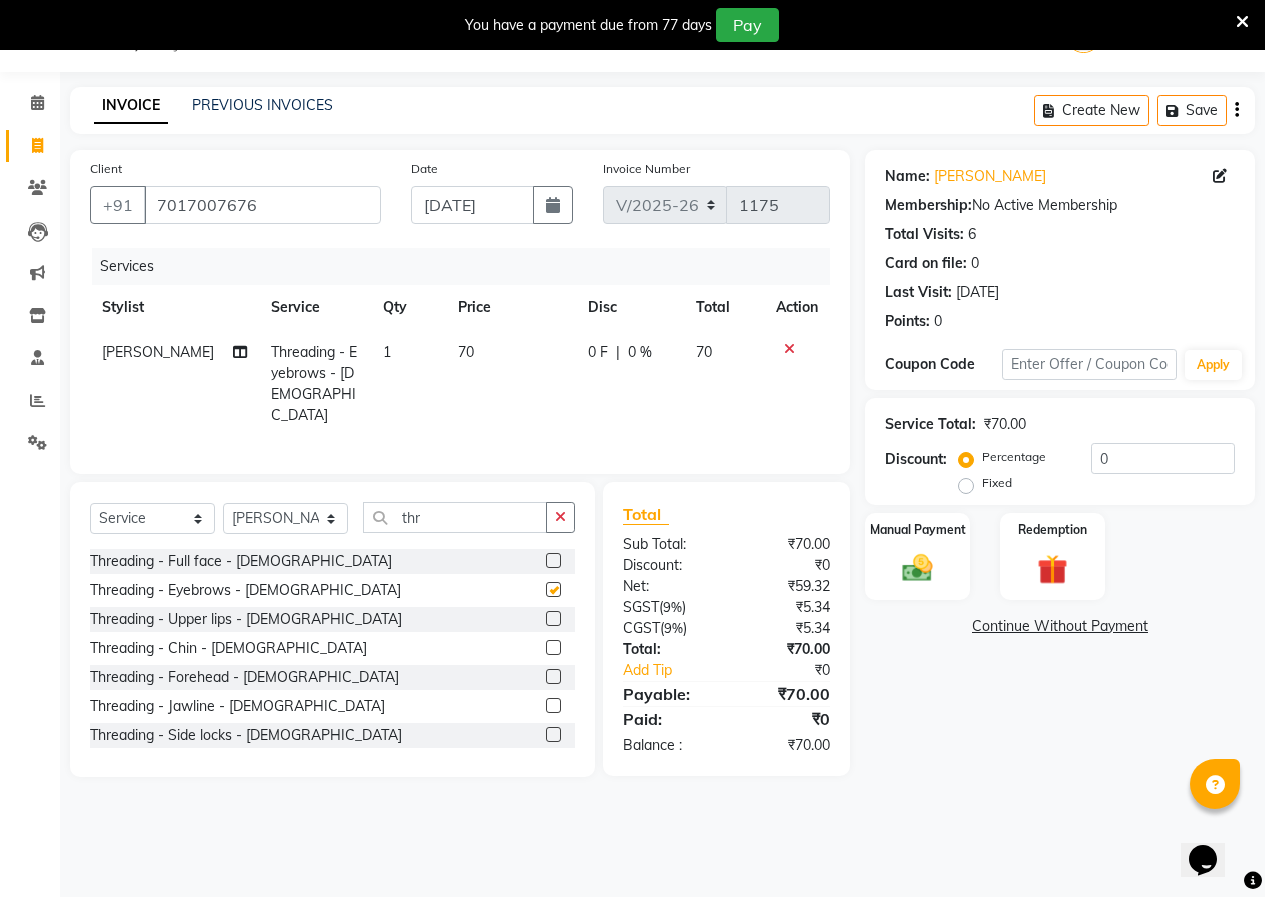 checkbox on "false" 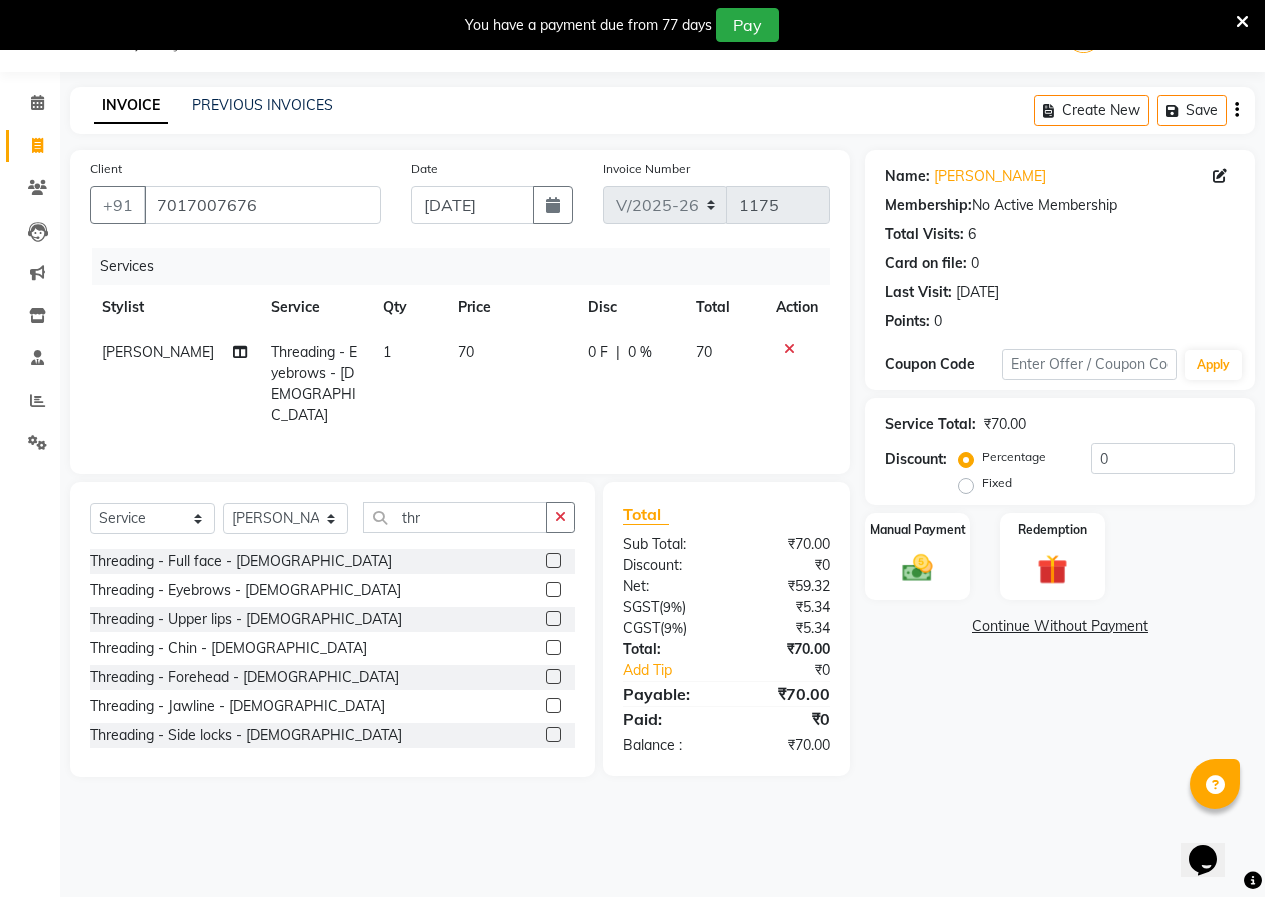 click 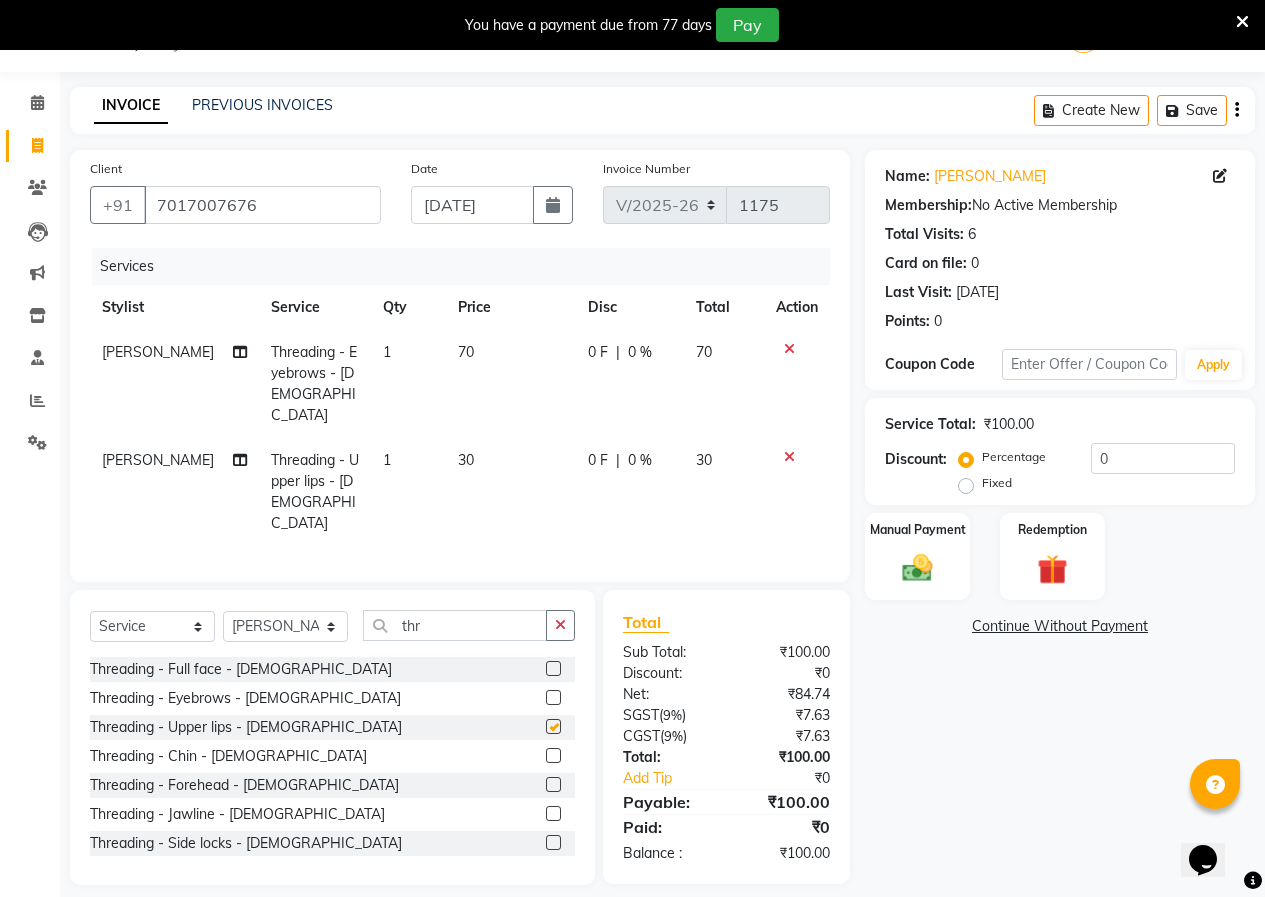 checkbox on "false" 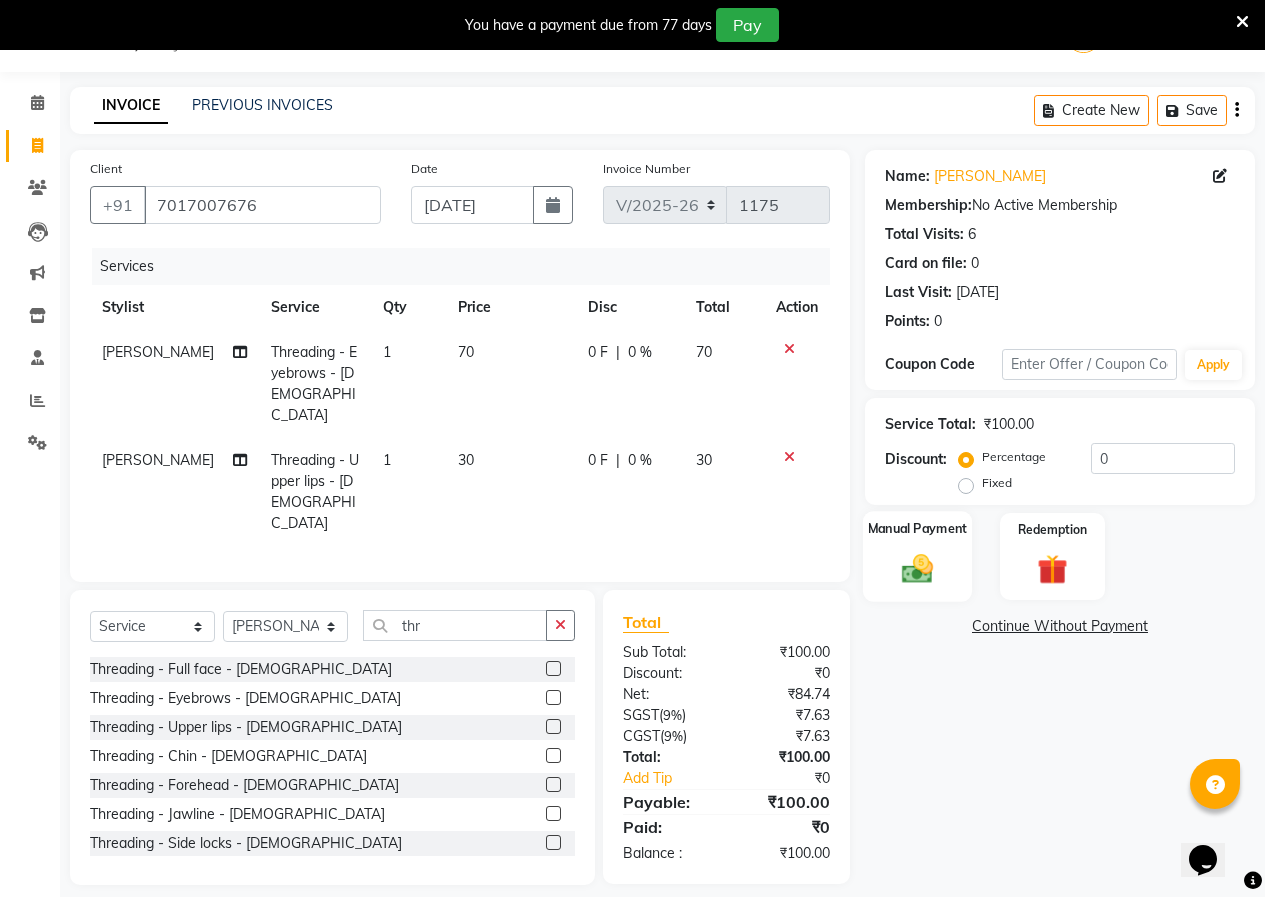 click 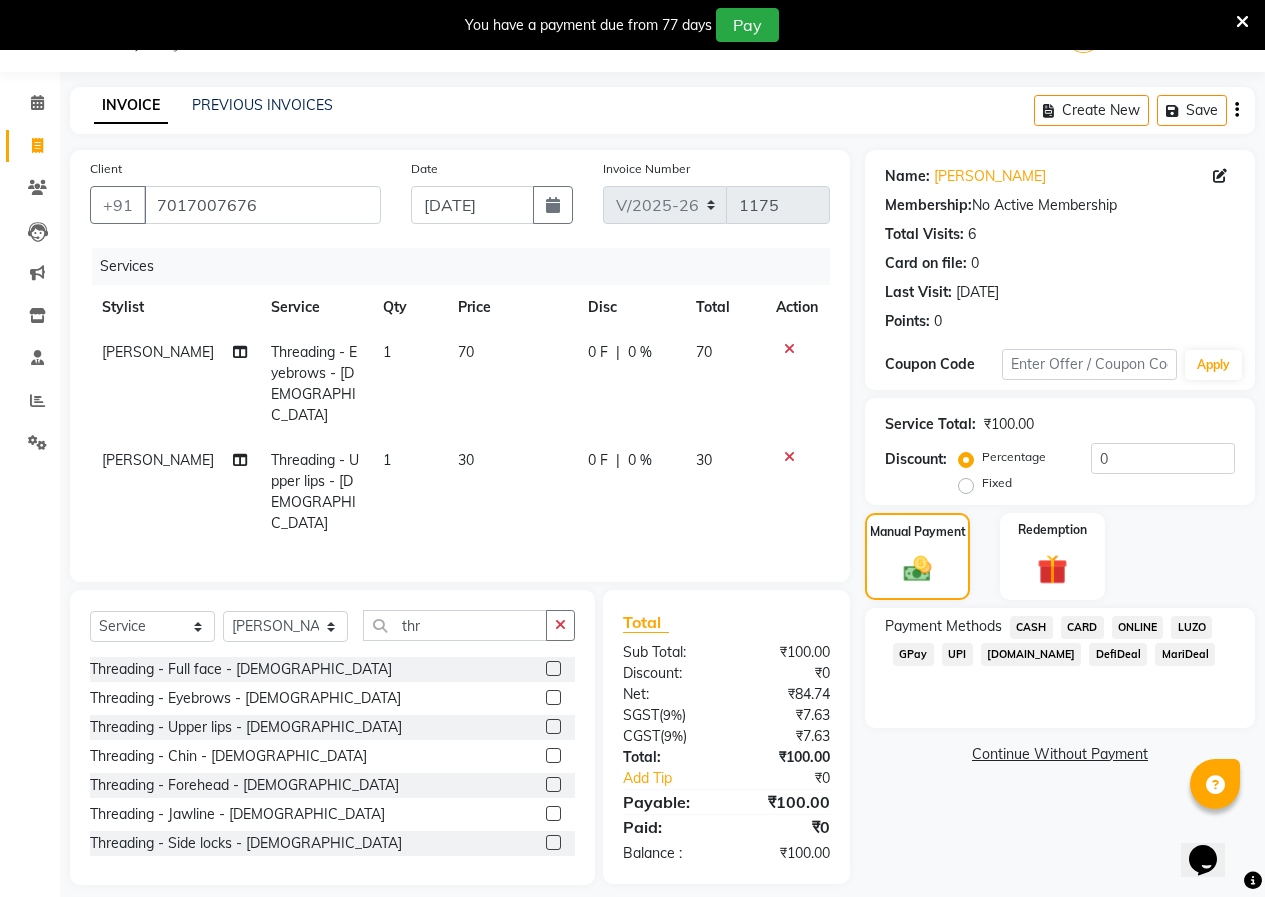 click on "CASH" 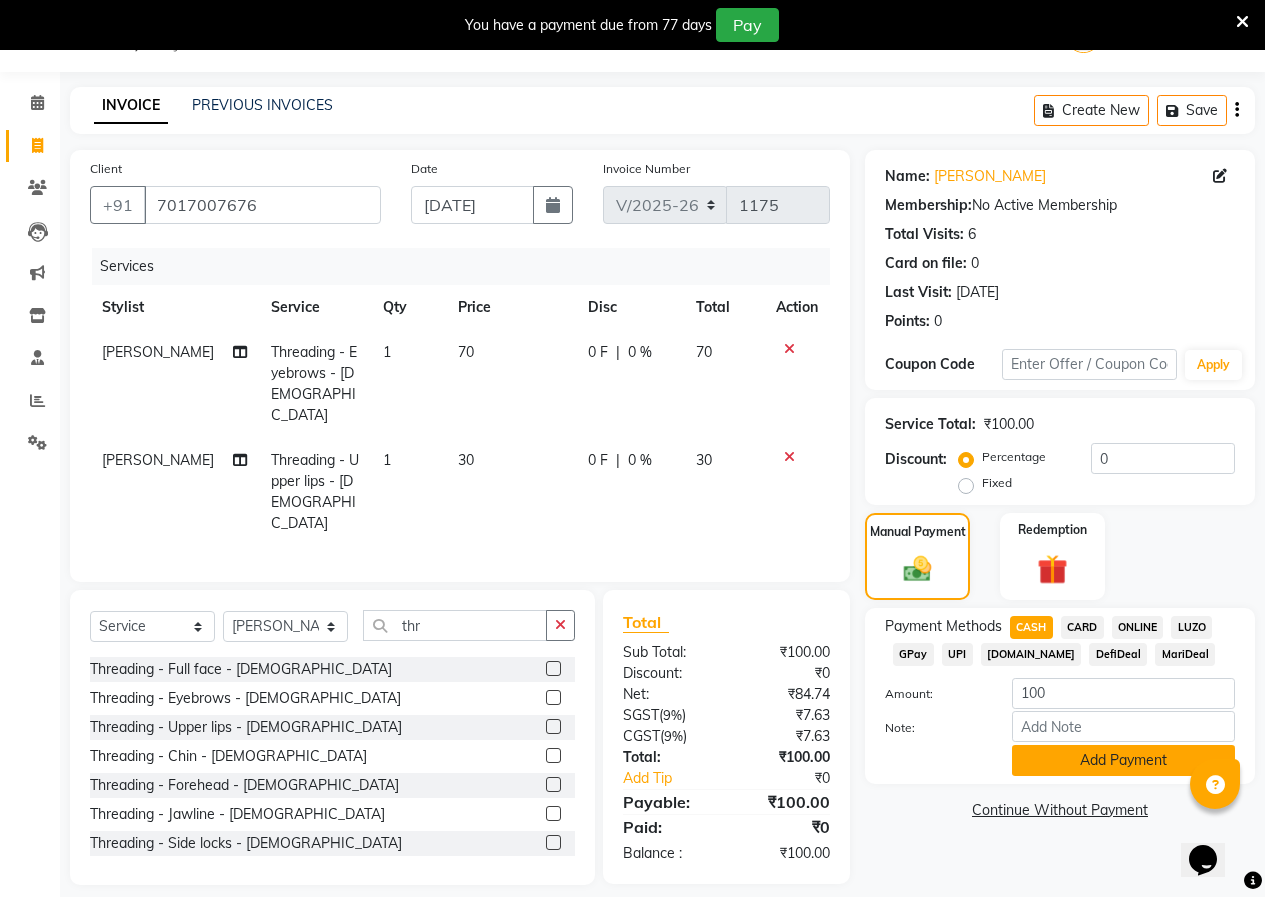 click on "Add Payment" 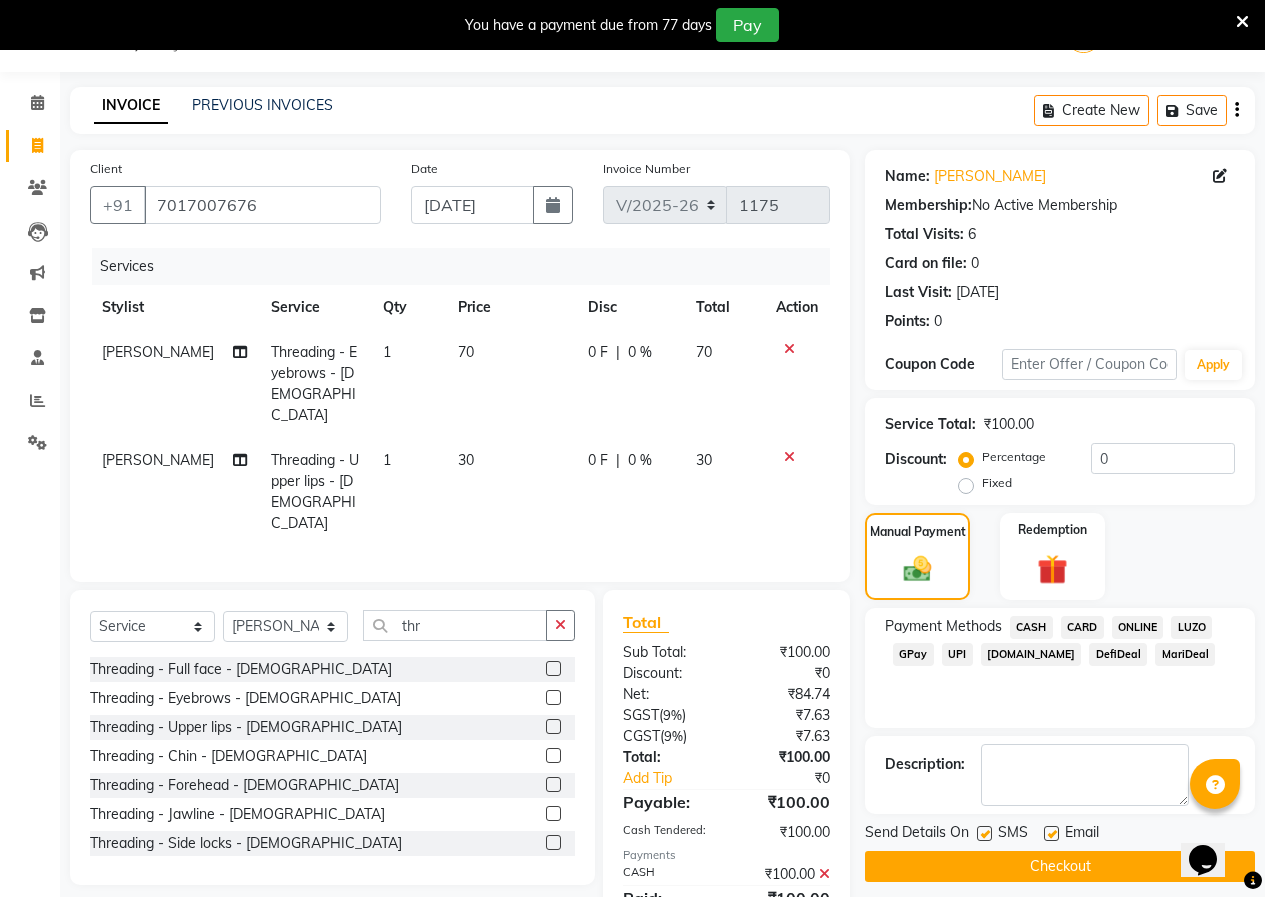 scroll, scrollTop: 111, scrollLeft: 0, axis: vertical 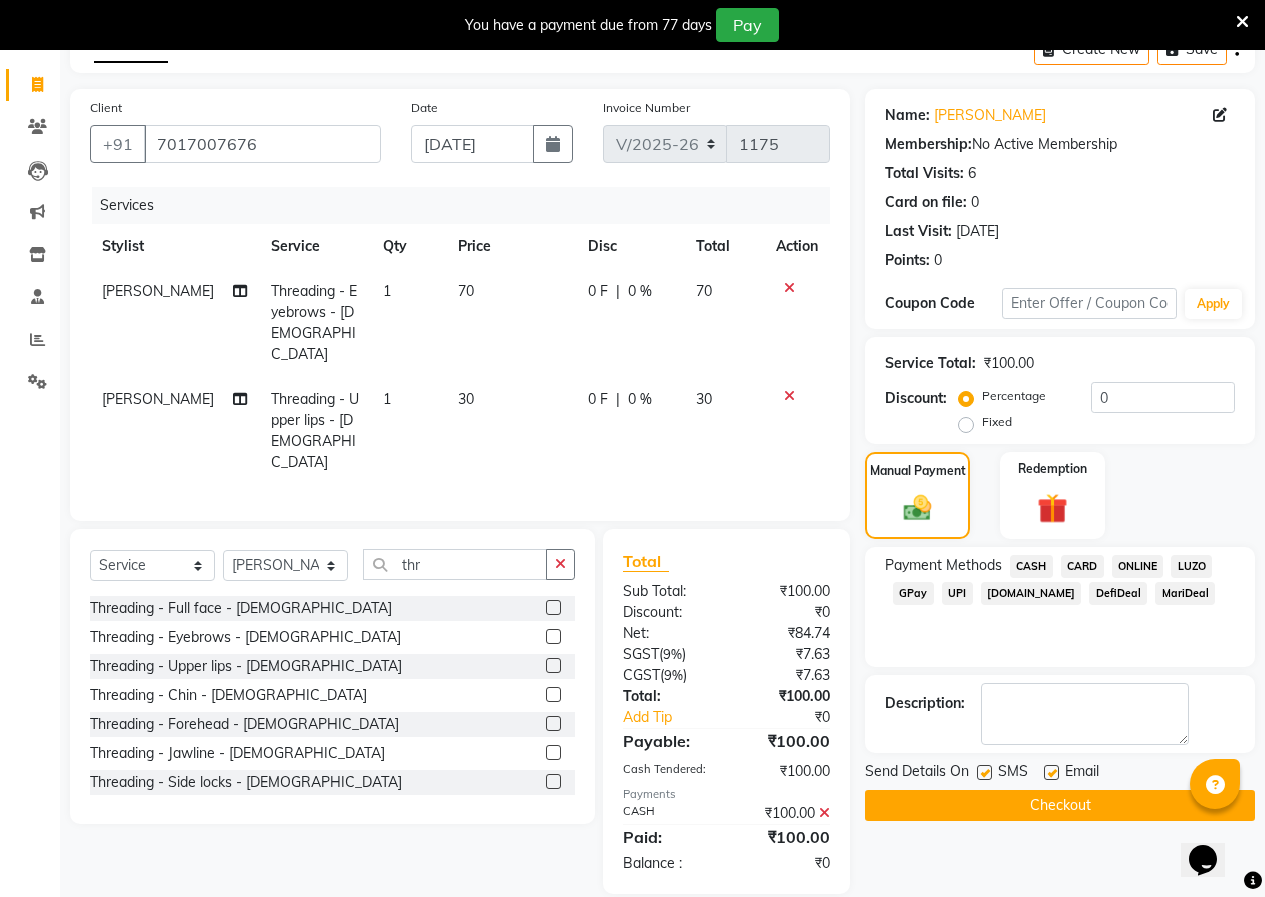 click on "Checkout" 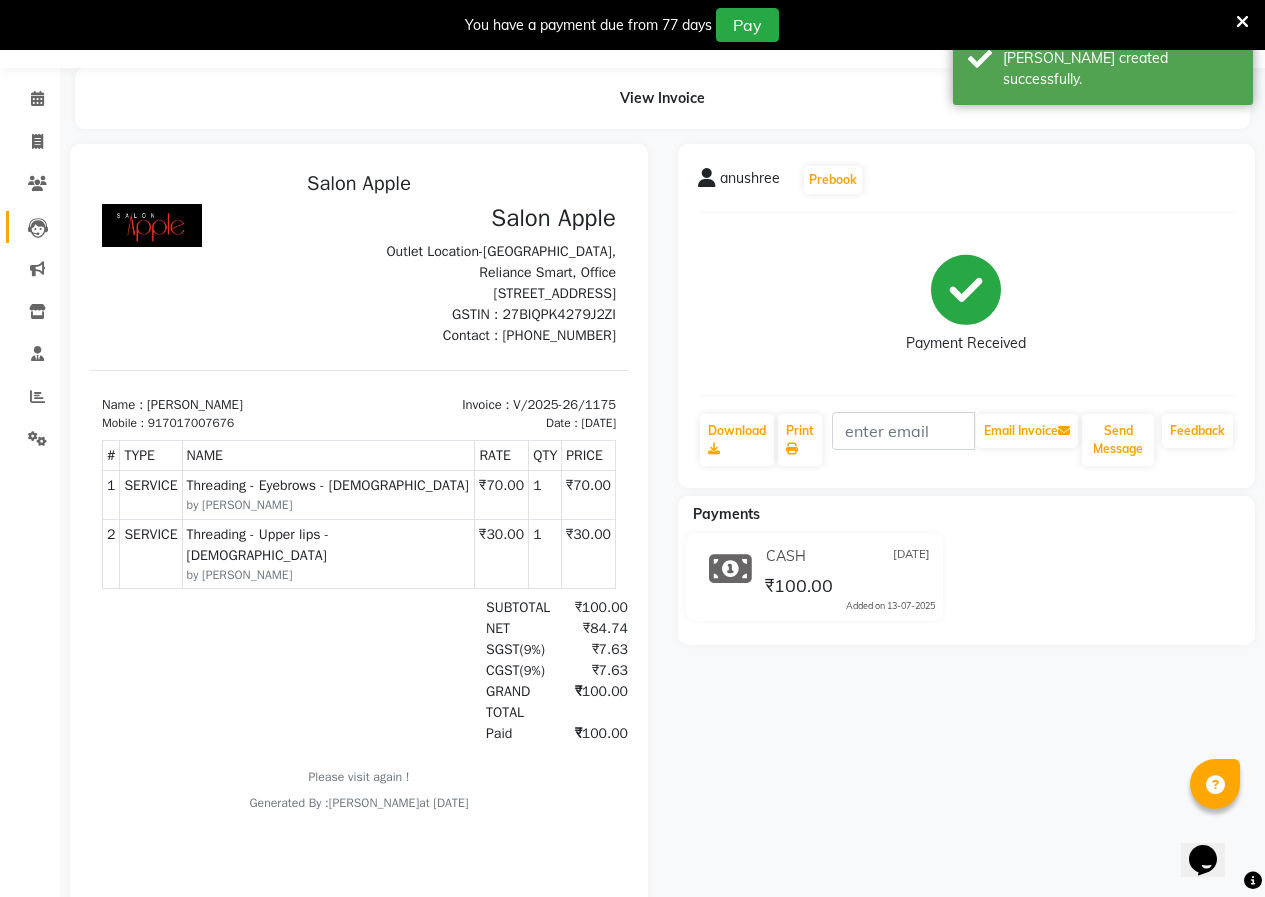 scroll, scrollTop: 0, scrollLeft: 0, axis: both 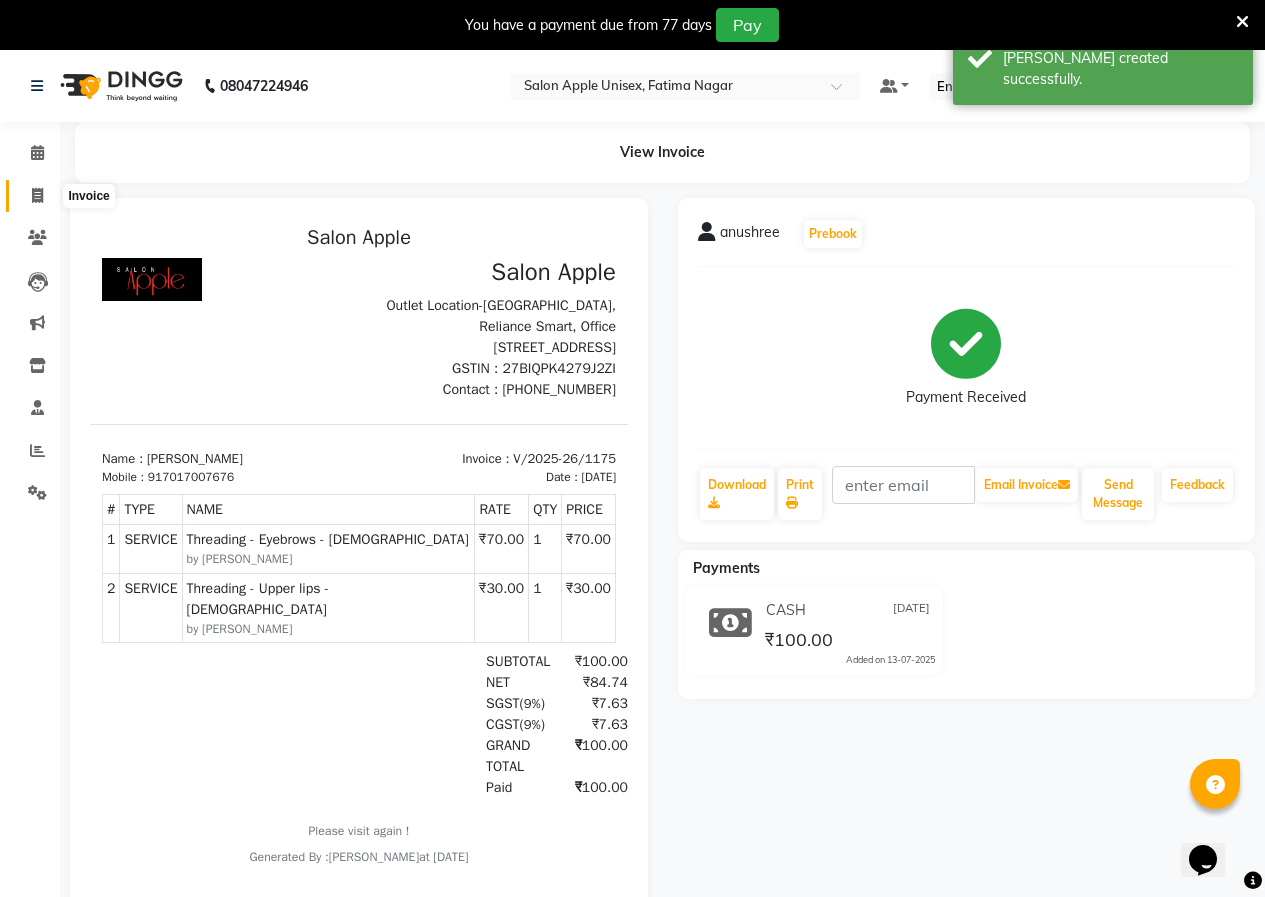click 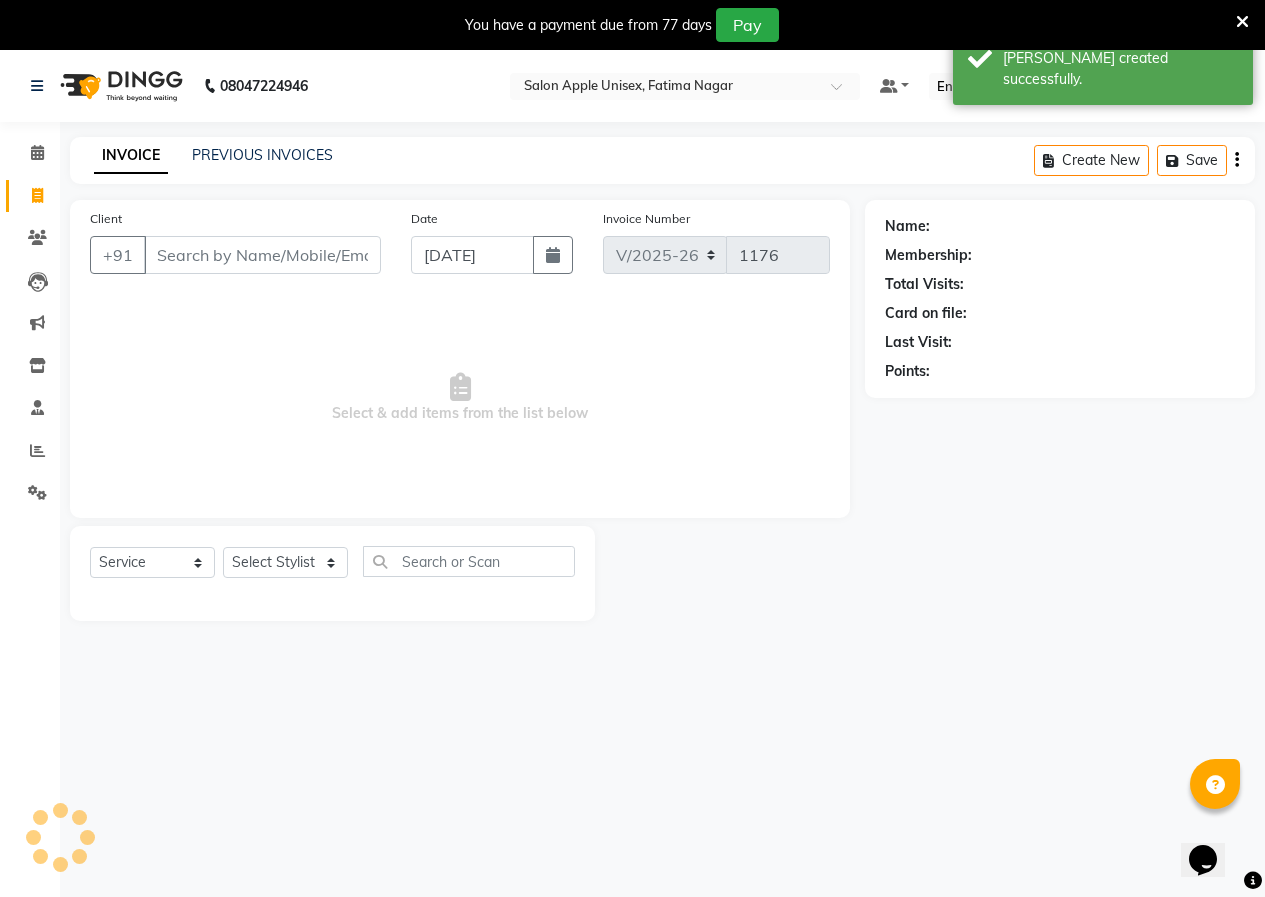 scroll, scrollTop: 50, scrollLeft: 0, axis: vertical 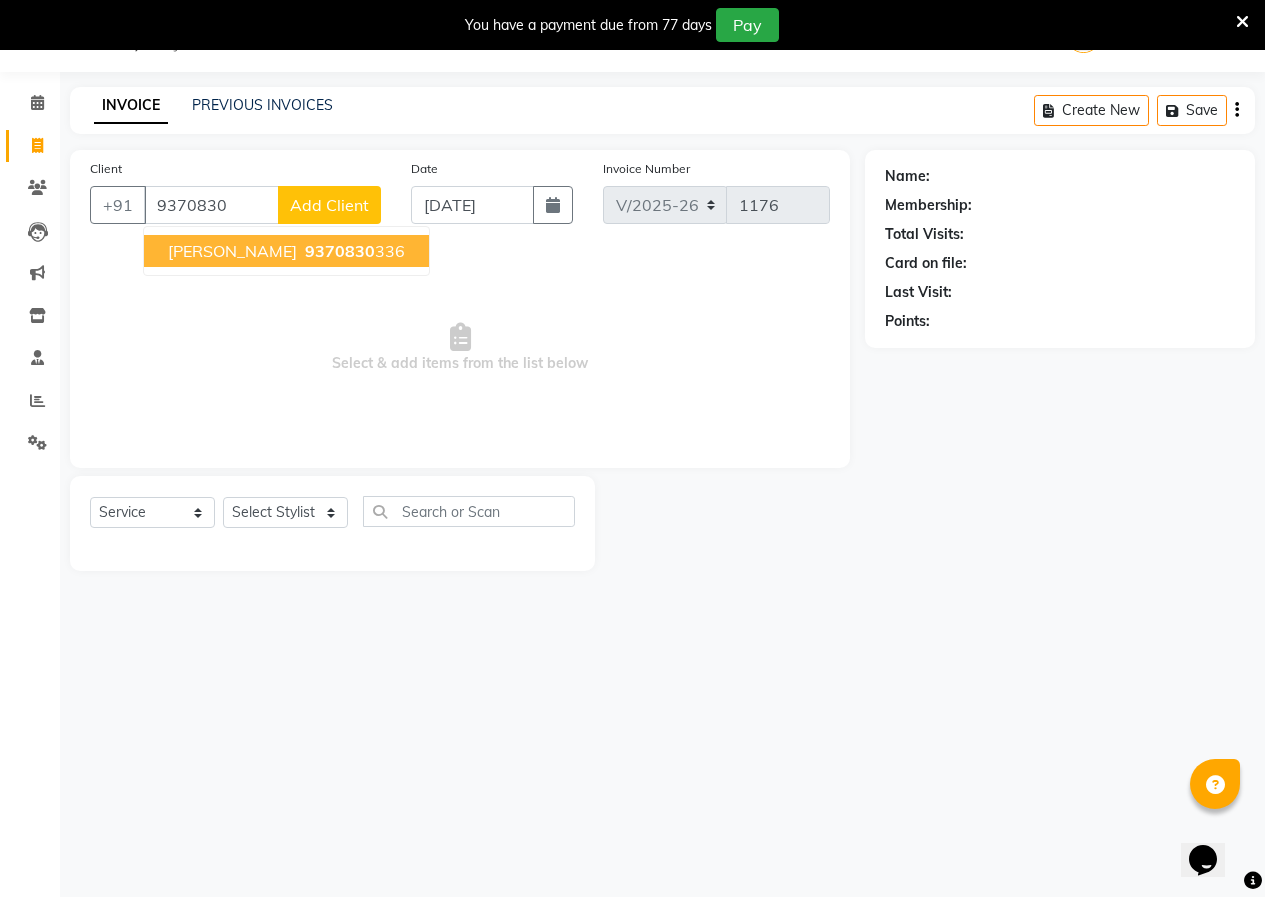 click on "9370830" at bounding box center [340, 251] 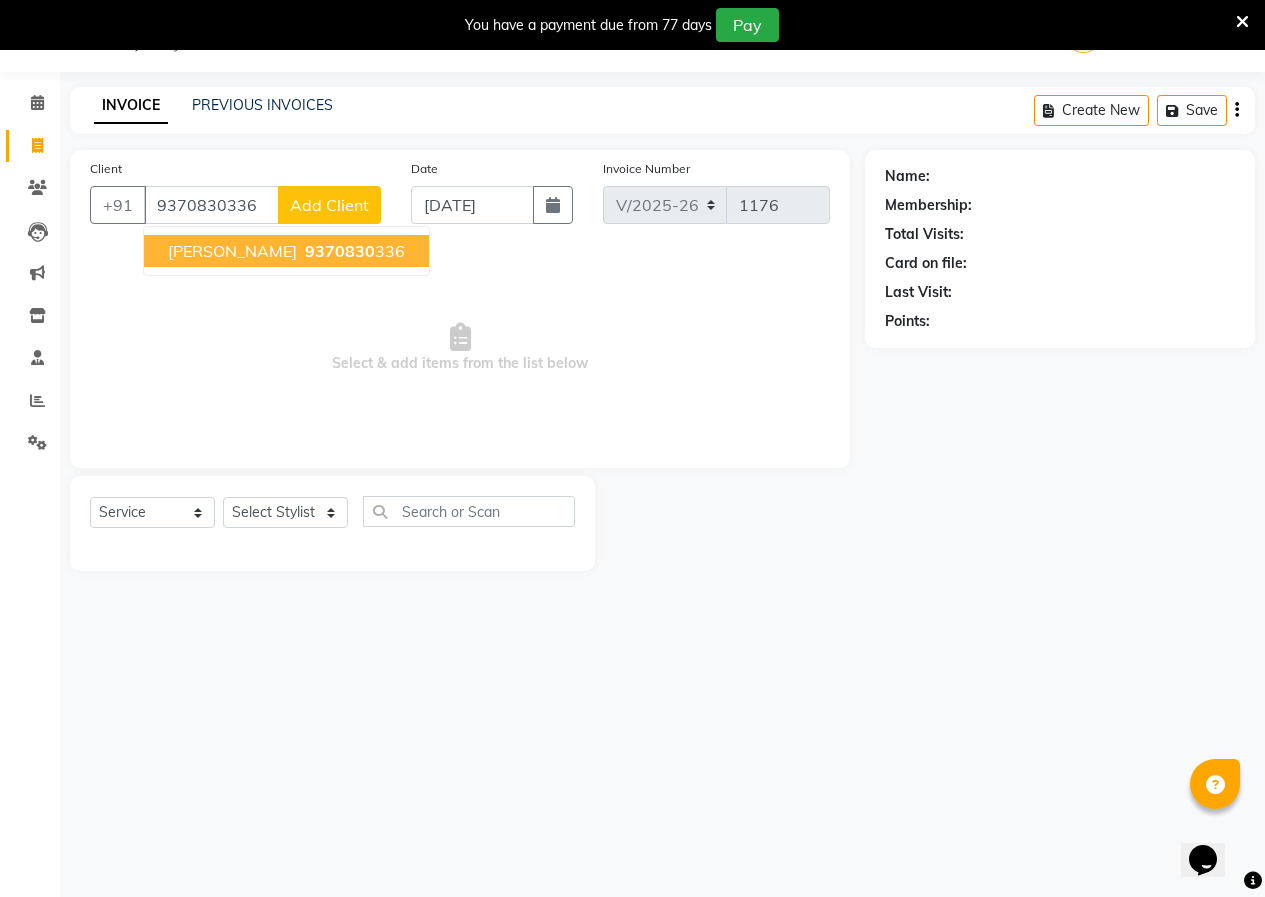 type on "9370830336" 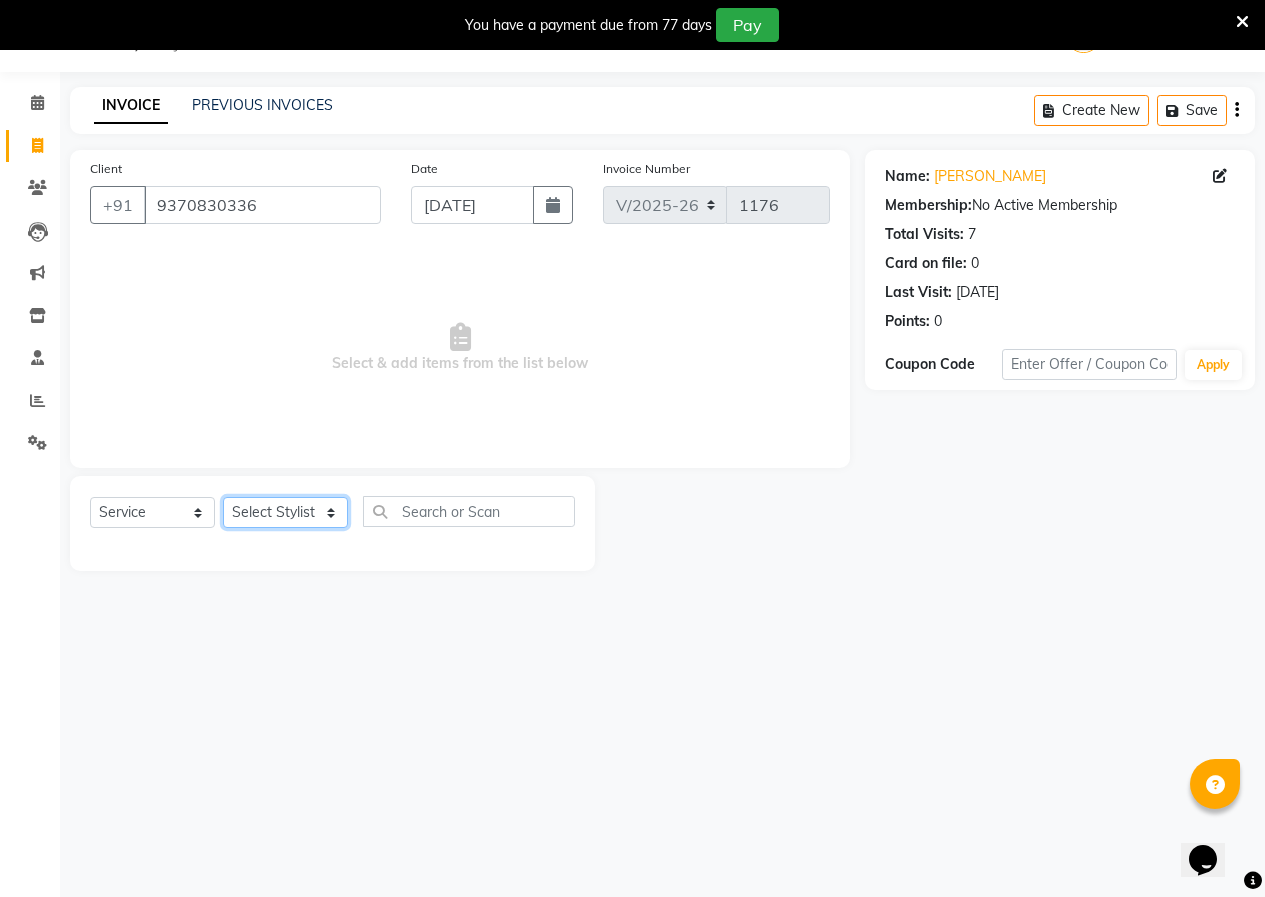 click on "Select Stylist [PERSON_NAME]  [PERSON_NAME] [PERSON_NAME] [PERSON_NAME]  Training Department [GEOGRAPHIC_DATA]" 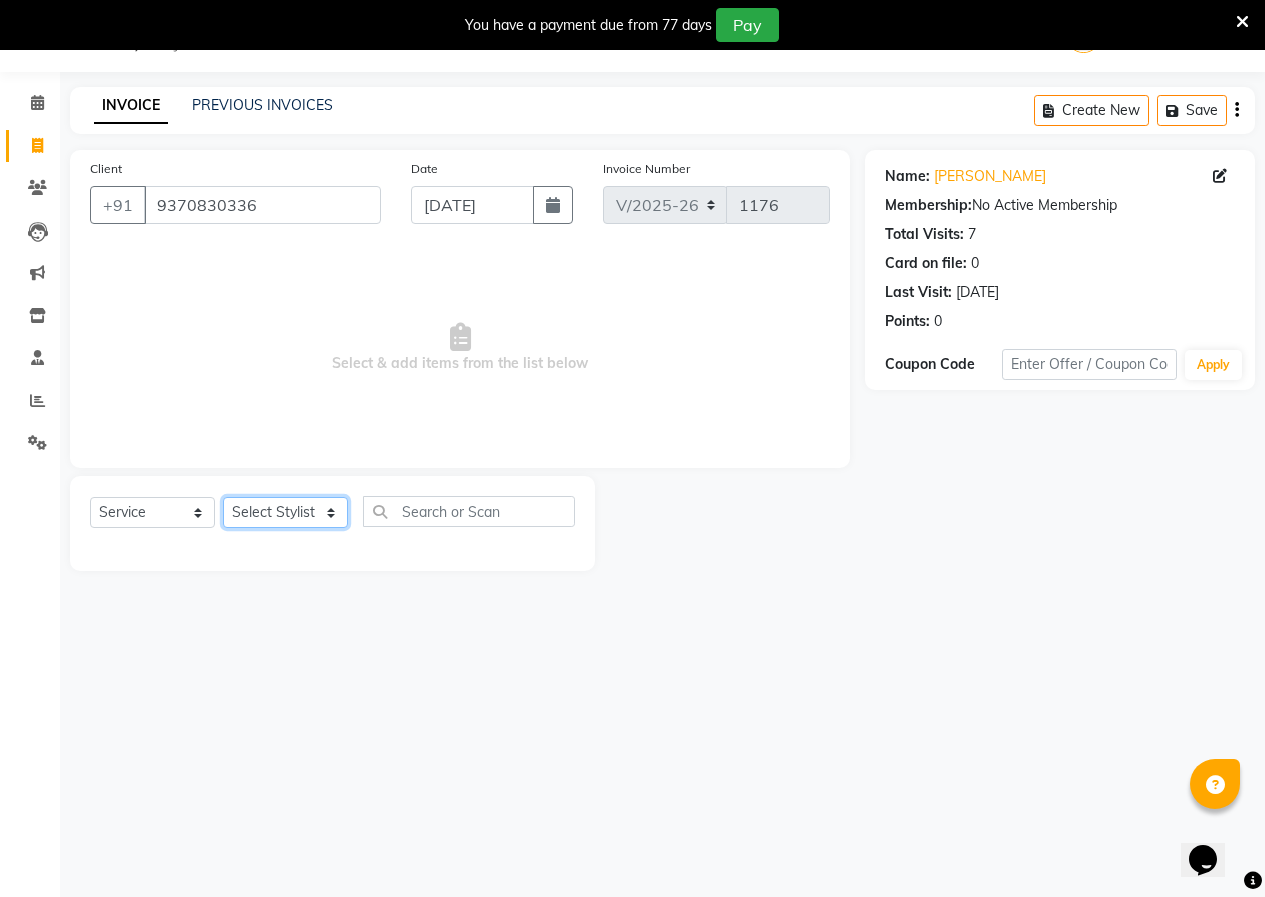 select on "11051" 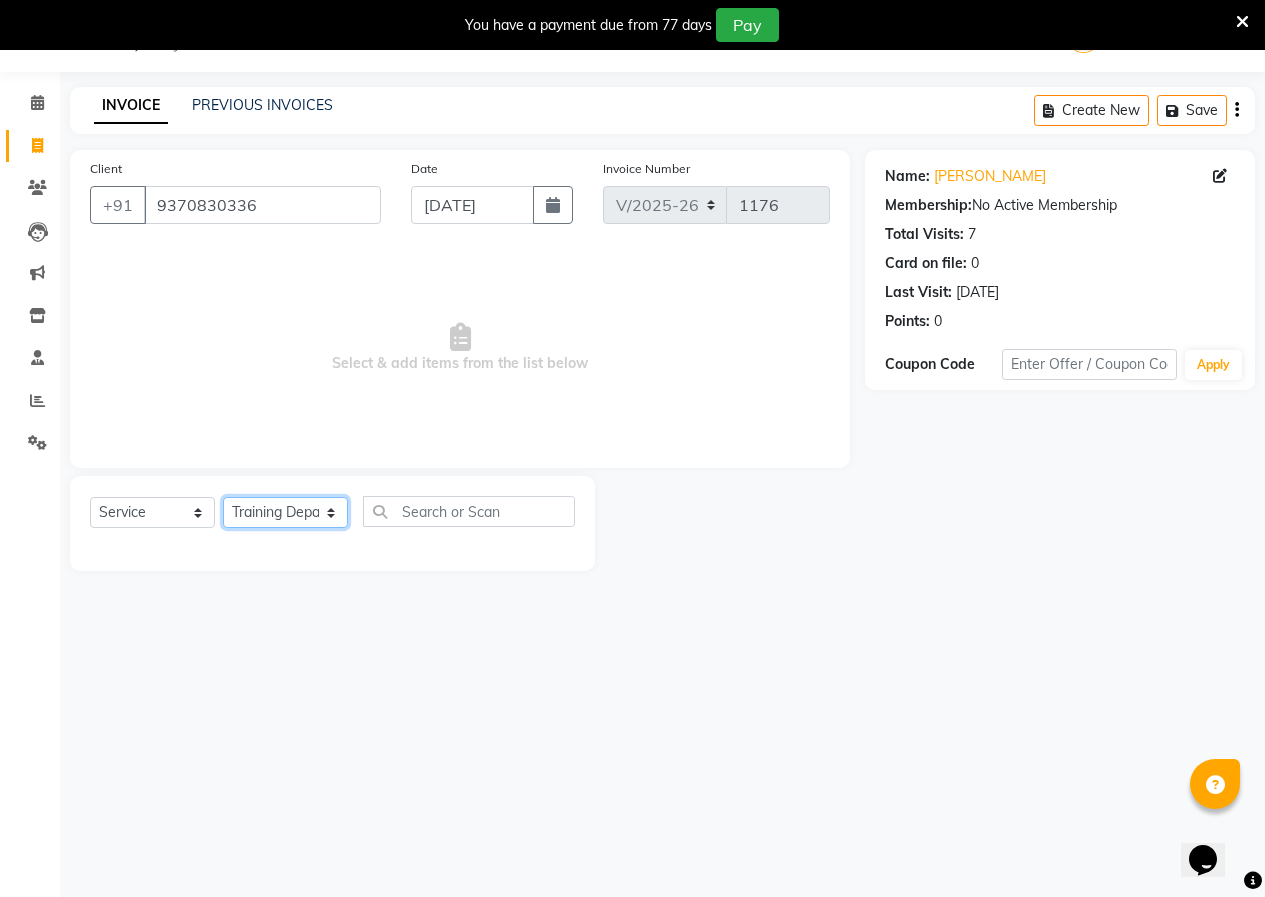click on "Select Stylist [PERSON_NAME]  [PERSON_NAME] [PERSON_NAME] [PERSON_NAME]  Training Department [GEOGRAPHIC_DATA]" 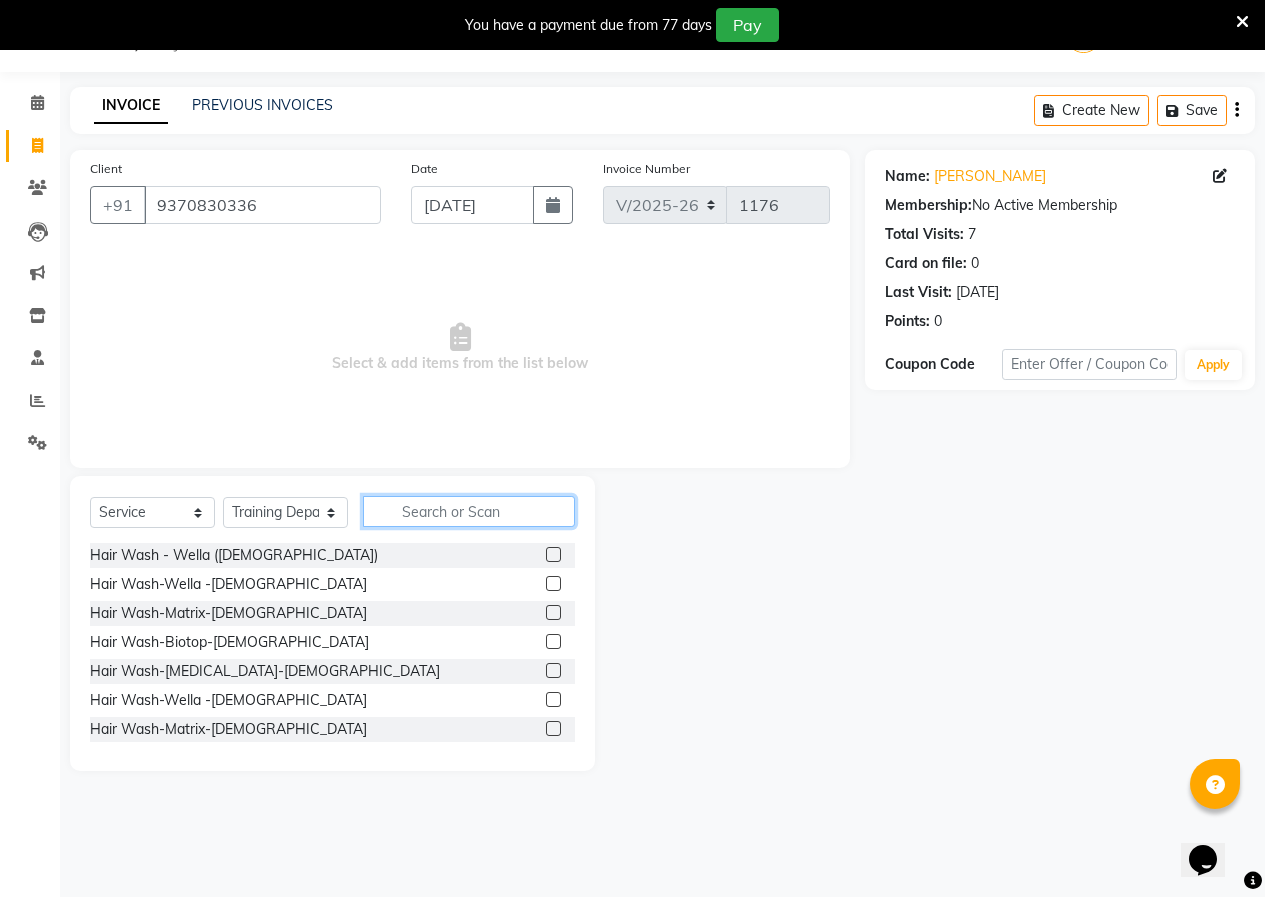 click 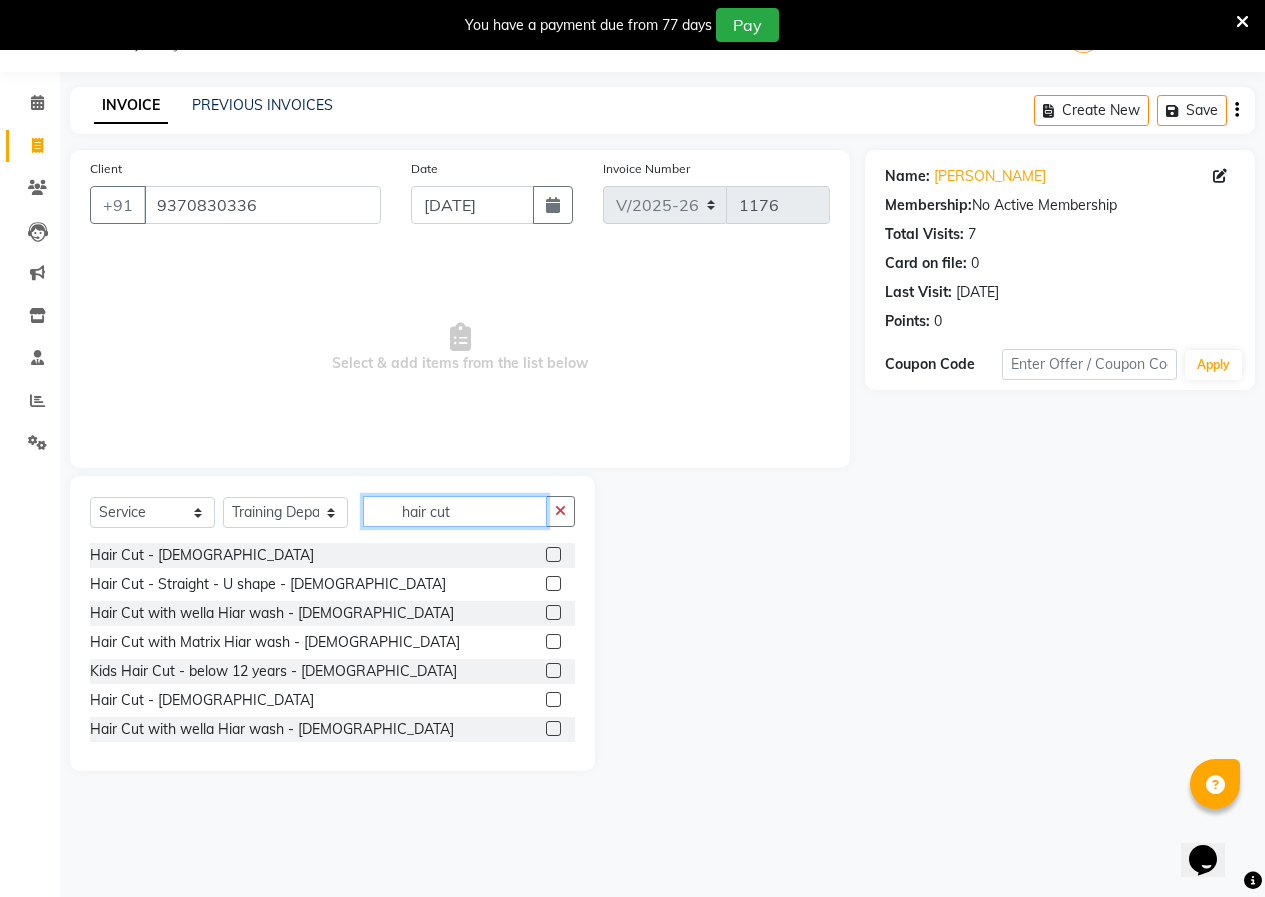 type on "hair cut" 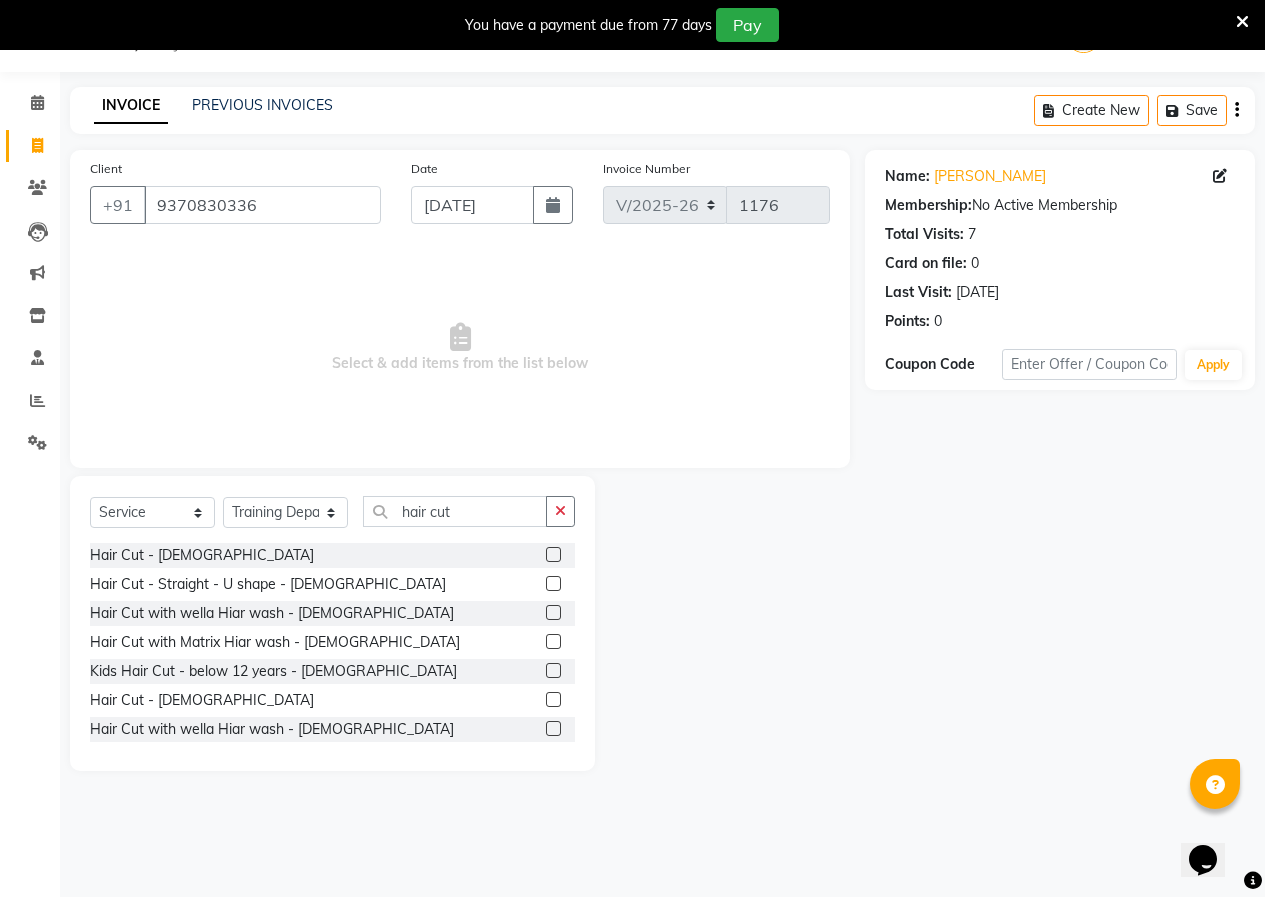 click 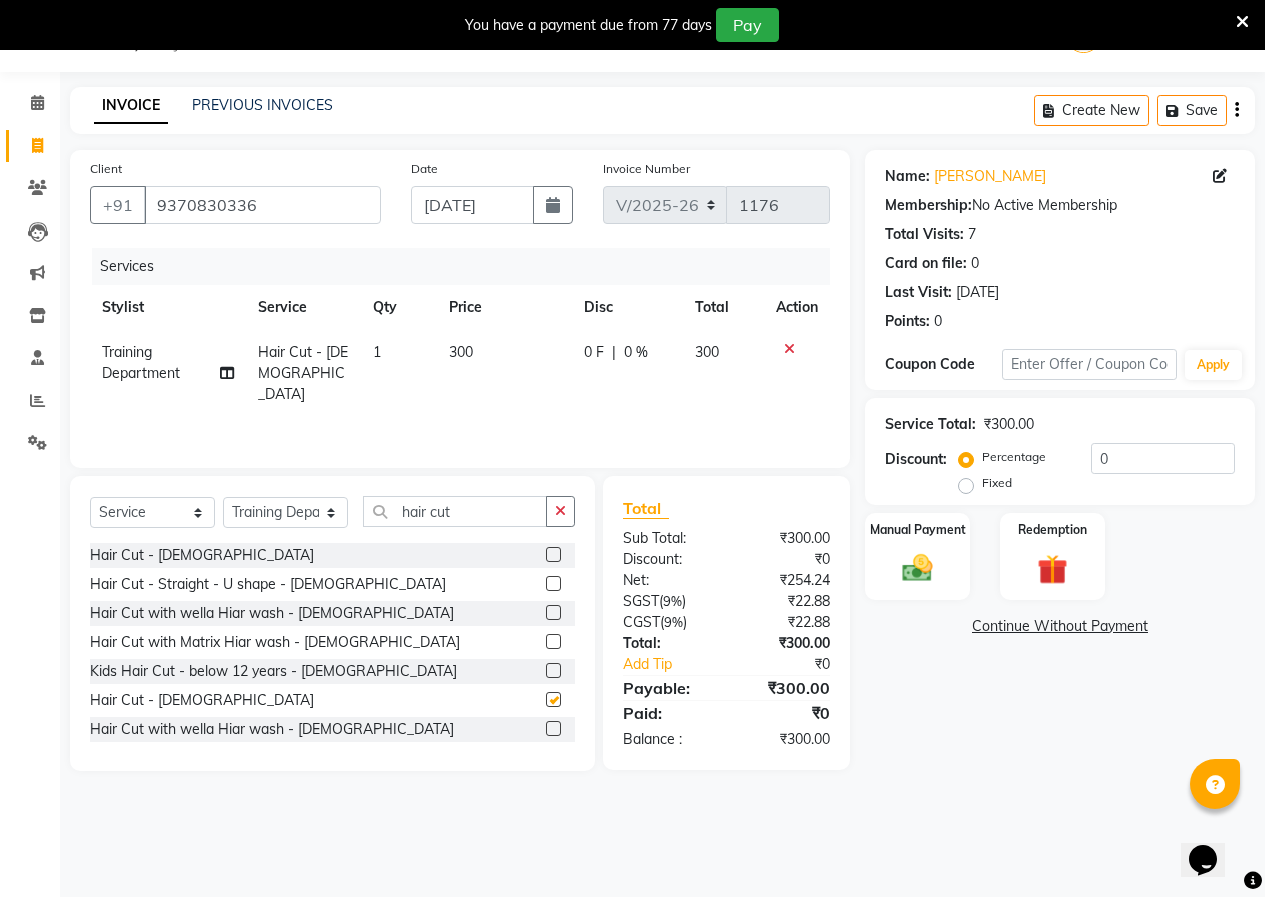 checkbox on "false" 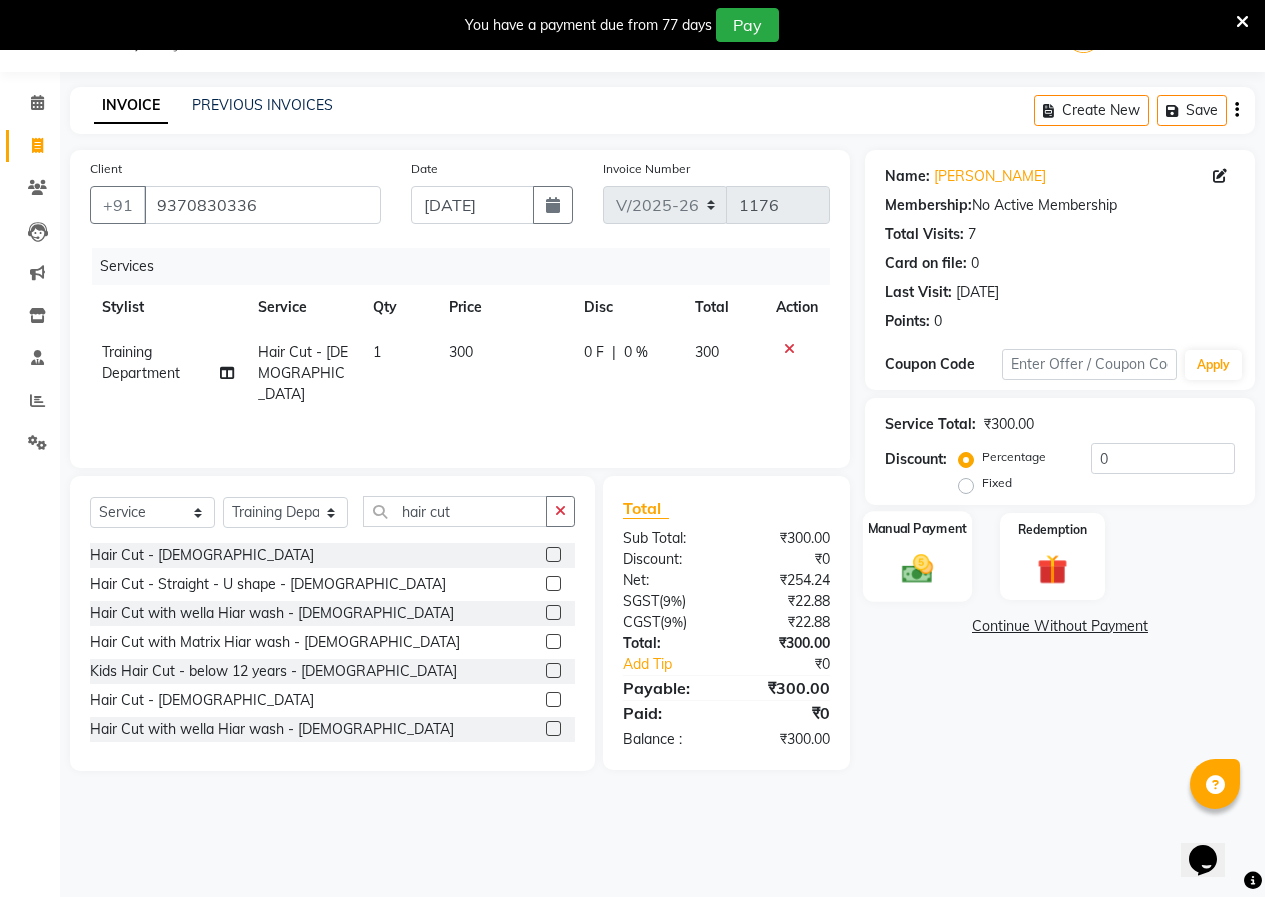 click on "Manual Payment" 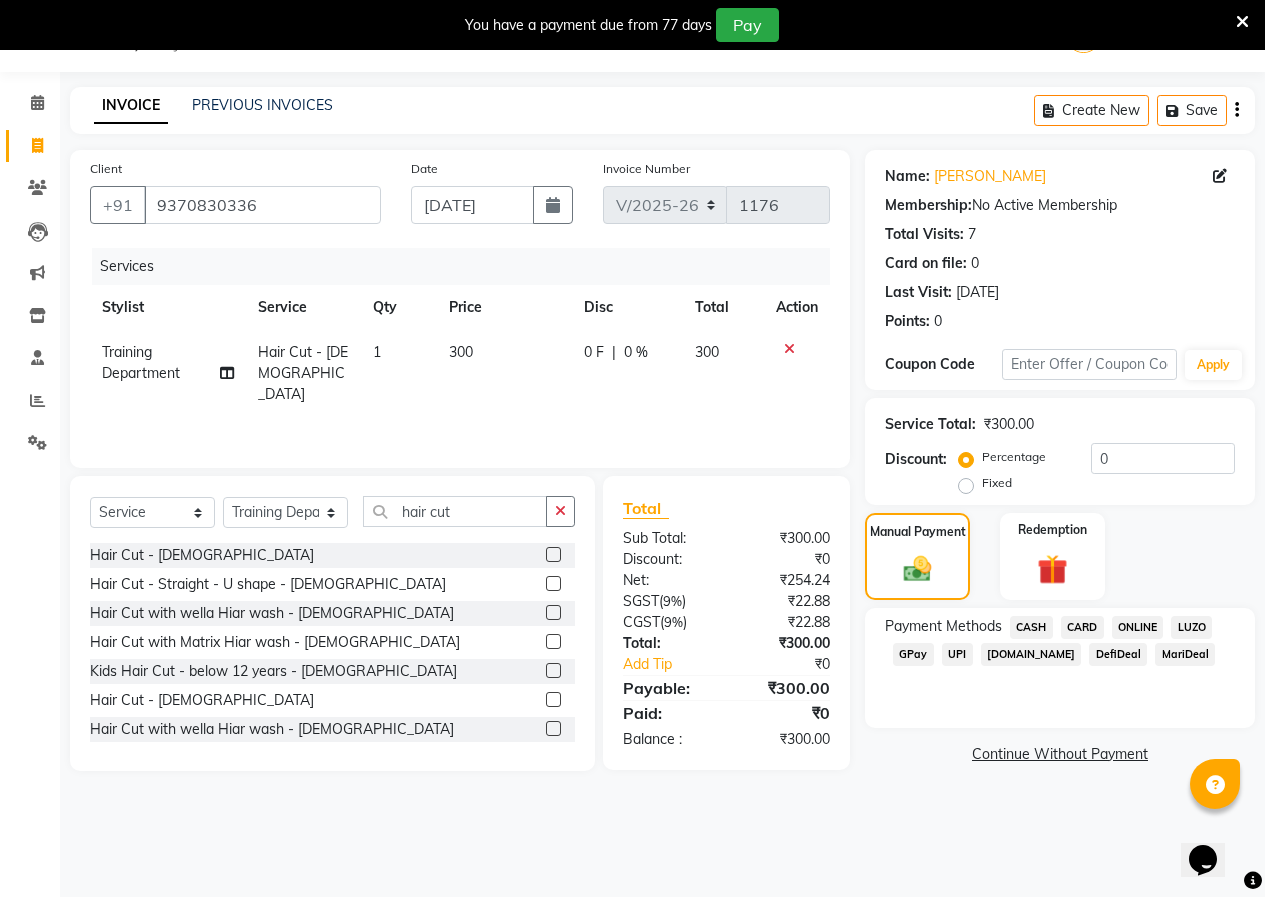 click on "ONLINE" 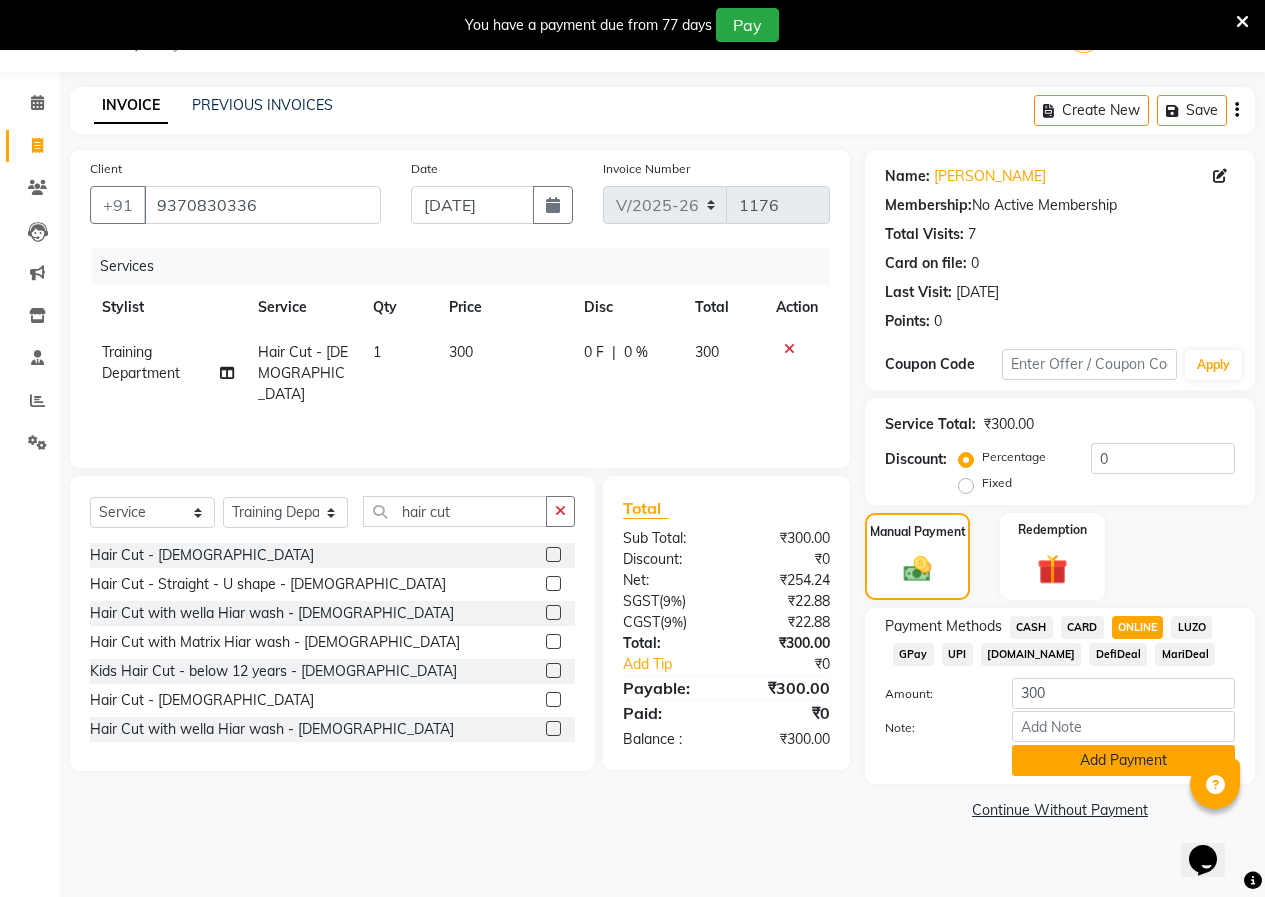 click on "Add Payment" 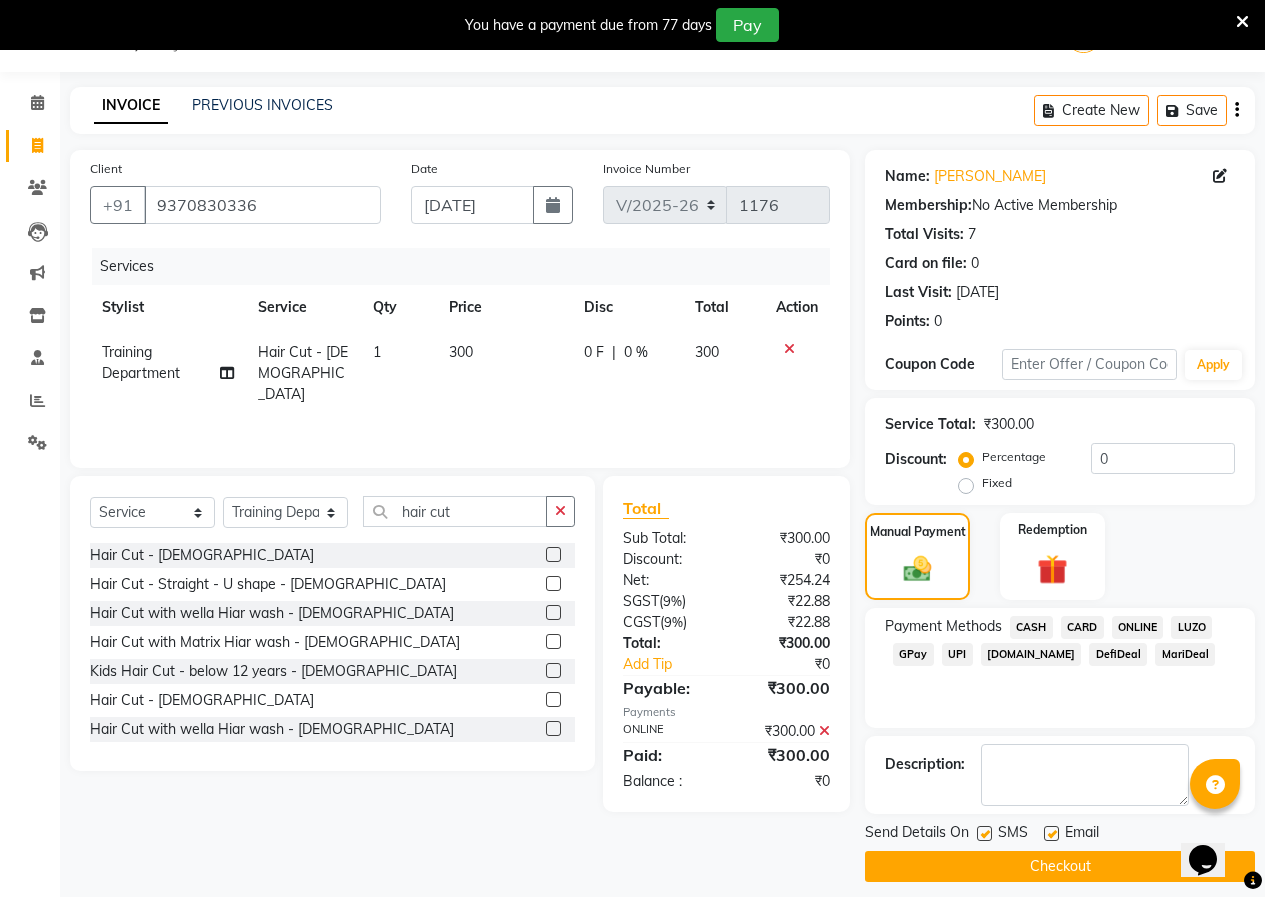 click on "Checkout" 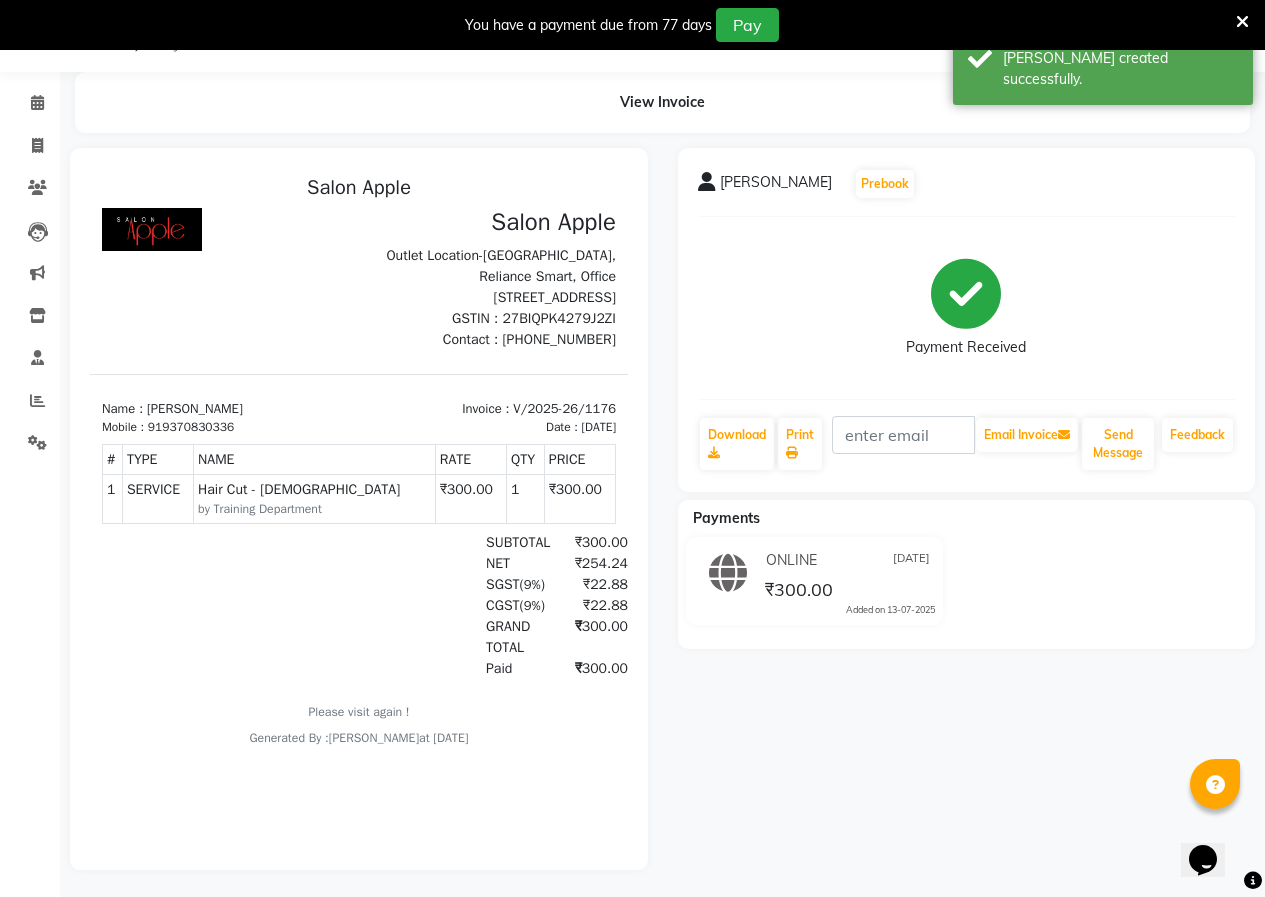 scroll, scrollTop: 0, scrollLeft: 0, axis: both 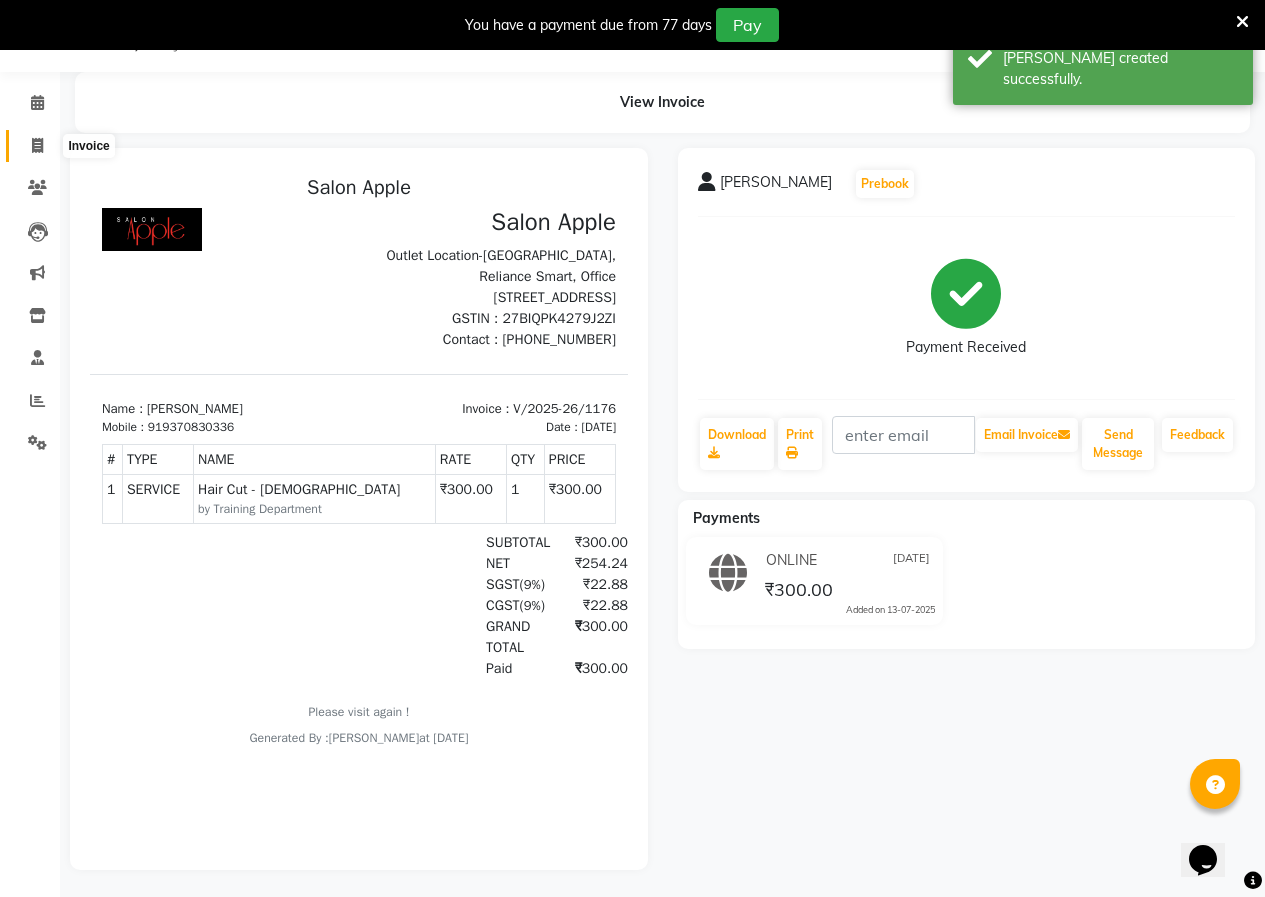 click 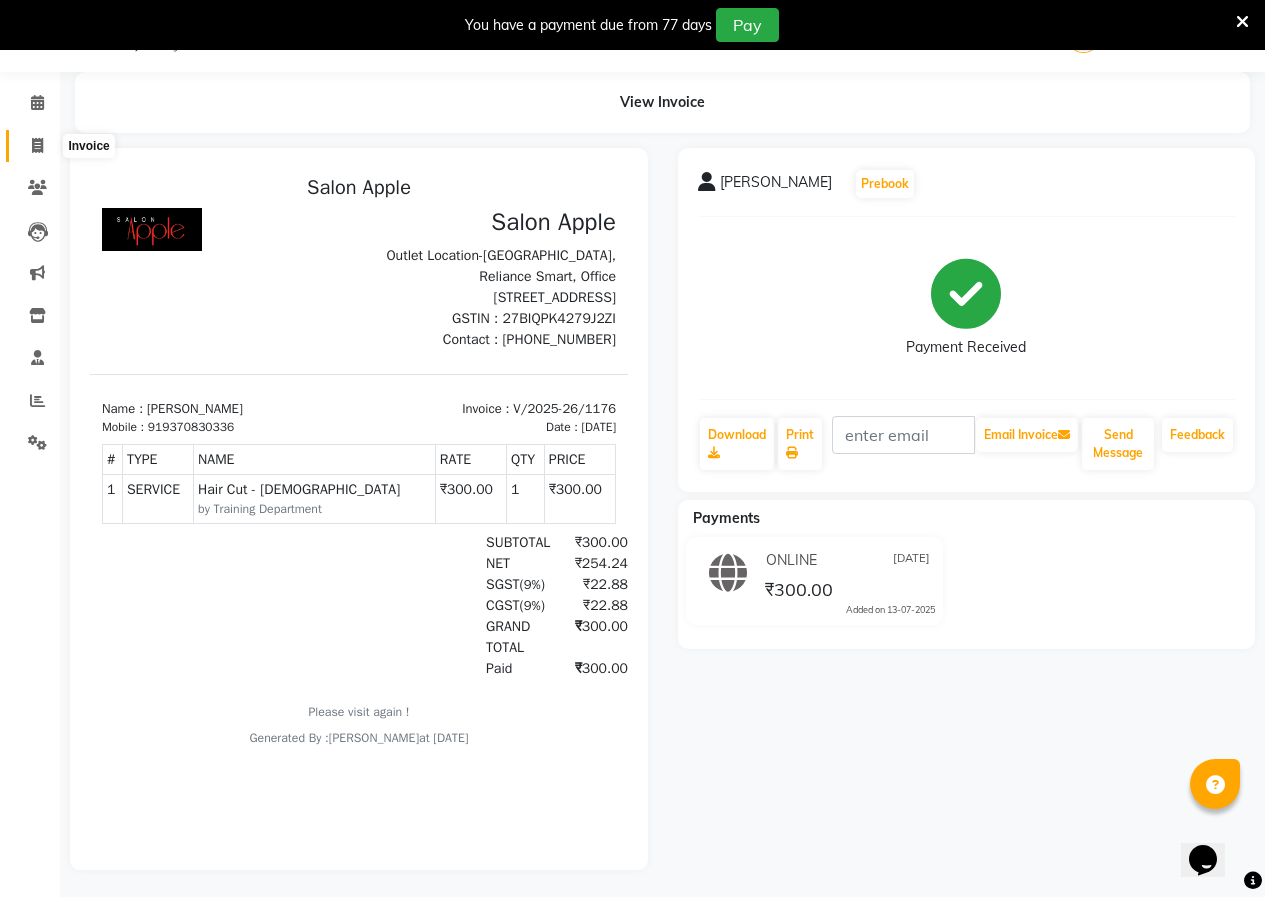 select on "service" 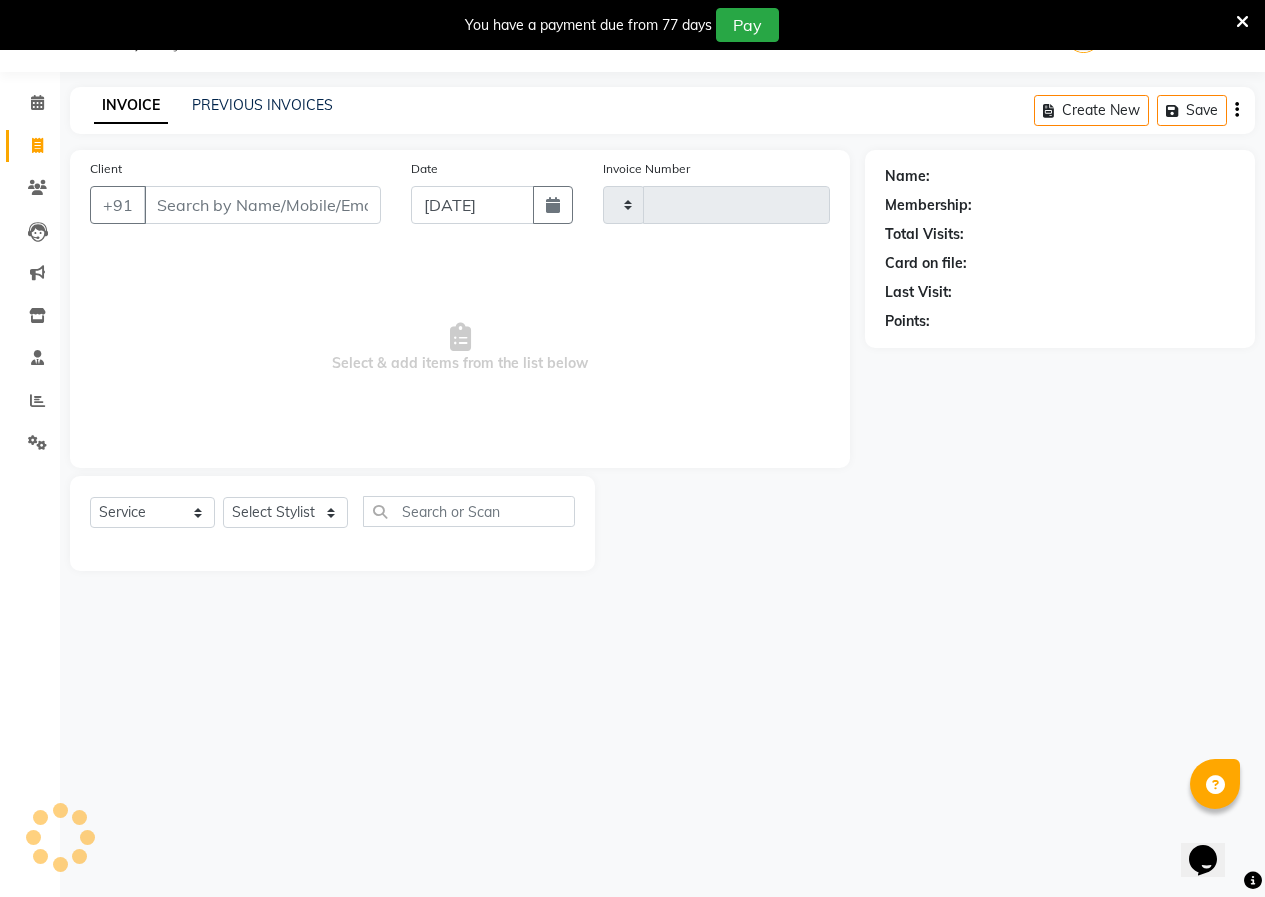 type on "1177" 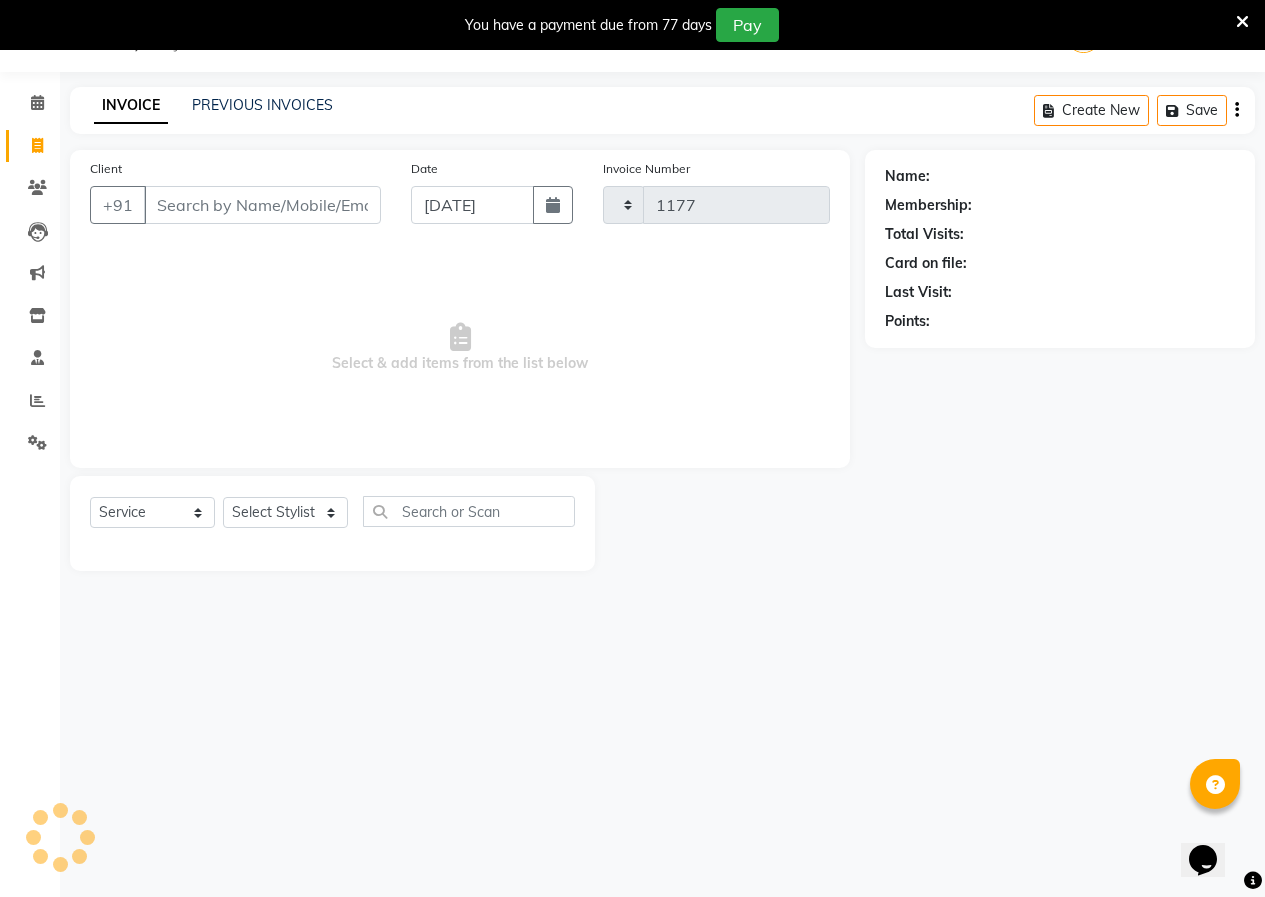 select on "118" 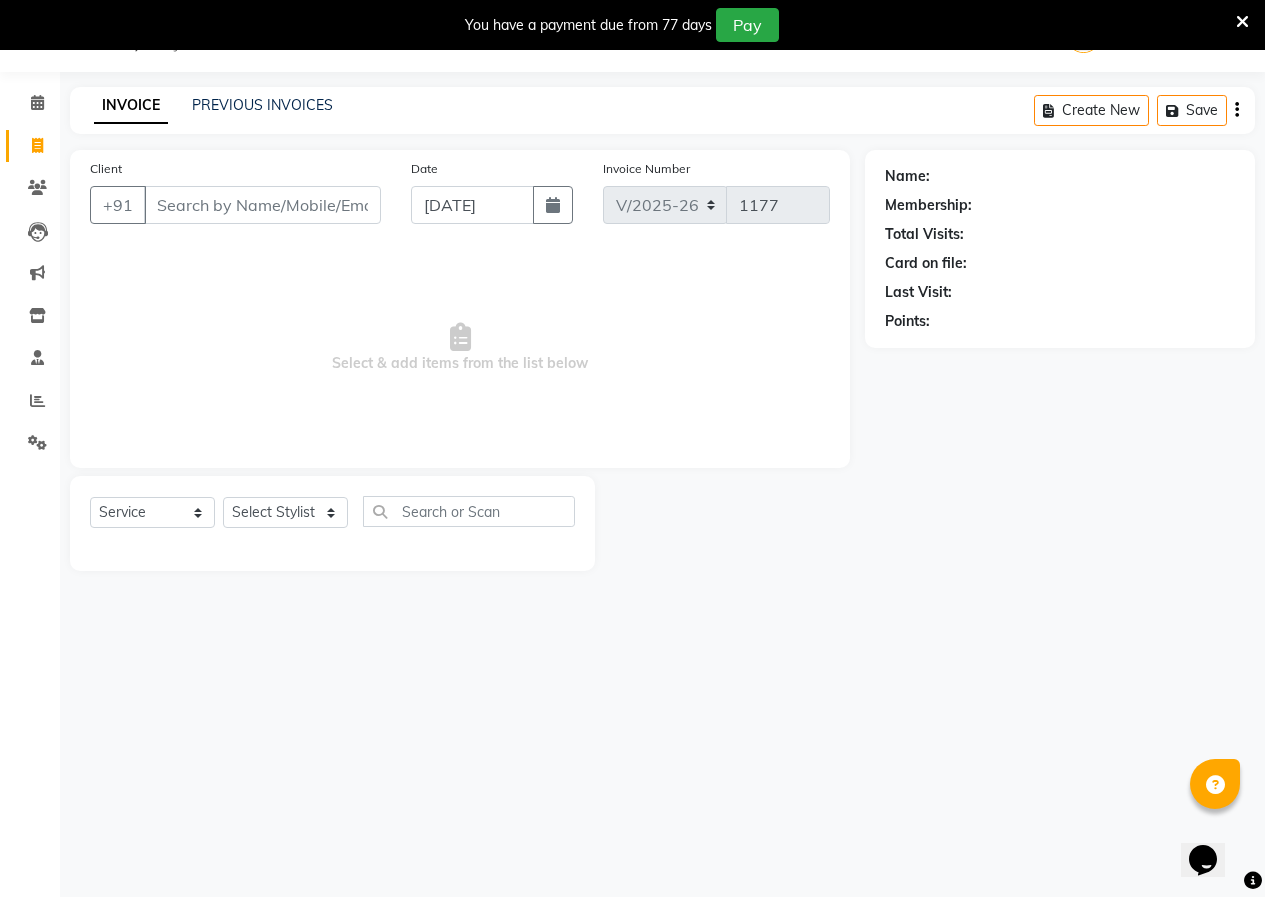 click on "Client" at bounding box center [262, 205] 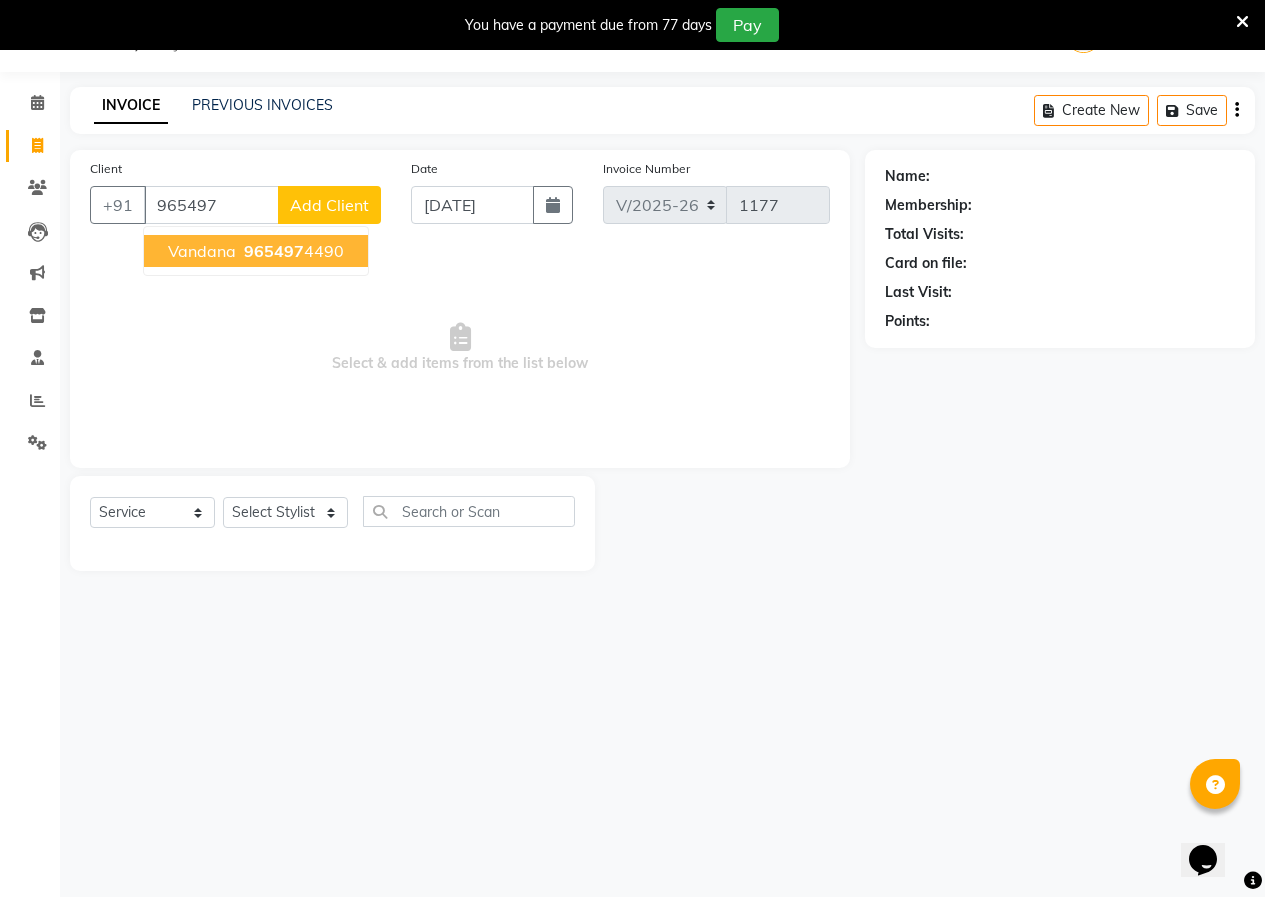 click on "vandana" at bounding box center [202, 251] 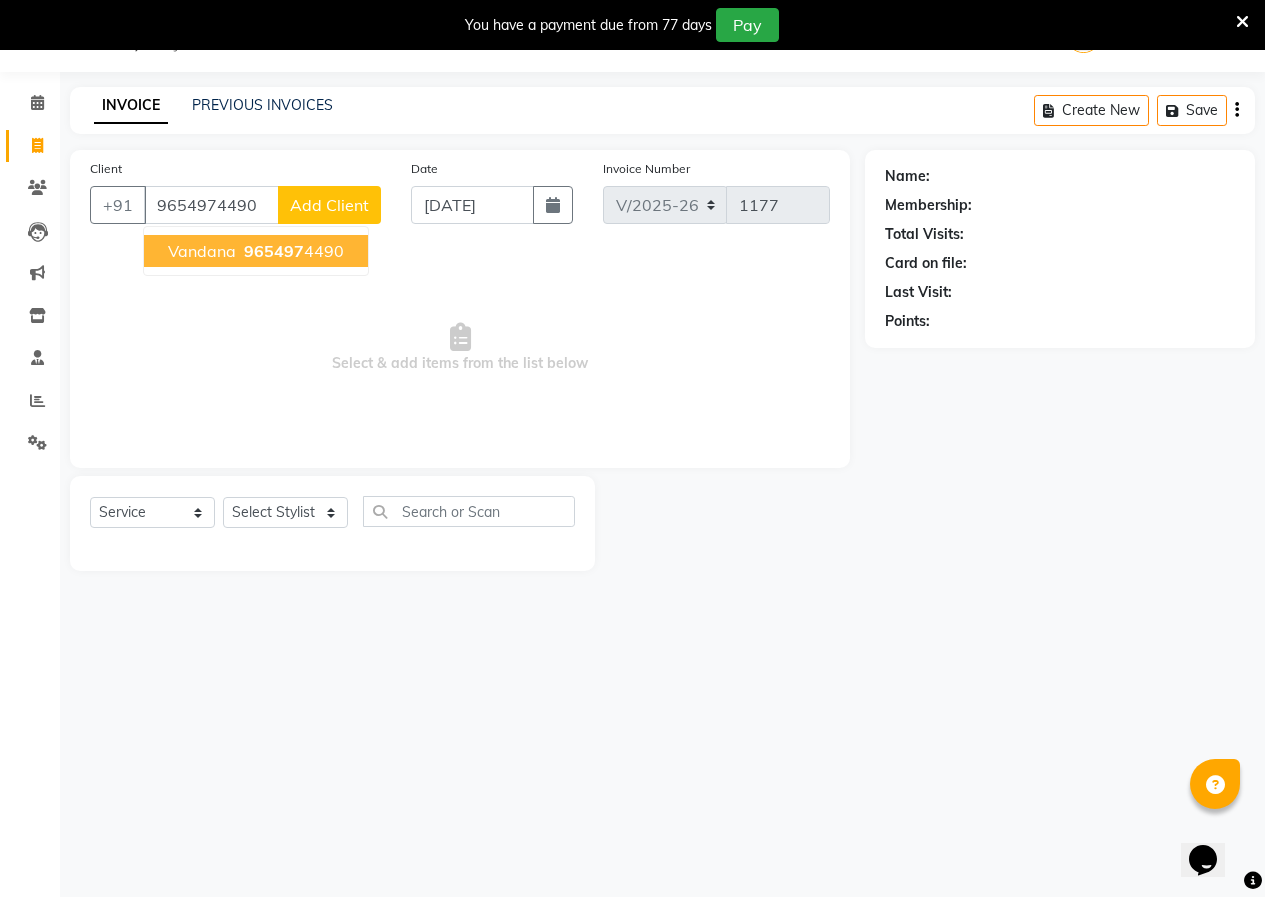 type on "9654974490" 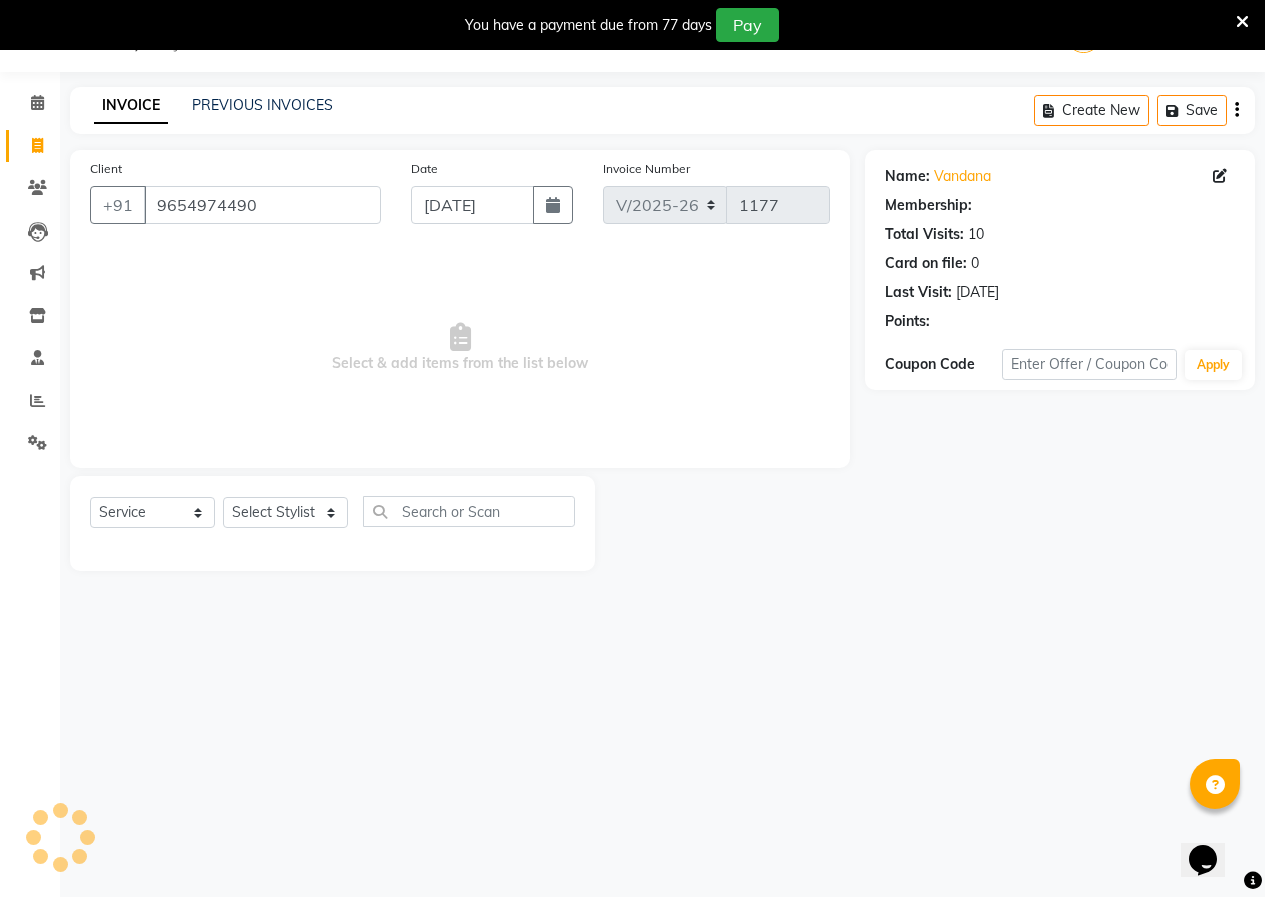 select on "1: Object" 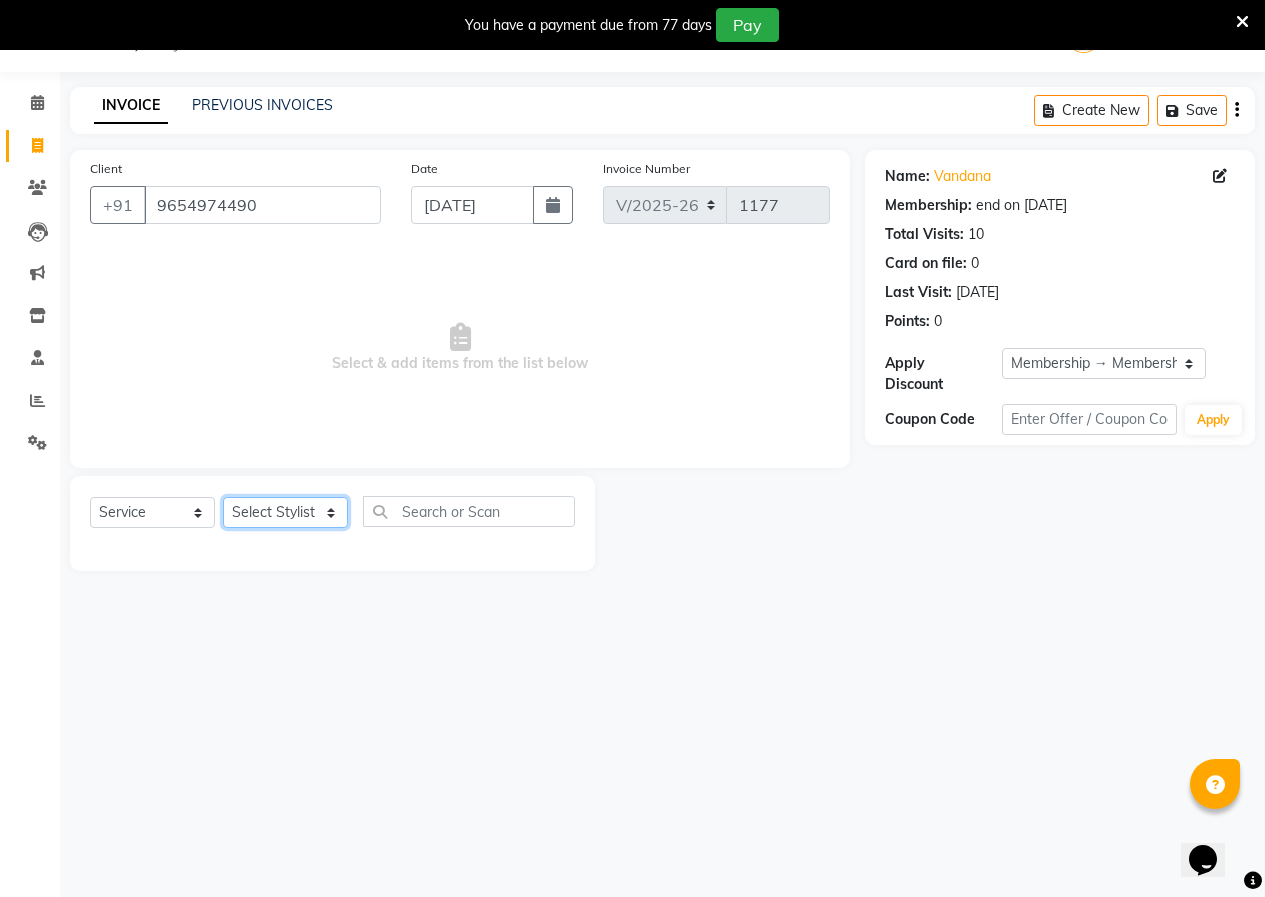 click on "Select Stylist [PERSON_NAME]  [PERSON_NAME] [PERSON_NAME] [PERSON_NAME]  Training Department [GEOGRAPHIC_DATA]" 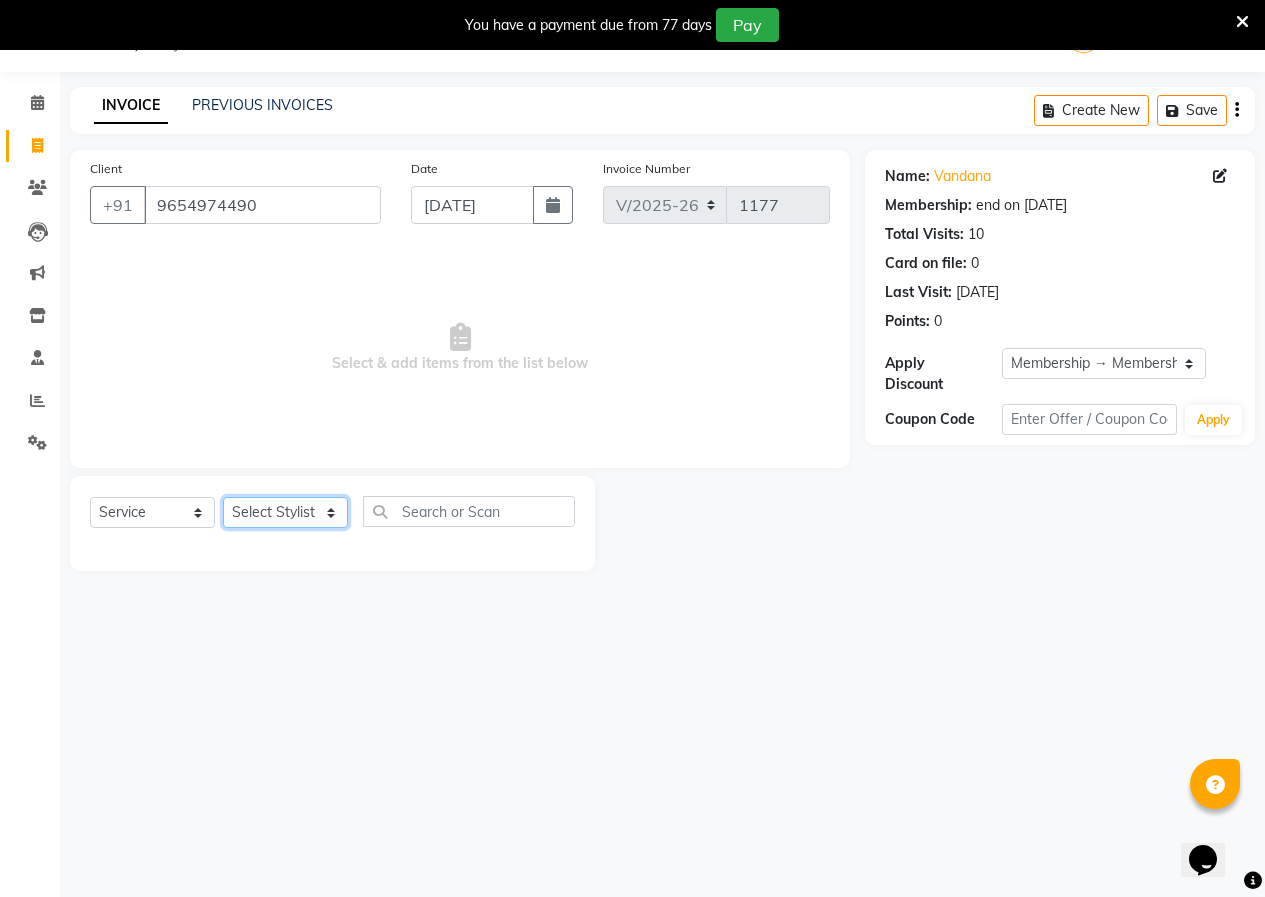 select on "23905" 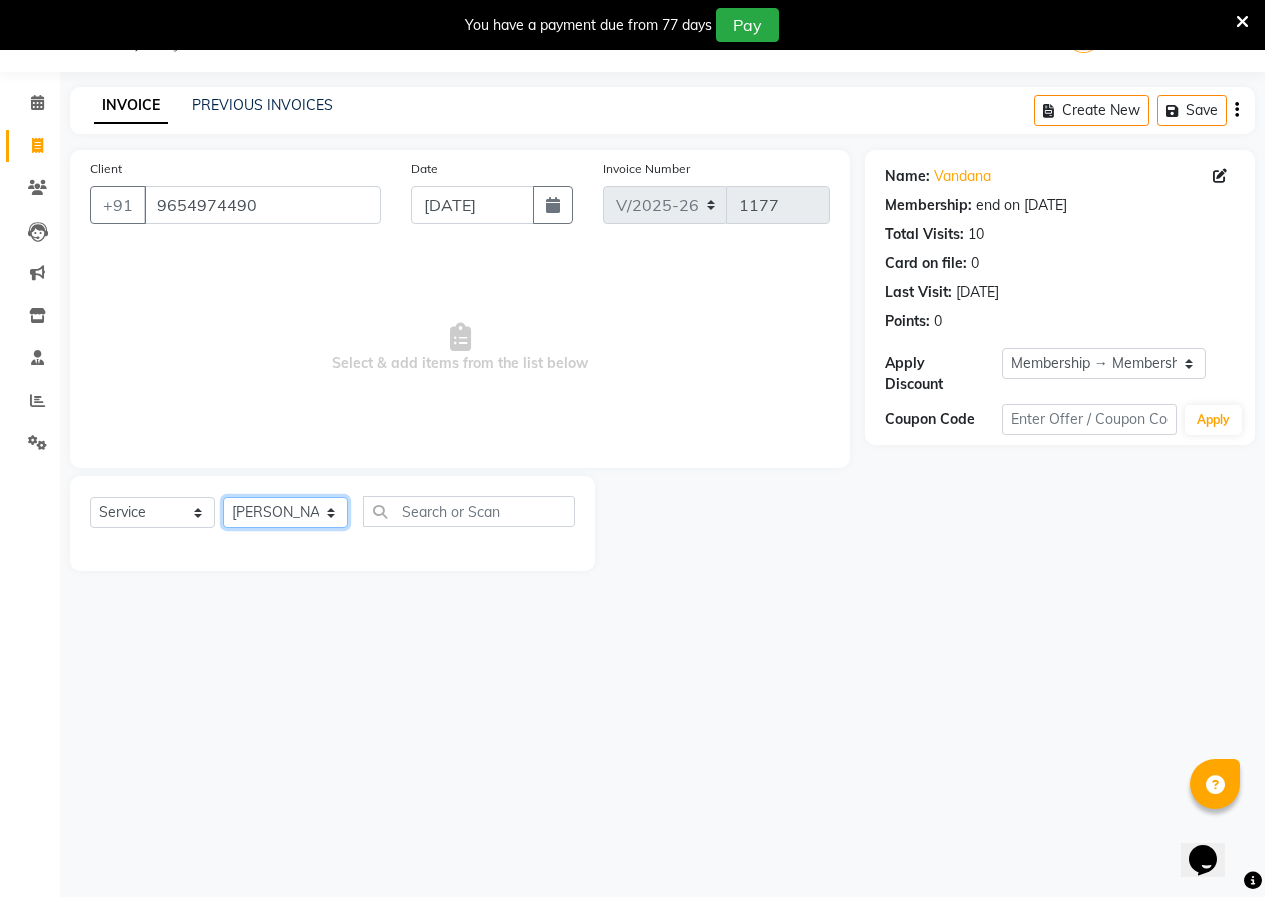 click on "Select Stylist [PERSON_NAME]  [PERSON_NAME] [PERSON_NAME] [PERSON_NAME]  Training Department [GEOGRAPHIC_DATA]" 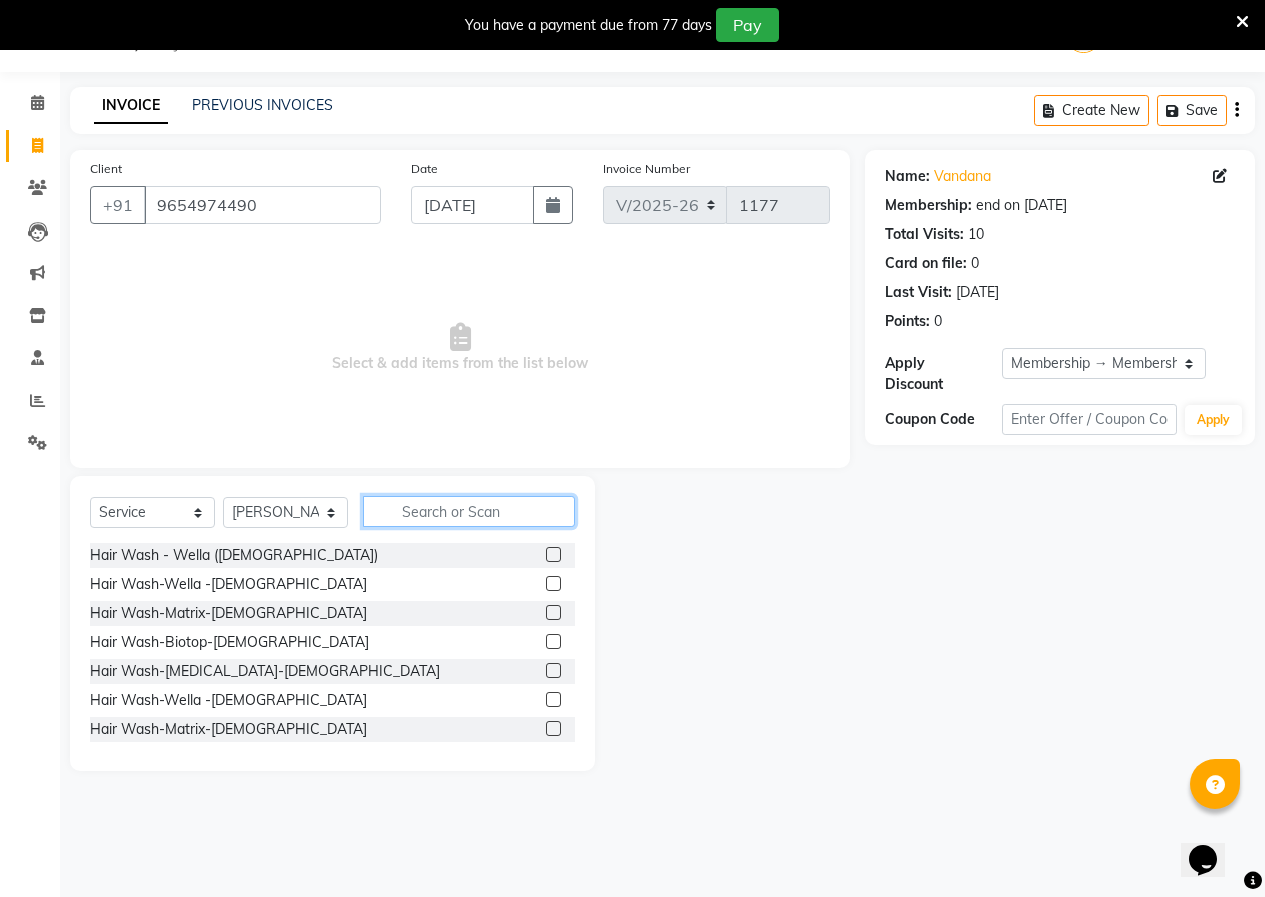click 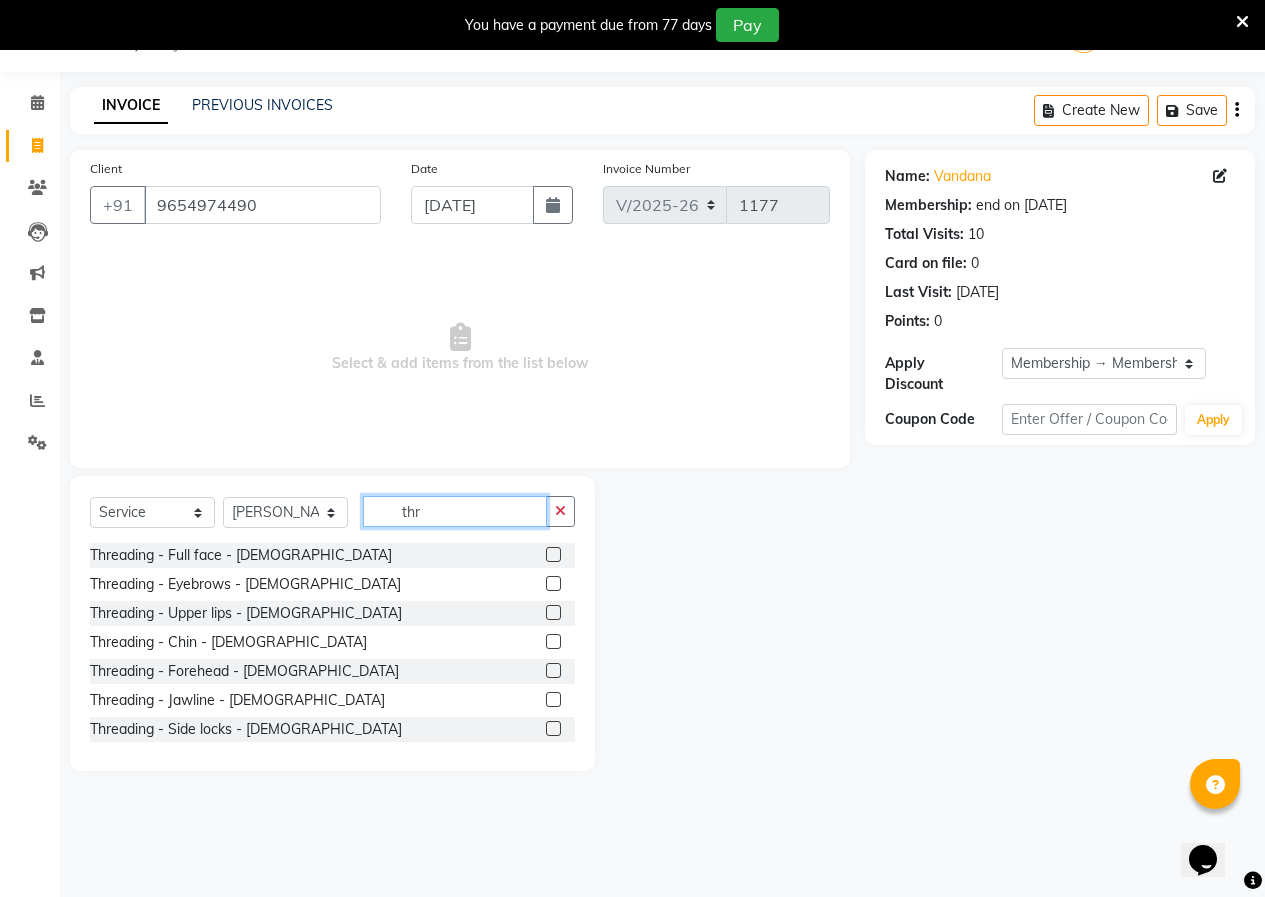 type on "thr" 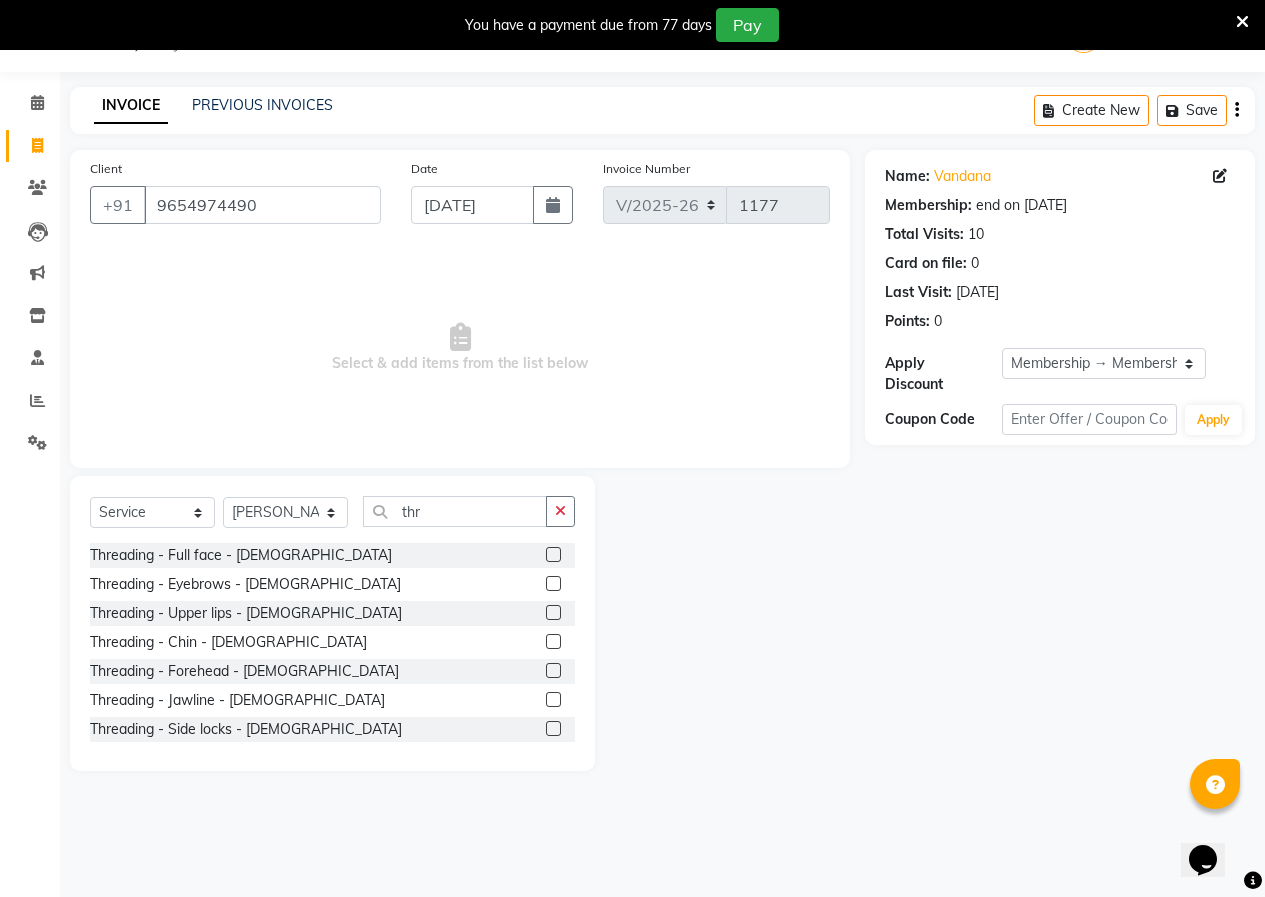 click 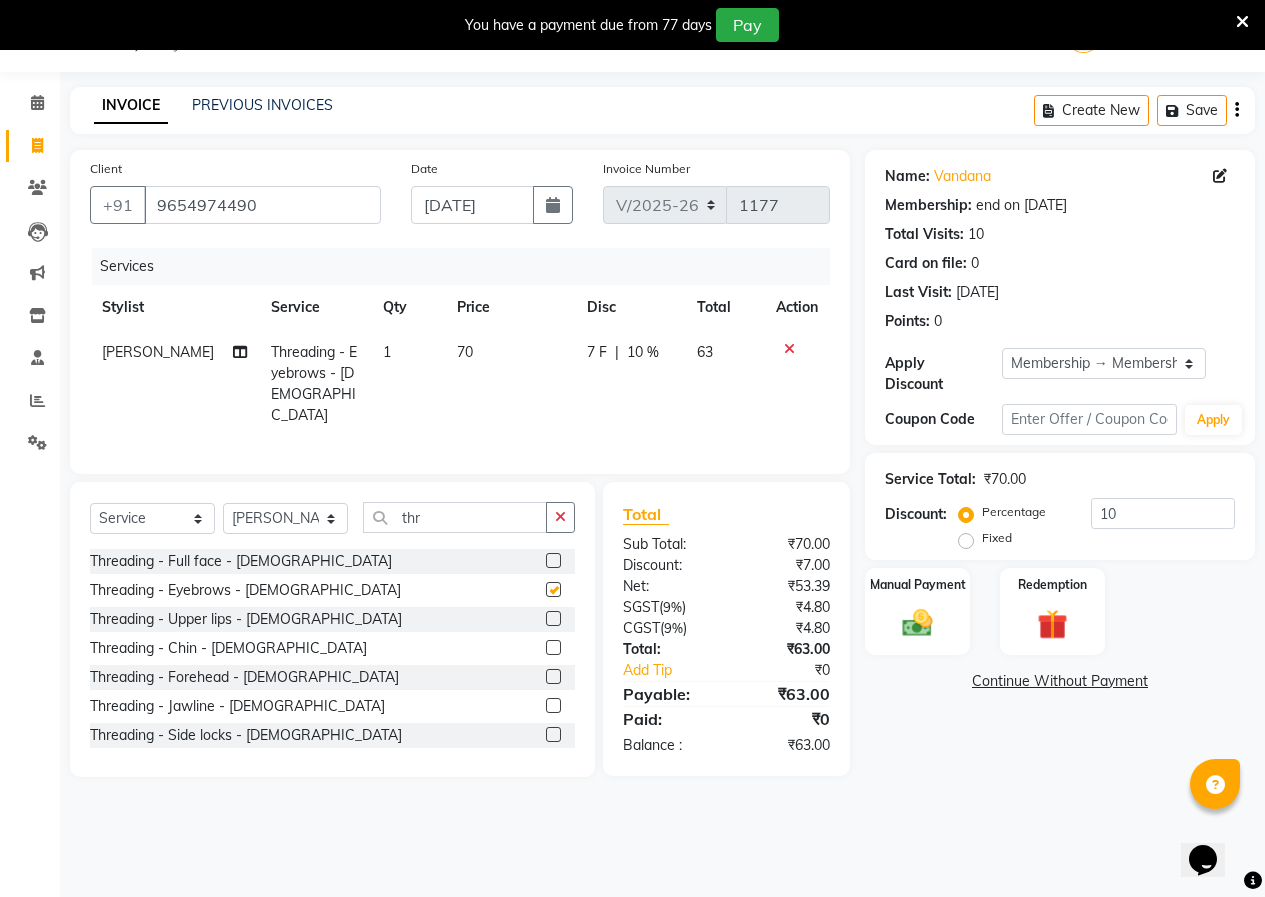 checkbox on "false" 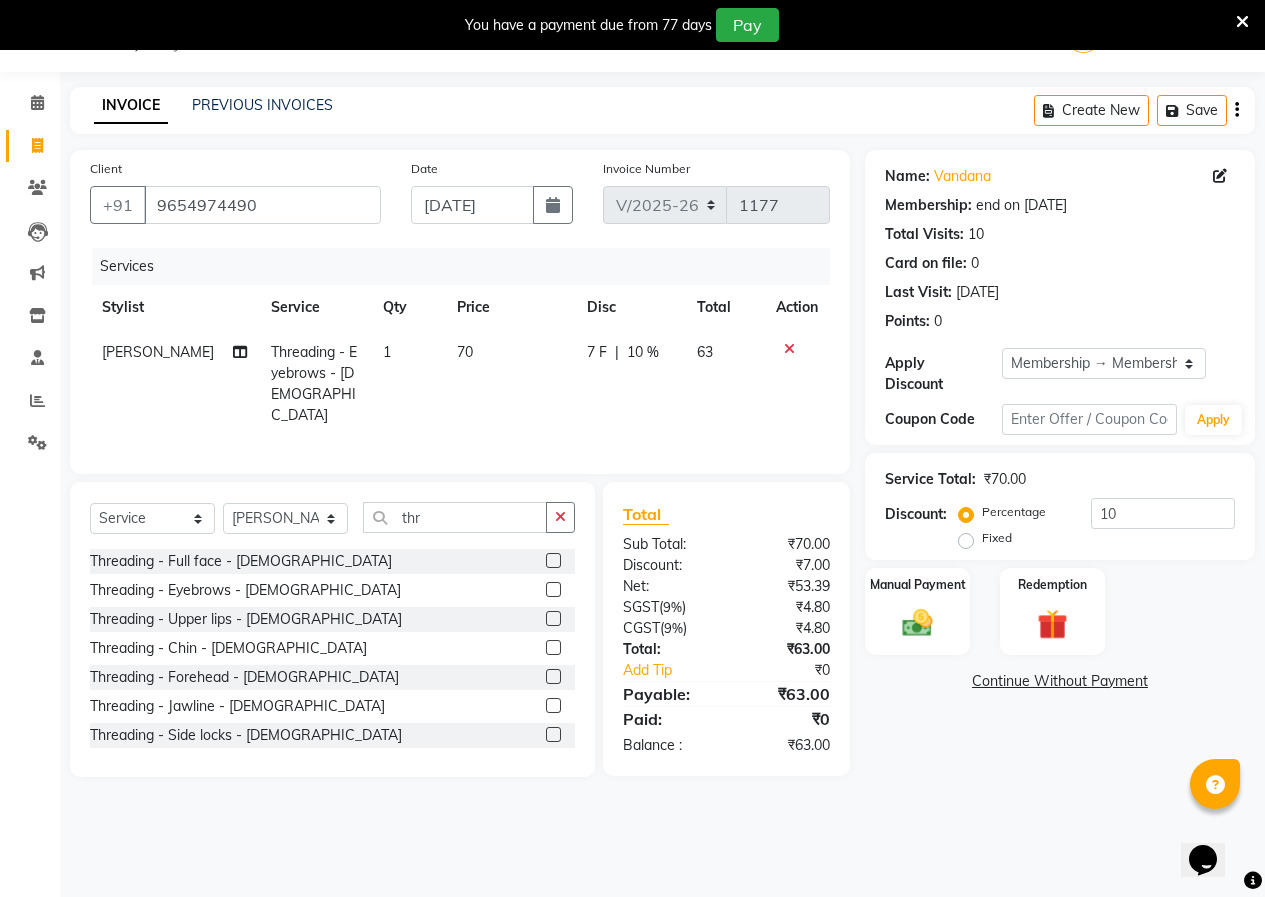 click 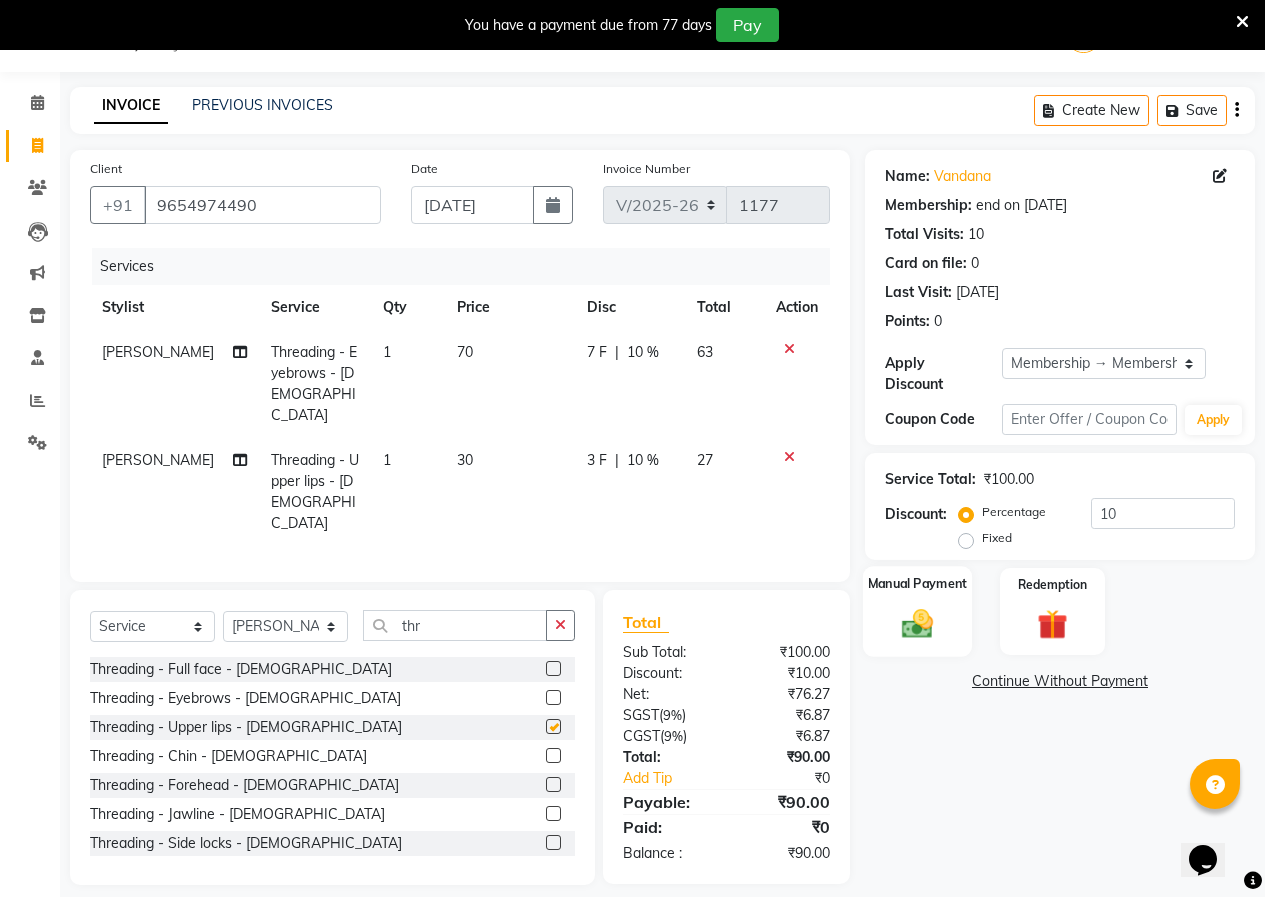 checkbox on "false" 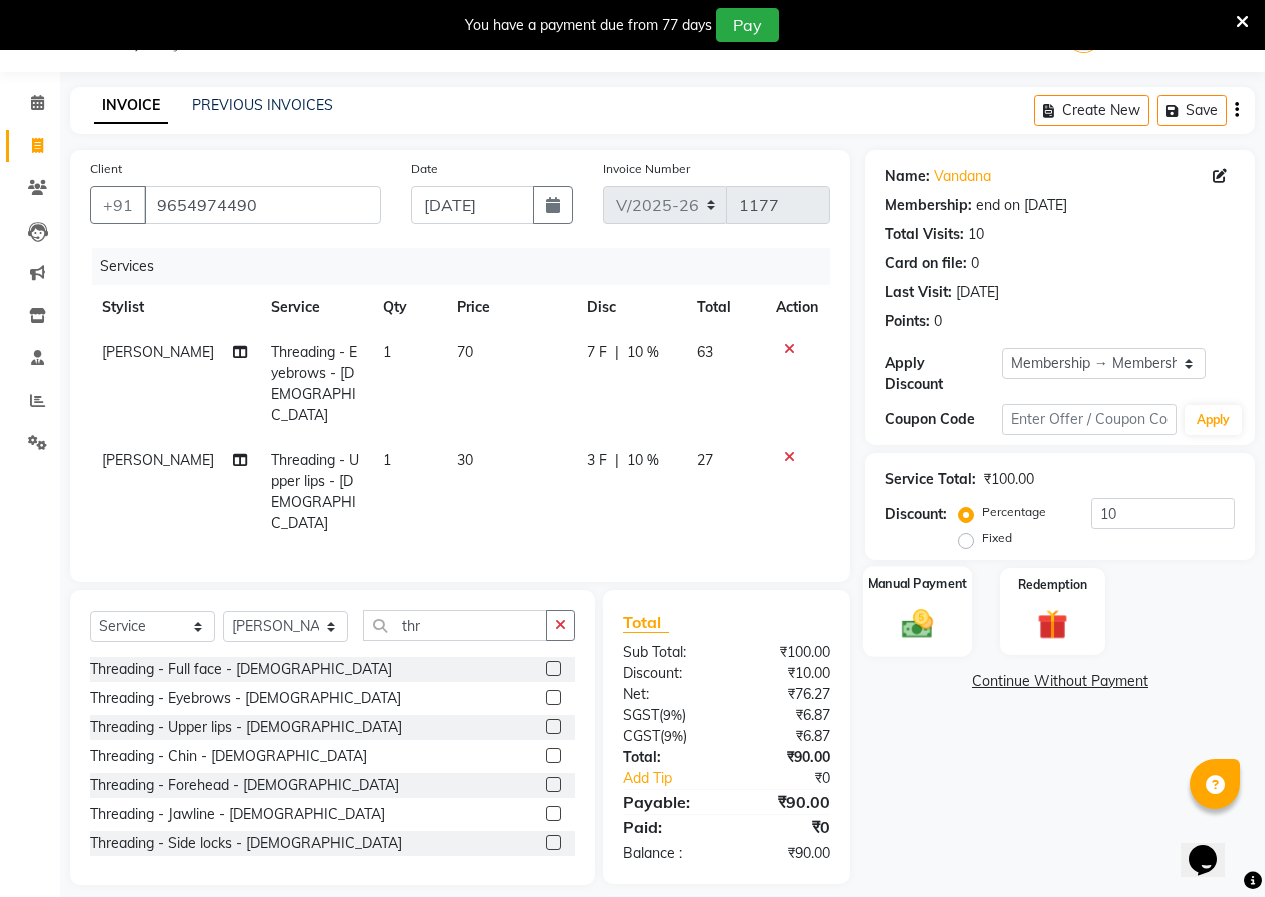 click 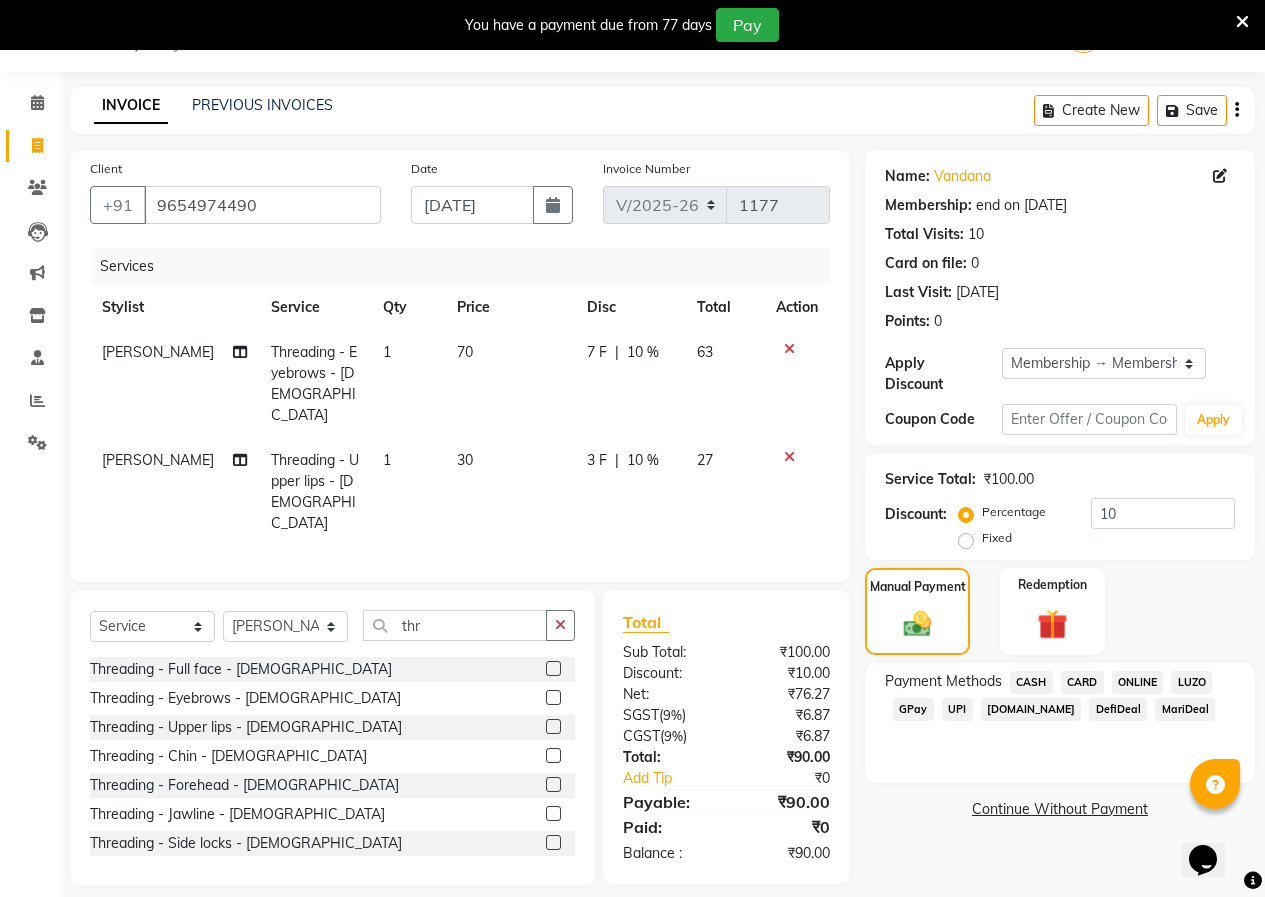 click on "ONLINE" 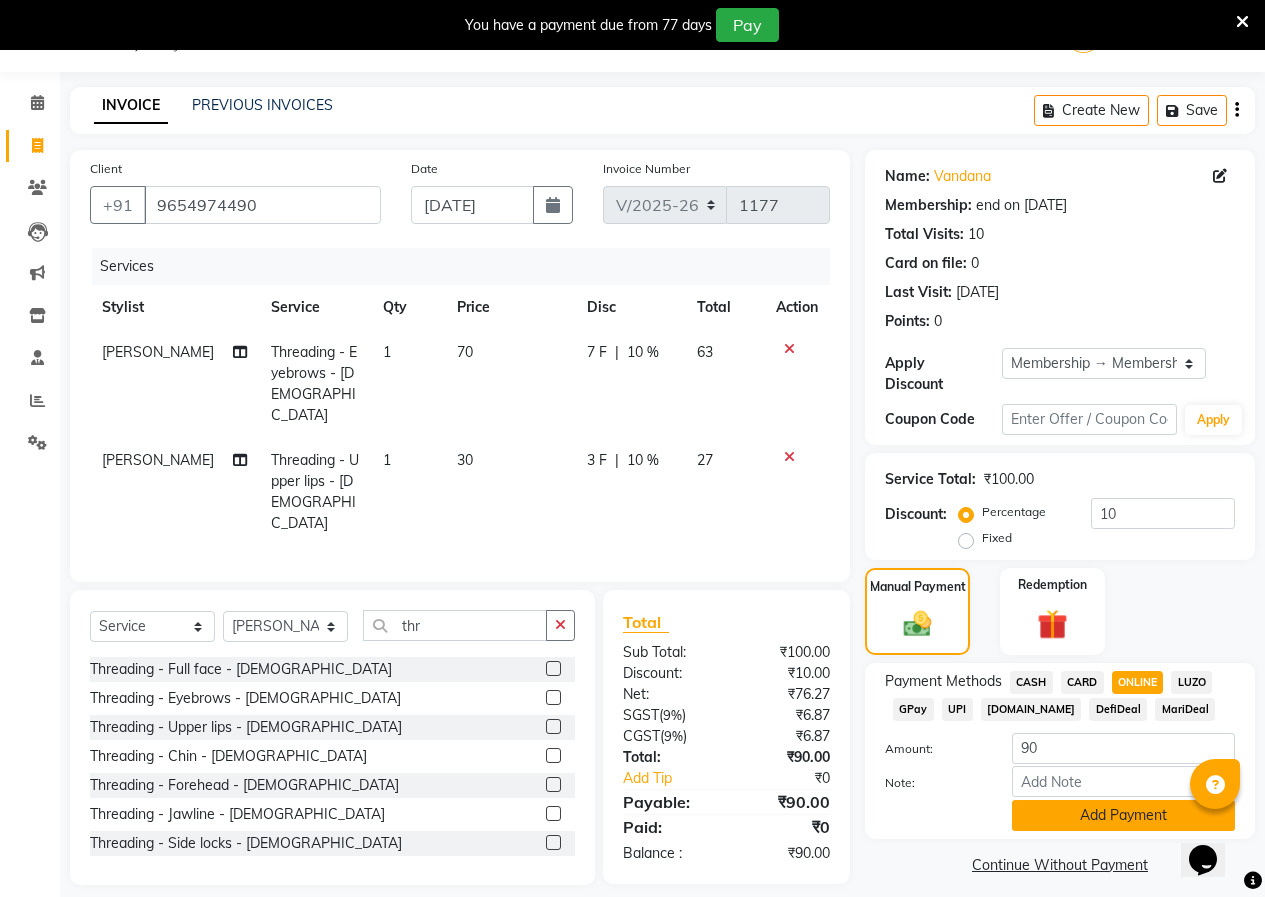 click on "Add Payment" 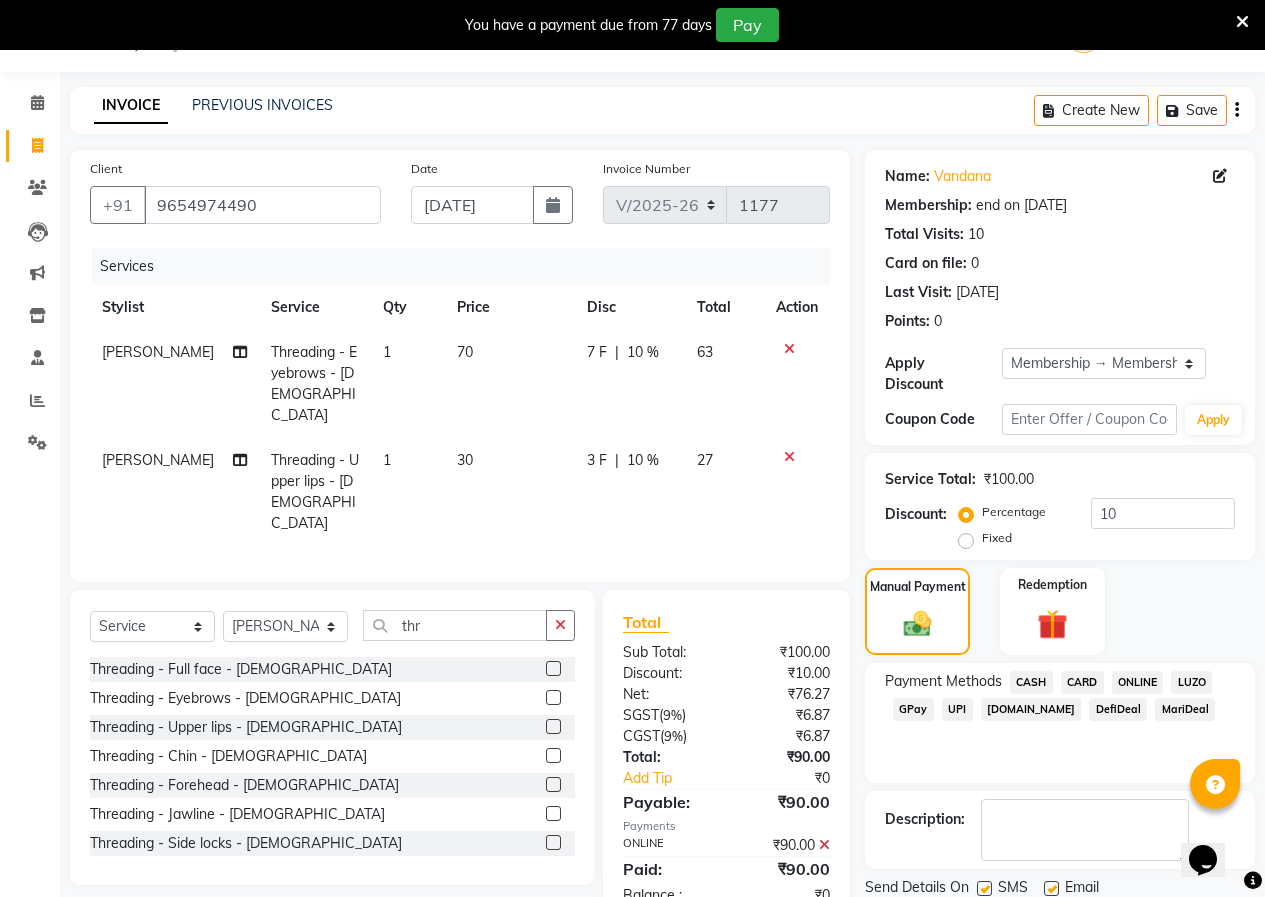 scroll, scrollTop: 104, scrollLeft: 0, axis: vertical 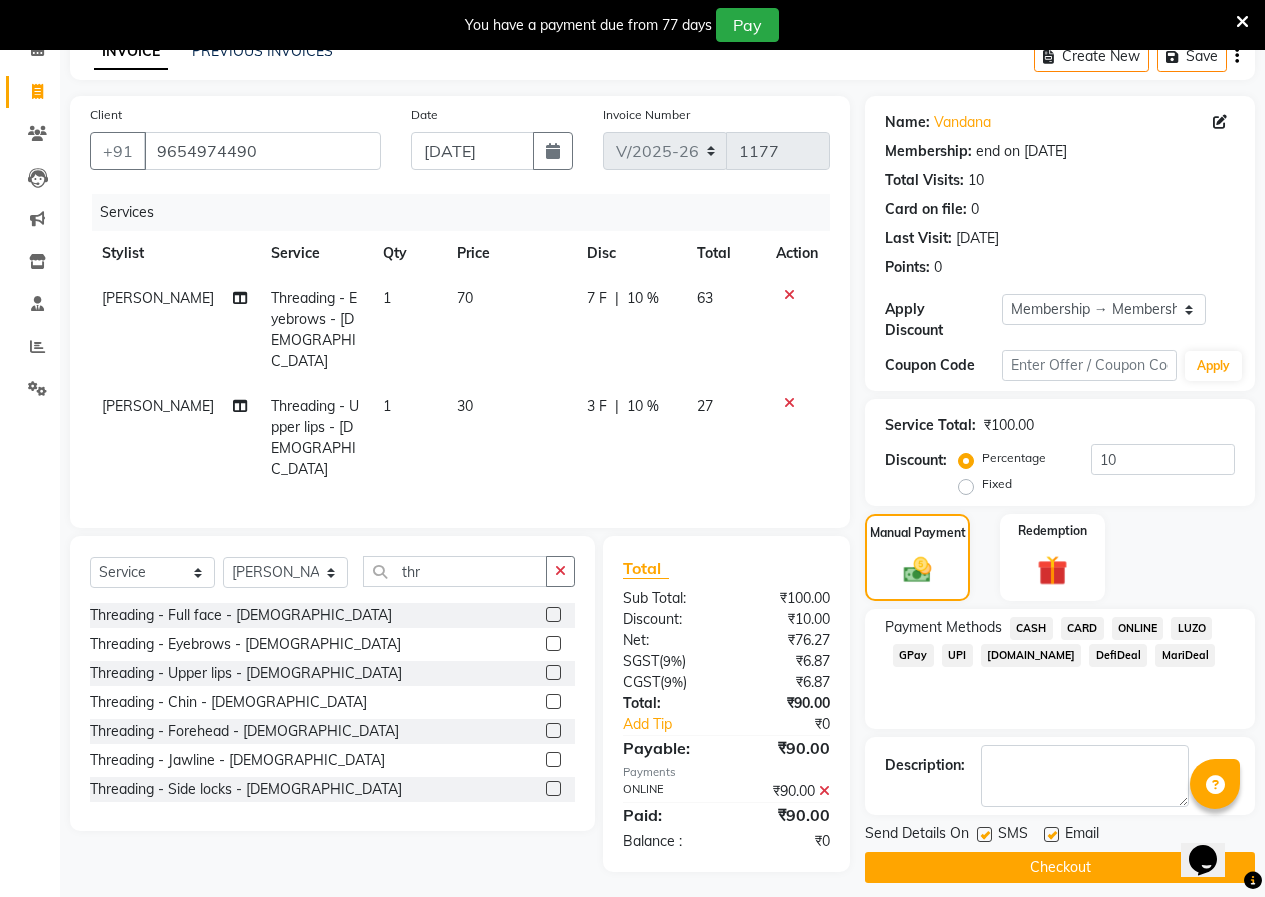 click on "Checkout" 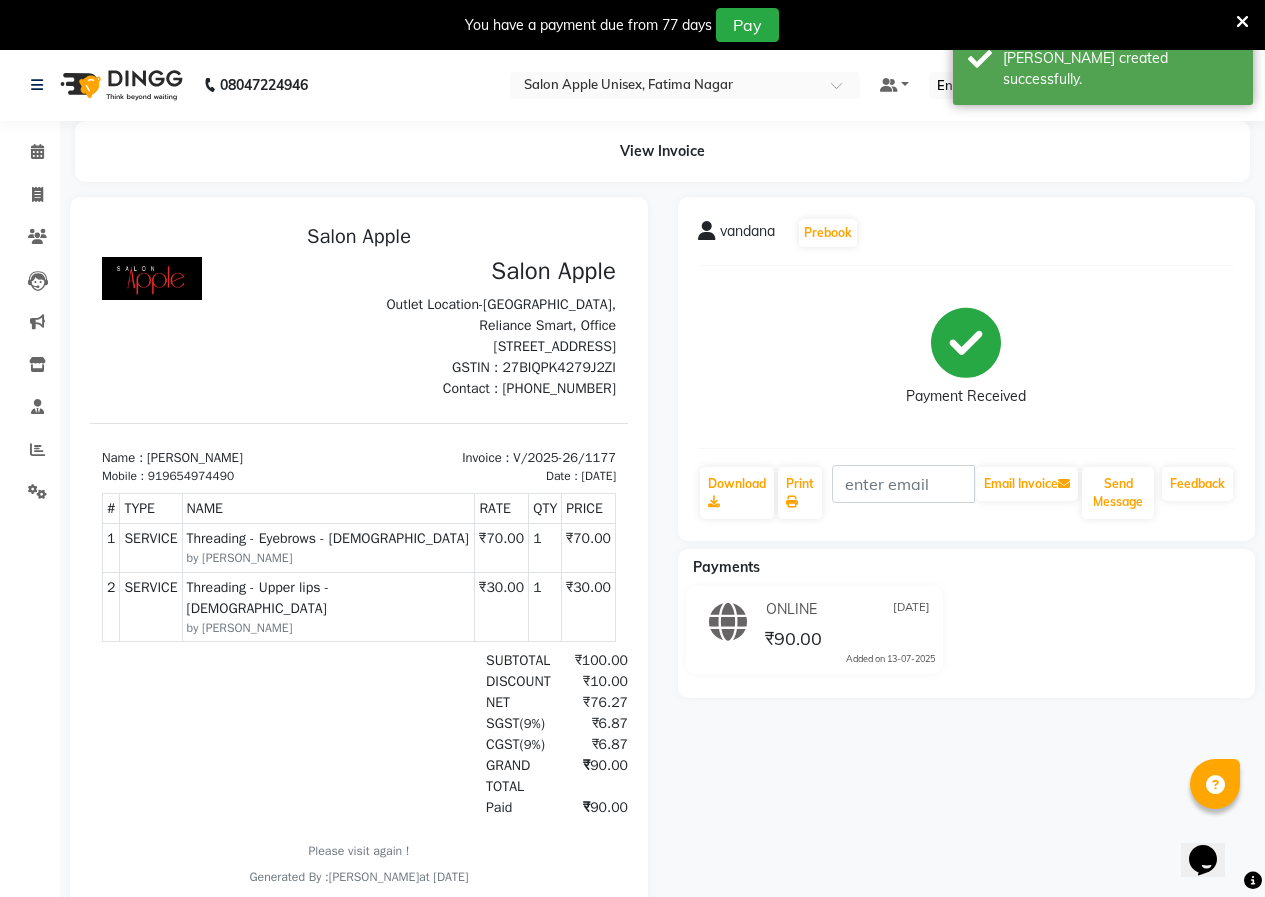scroll, scrollTop: 0, scrollLeft: 0, axis: both 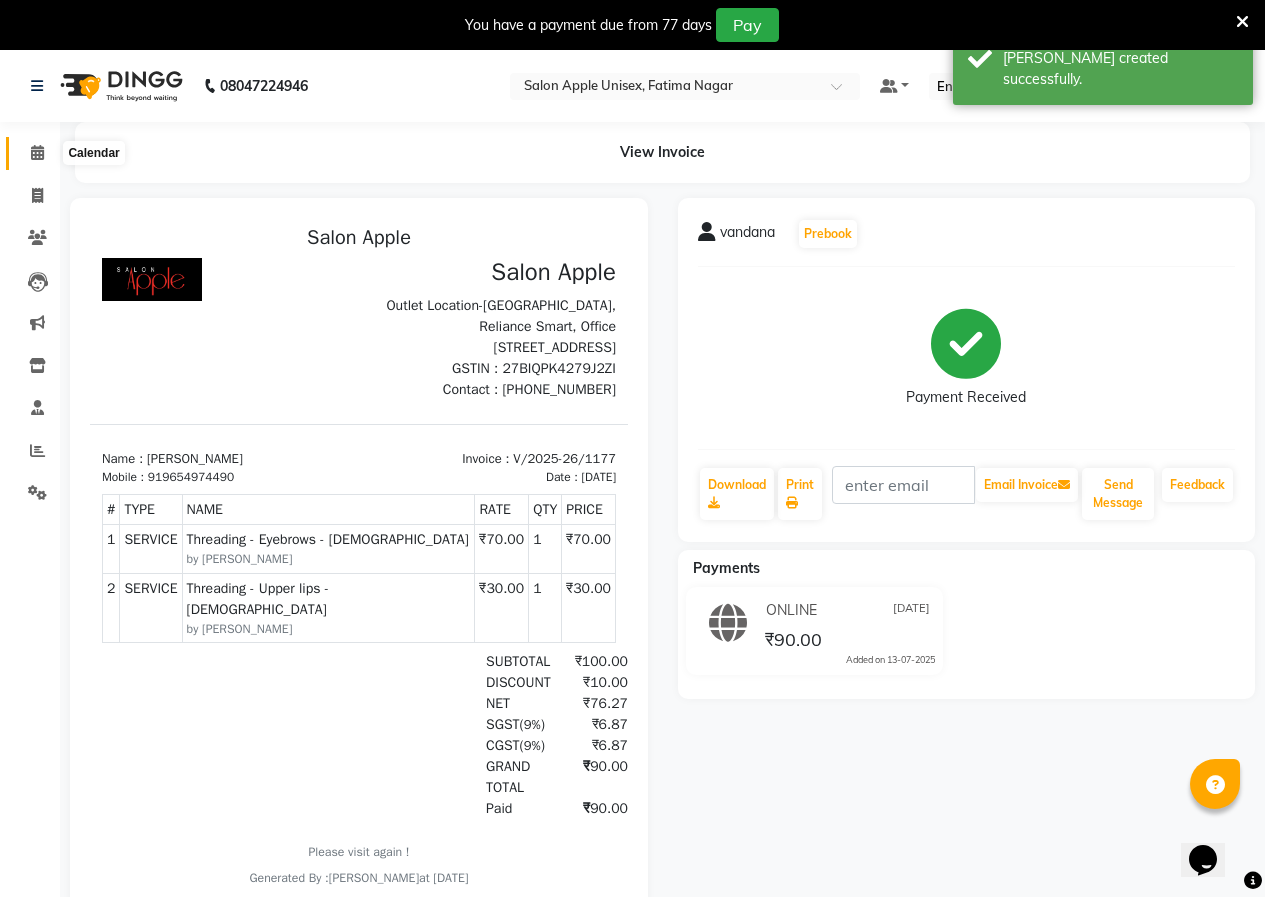 click 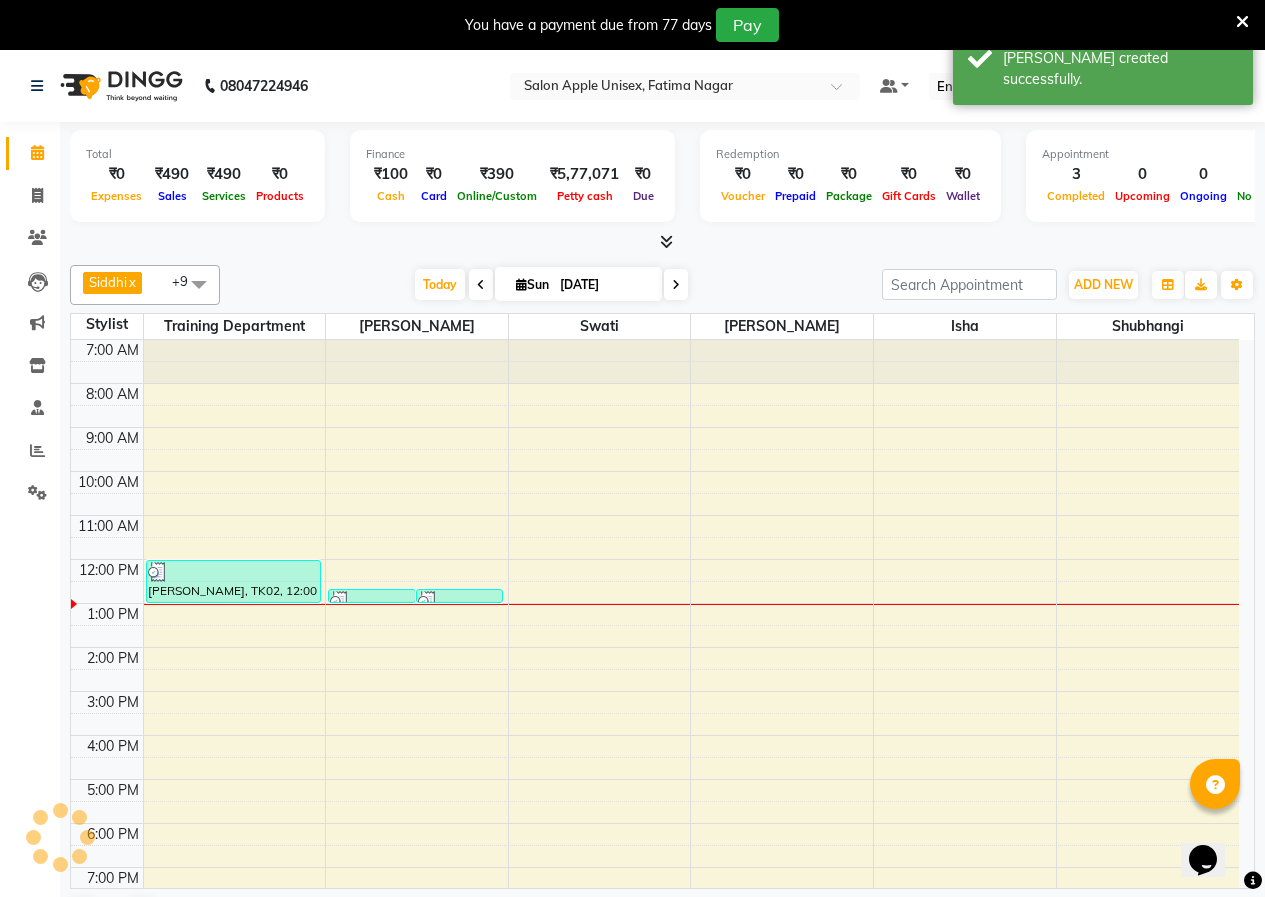 scroll, scrollTop: 0, scrollLeft: 0, axis: both 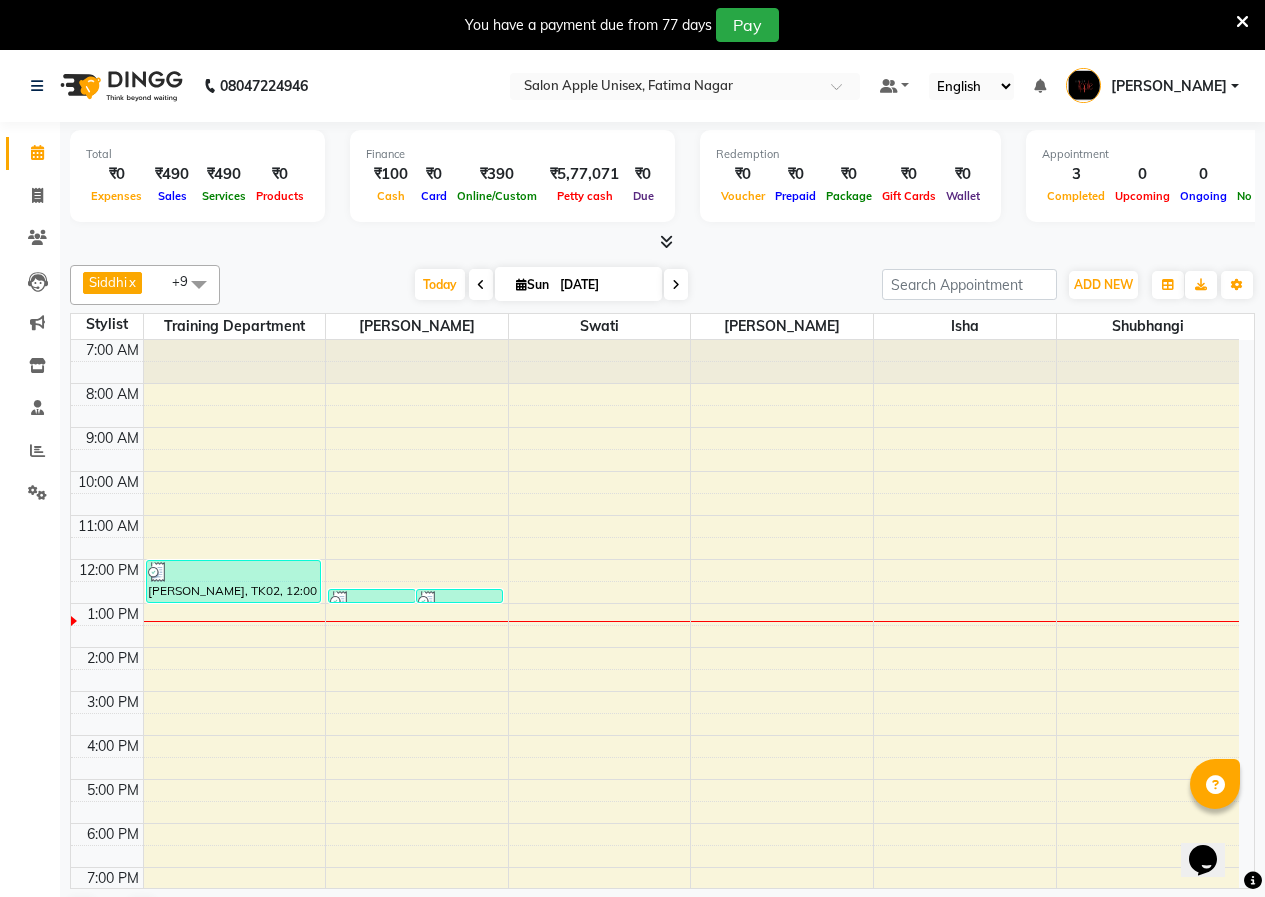 click on "08047224946 Select Location × Salon Apple Unisex, Fatima Nagar Default Panel My Panel English ENGLISH Español العربية मराठी हिंदी ગુજરાતી தமிழ் 中文 Notifications nothing to show Tahira  Manage Profile Change Password Sign out  Version:3.15.4" 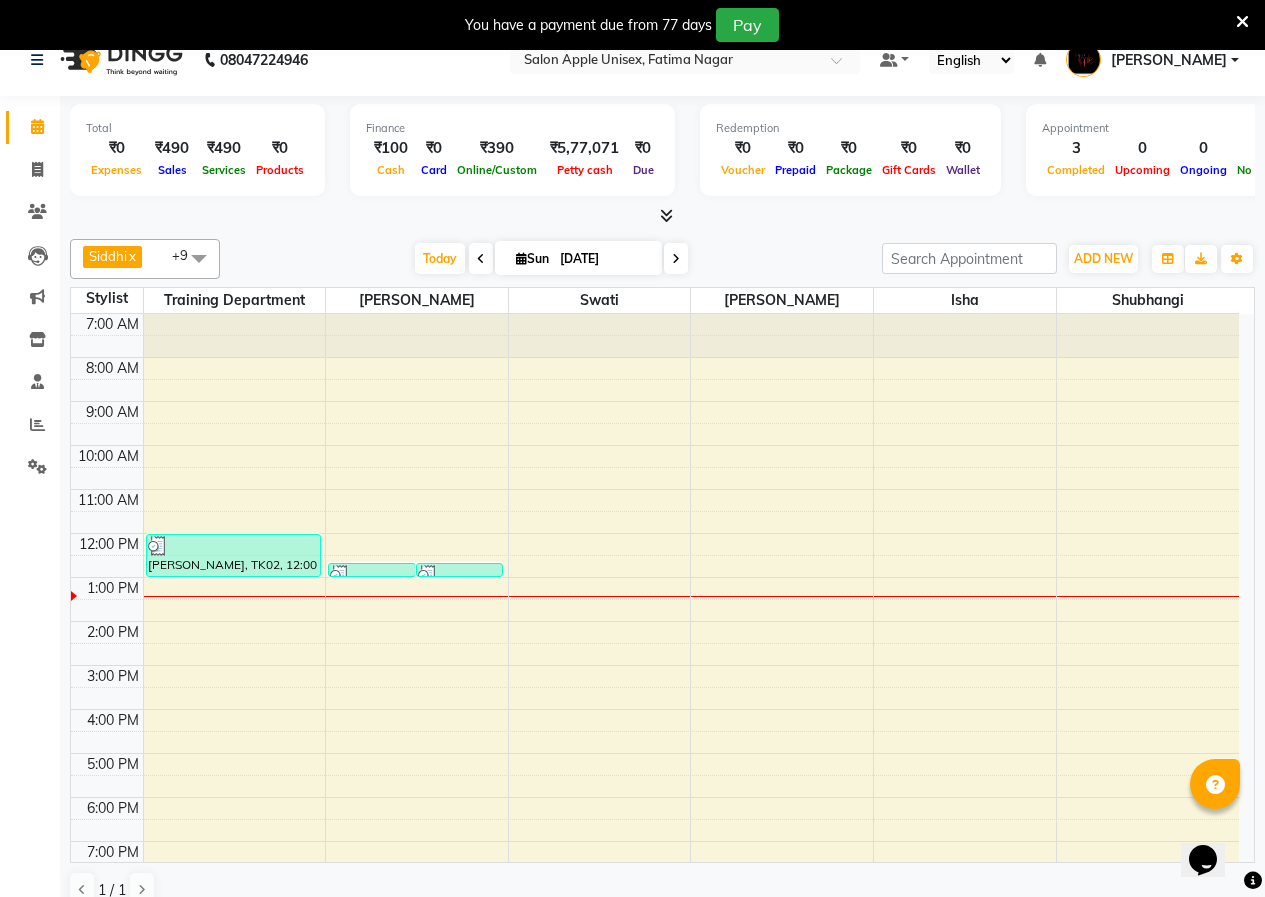 scroll, scrollTop: 51, scrollLeft: 0, axis: vertical 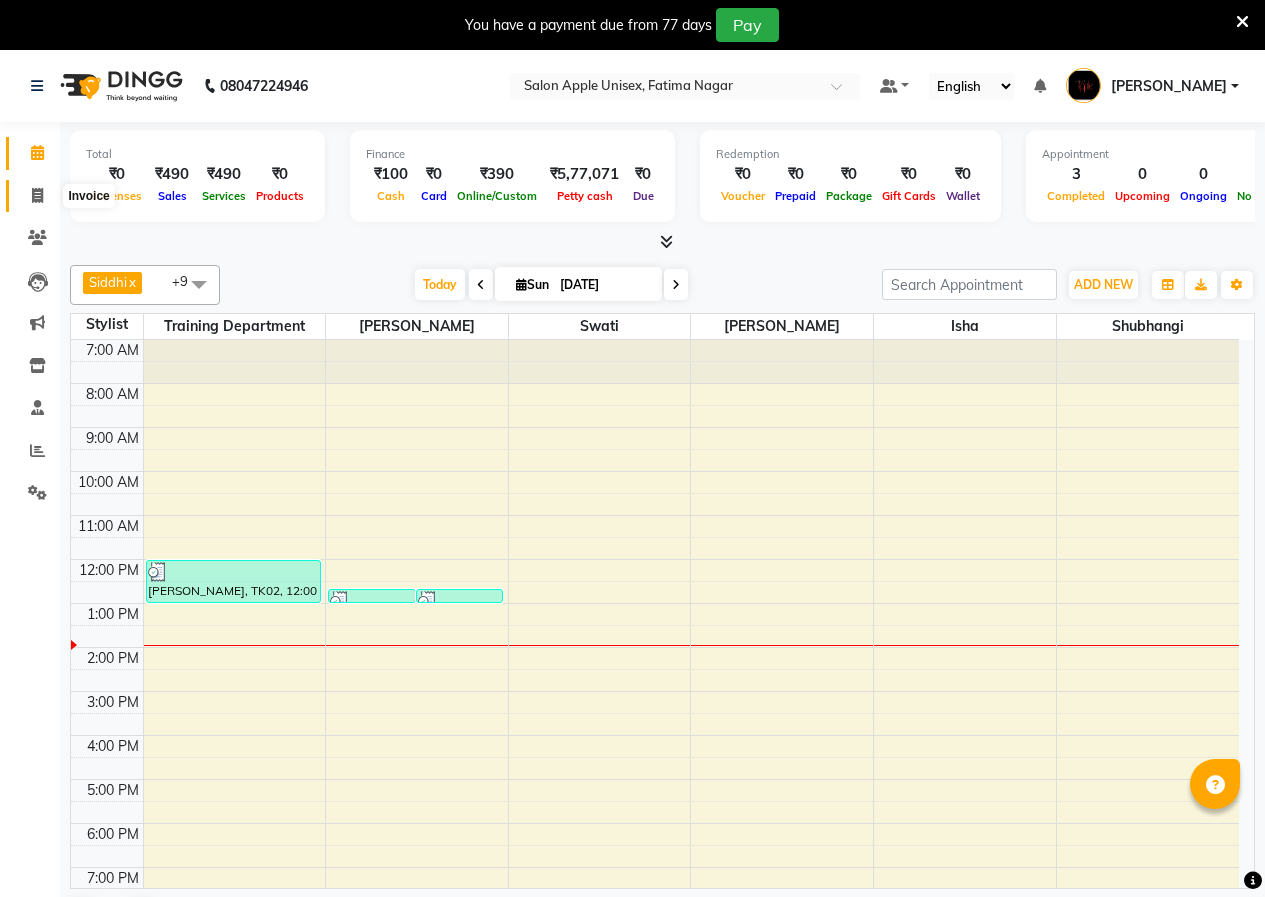 click 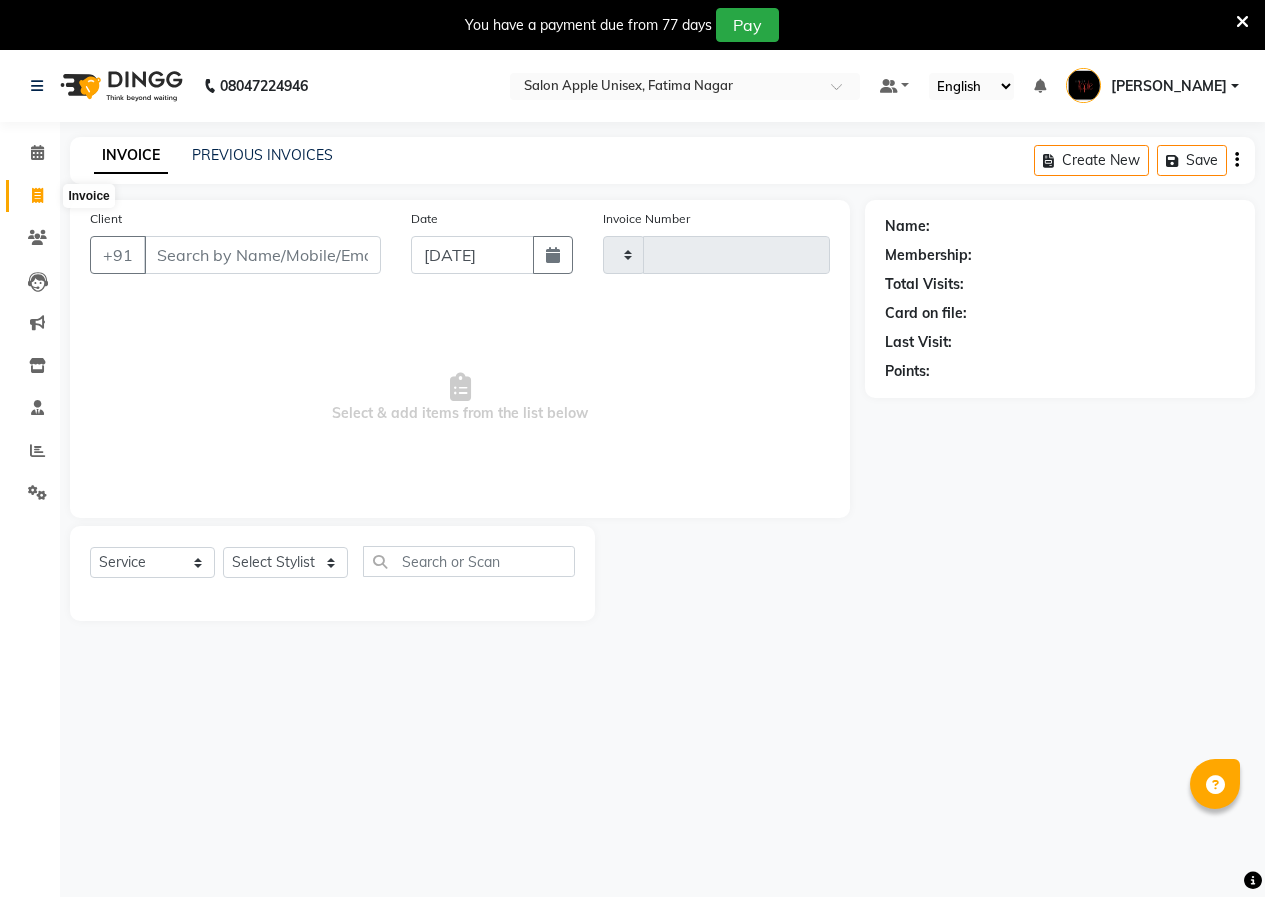 type on "1178" 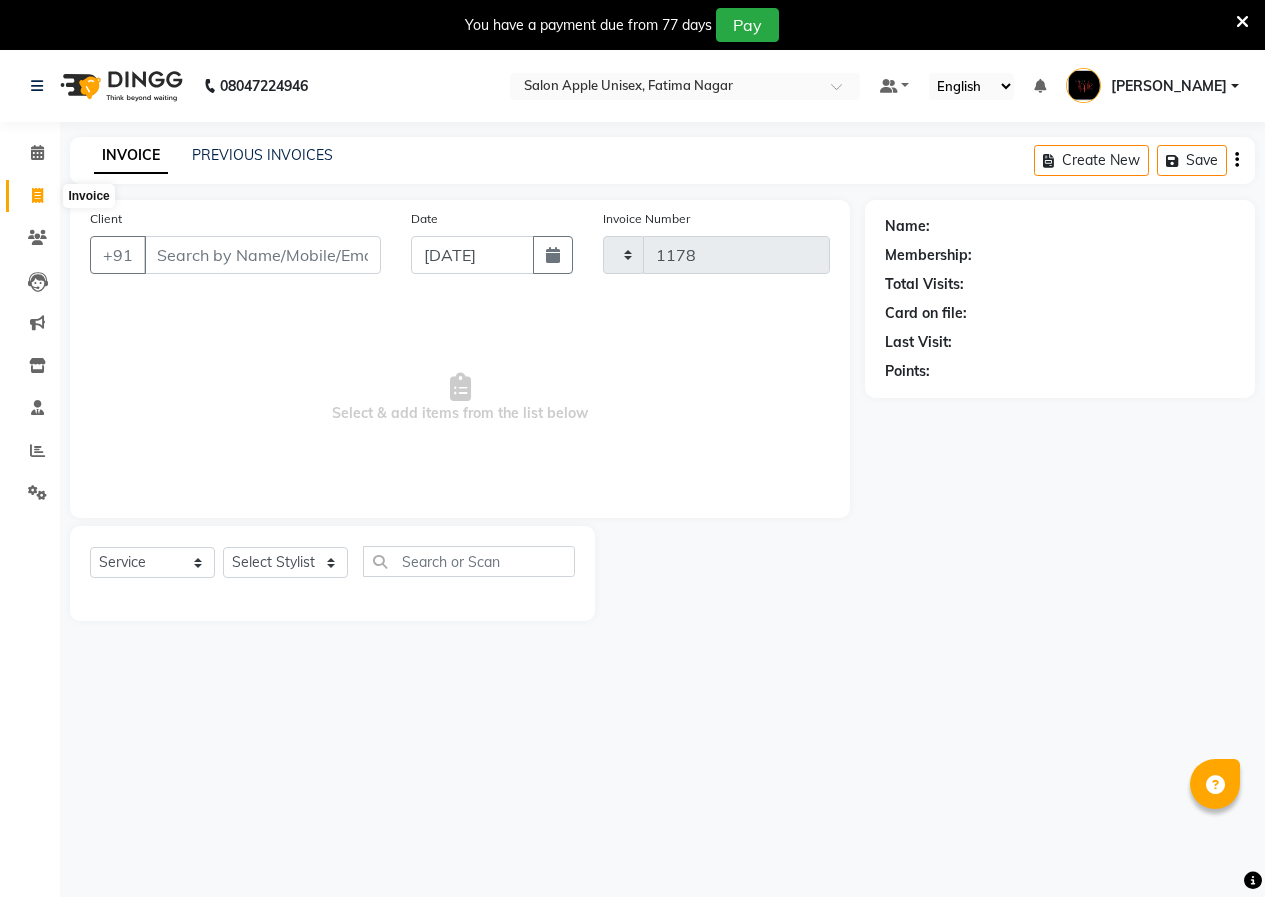 select on "118" 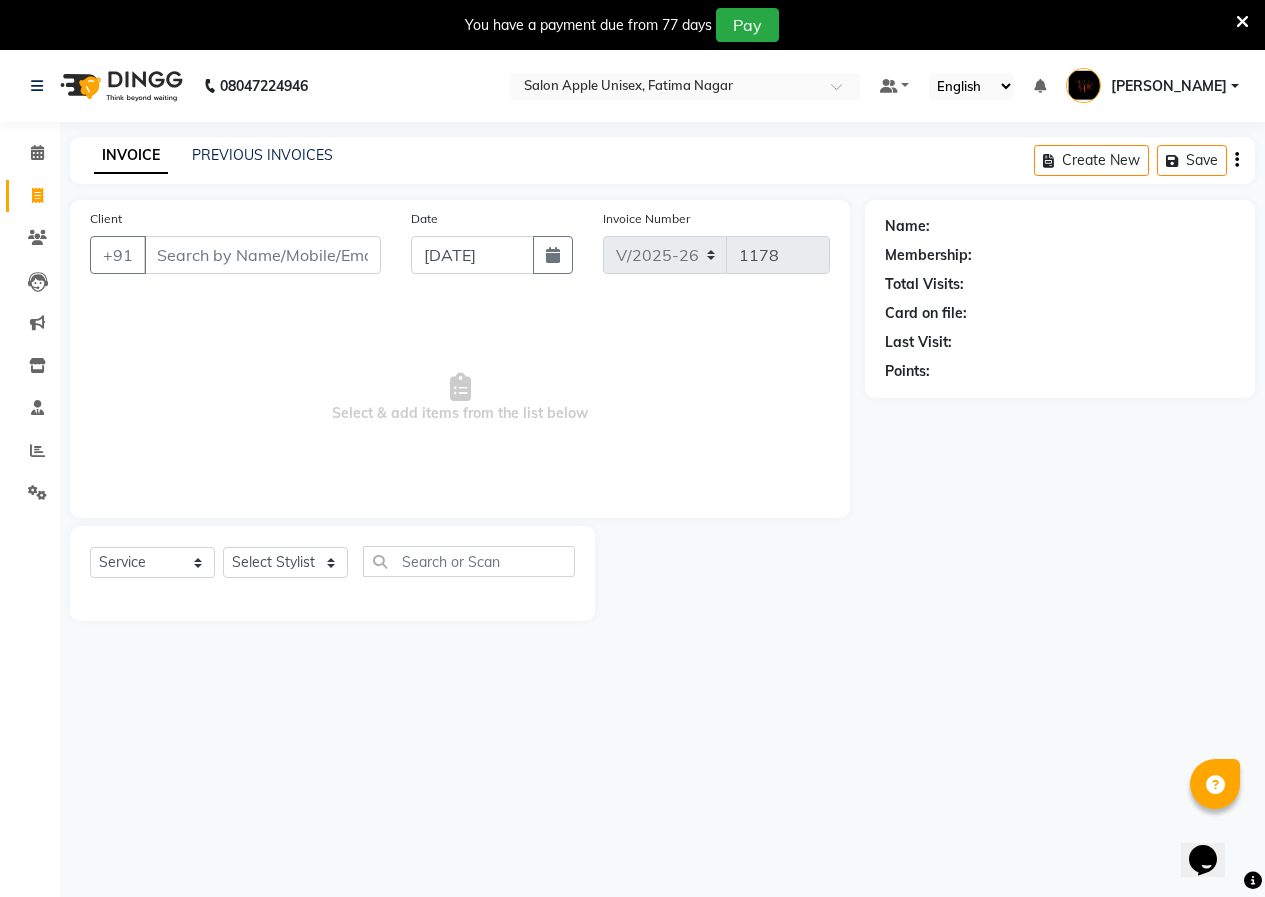 scroll, scrollTop: 0, scrollLeft: 0, axis: both 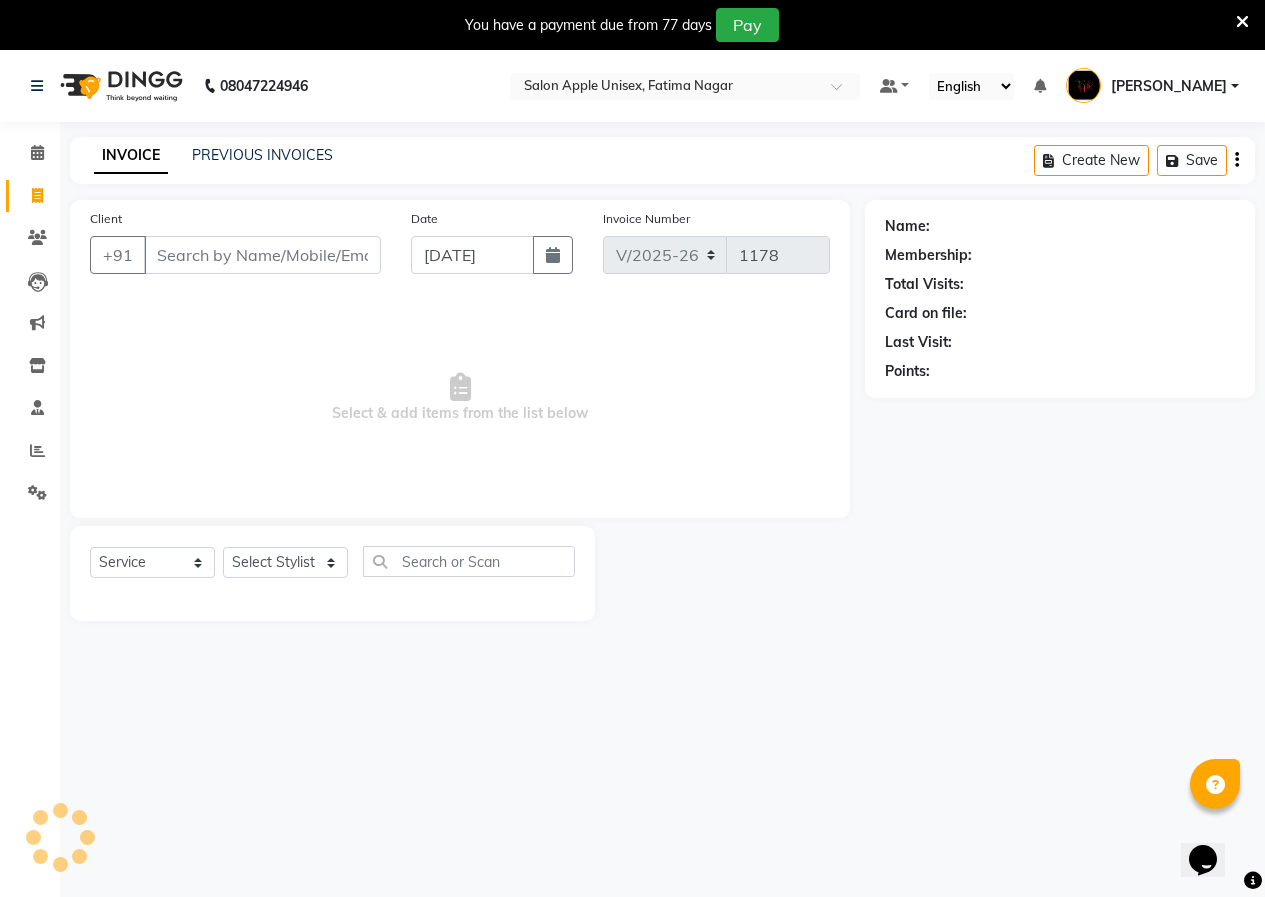 click on "Client" at bounding box center (262, 255) 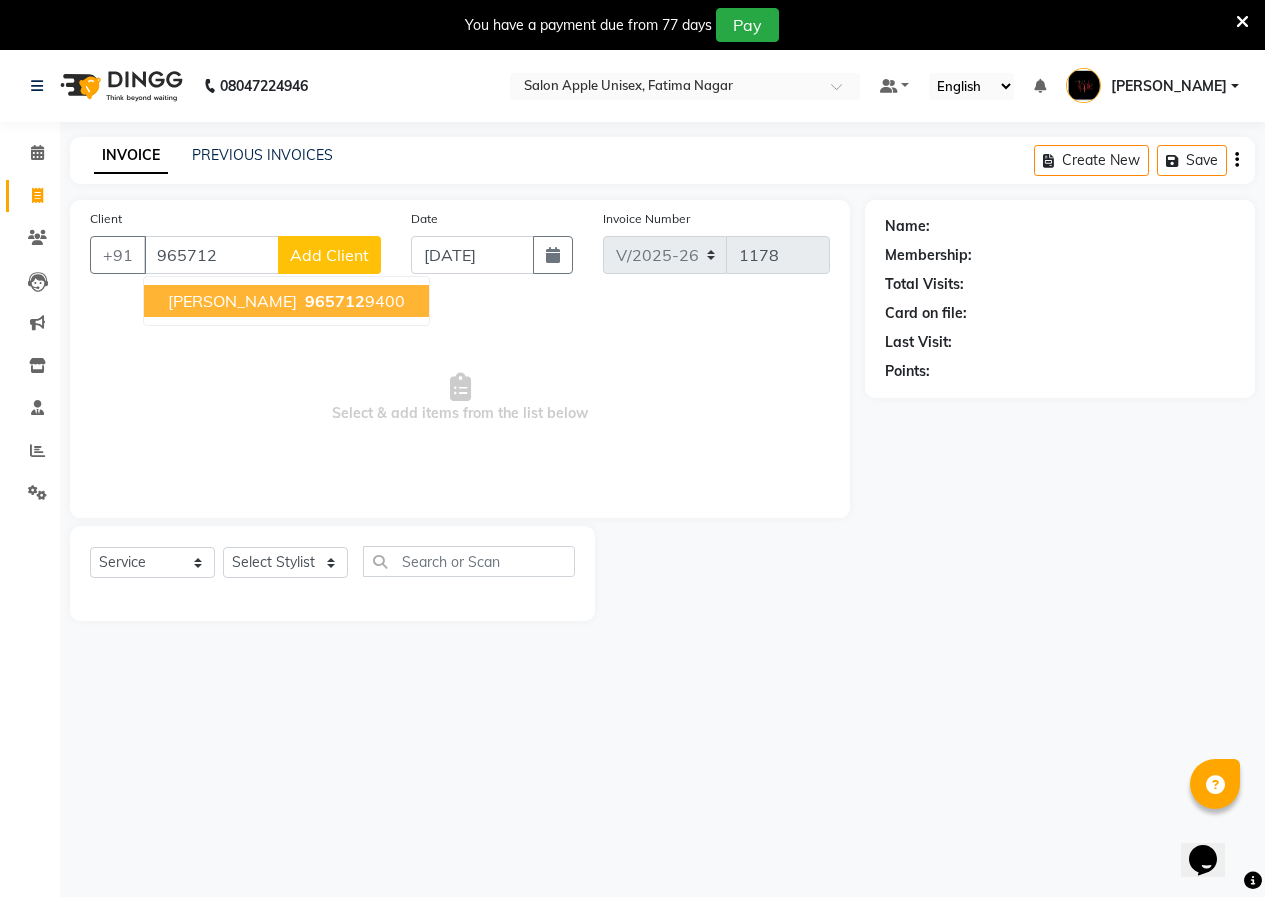 click on "[PERSON_NAME]" at bounding box center [232, 301] 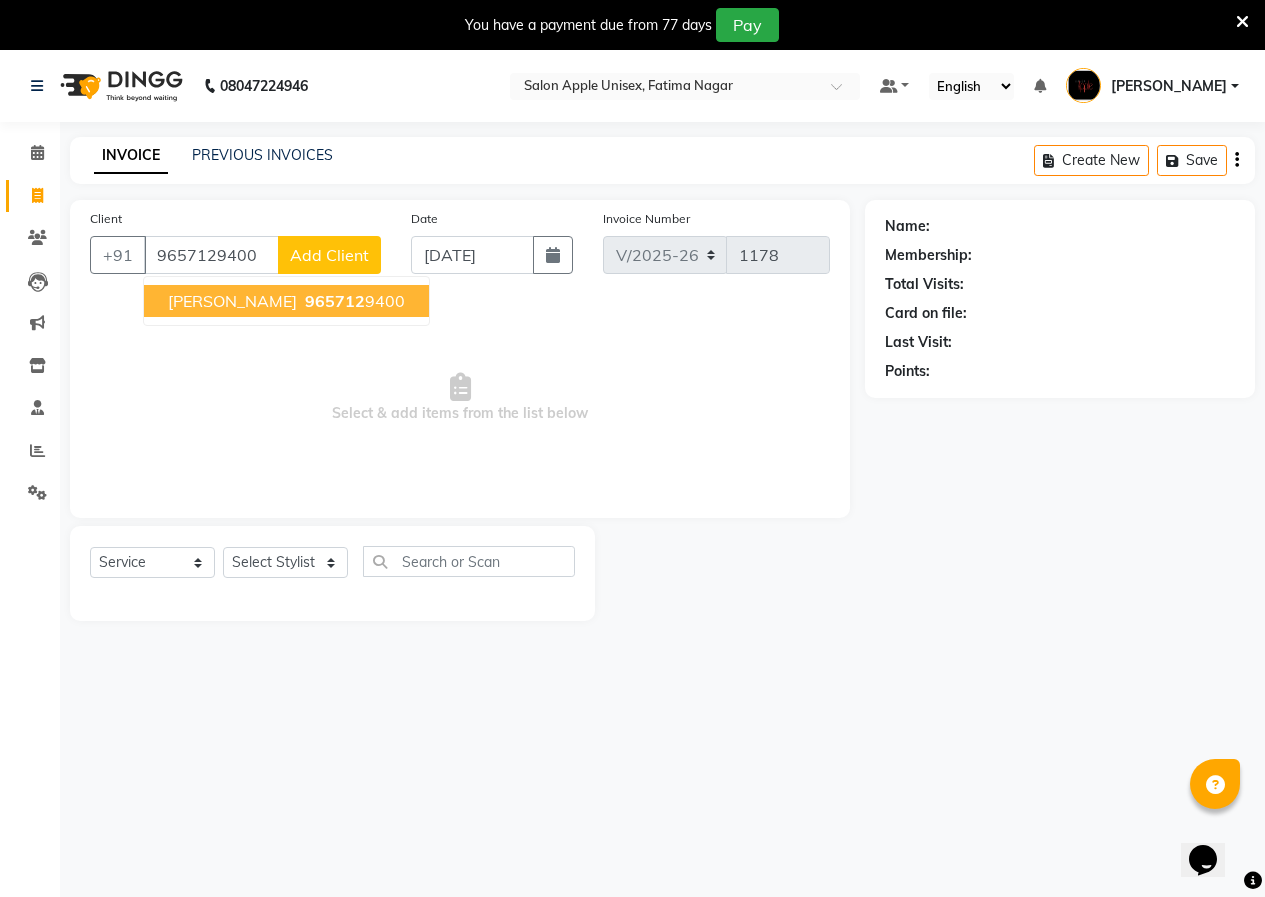 type on "9657129400" 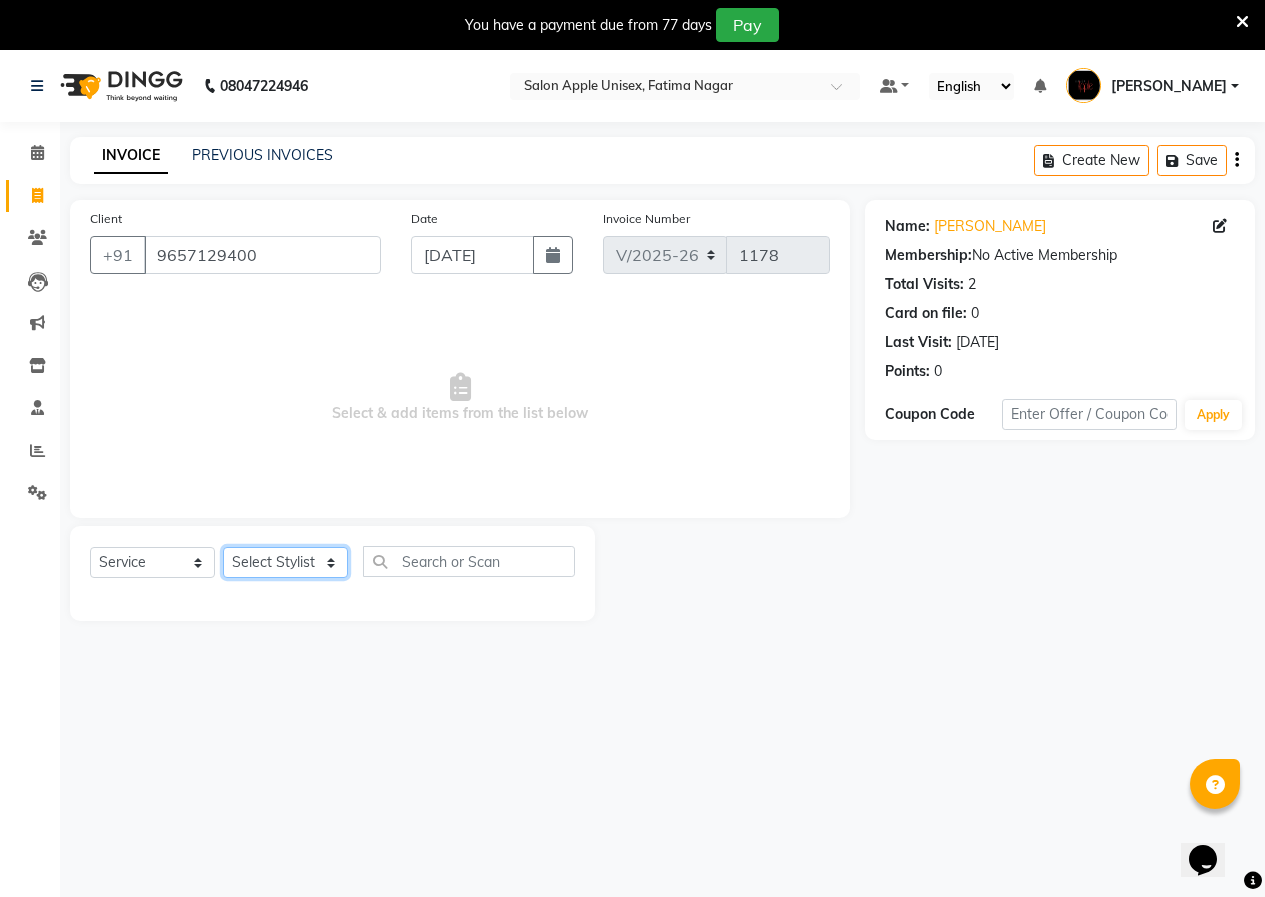 click on "Select Stylist [PERSON_NAME]  [PERSON_NAME] [PERSON_NAME] [PERSON_NAME]  Training Department [GEOGRAPHIC_DATA]" 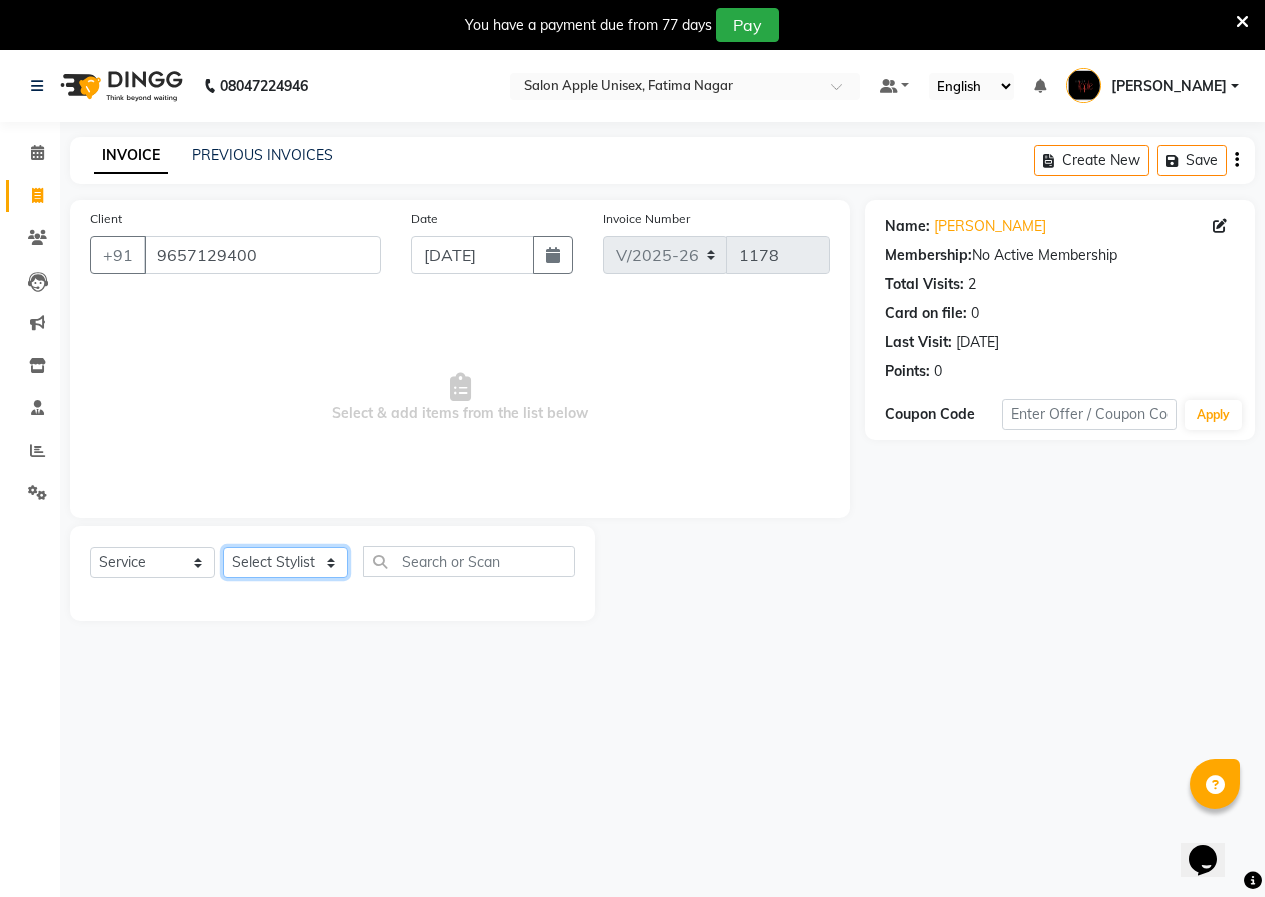 select on "3583" 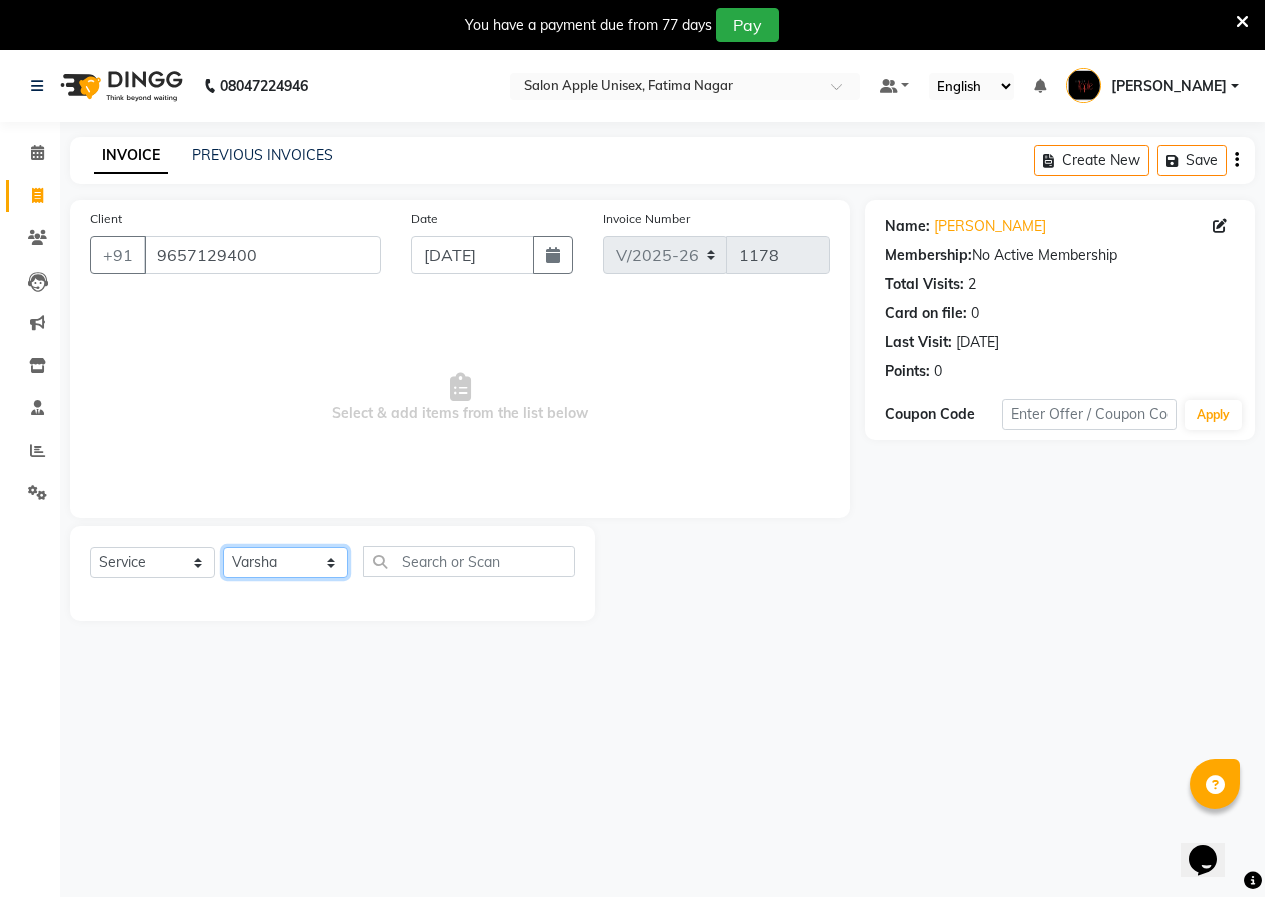 click on "Select Stylist [PERSON_NAME]  [PERSON_NAME] [PERSON_NAME] [PERSON_NAME]  Training Department [GEOGRAPHIC_DATA]" 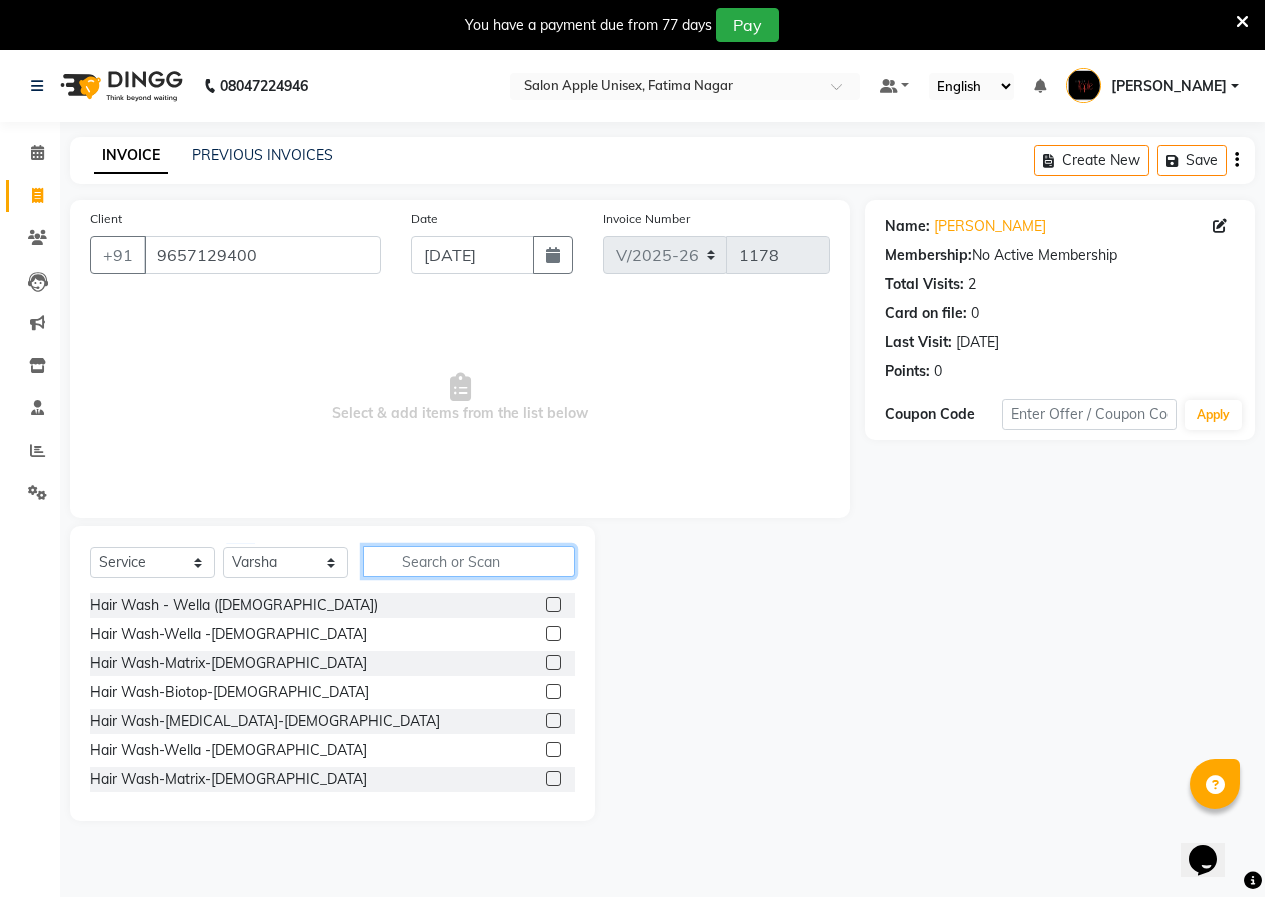 click 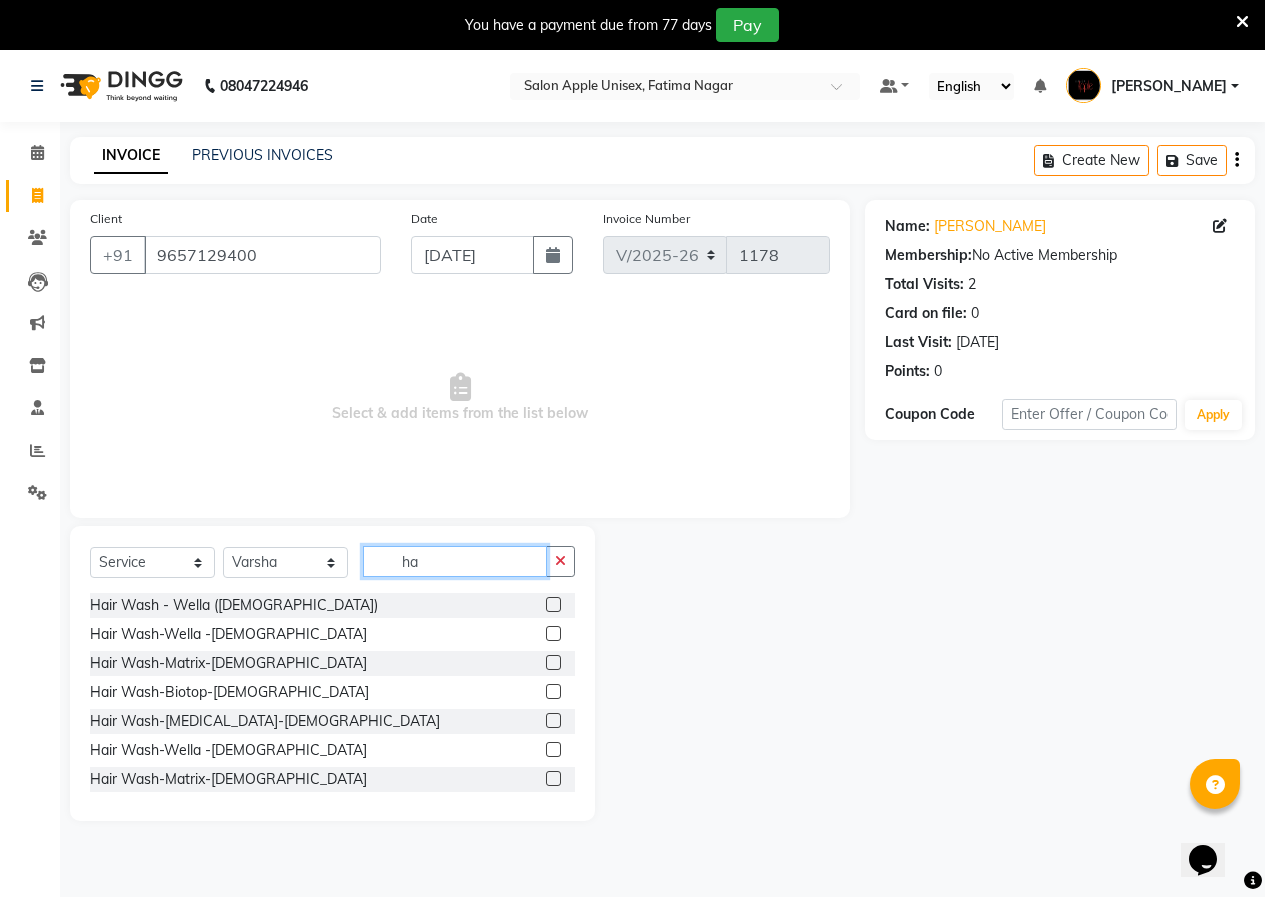 type on "h" 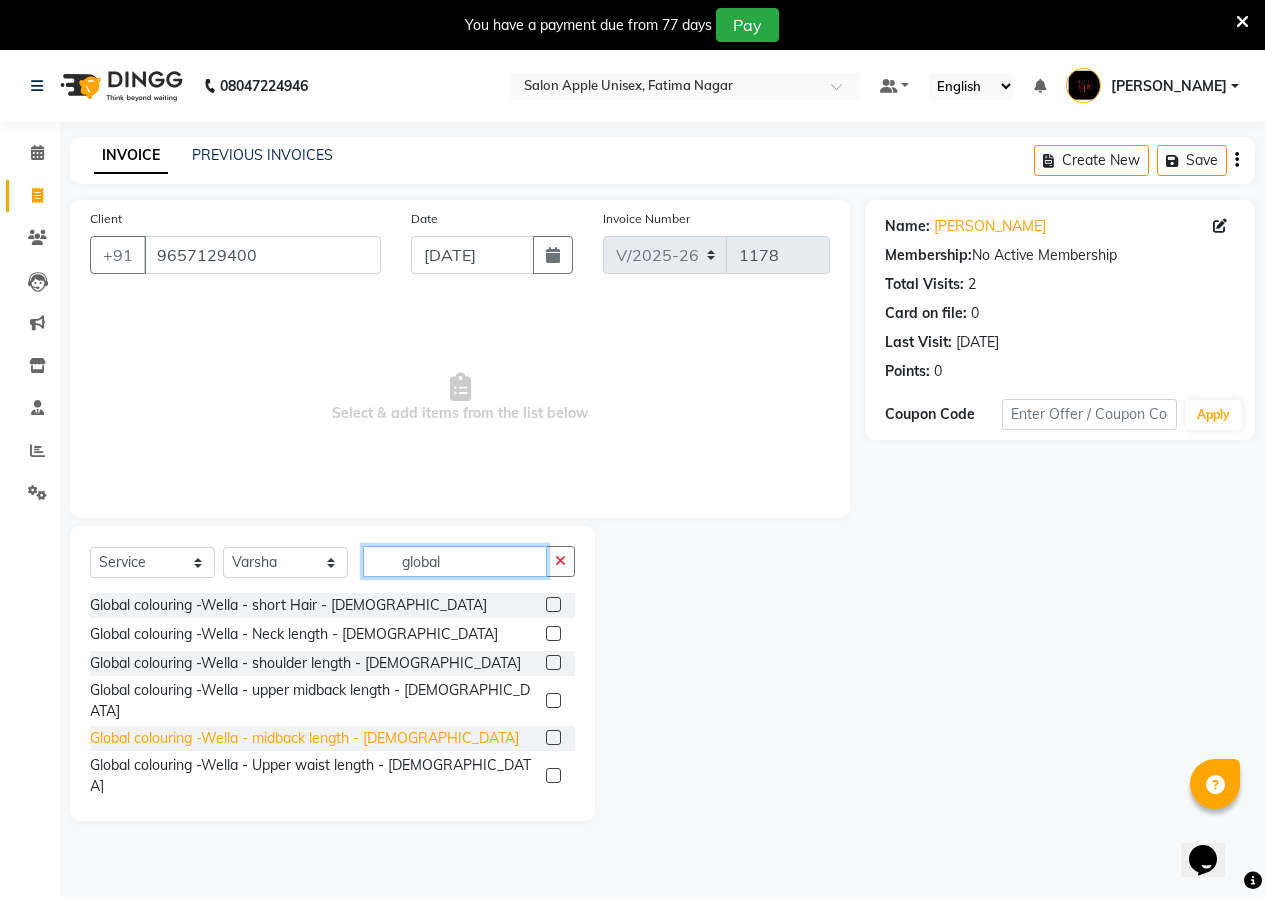 scroll, scrollTop: 100, scrollLeft: 0, axis: vertical 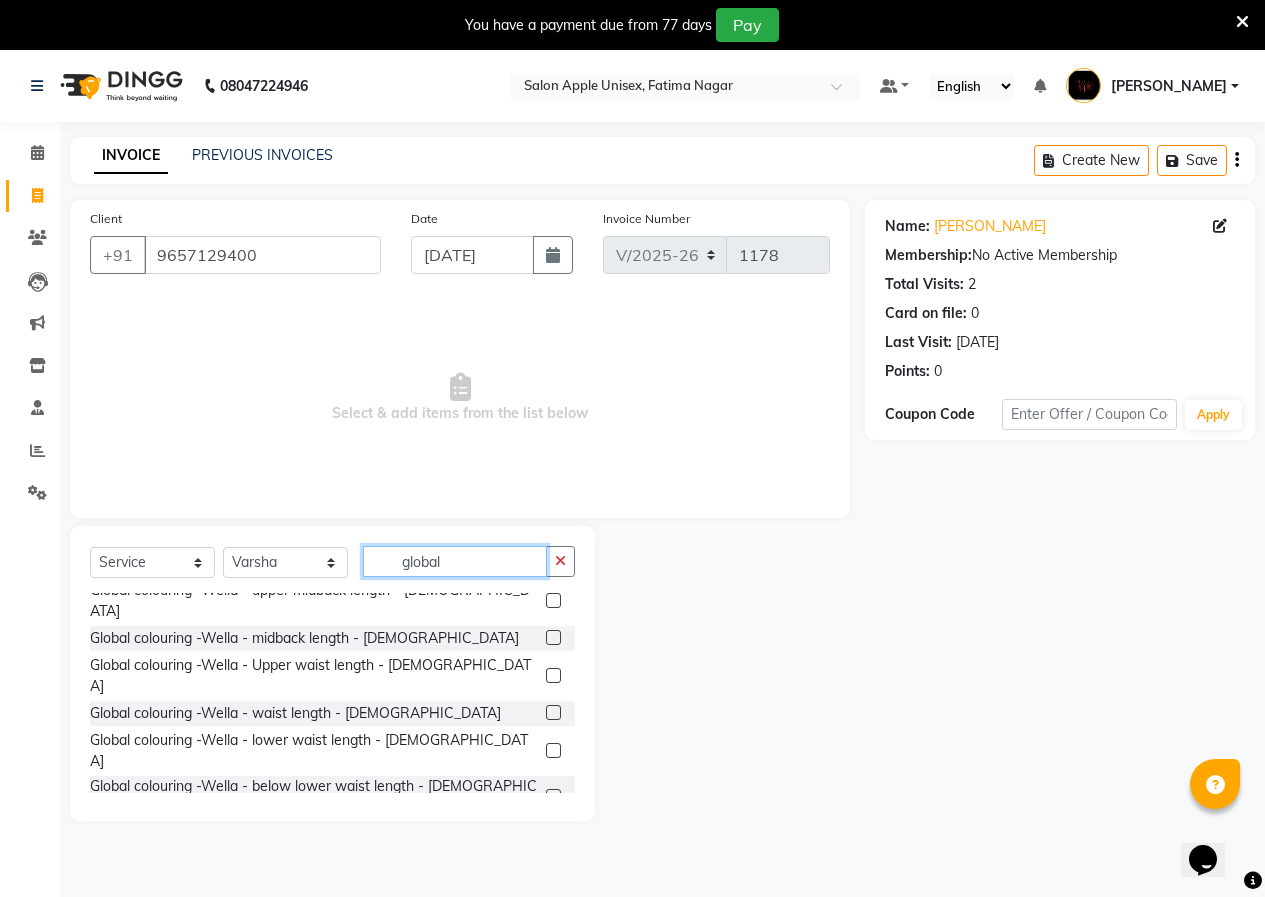 type on "global" 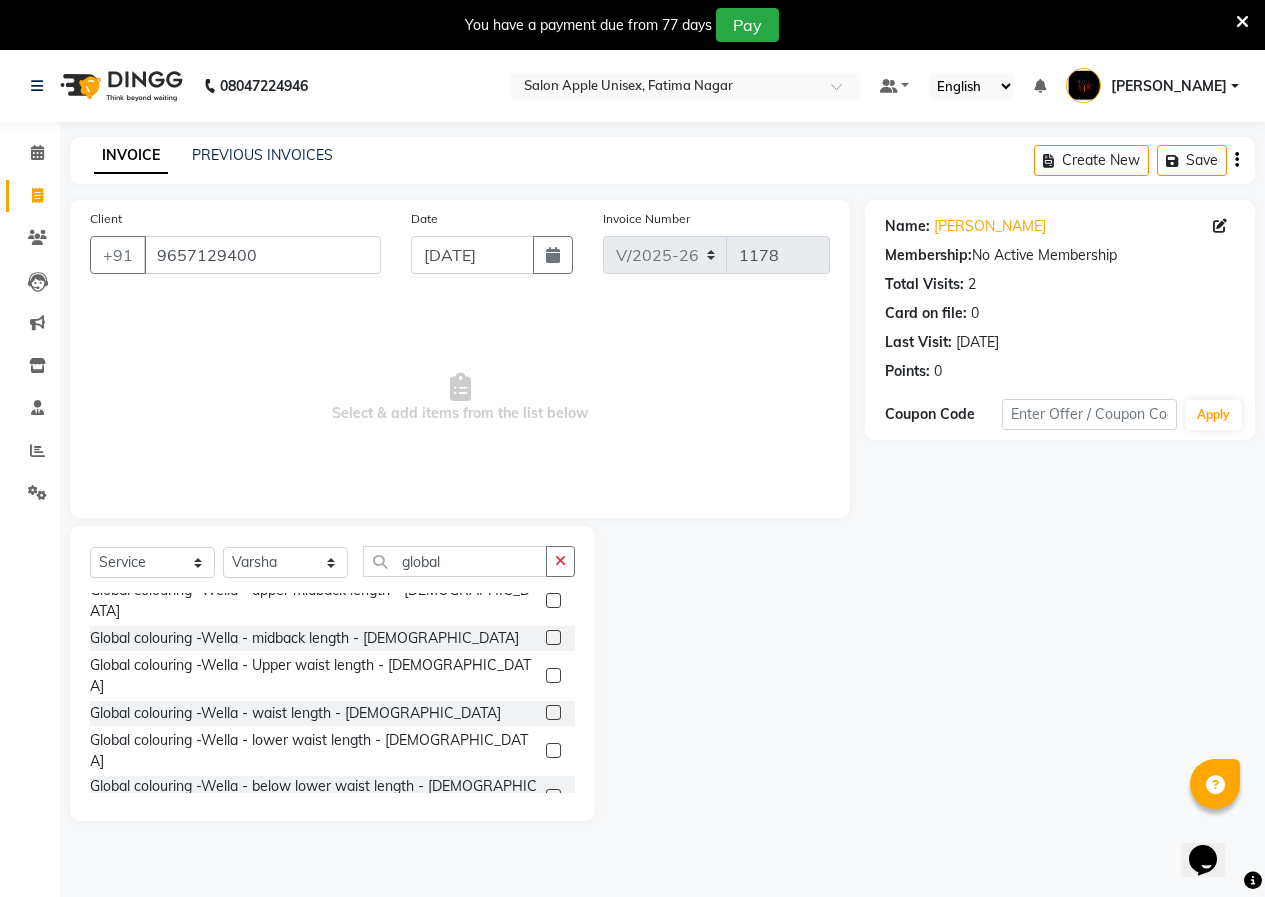 click 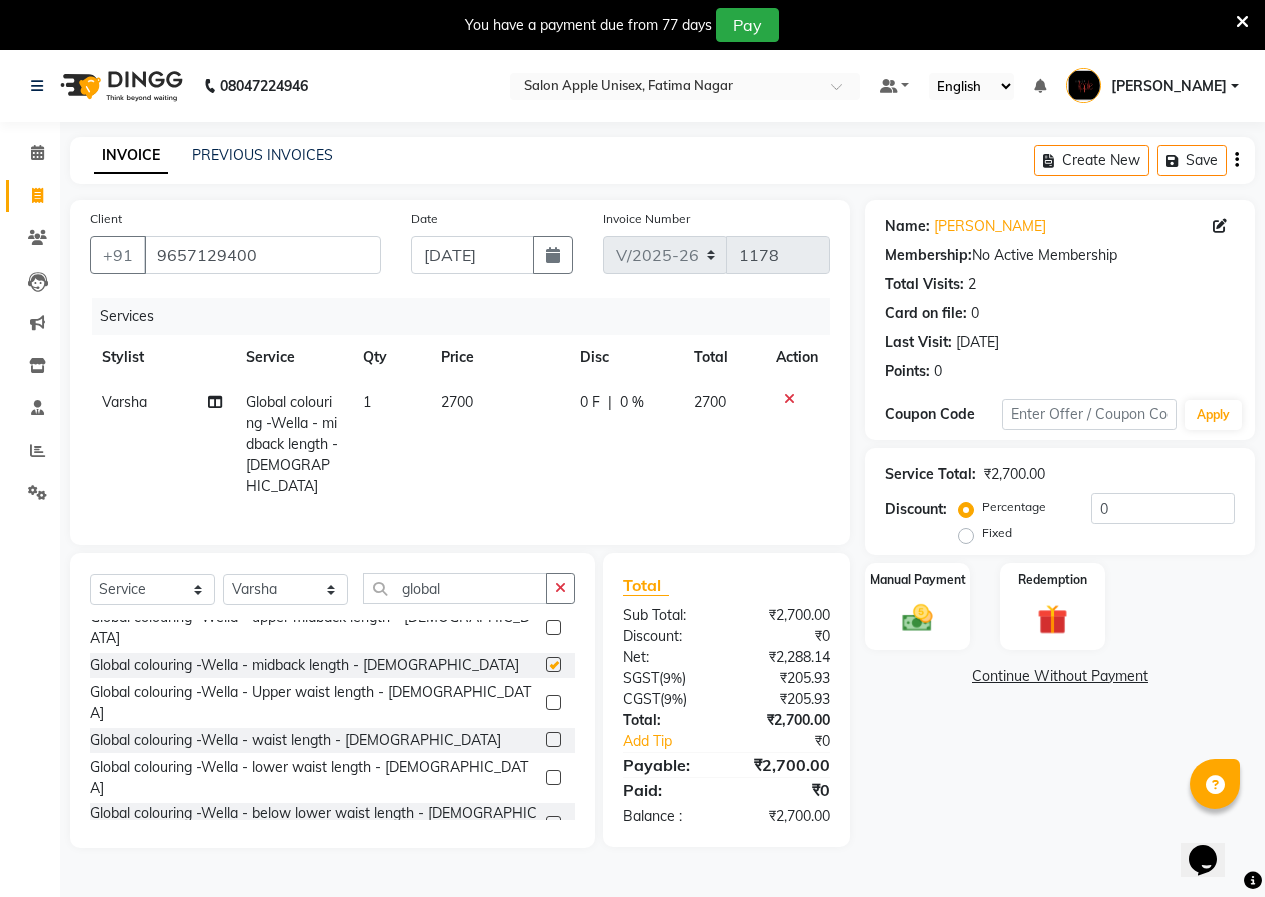 checkbox on "false" 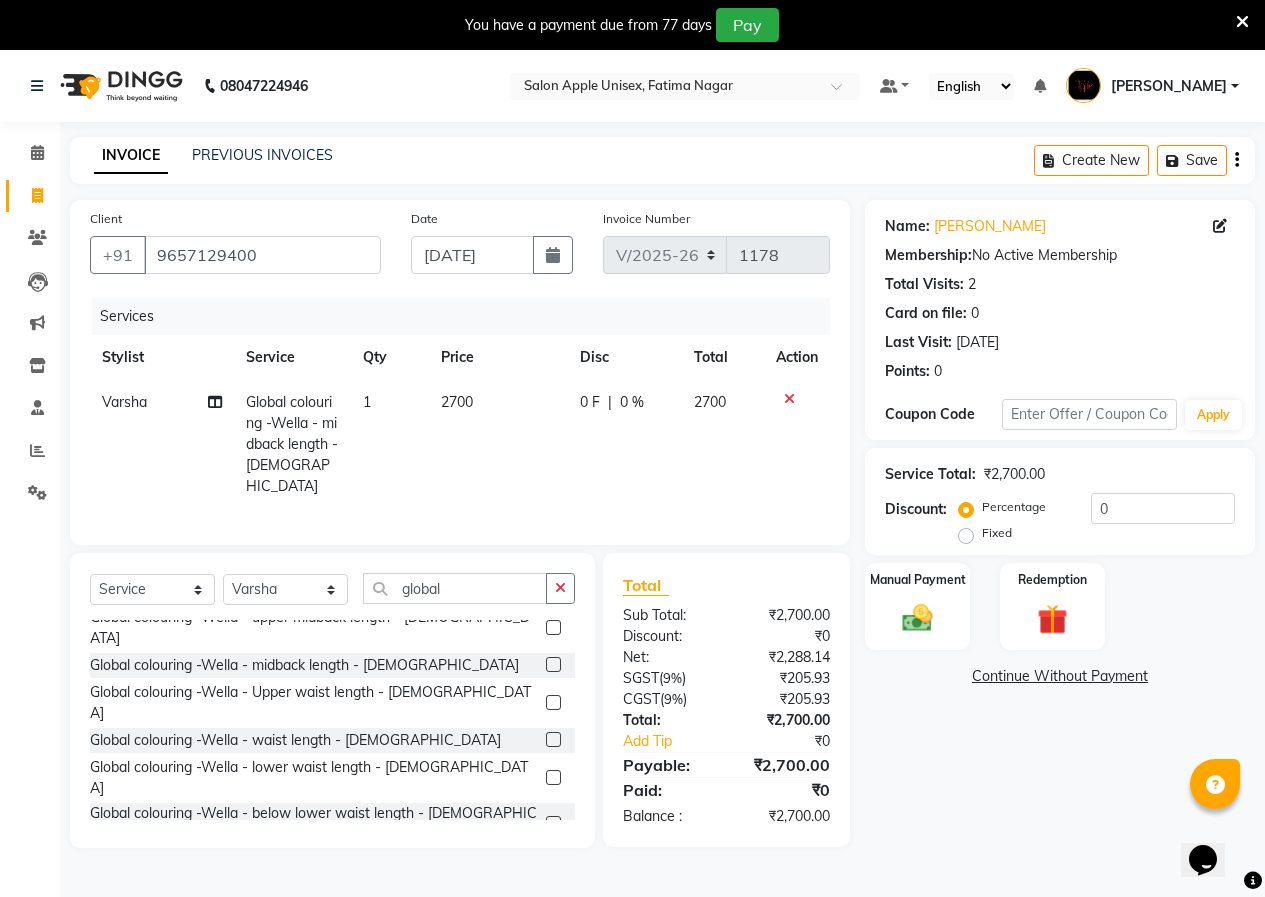 click 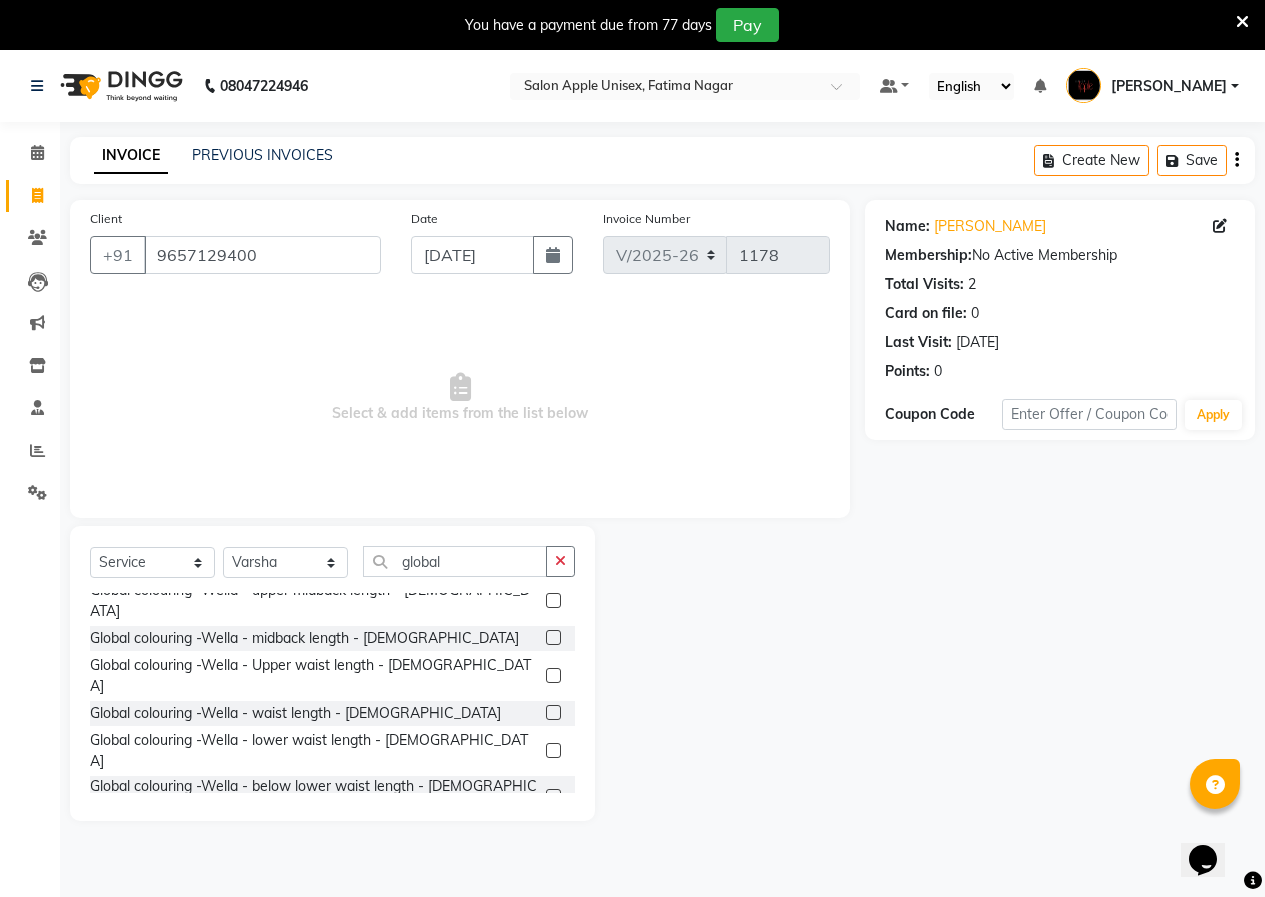 click 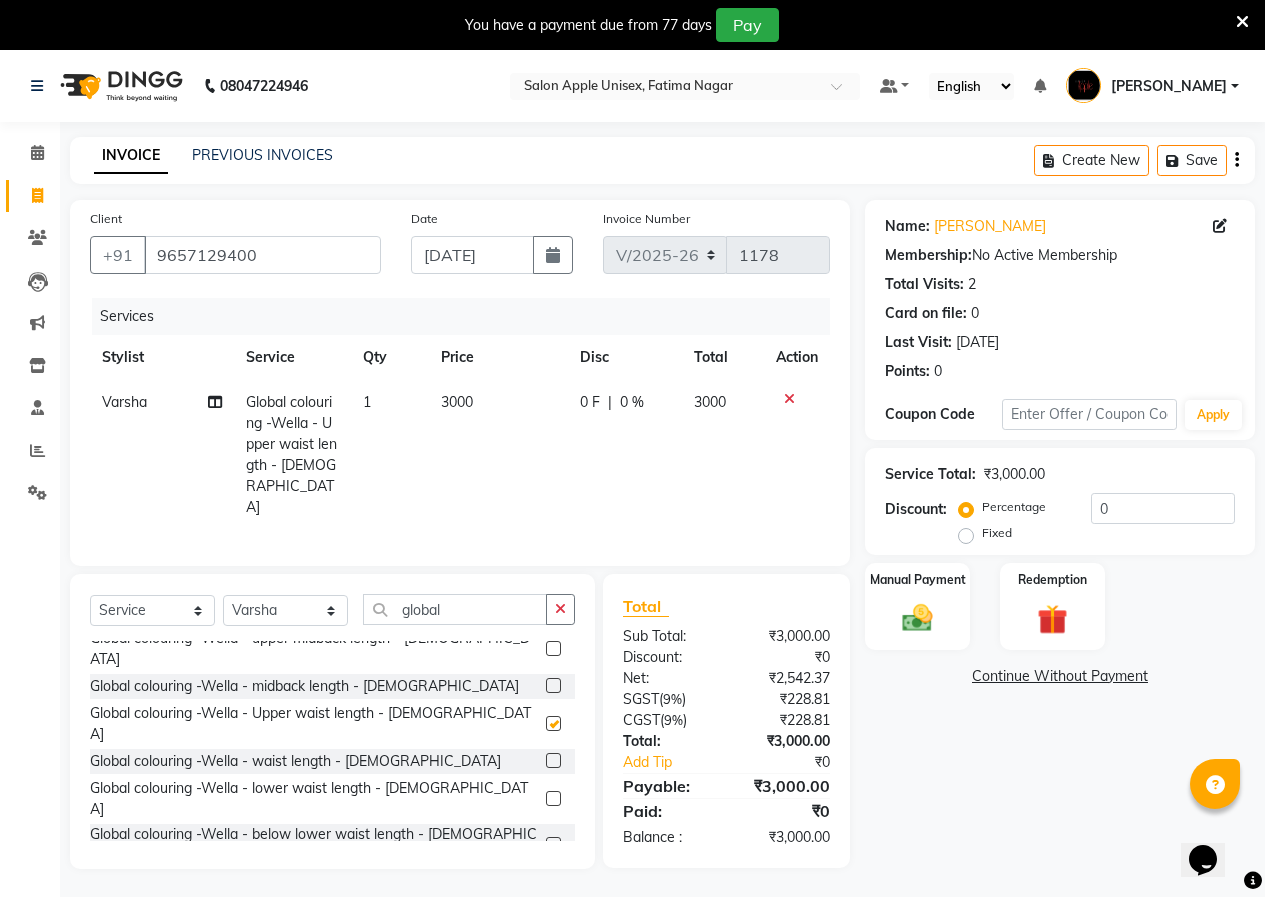 checkbox on "false" 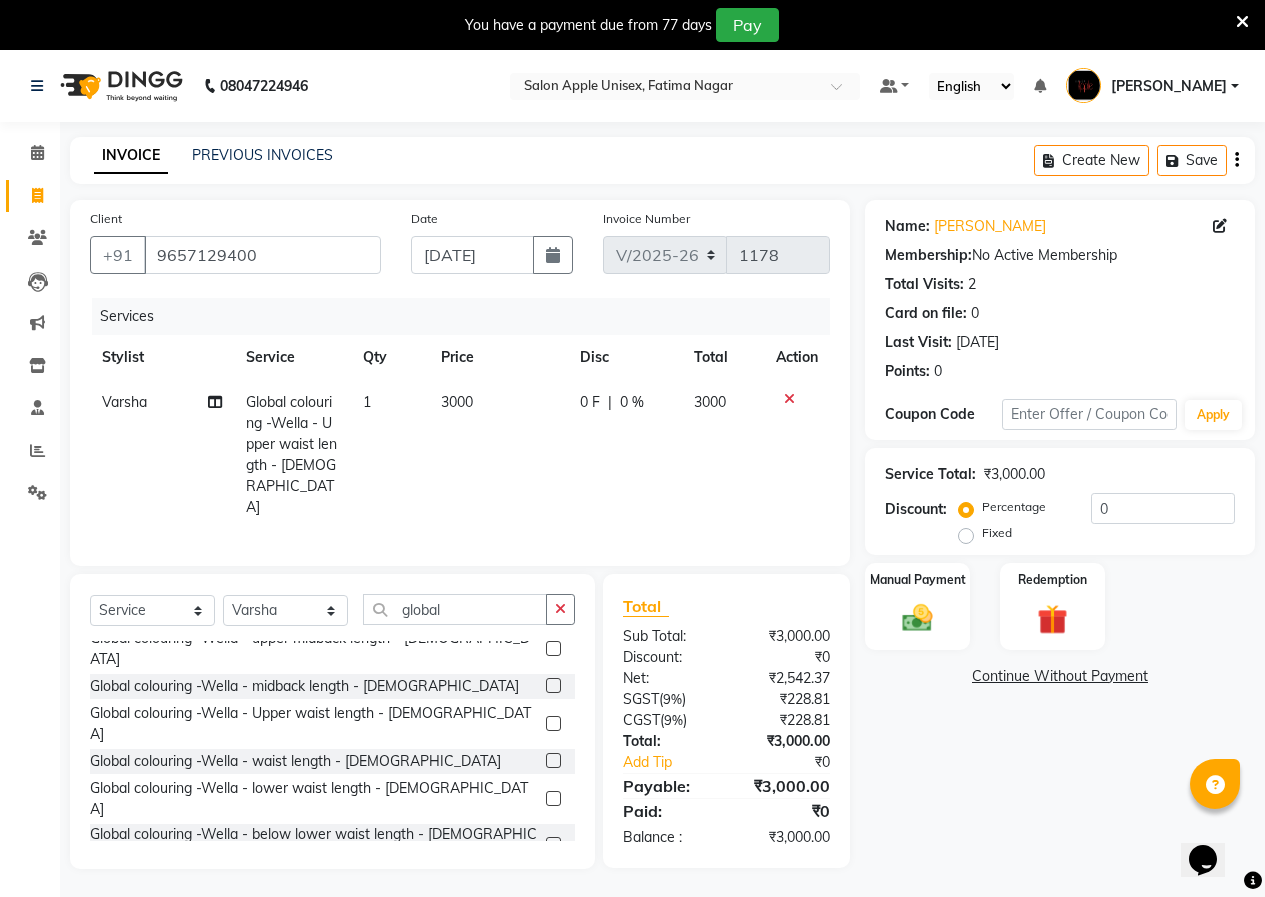 click 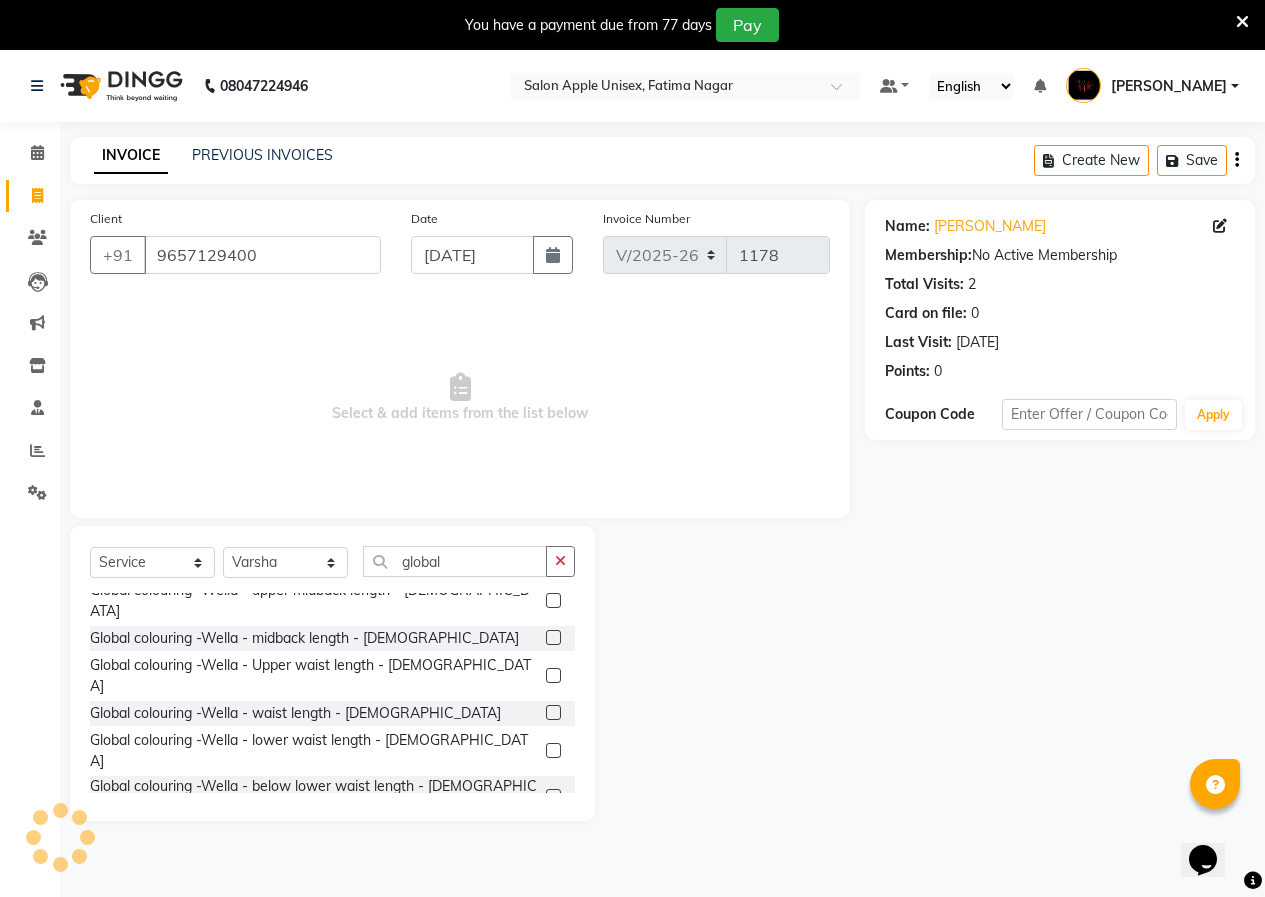 click 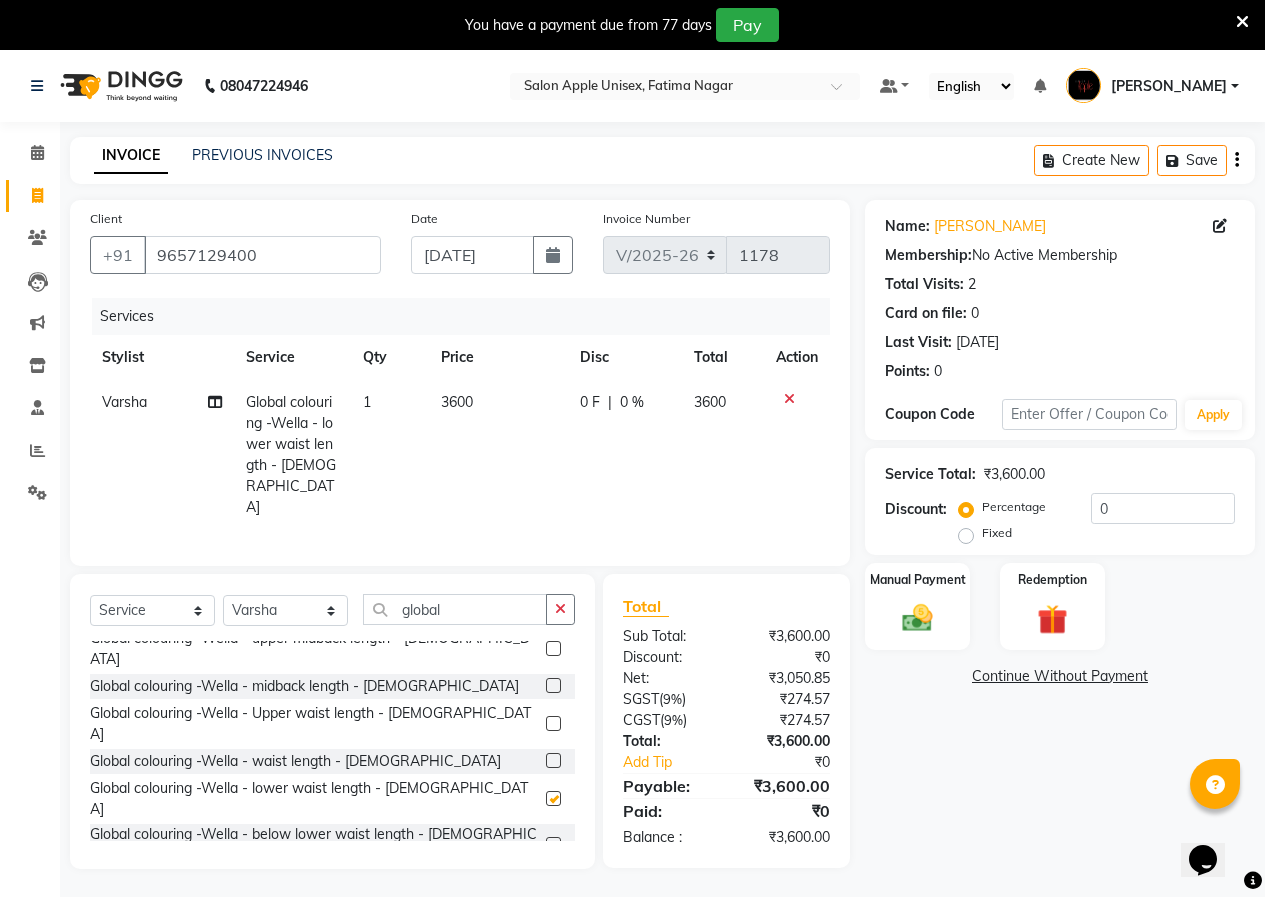 checkbox on "false" 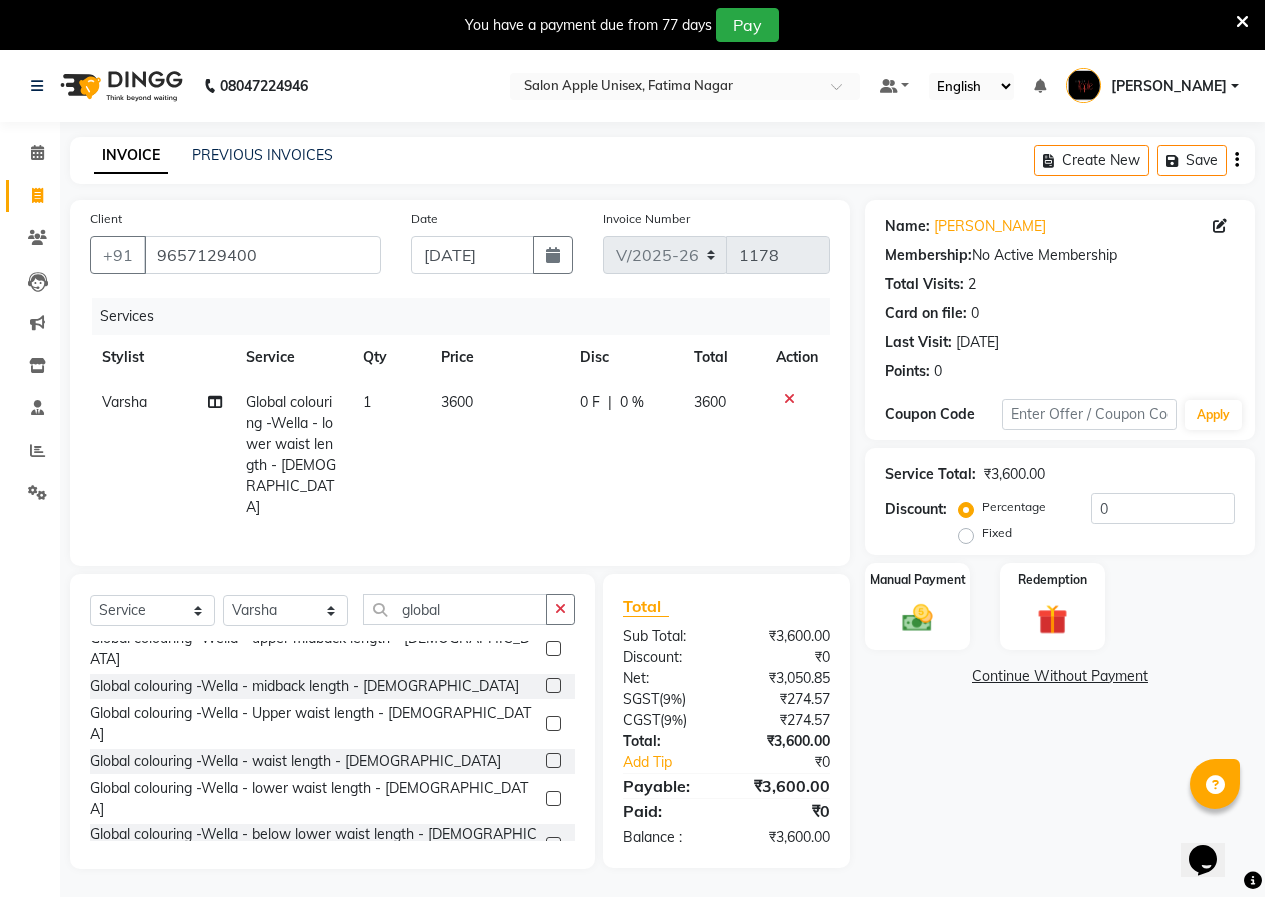 click 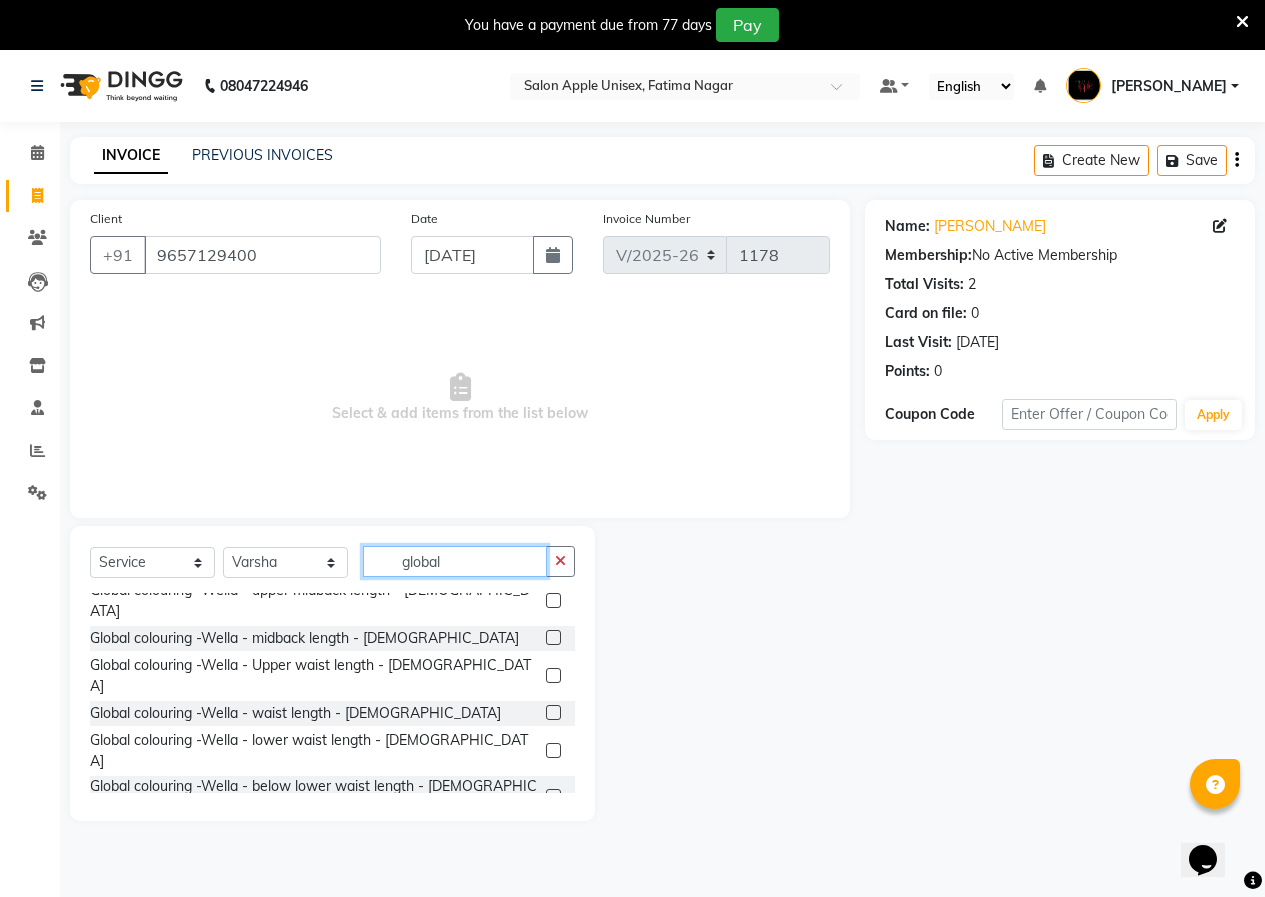 click on "global" 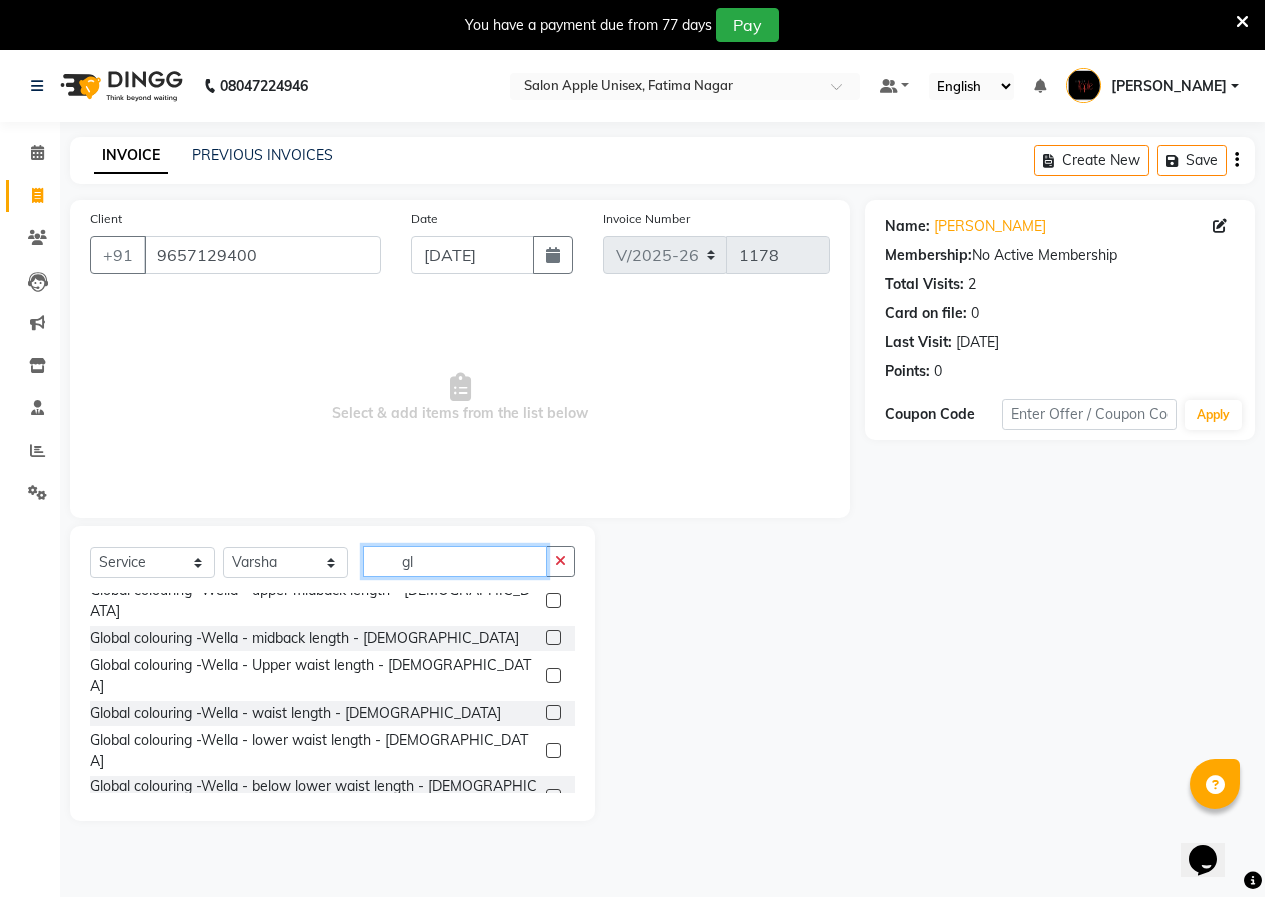 type on "g" 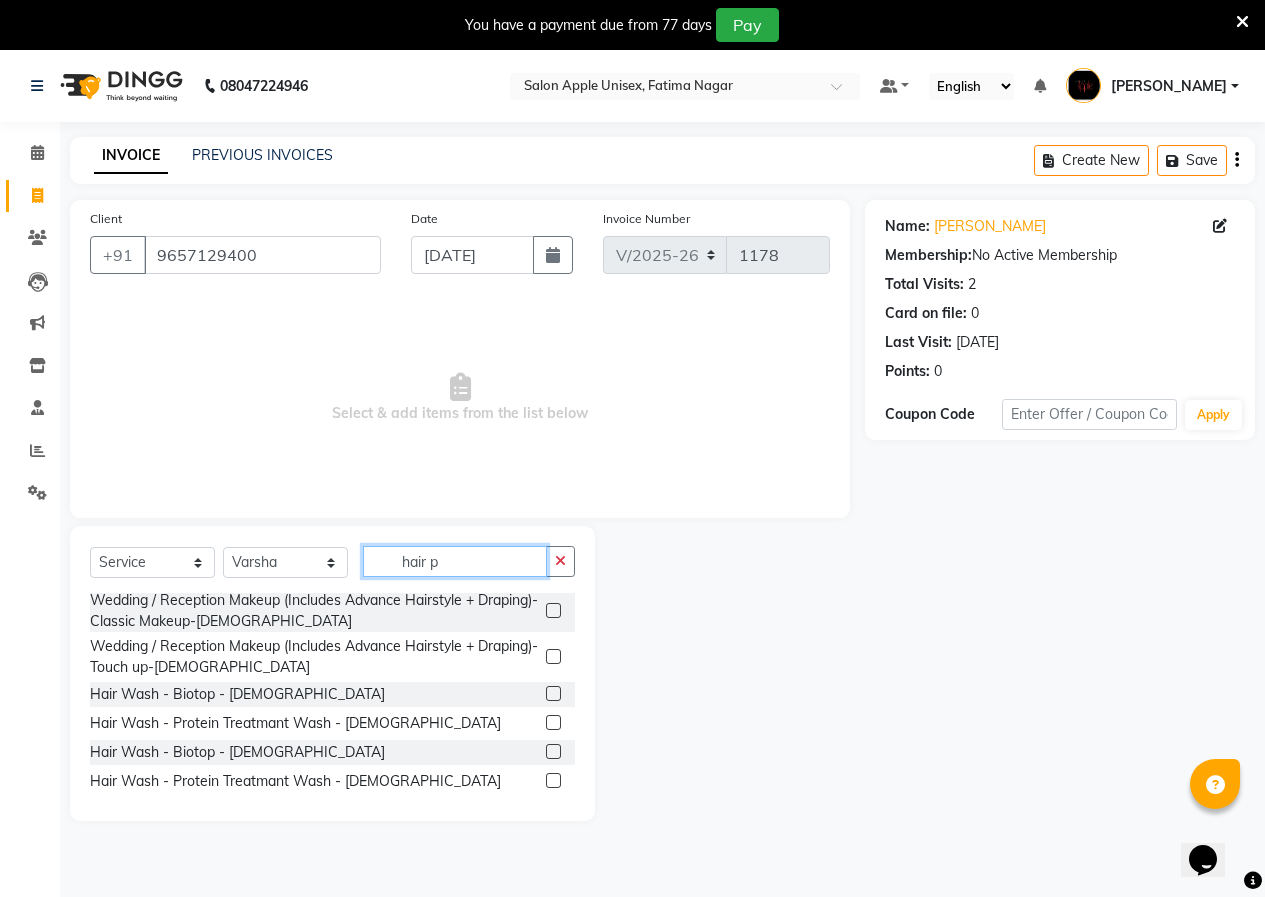 scroll, scrollTop: 0, scrollLeft: 0, axis: both 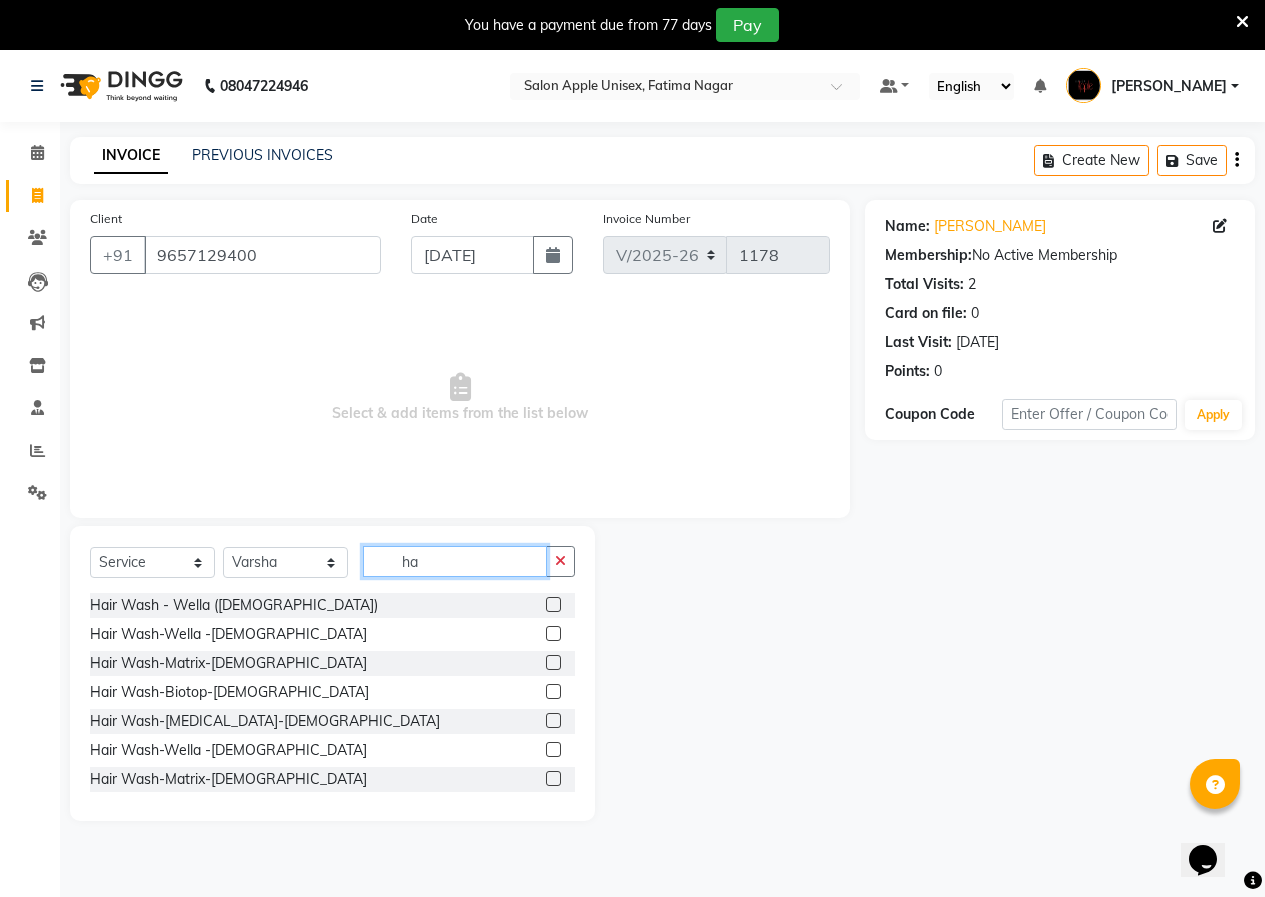 type on "h" 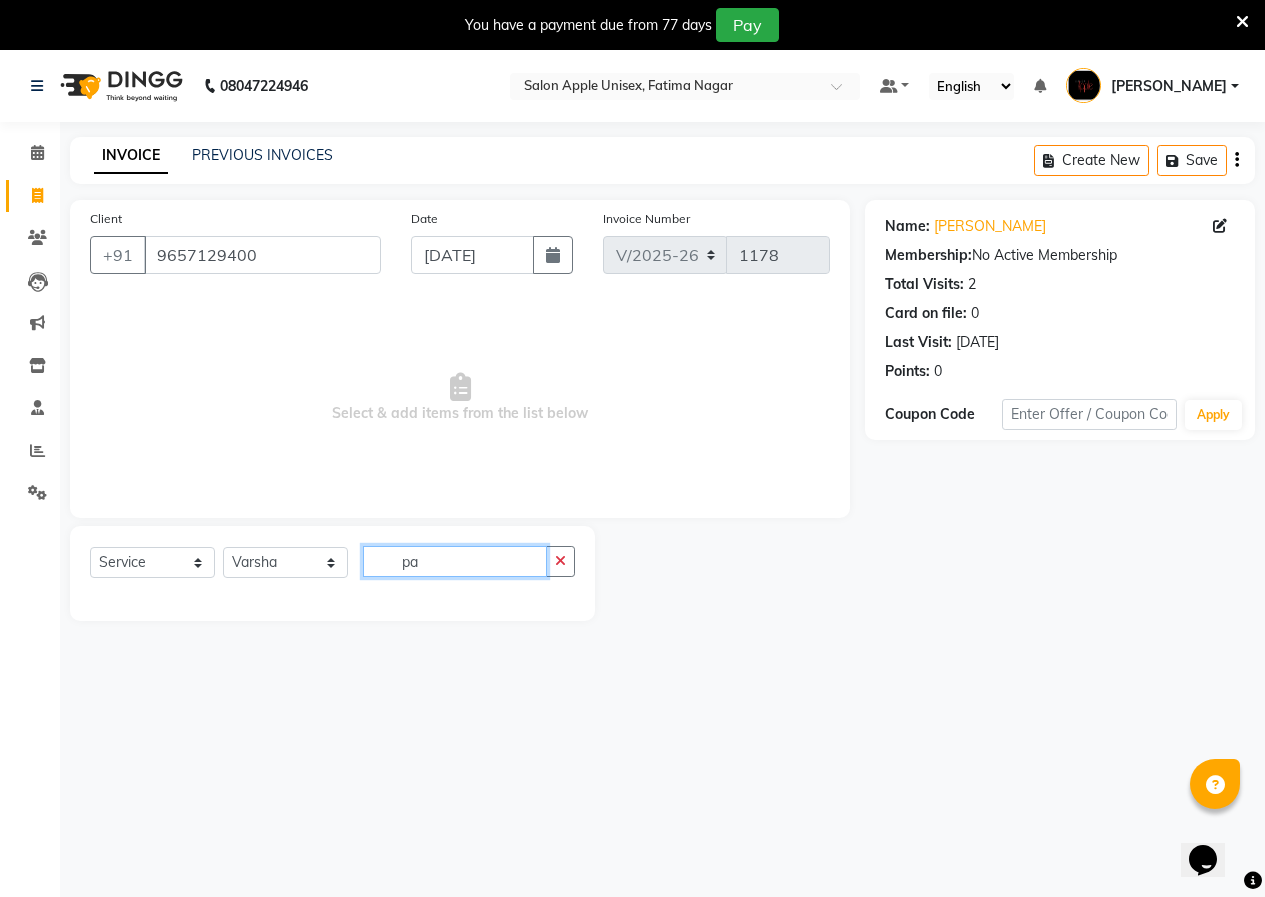 type on "p" 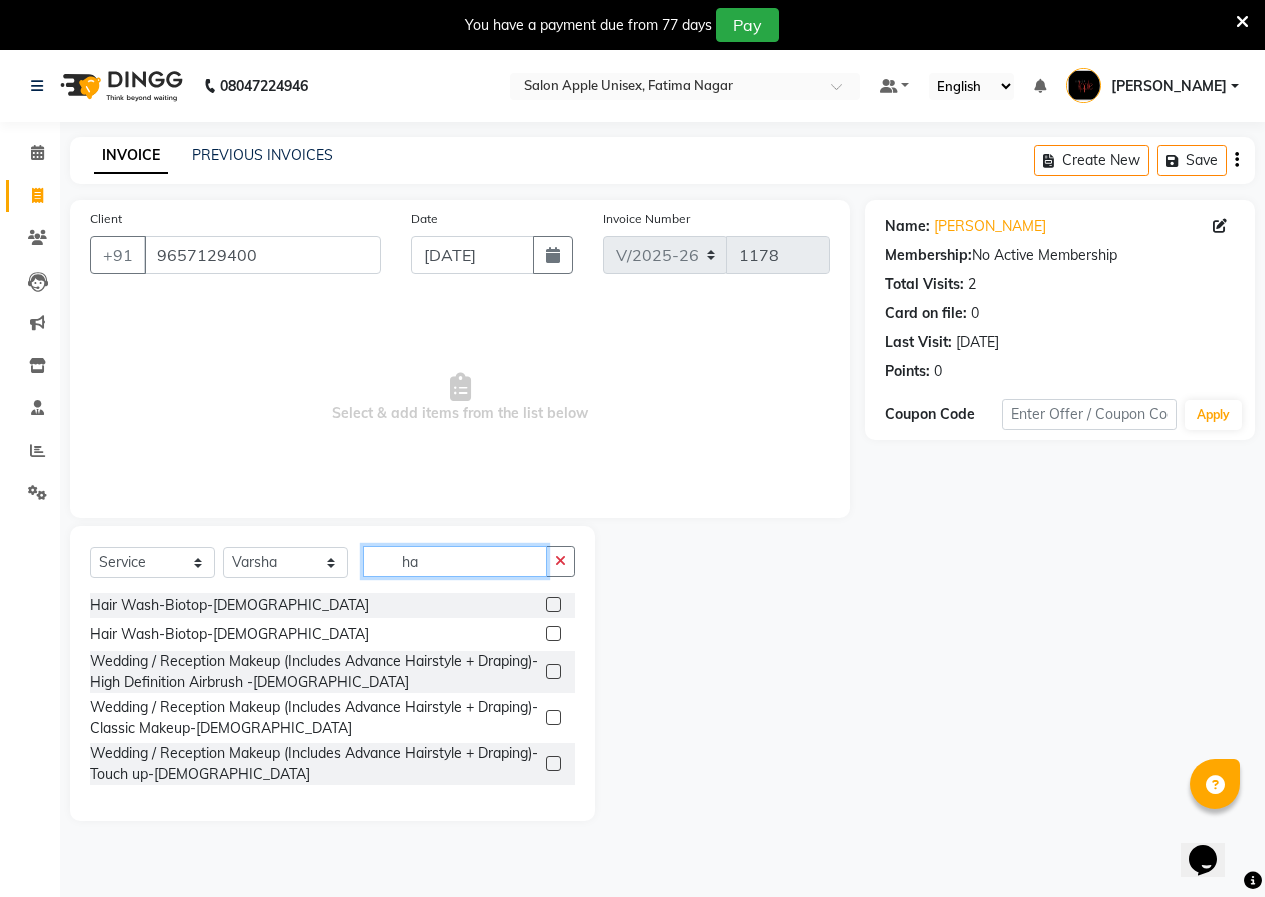 type on "h" 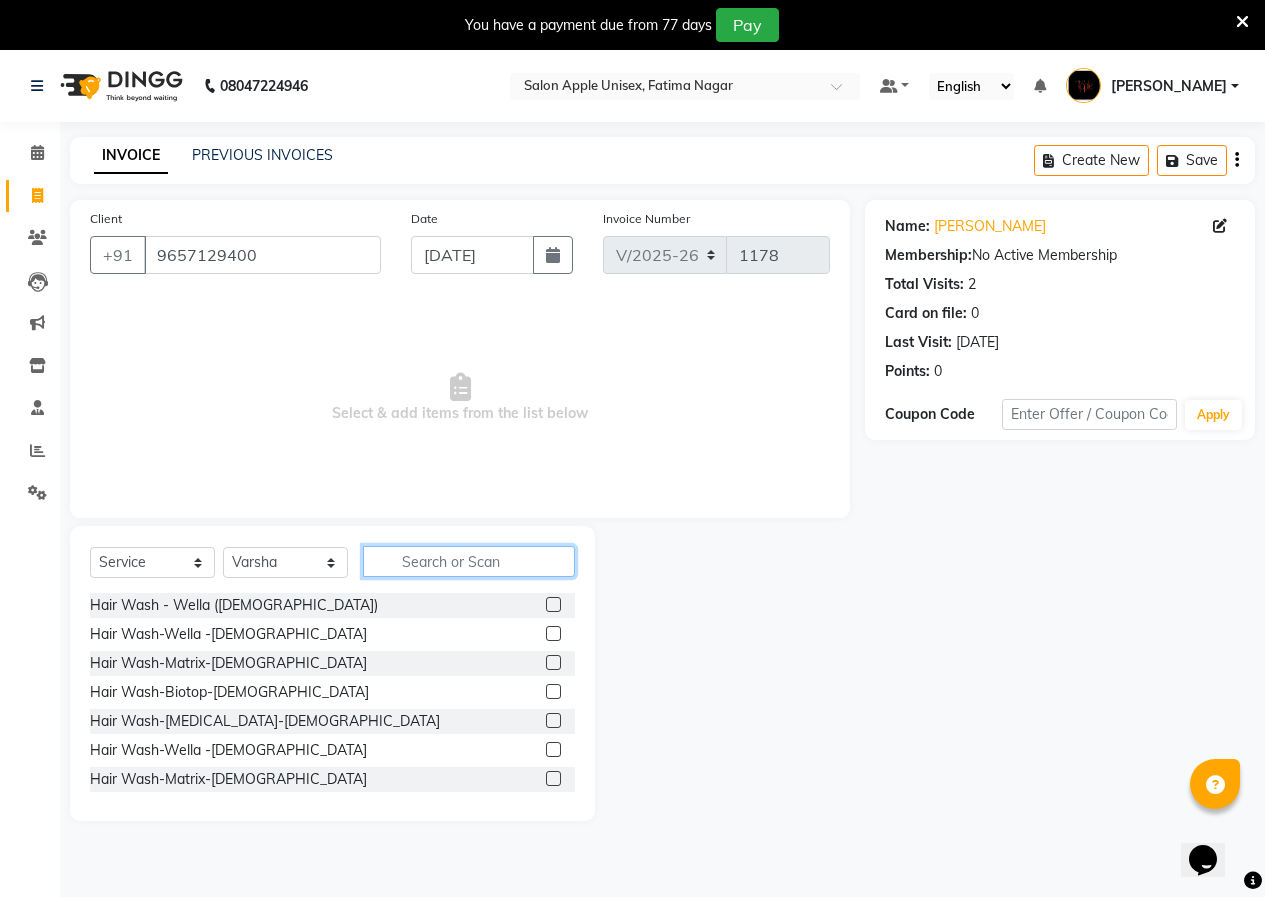 type on "o" 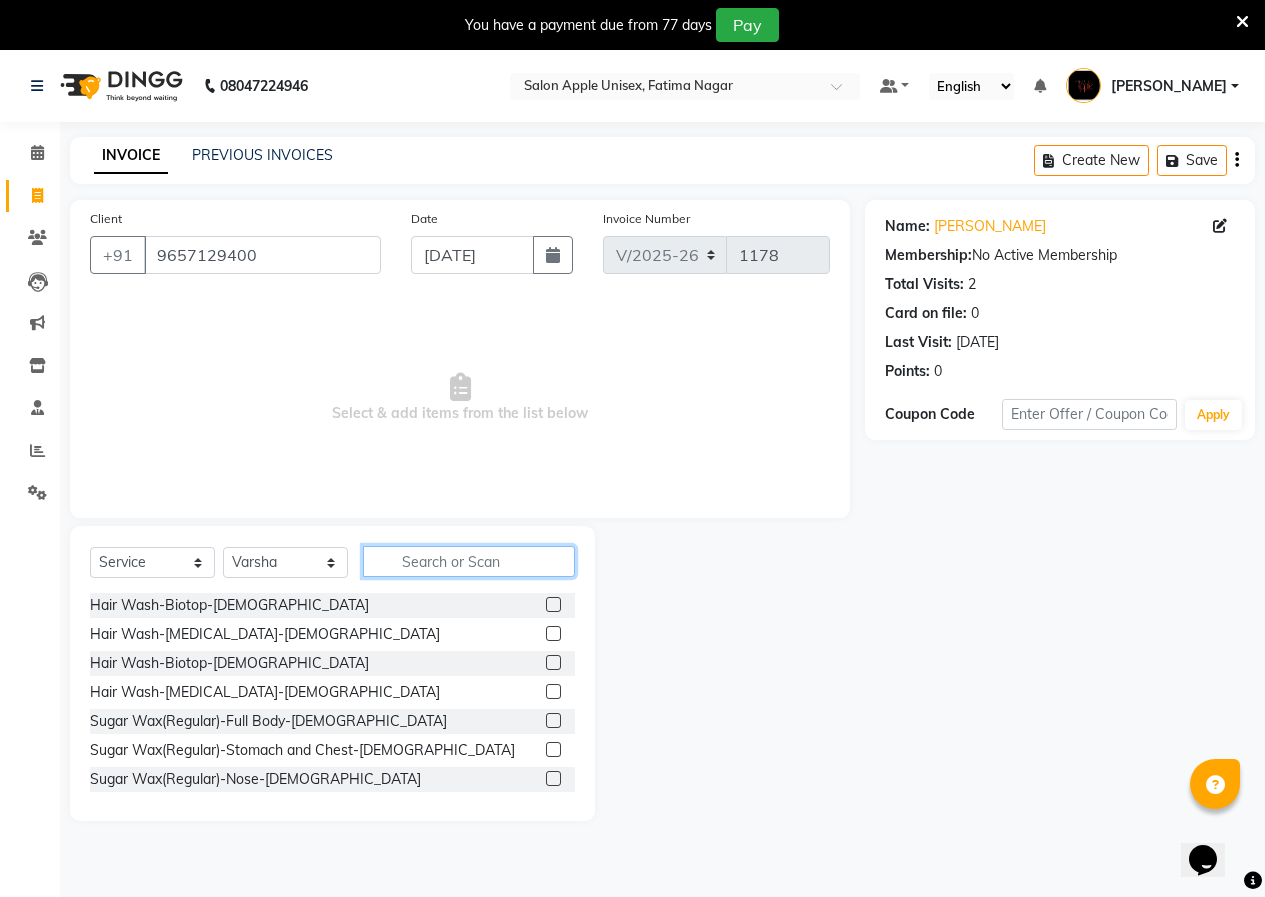type on "[" 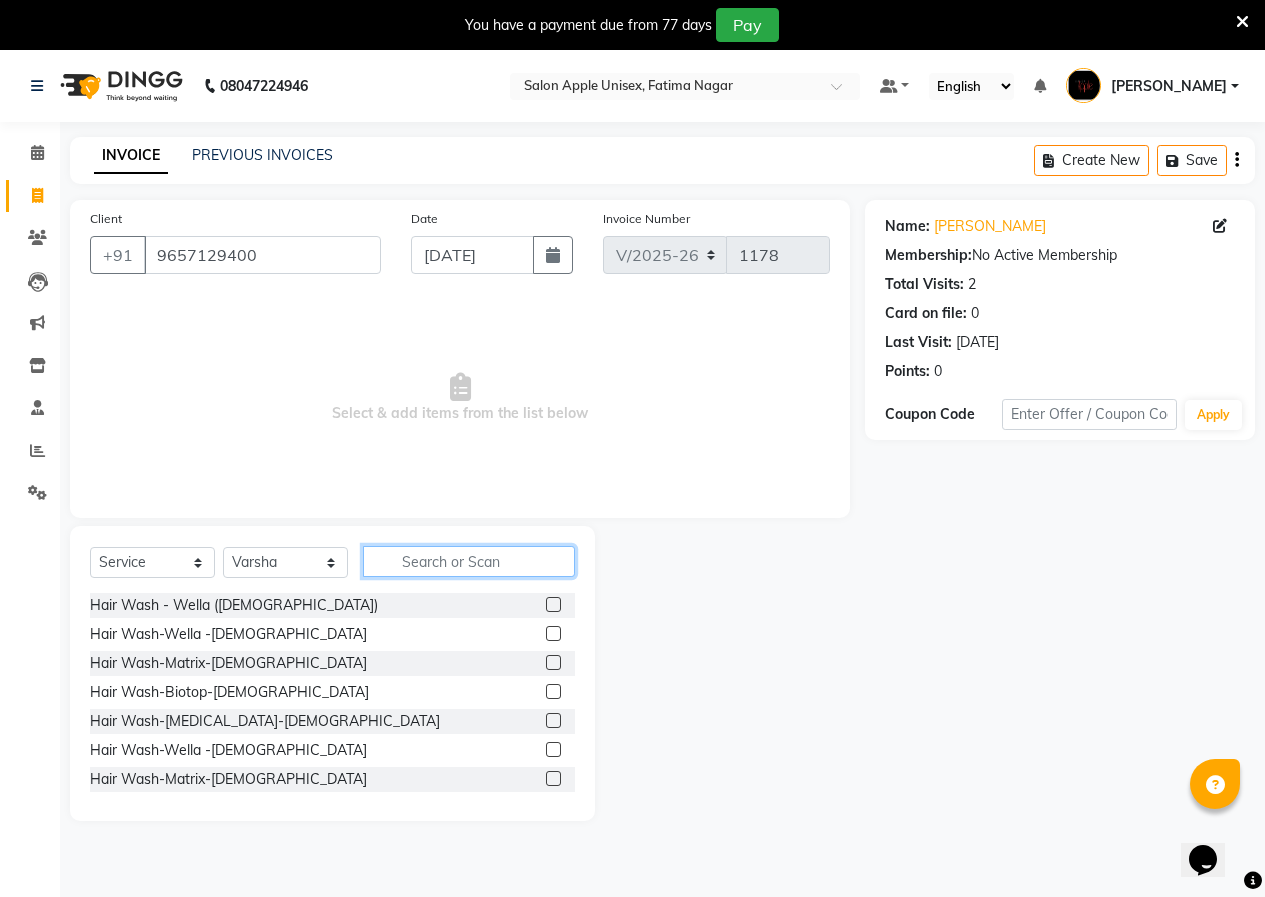 type on "p" 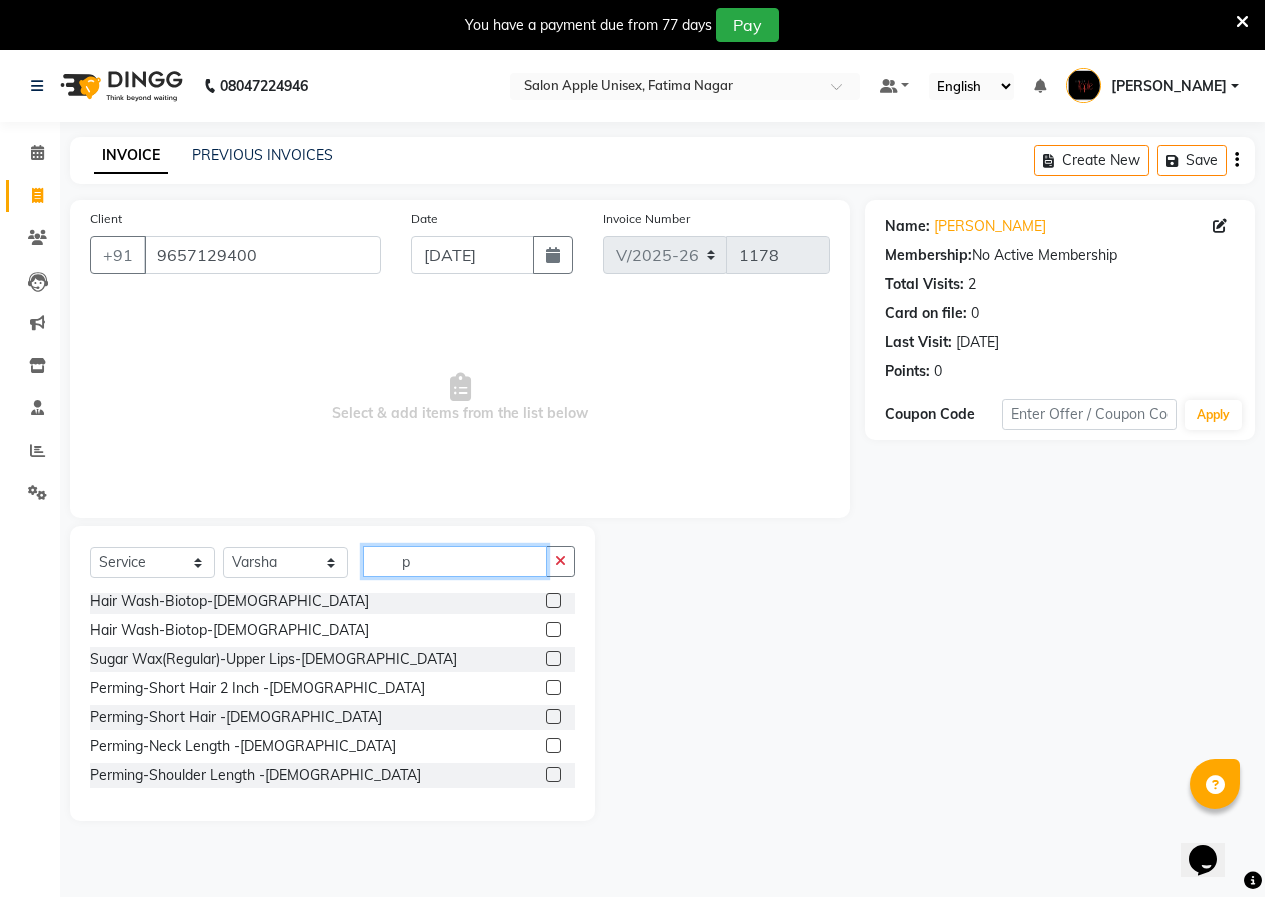 scroll, scrollTop: 0, scrollLeft: 0, axis: both 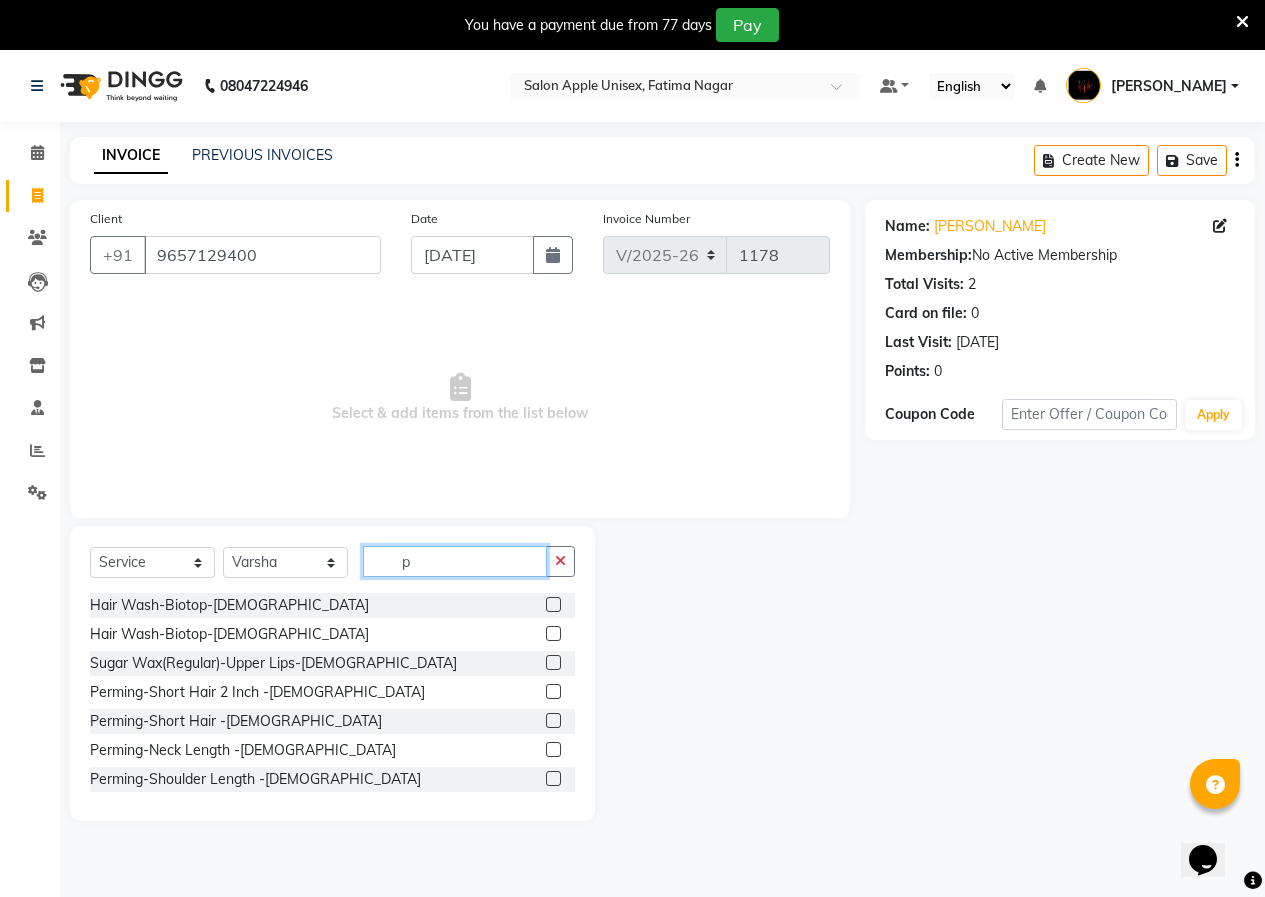 click on "p" 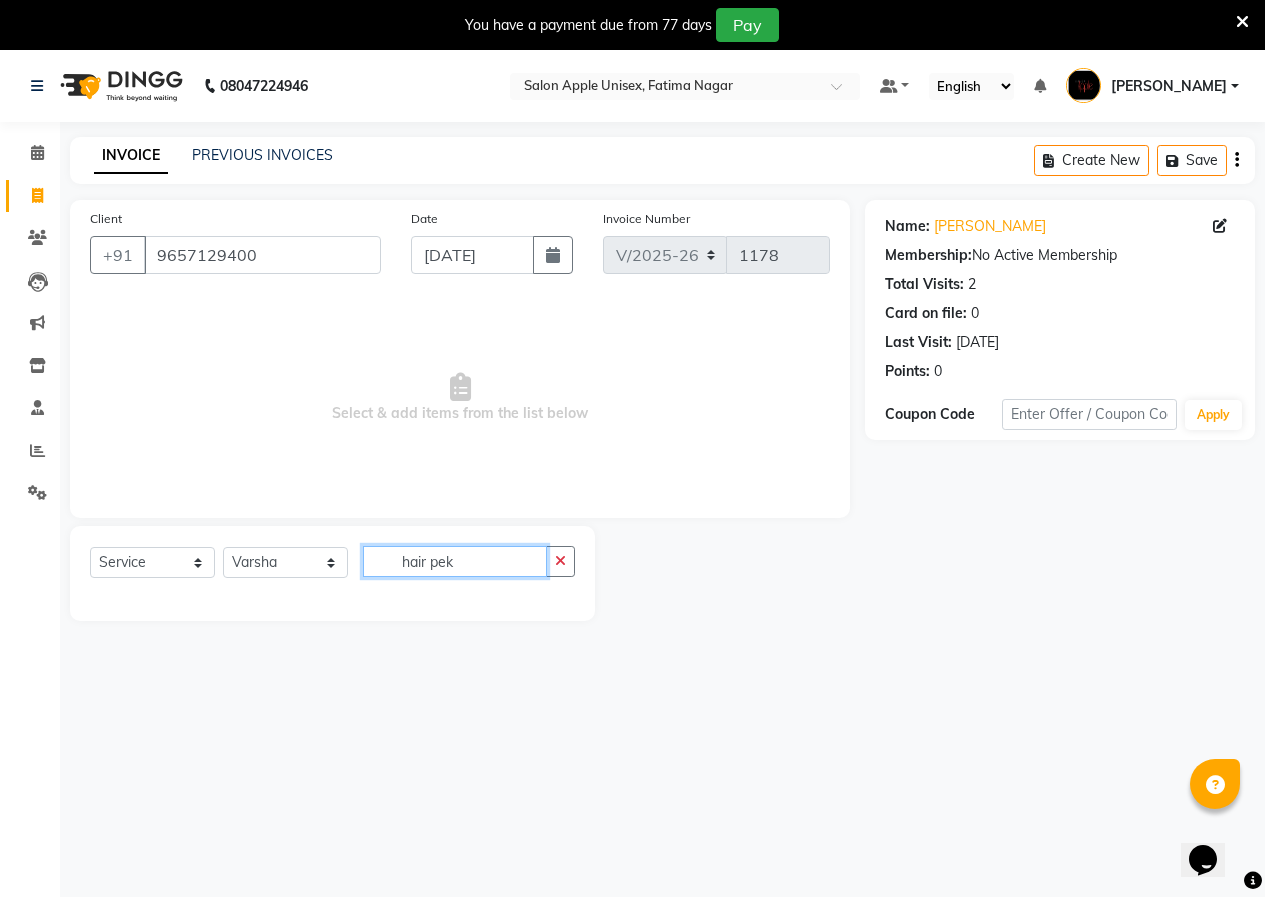 scroll, scrollTop: 0, scrollLeft: 0, axis: both 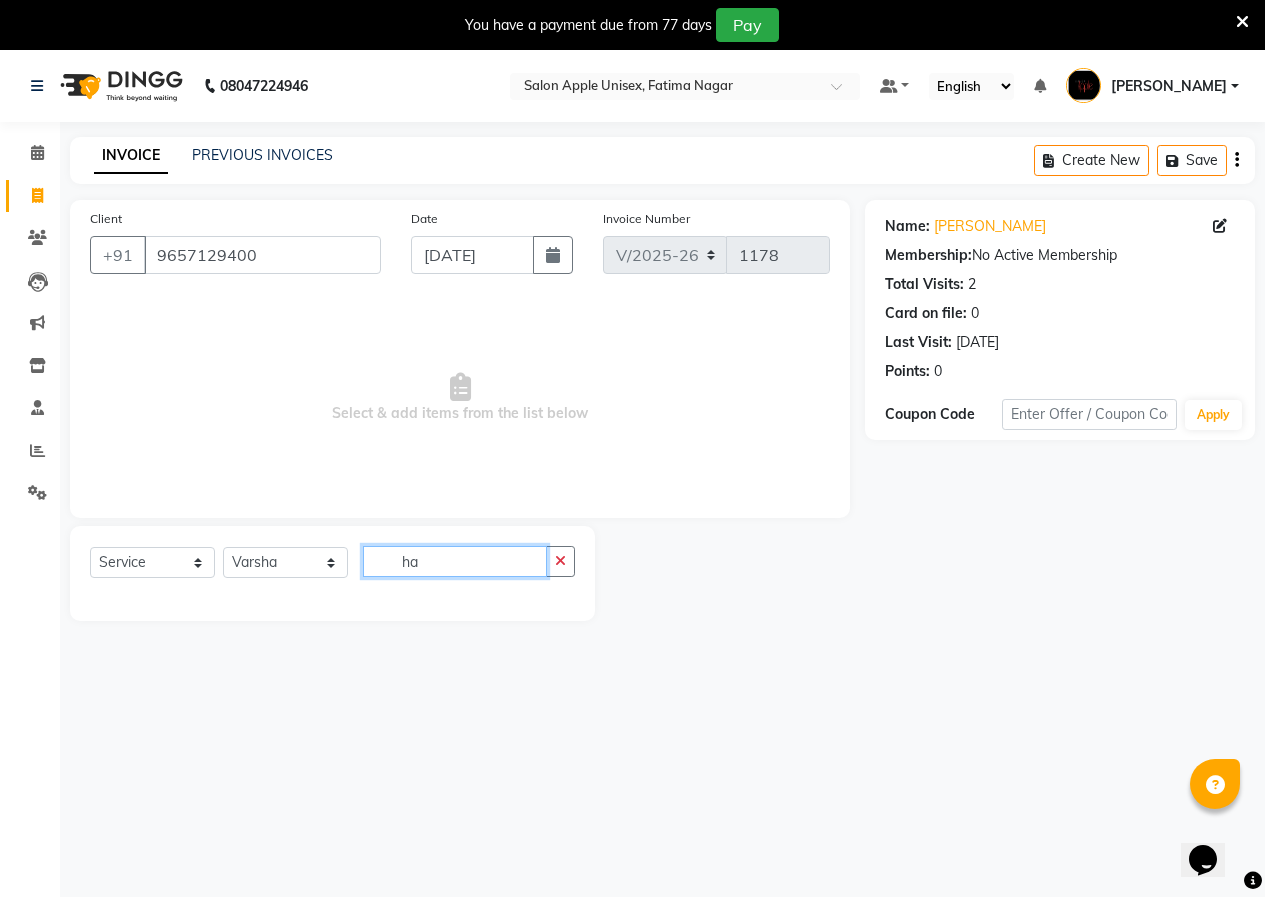 type on "h" 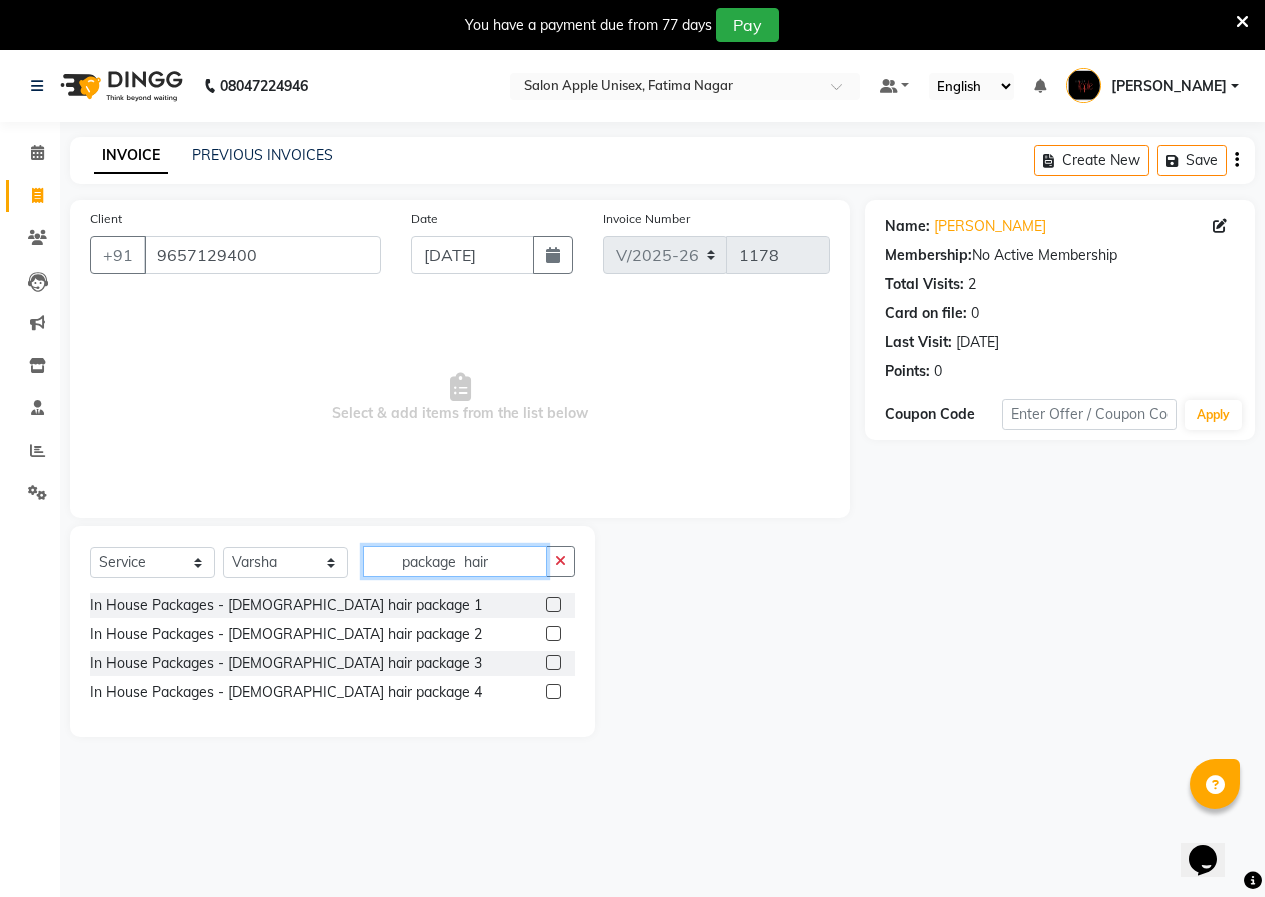 type on "package  hair" 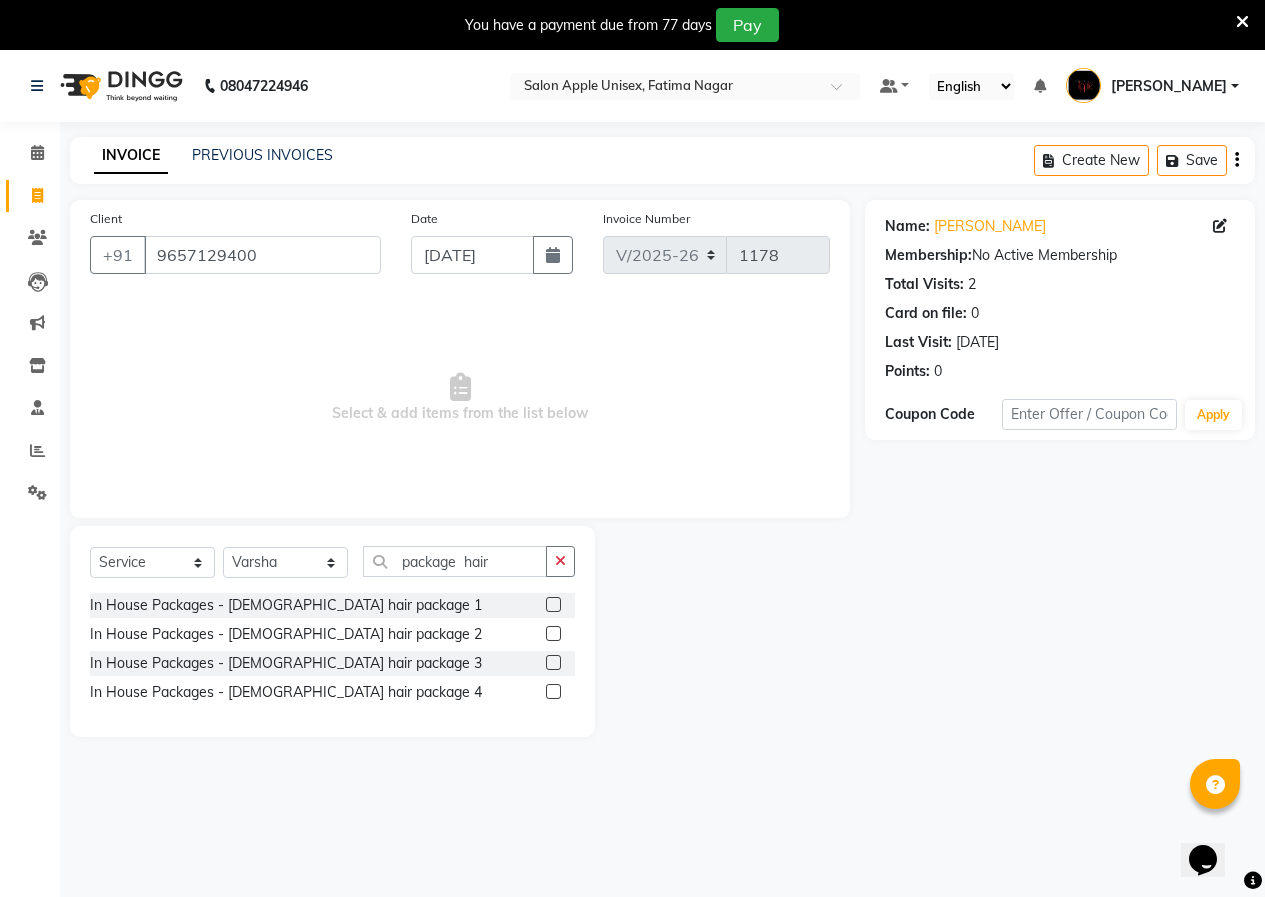 click on "In House Packages - [DEMOGRAPHIC_DATA] hair package 2" 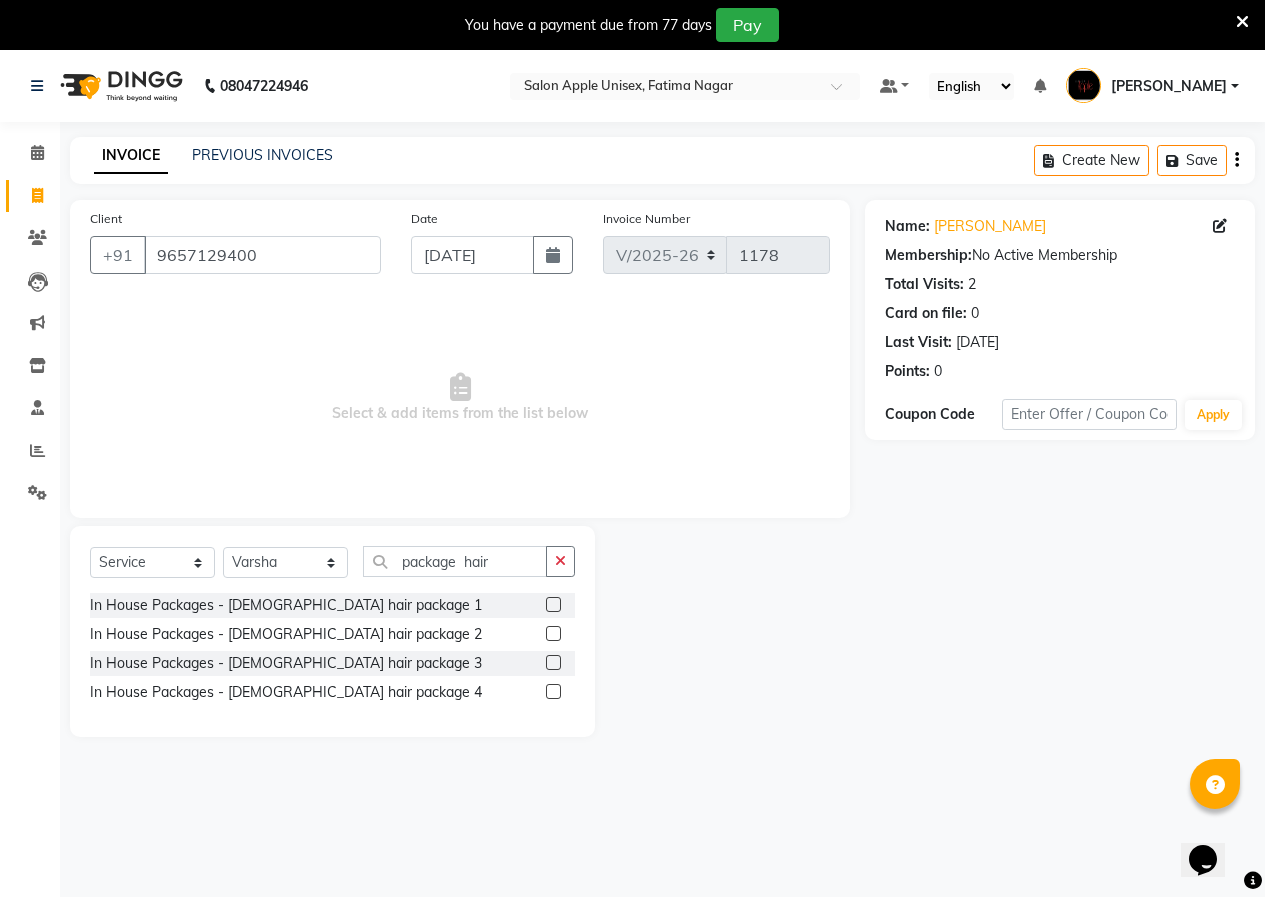 click 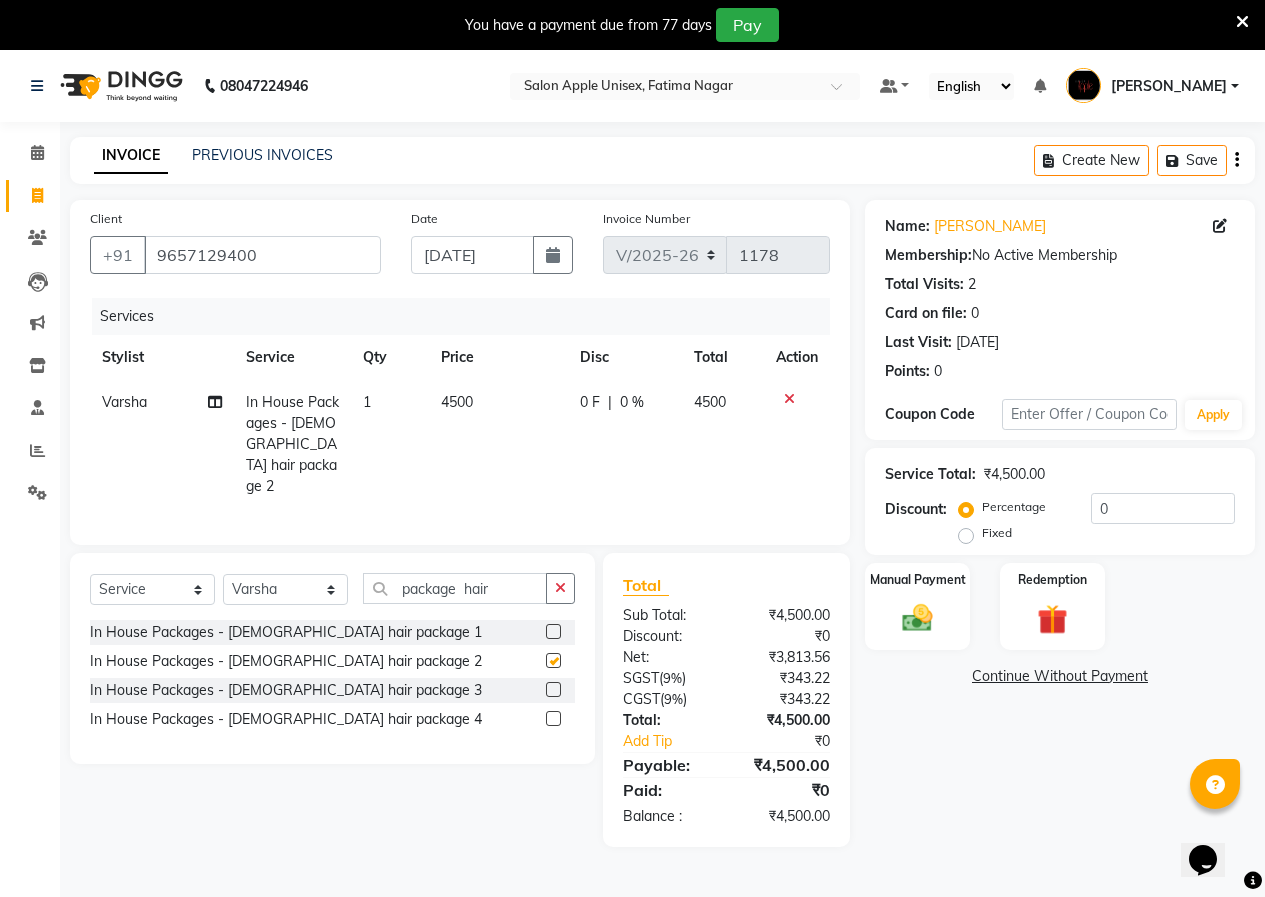 checkbox on "false" 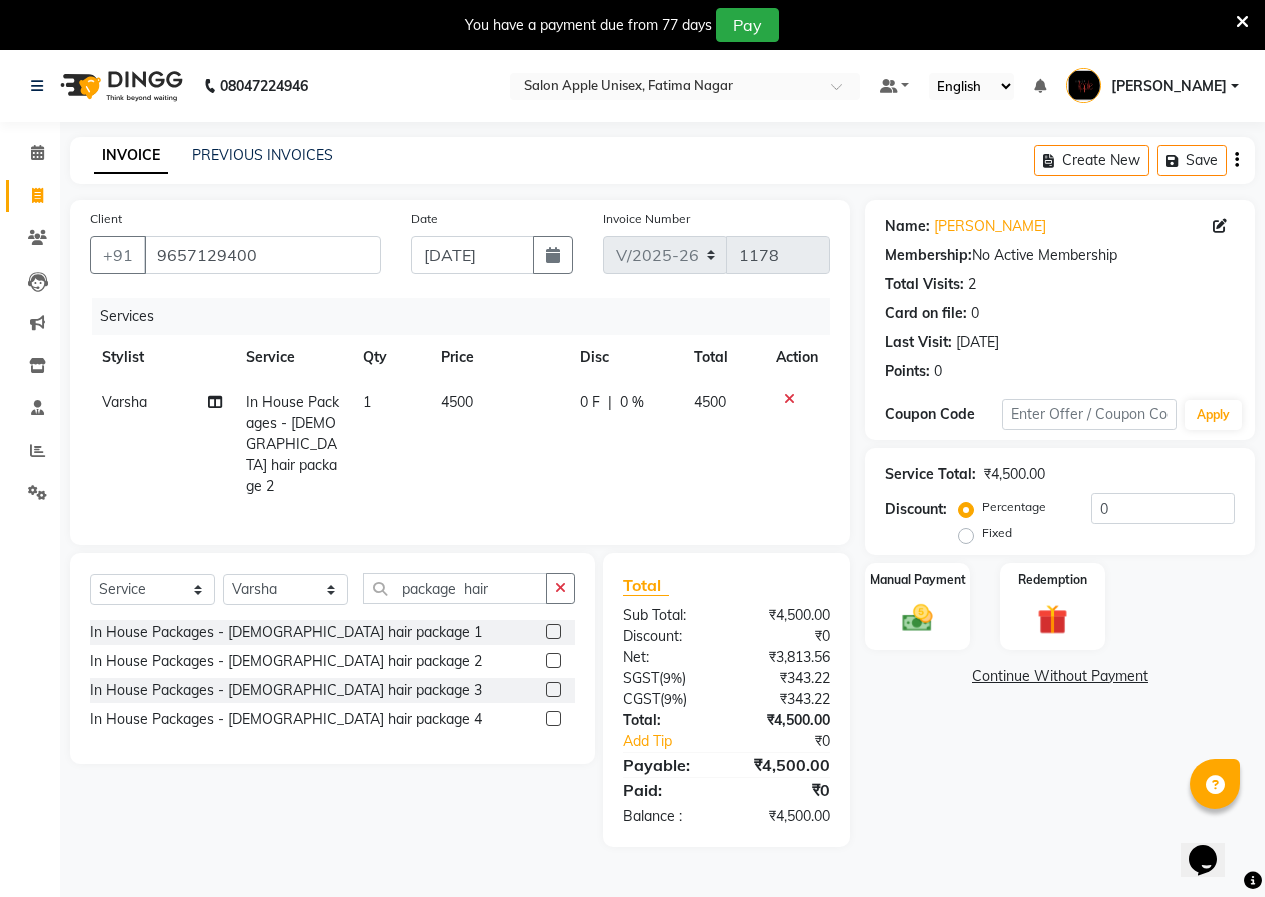 click on "Fixed" 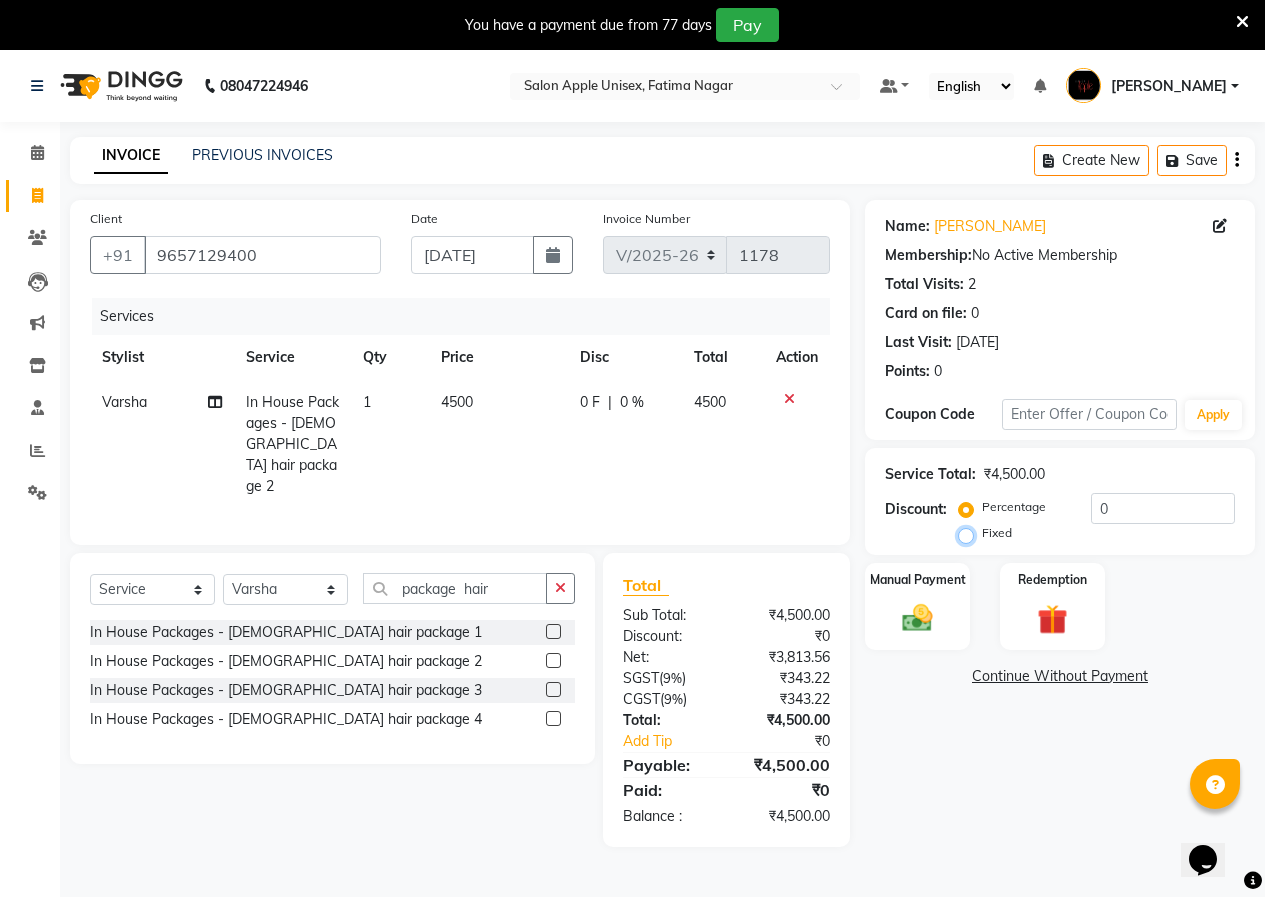 click on "Fixed" at bounding box center (970, 533) 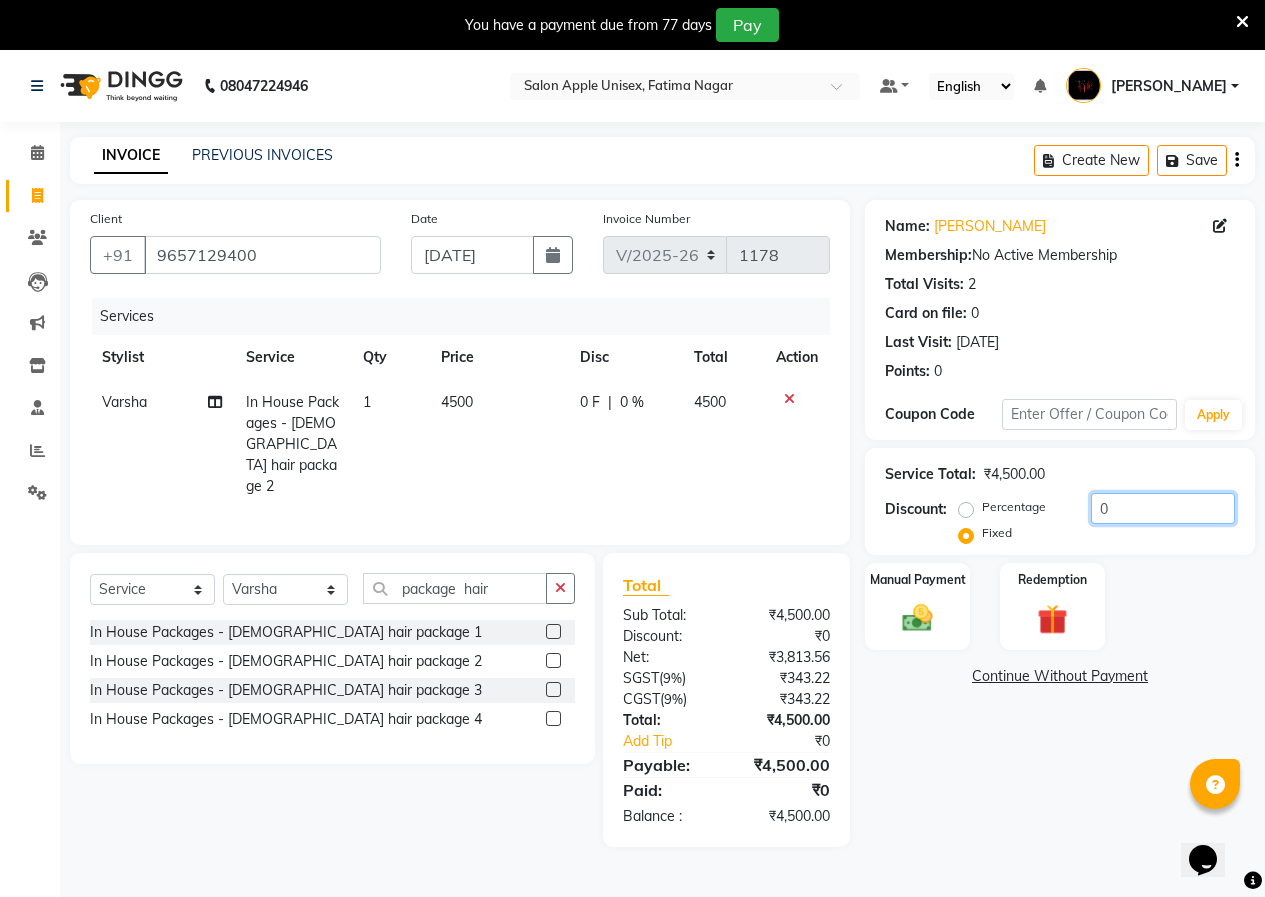 click on "0" 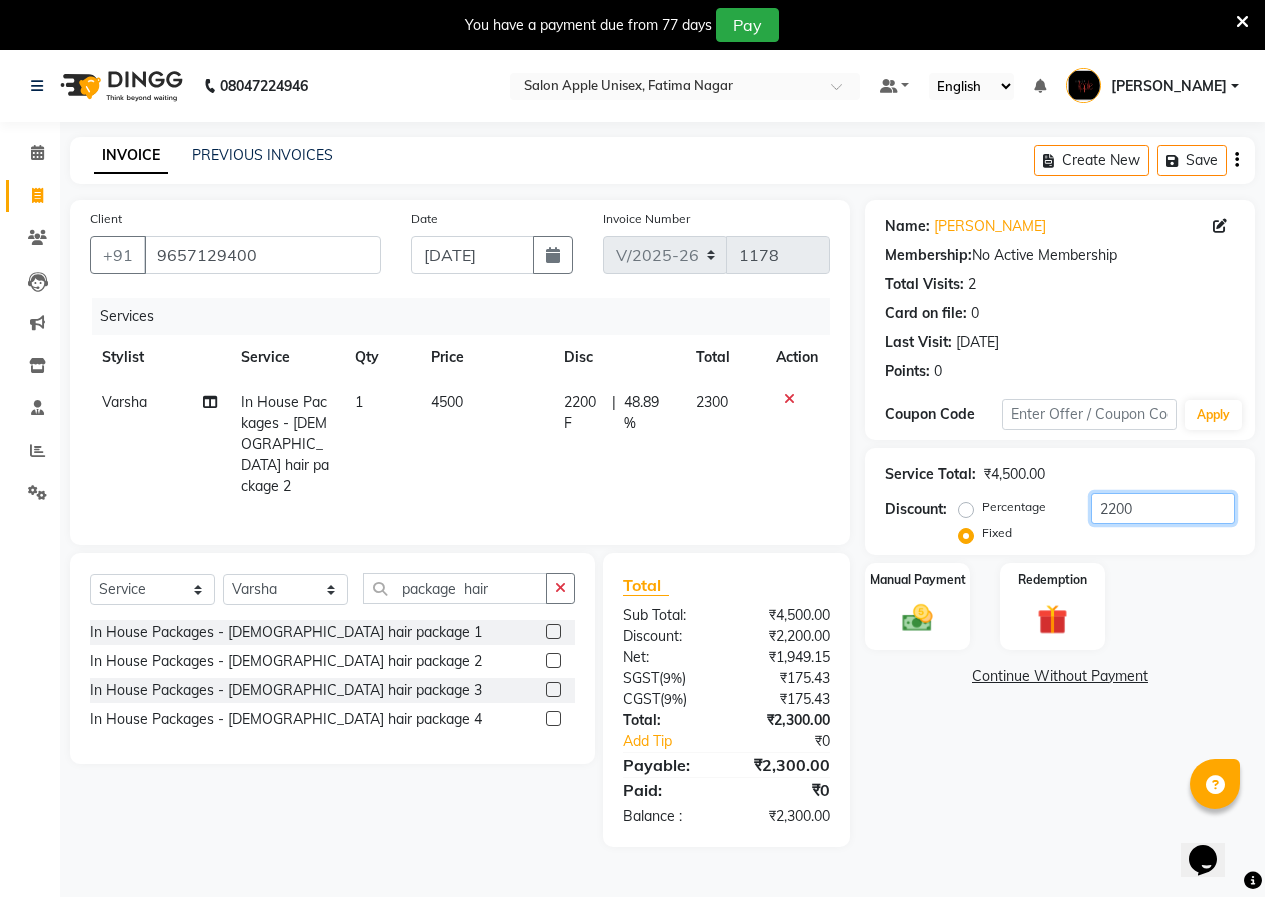 click on "2200" 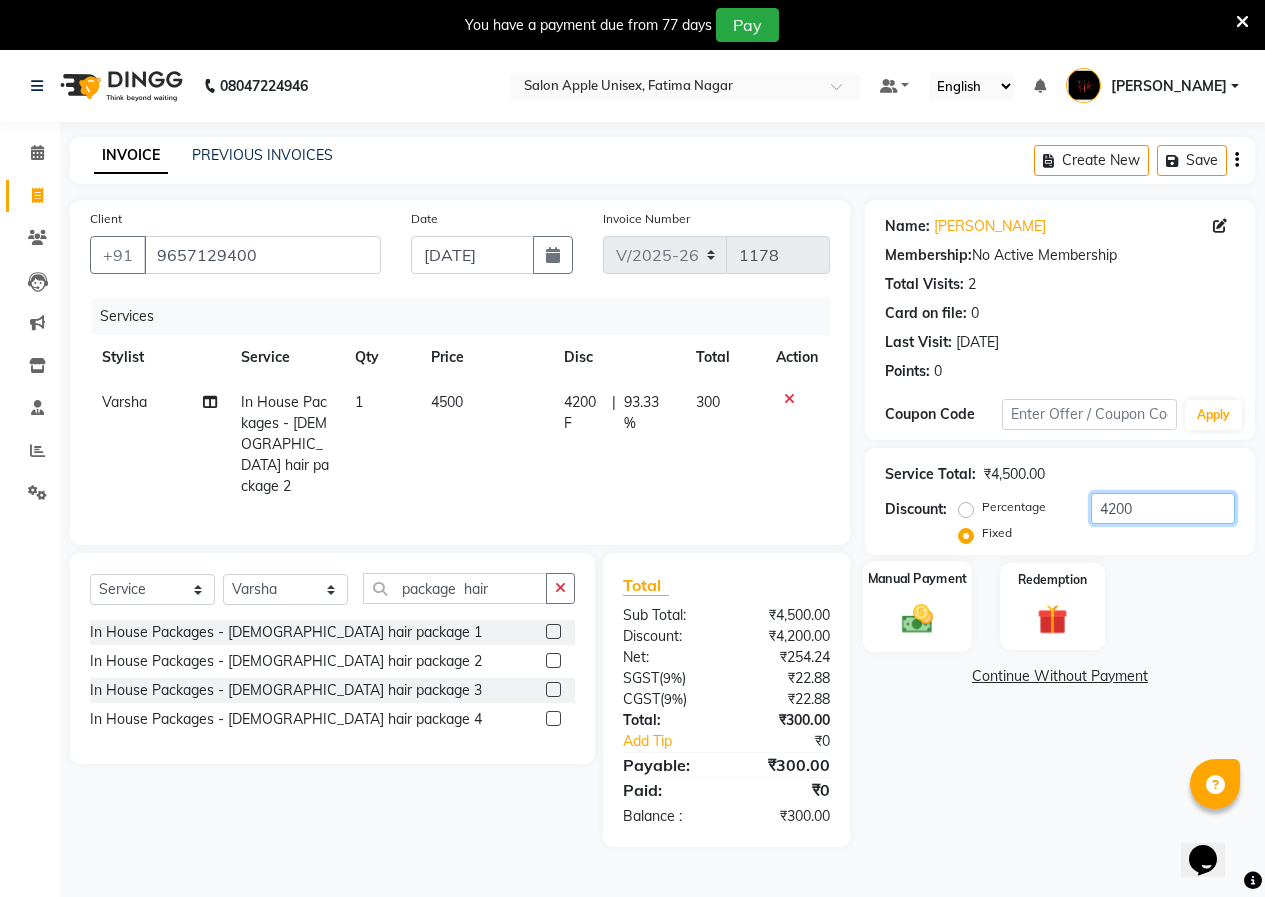 type on "4200" 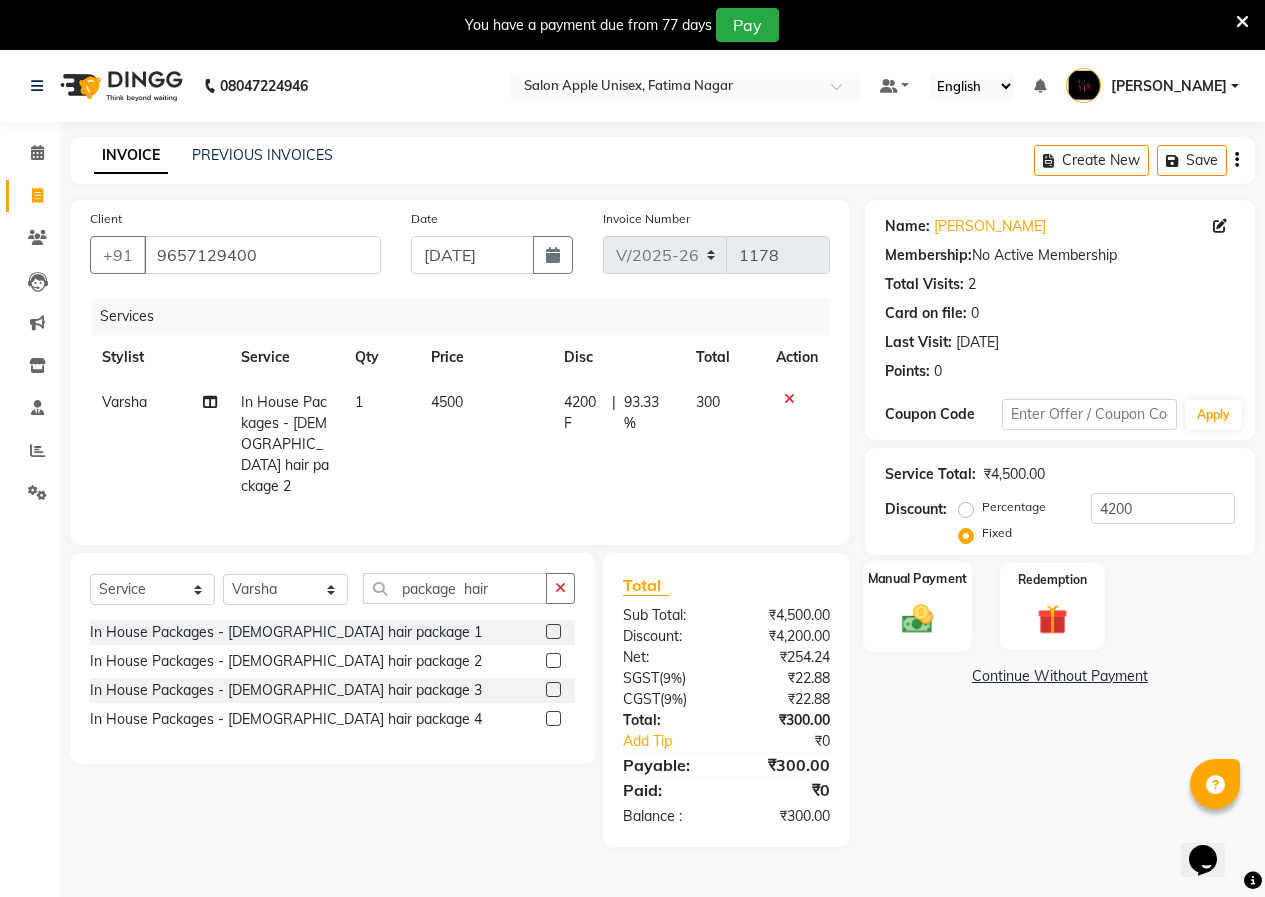 click 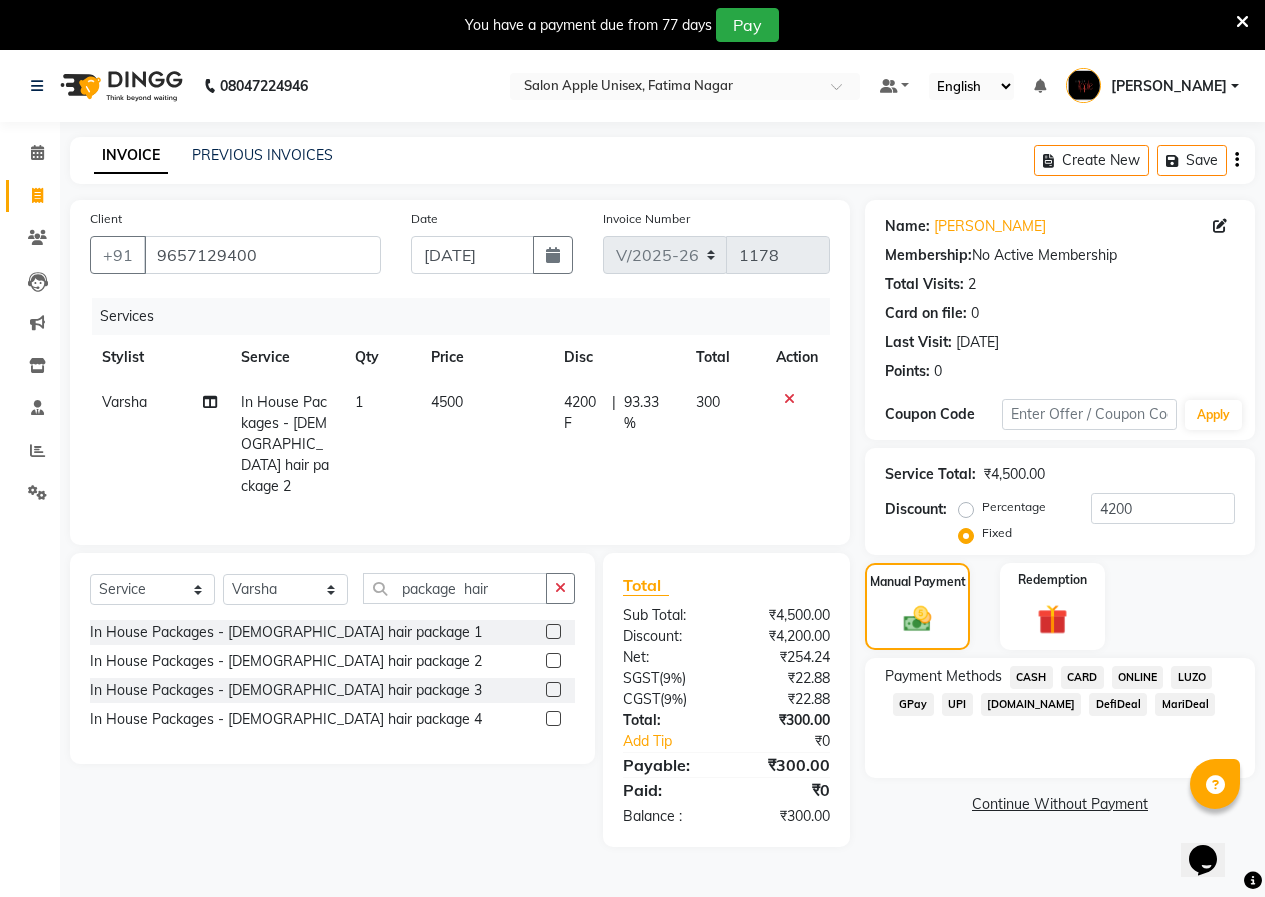 click on "ONLINE" 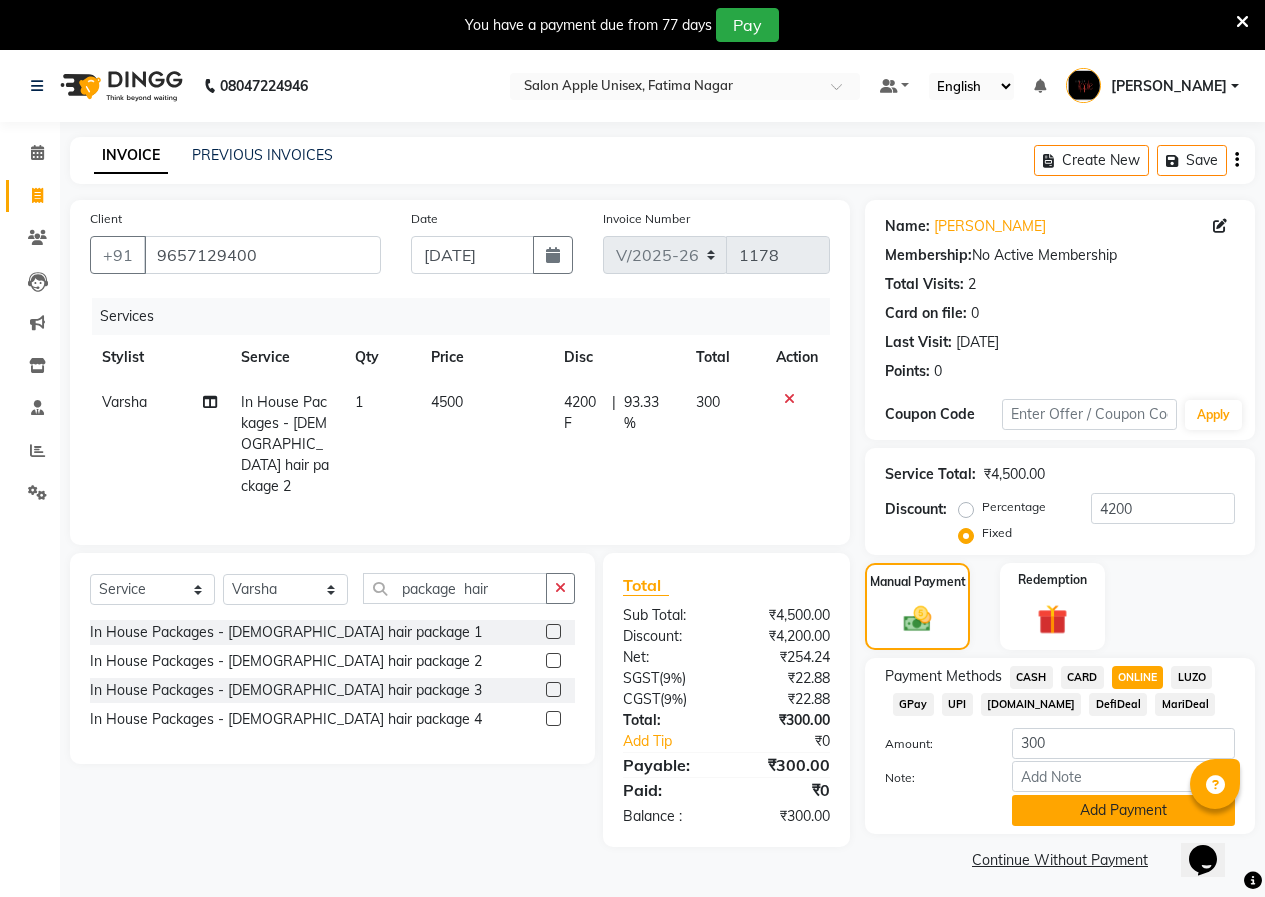 click on "Add Payment" 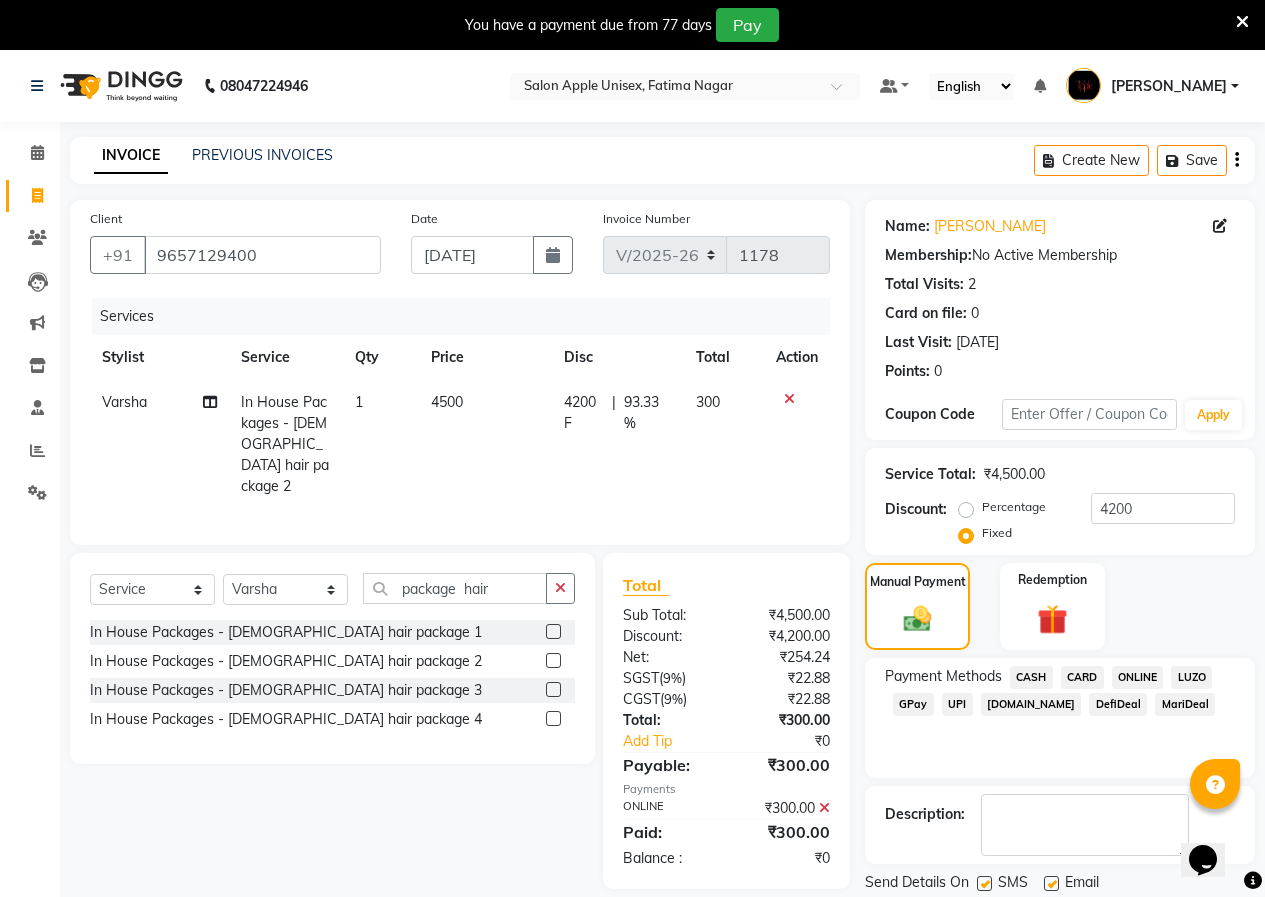 scroll, scrollTop: 65, scrollLeft: 0, axis: vertical 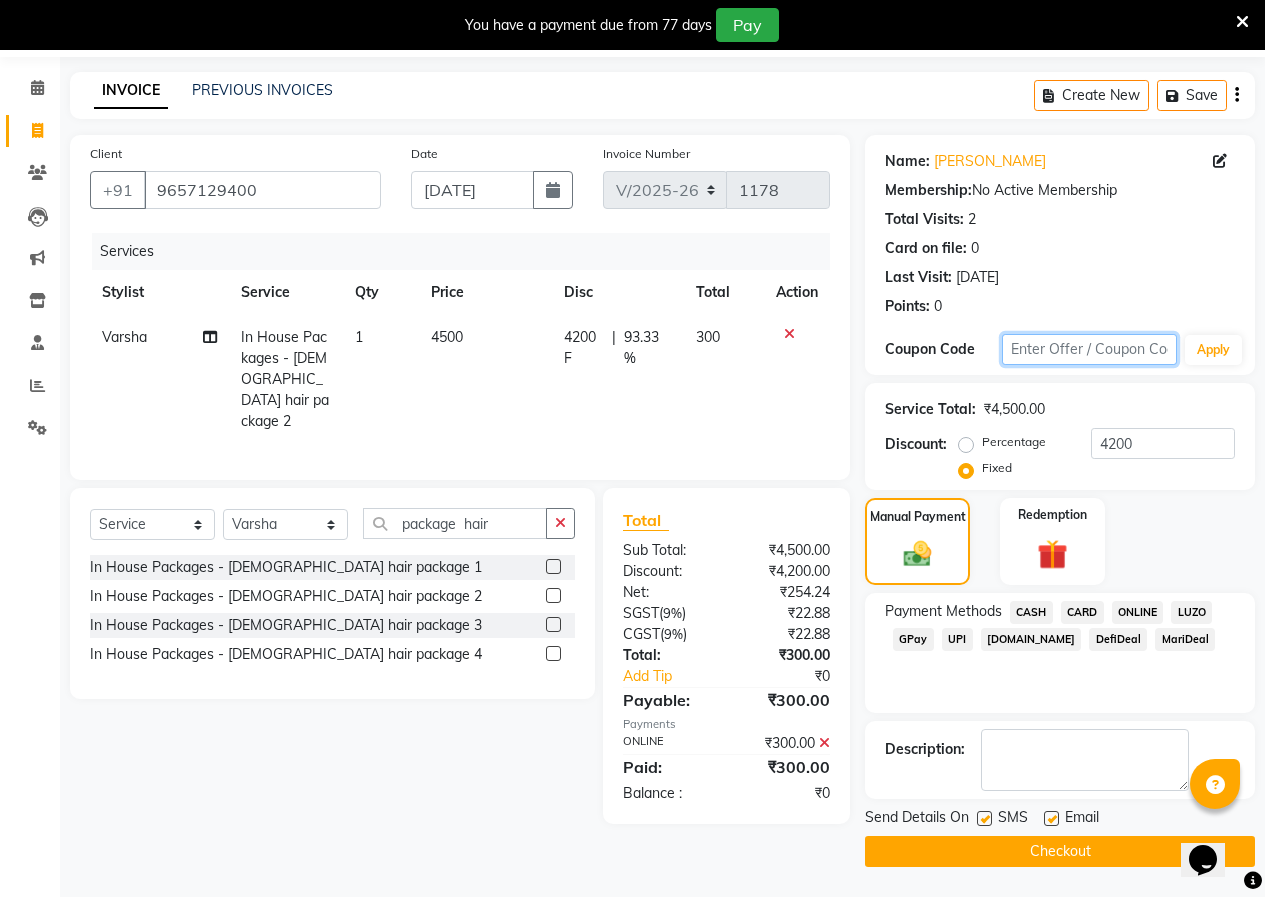 click 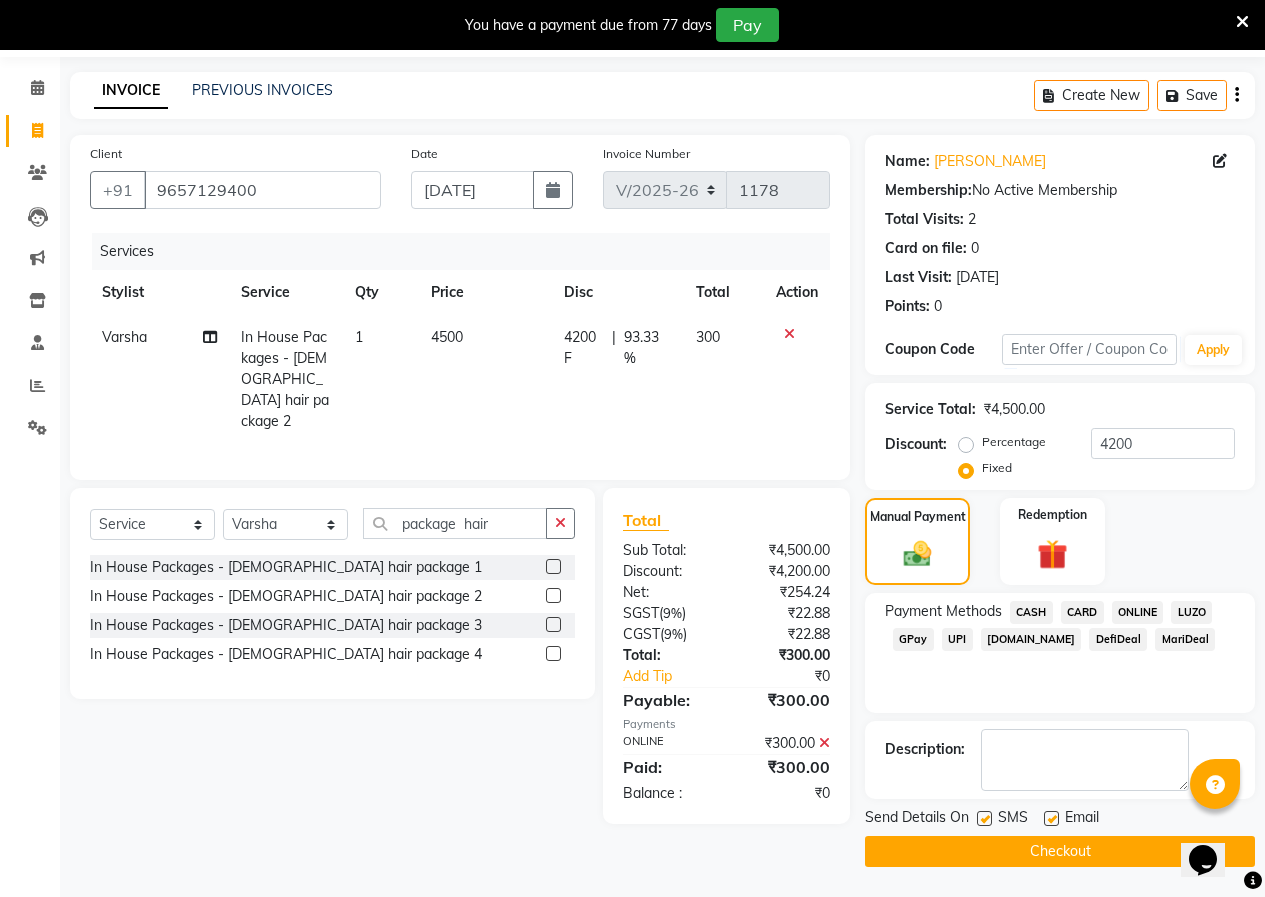 click on "Checkout" 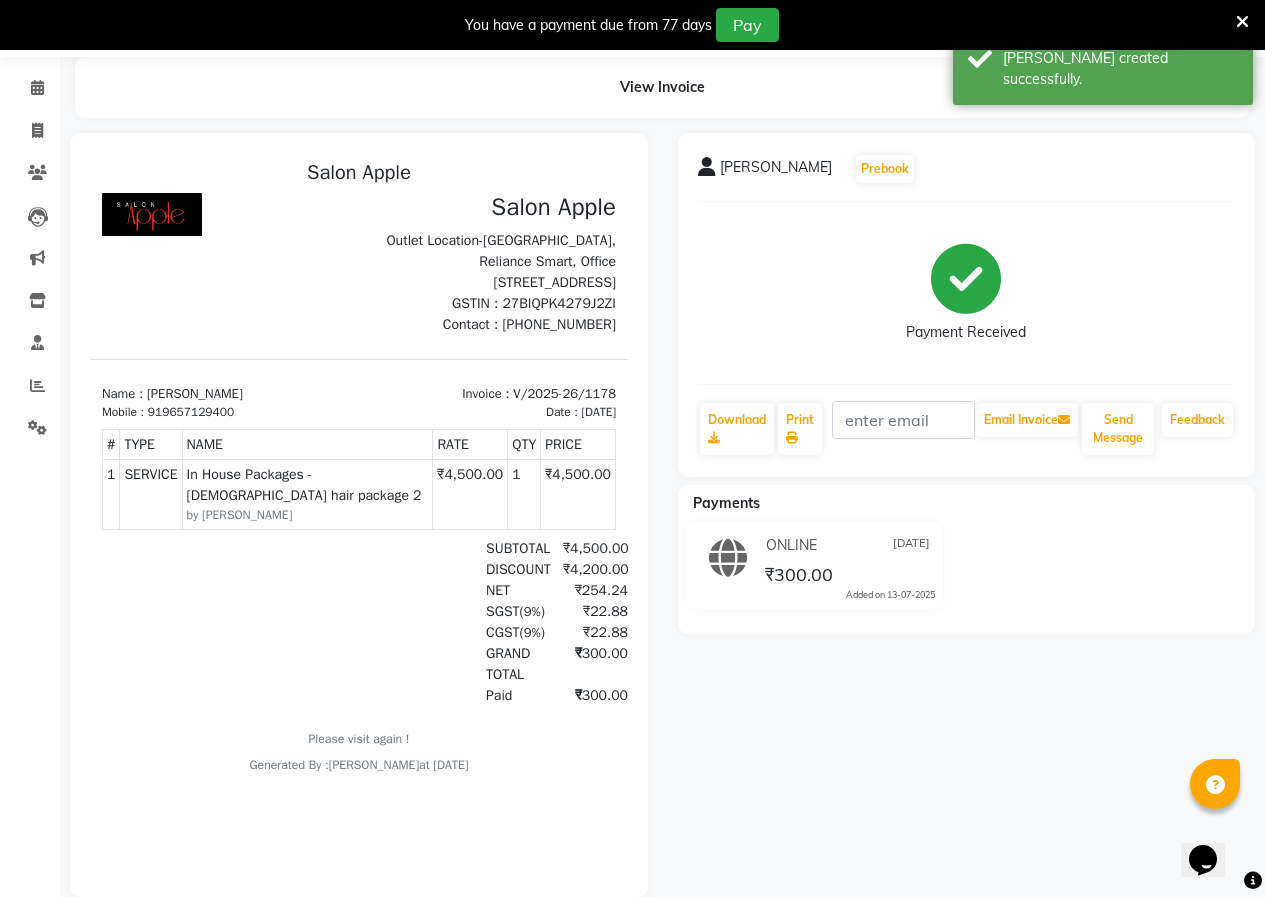 scroll, scrollTop: 16, scrollLeft: 0, axis: vertical 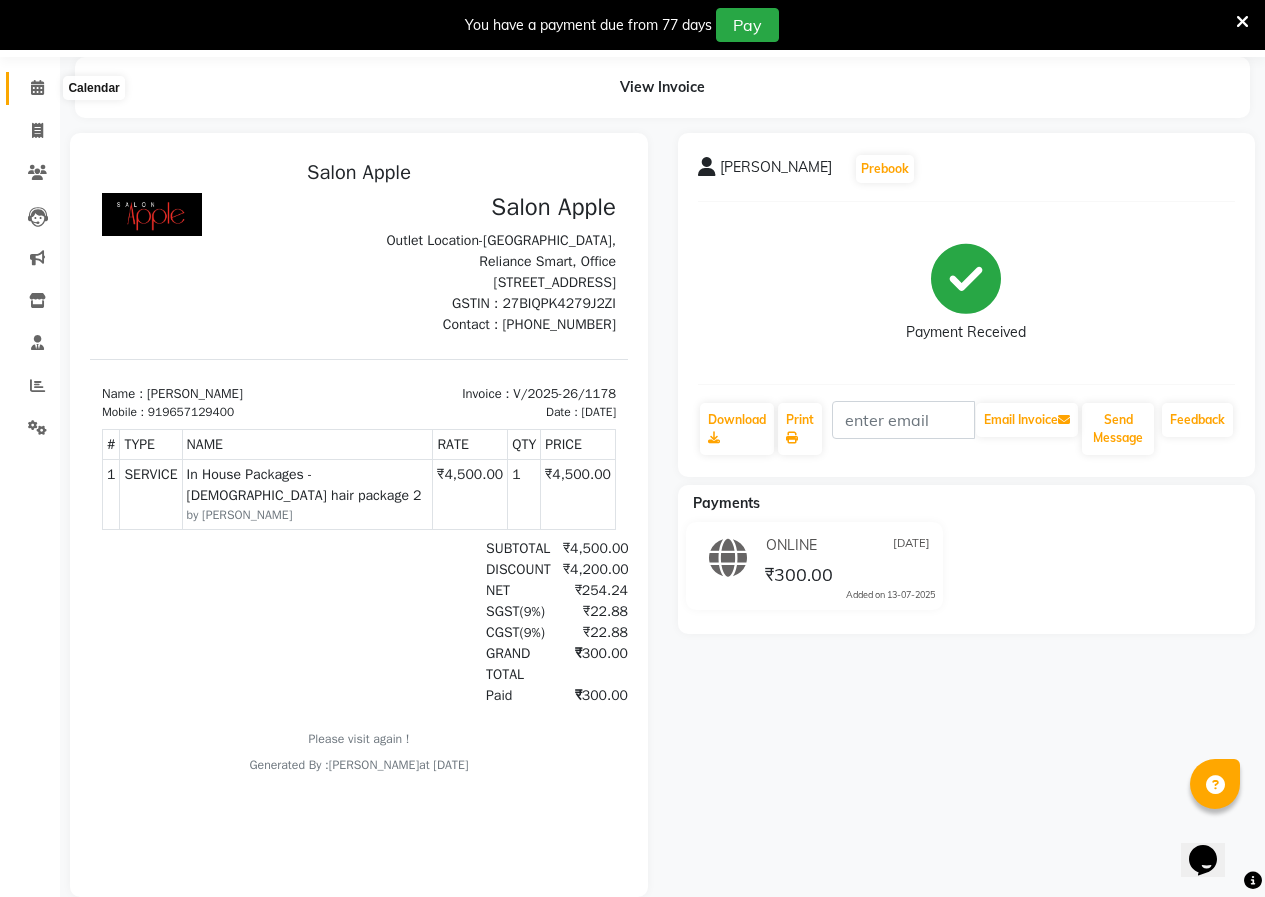 drag, startPoint x: 35, startPoint y: 92, endPoint x: 57, endPoint y: 93, distance: 22.022715 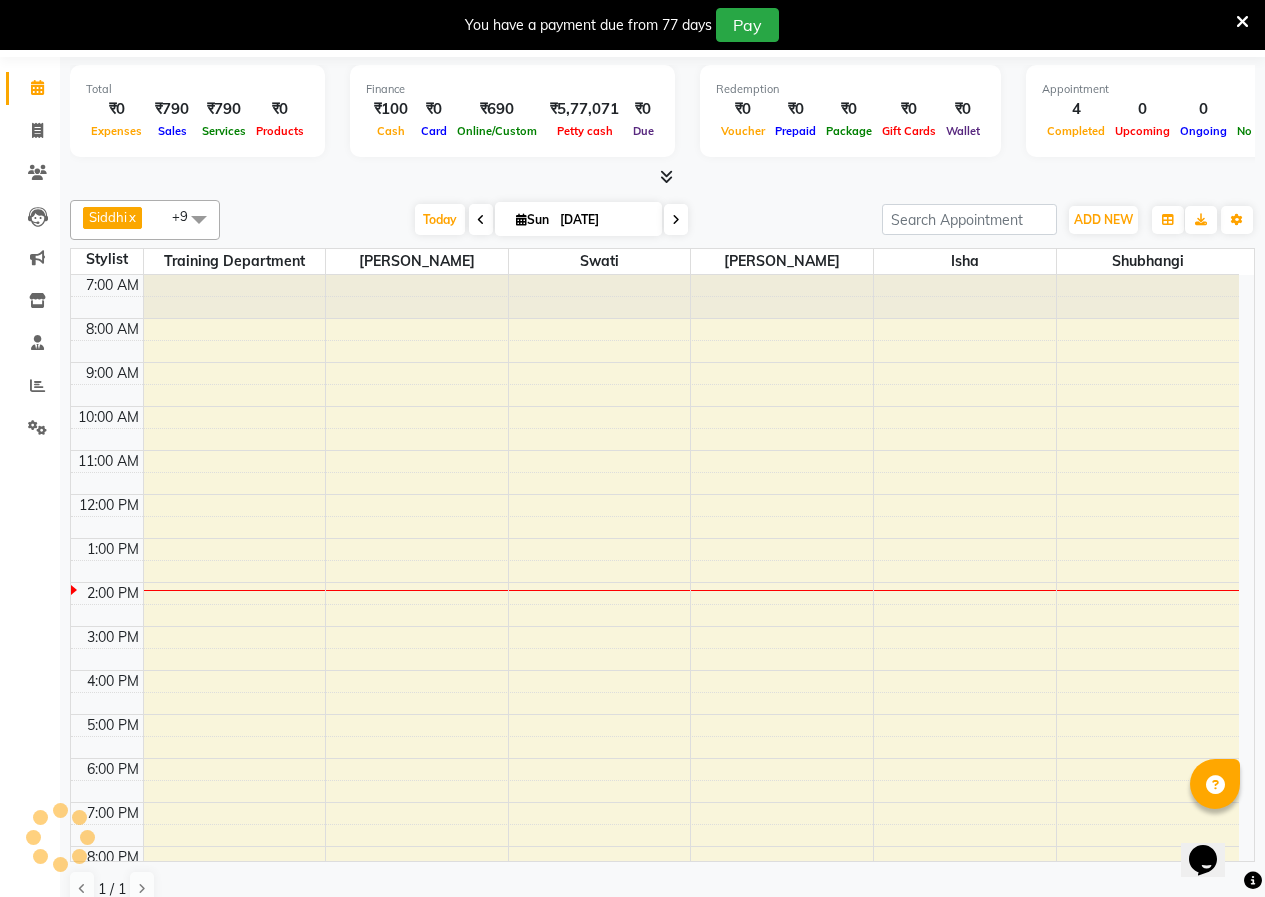 scroll, scrollTop: 50, scrollLeft: 0, axis: vertical 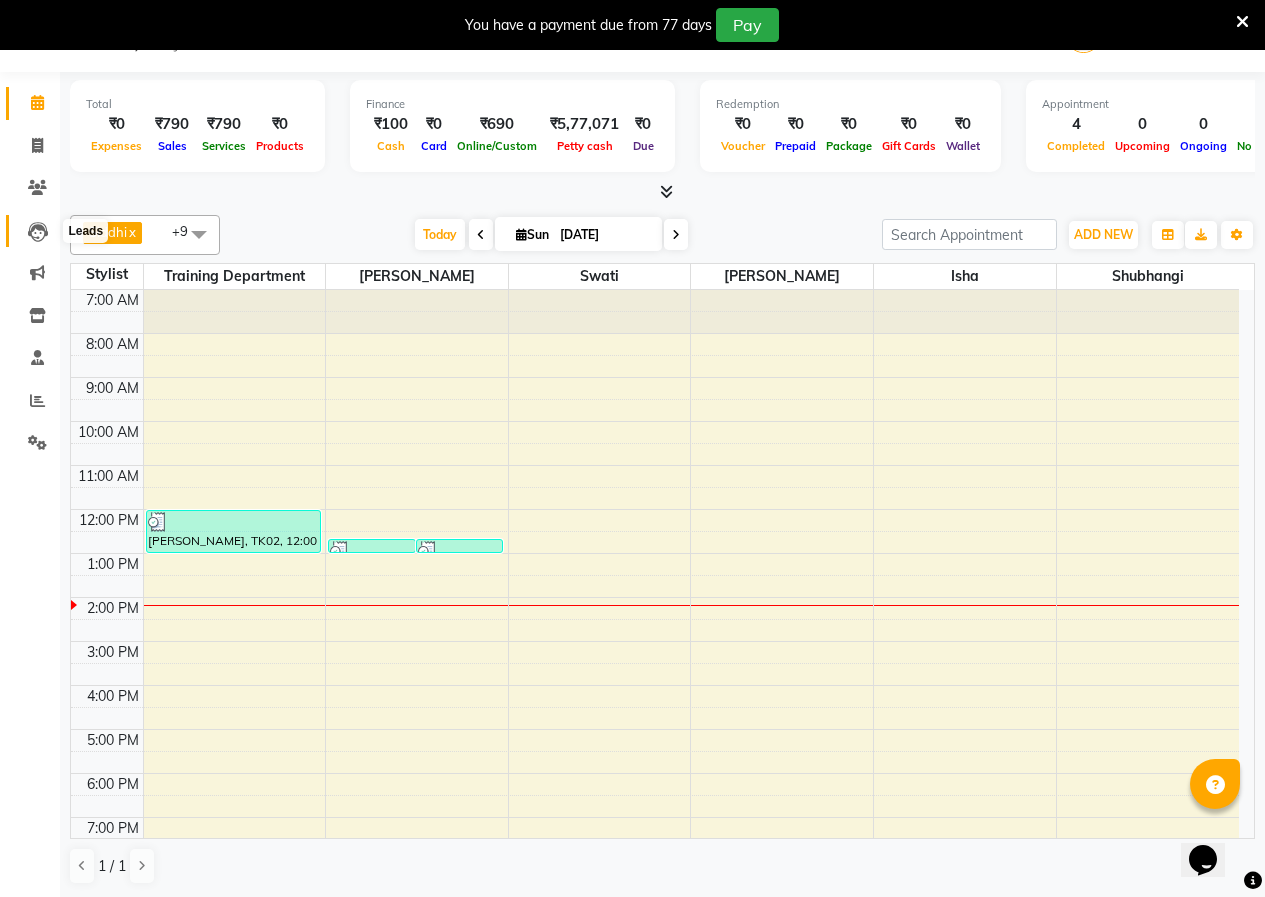 click 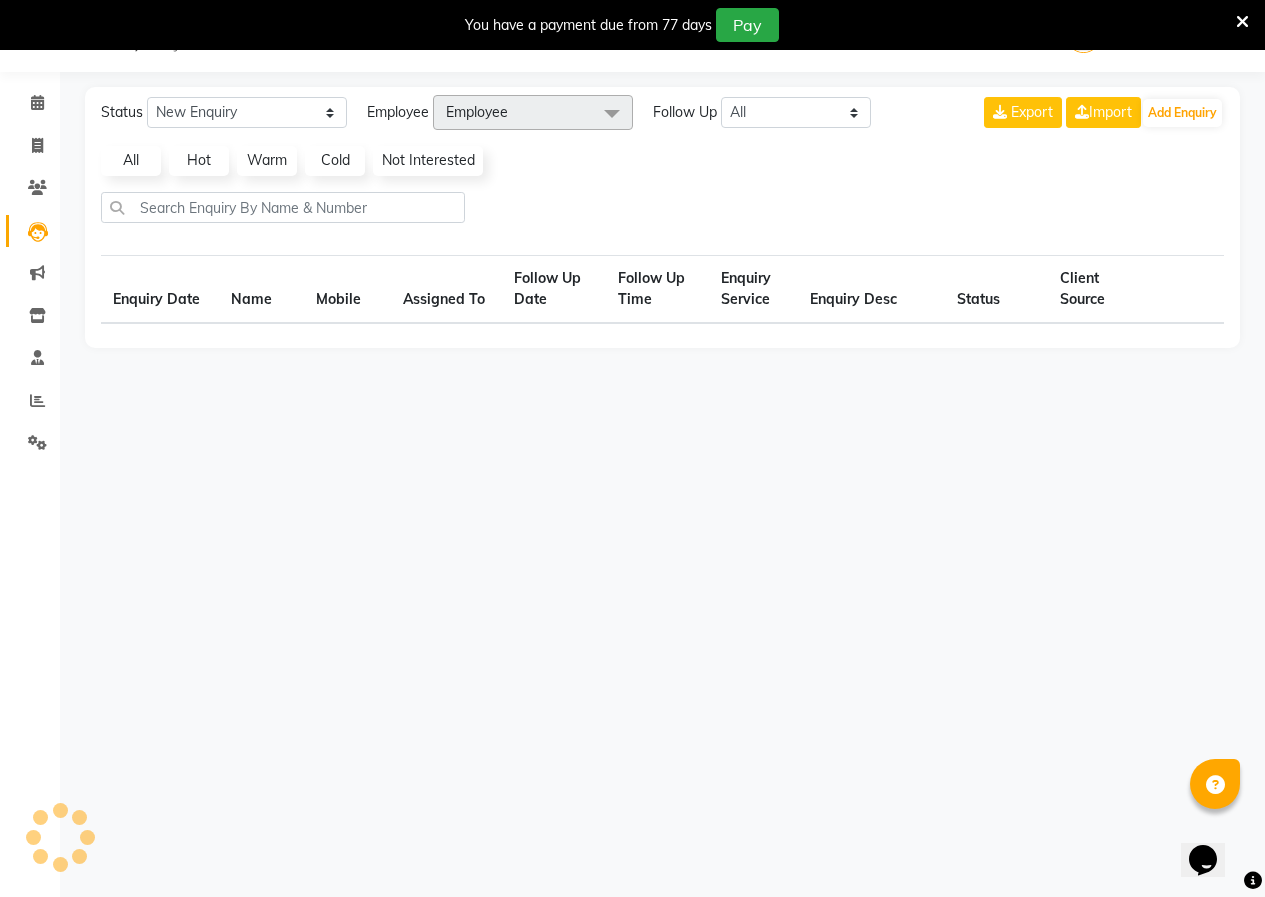 select on "10" 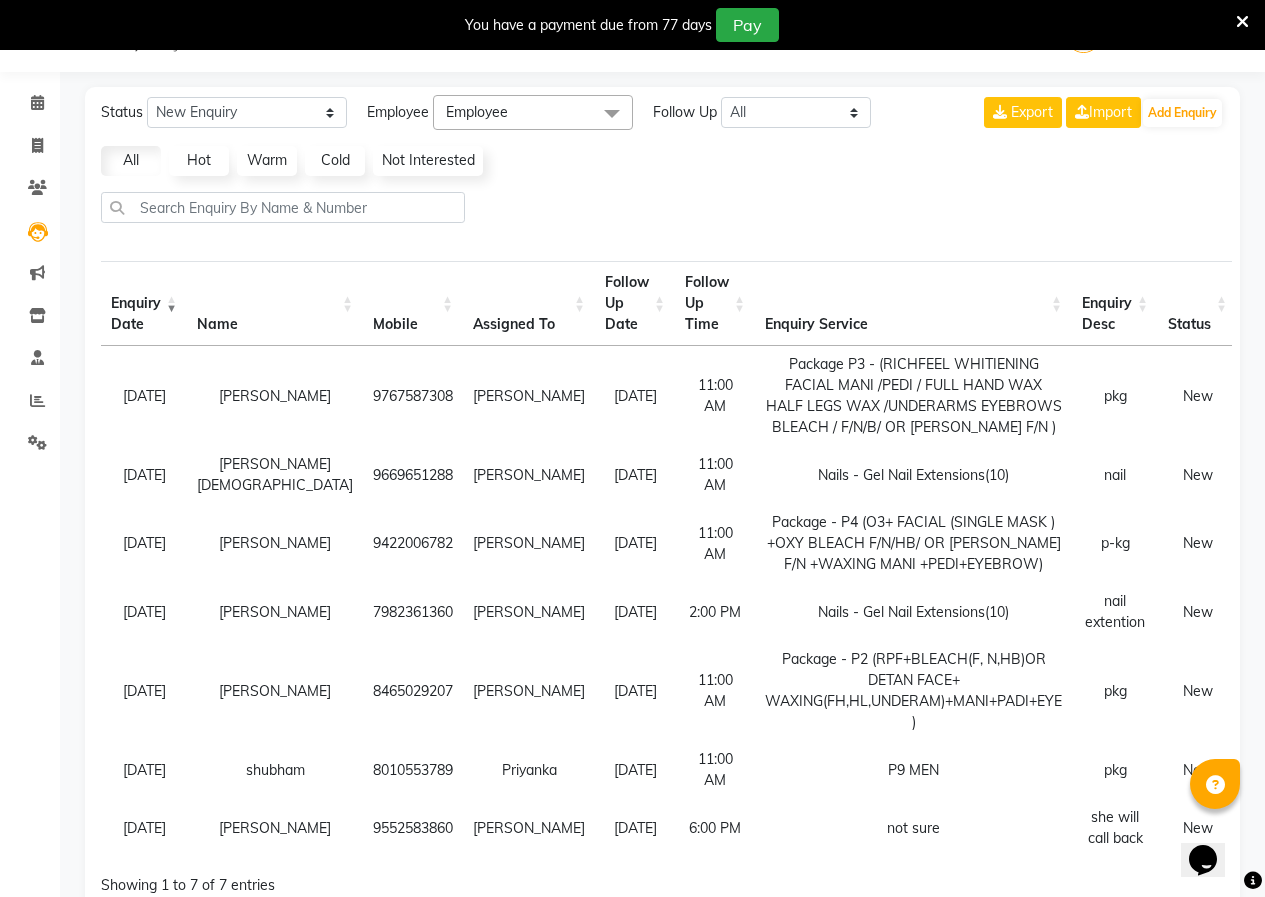 click on "Status New Enquiry Open Enquiry Converted Enquiry  All All New Open Converted Employee Employee Select All Isha Naushad  Nikhat Sarfraj Shubhangi Swati Tahira  Training Department Varsha Follow Up All Today Tomorrow This Week This Month Custom NONE TODAY TOMORROW MONTH Export  Import  Add Enquiry All Hot Warm Cold  Not Interested  Enquiry Date Name Mobile  Assigned To  Follow Up Date Follow Up Time  Enquiry Service  Enquiry Desc Status Client Source 14-12-2021 BHUMIKA RATHOD   9767587308  Nayana 21-12-2021 11:00 AM  Package P3 - (RICHFEEL WHITIENING FACIAL MANI /PEDI / FULL HAND WAX HALF LEGS WAX /UNDERARMS  EYEBROWS BLEACH / F/N/B/  OR DE-TAN F/N )  pkg   New 14-12-2021 ENA JAIN   9669651288  Nayana 29-12-2021 11:00 AM  Nails - Gel Nail Extensions(10)  nail   New 14-12-2021 ANURADHA KAKAMARI   9422006782  Nayana 19-12-2021 11:00 AM  Package - P4 (O3+ FACIAL (SINGLE  MASK ) +OXY BLEACH F/N/HB/ OR DE-TAN F/N +WAXING MANI +PEDI+EYEBROW)  p-kg   New 08-12-2021 Urvashi Shukla   7982361360  Nayana 17-12-2021 New 5" 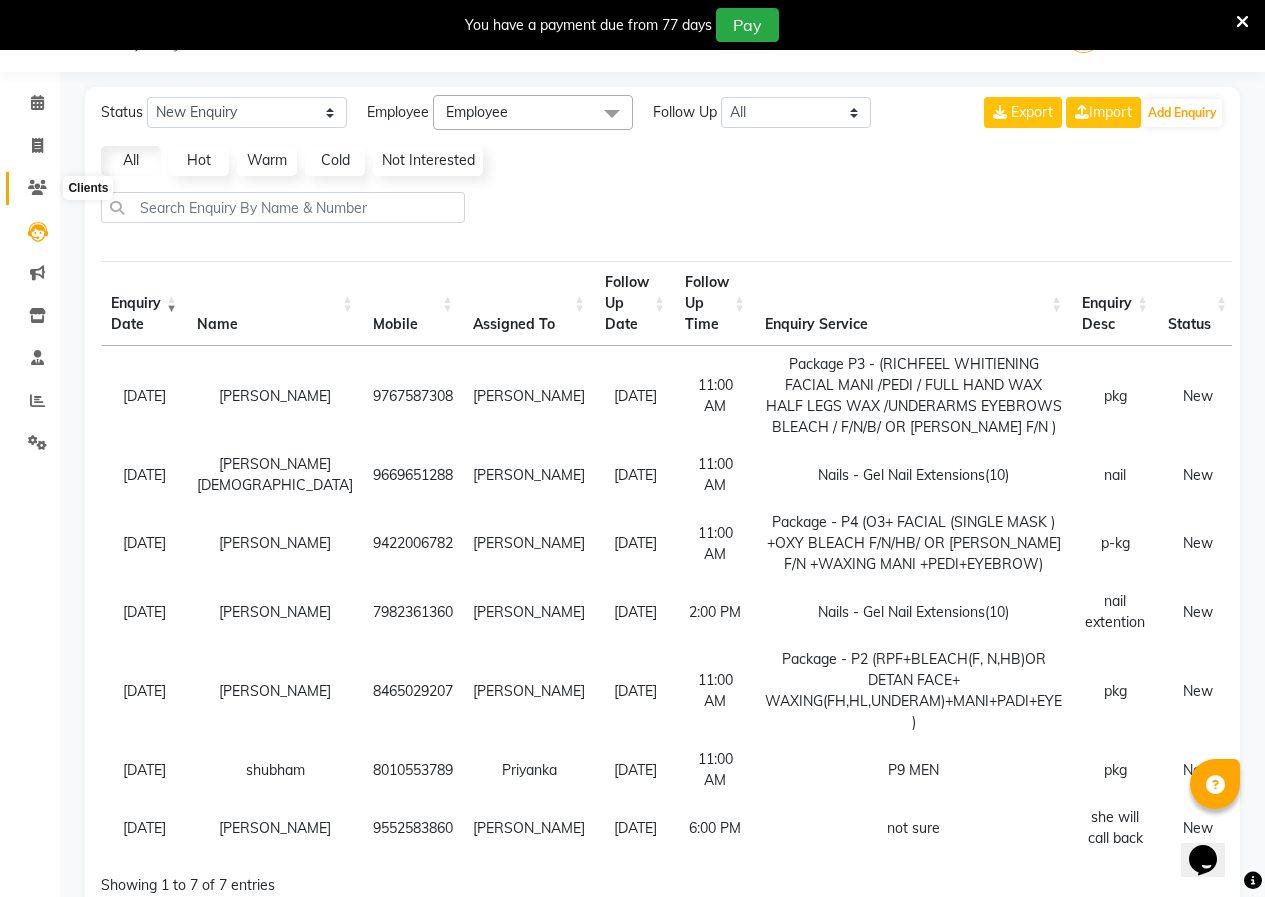 click 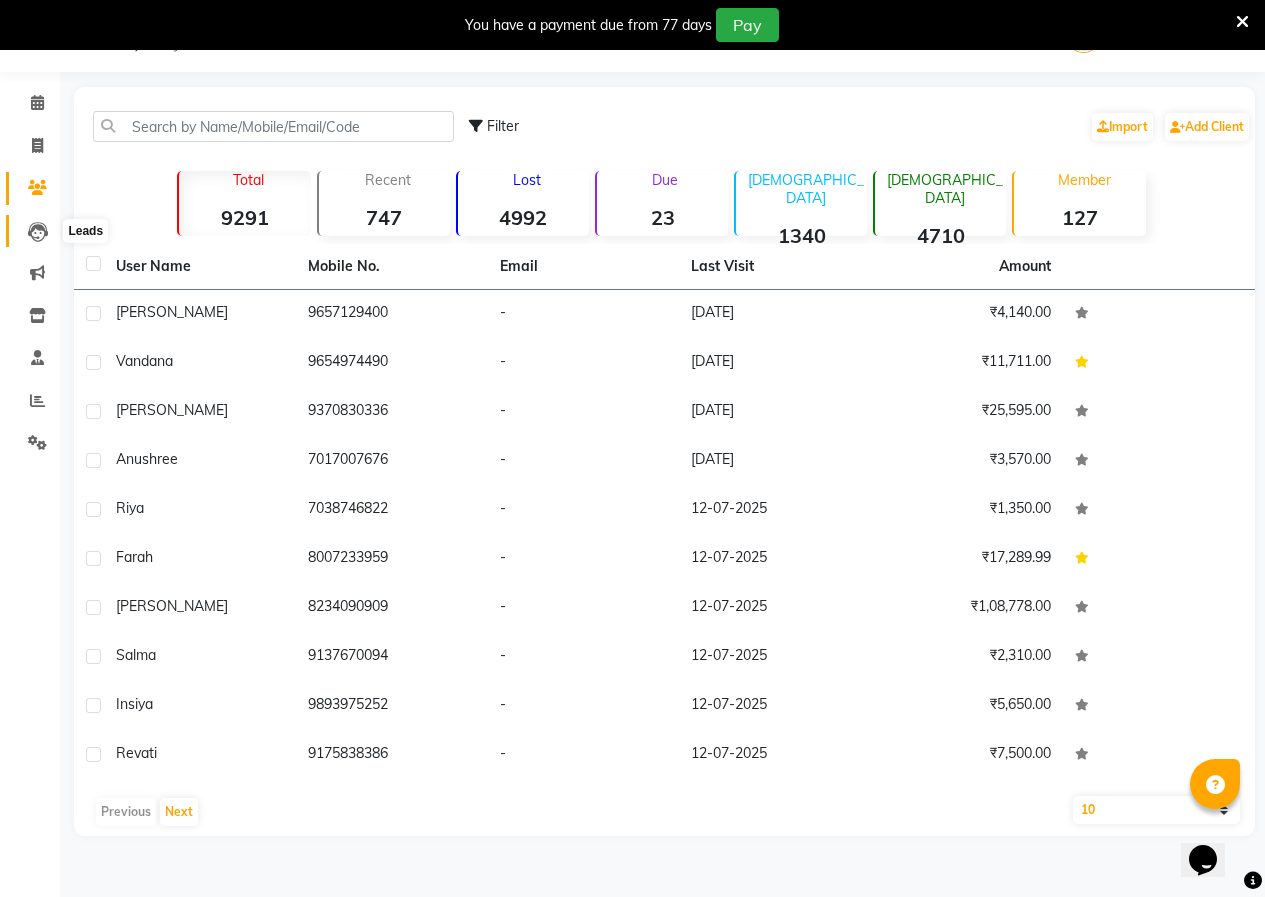 click 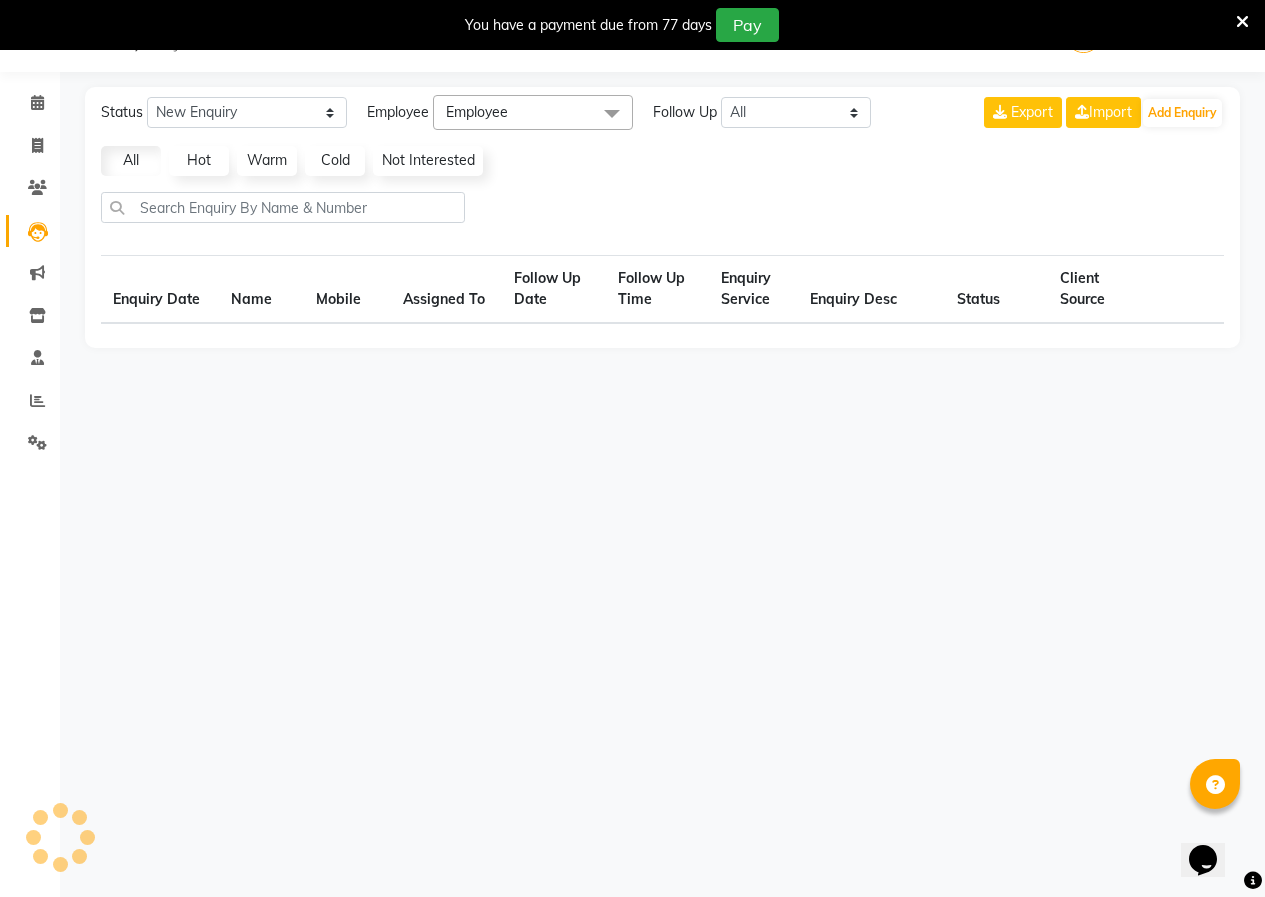 select on "10" 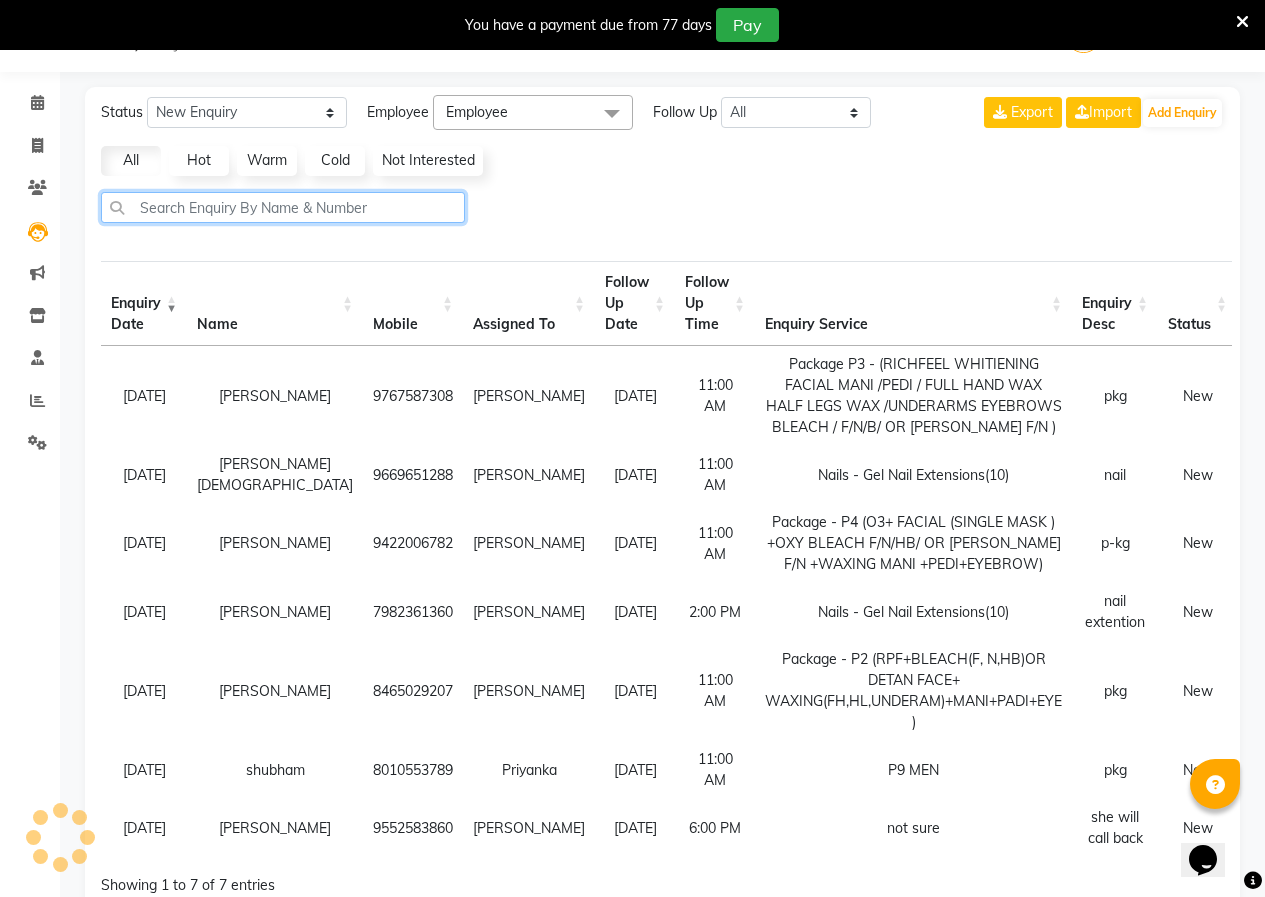 click 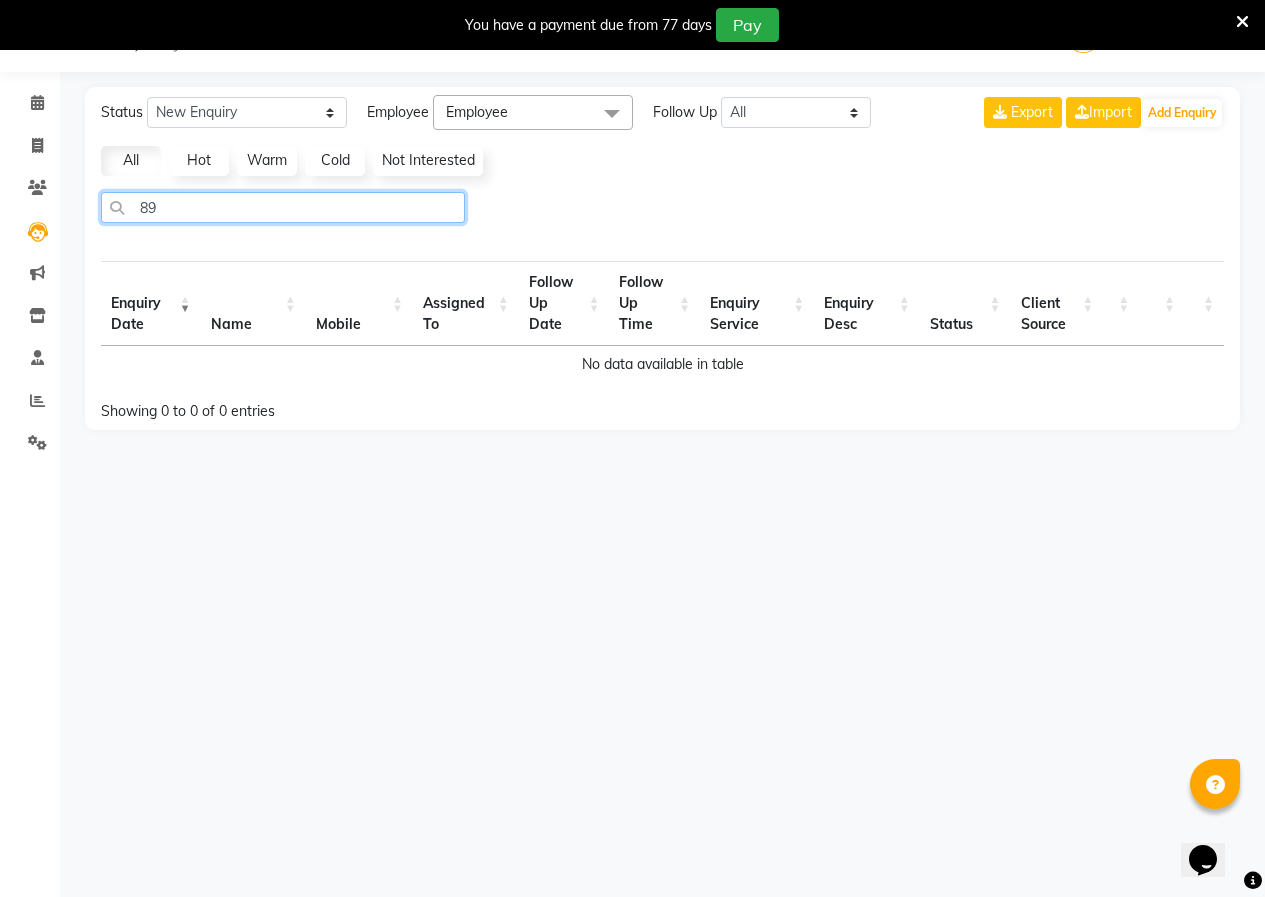 type on "8" 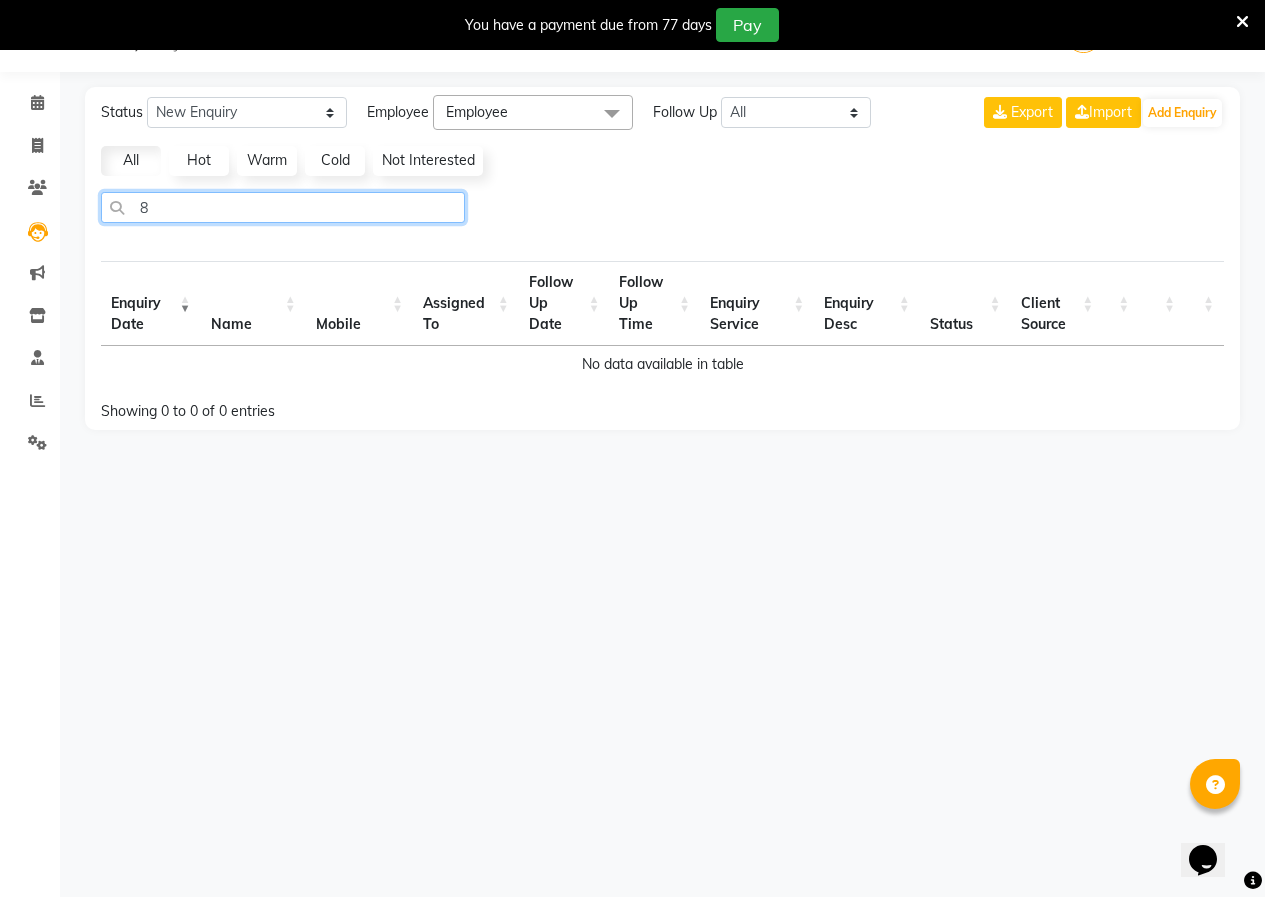 type 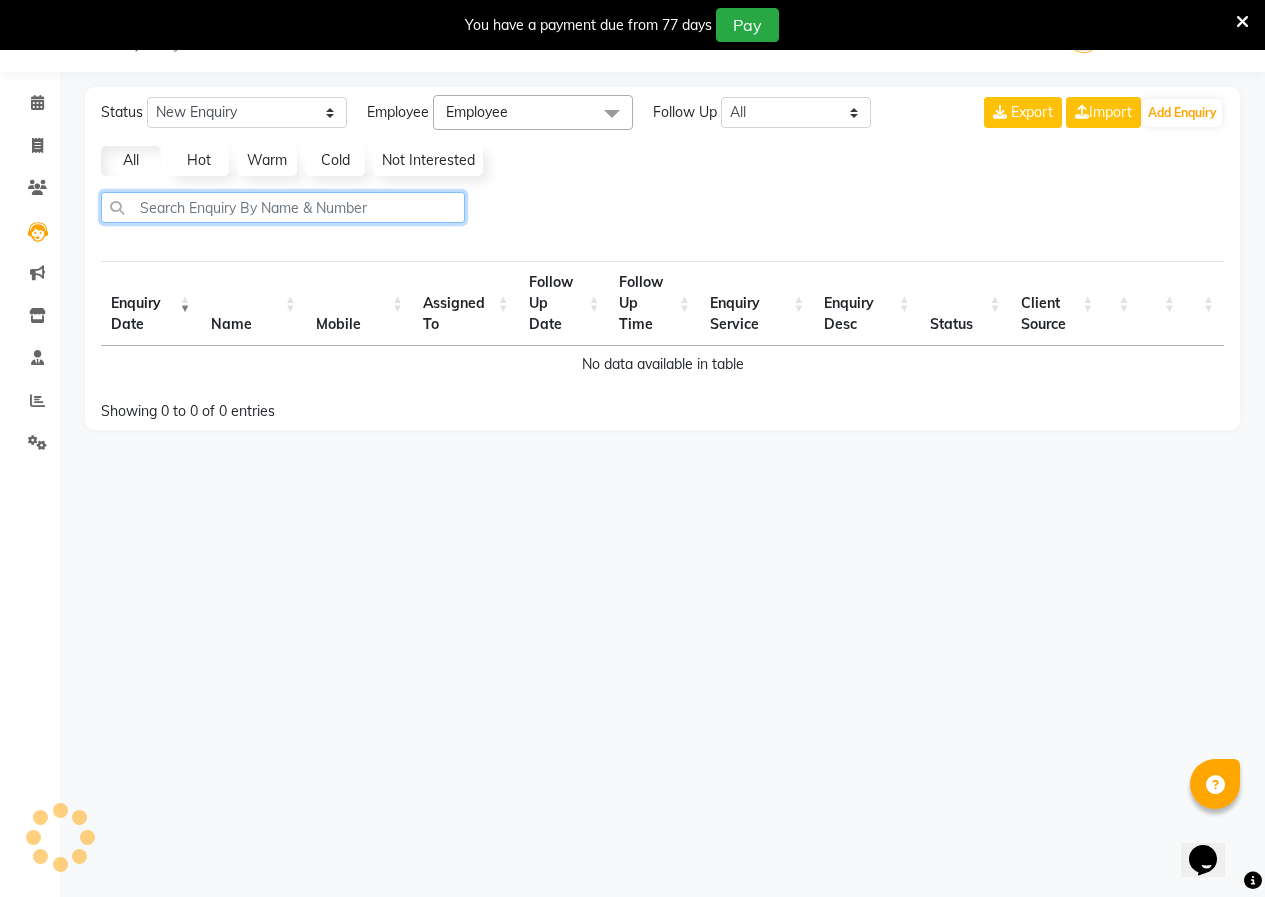 select on "10" 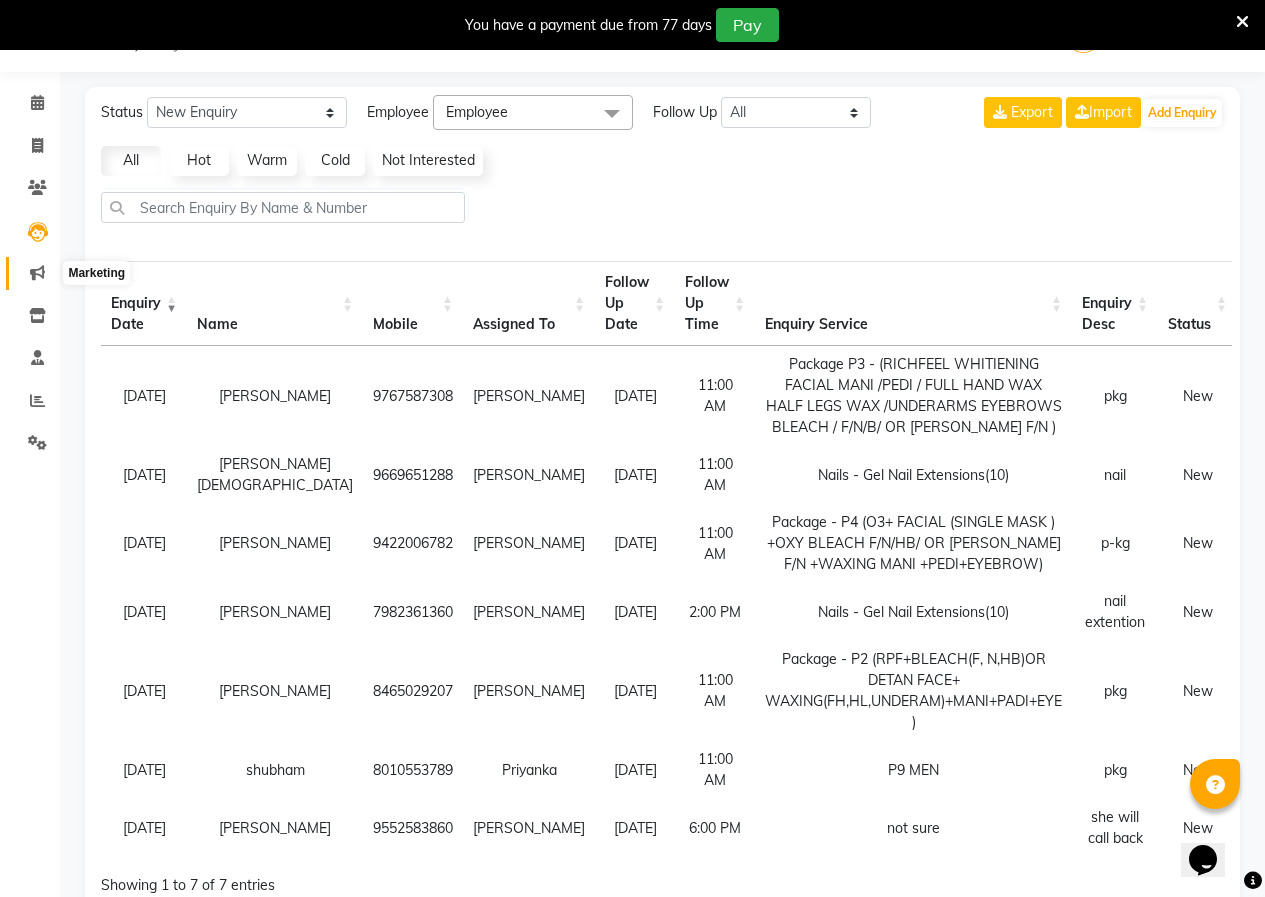 click 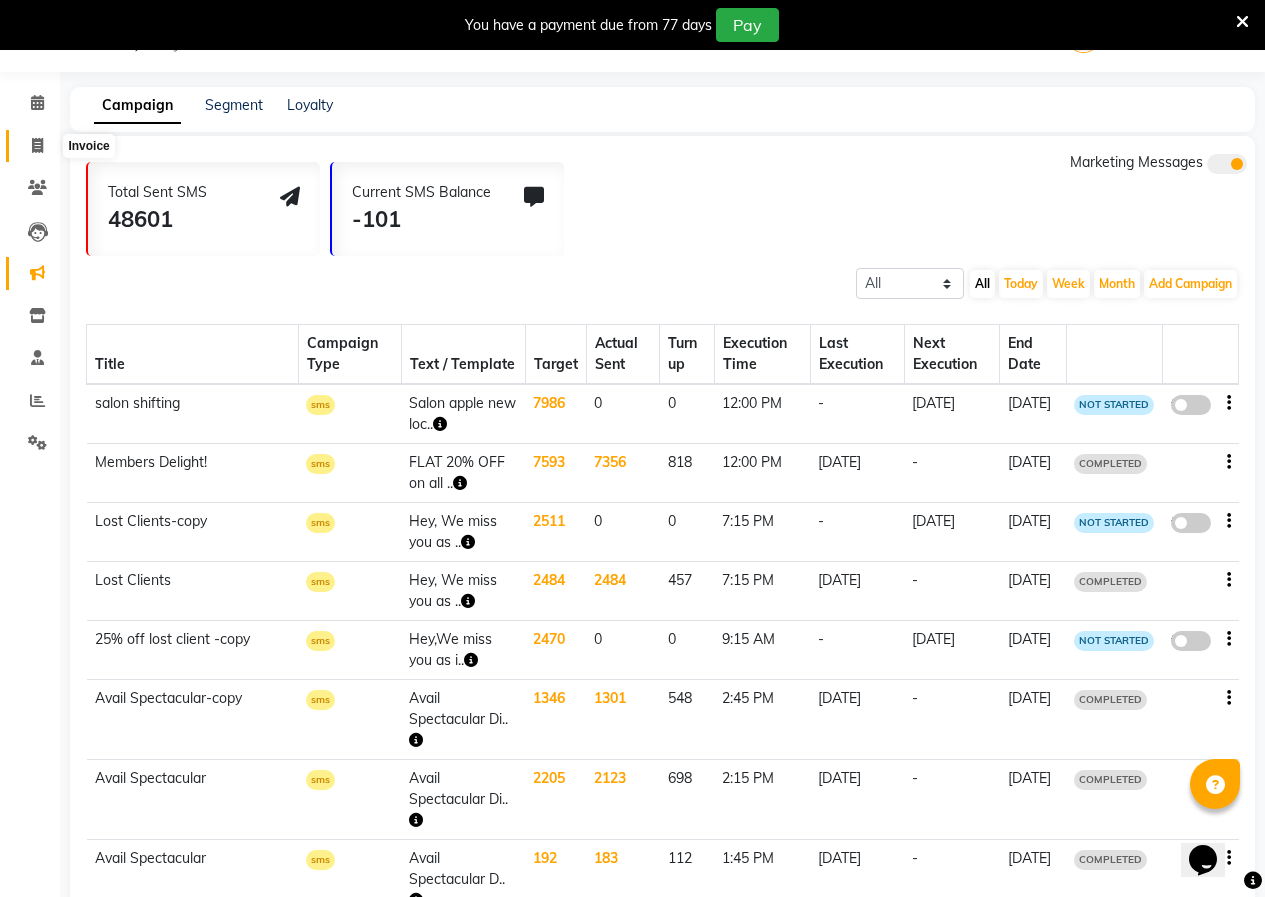 click 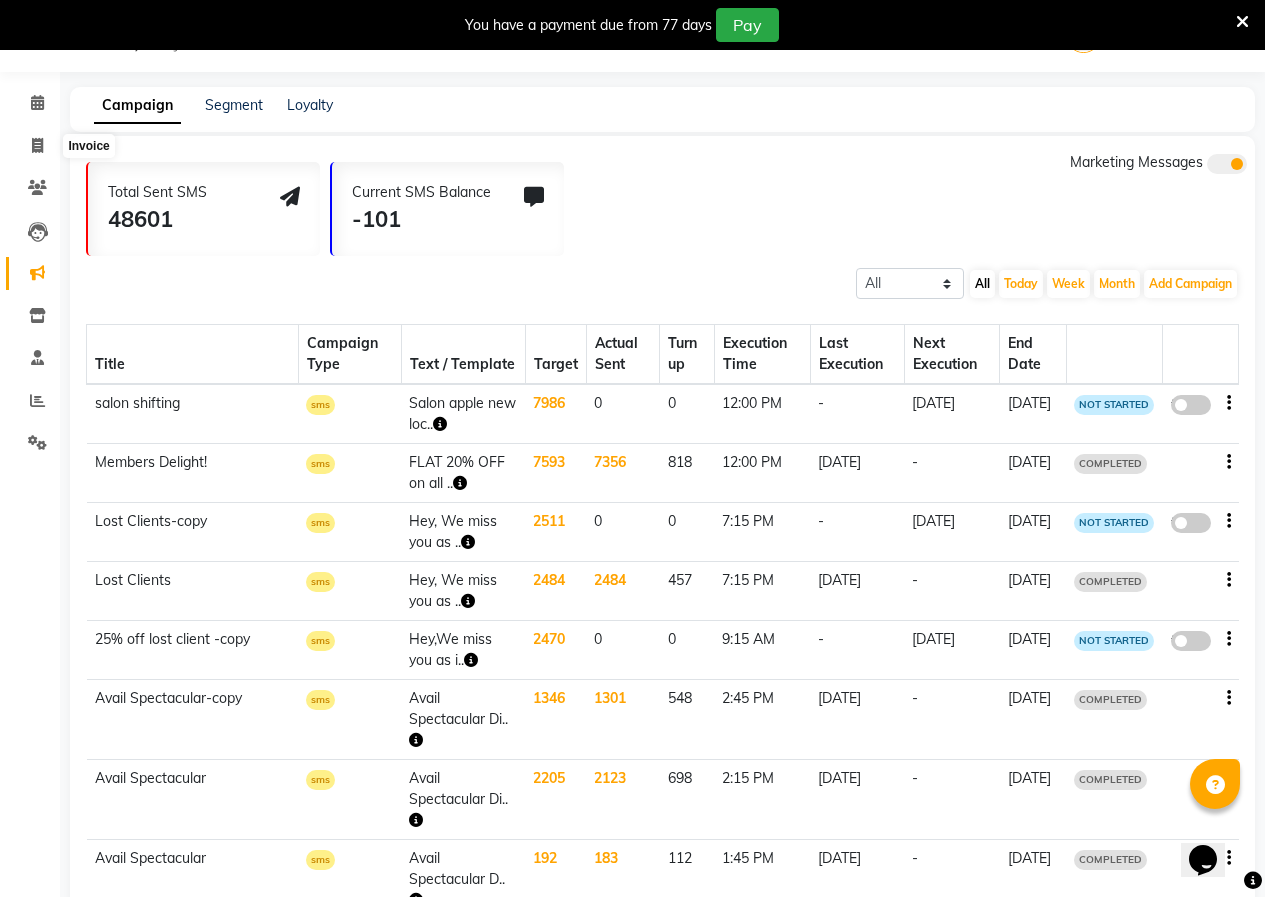 select on "118" 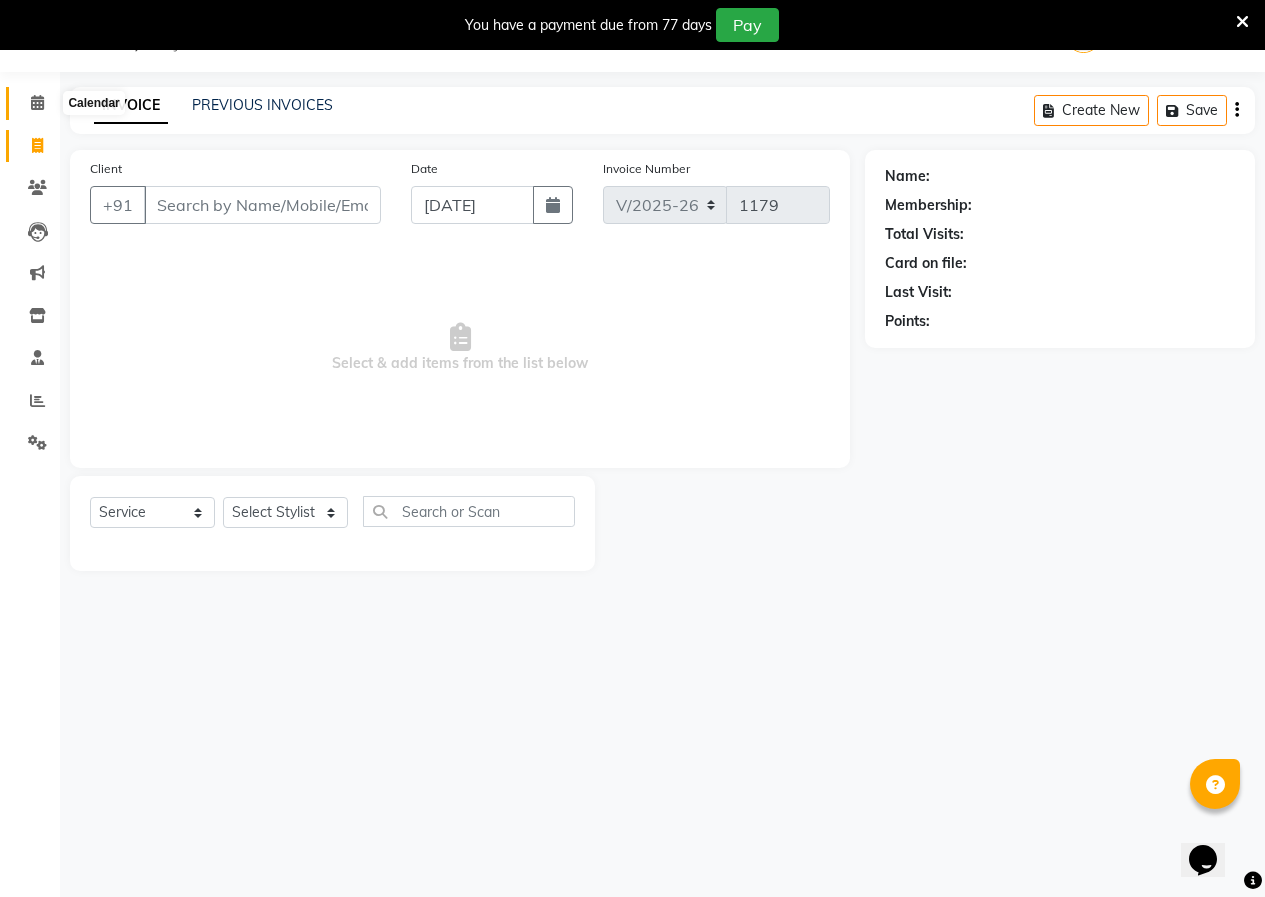 click 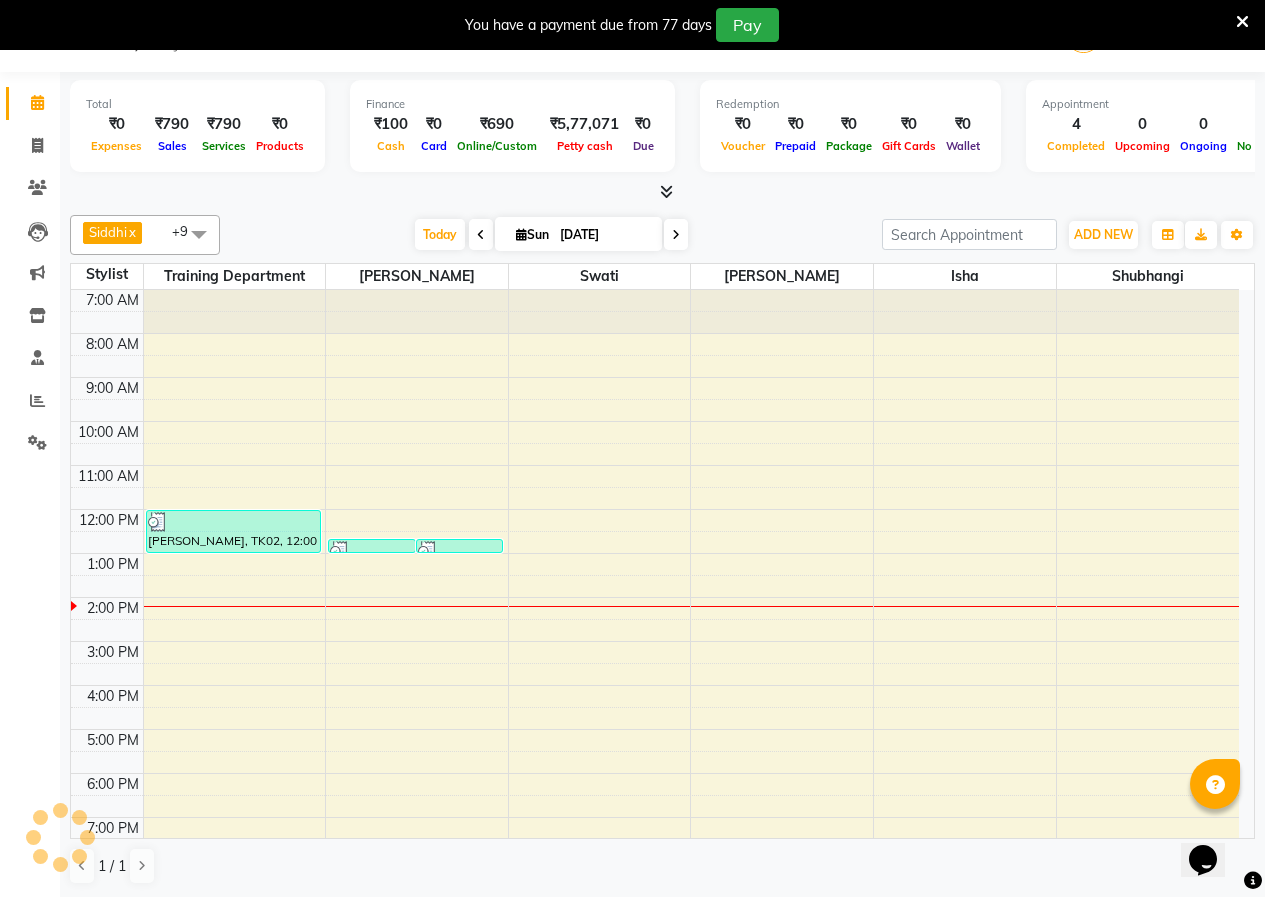 scroll, scrollTop: 0, scrollLeft: 0, axis: both 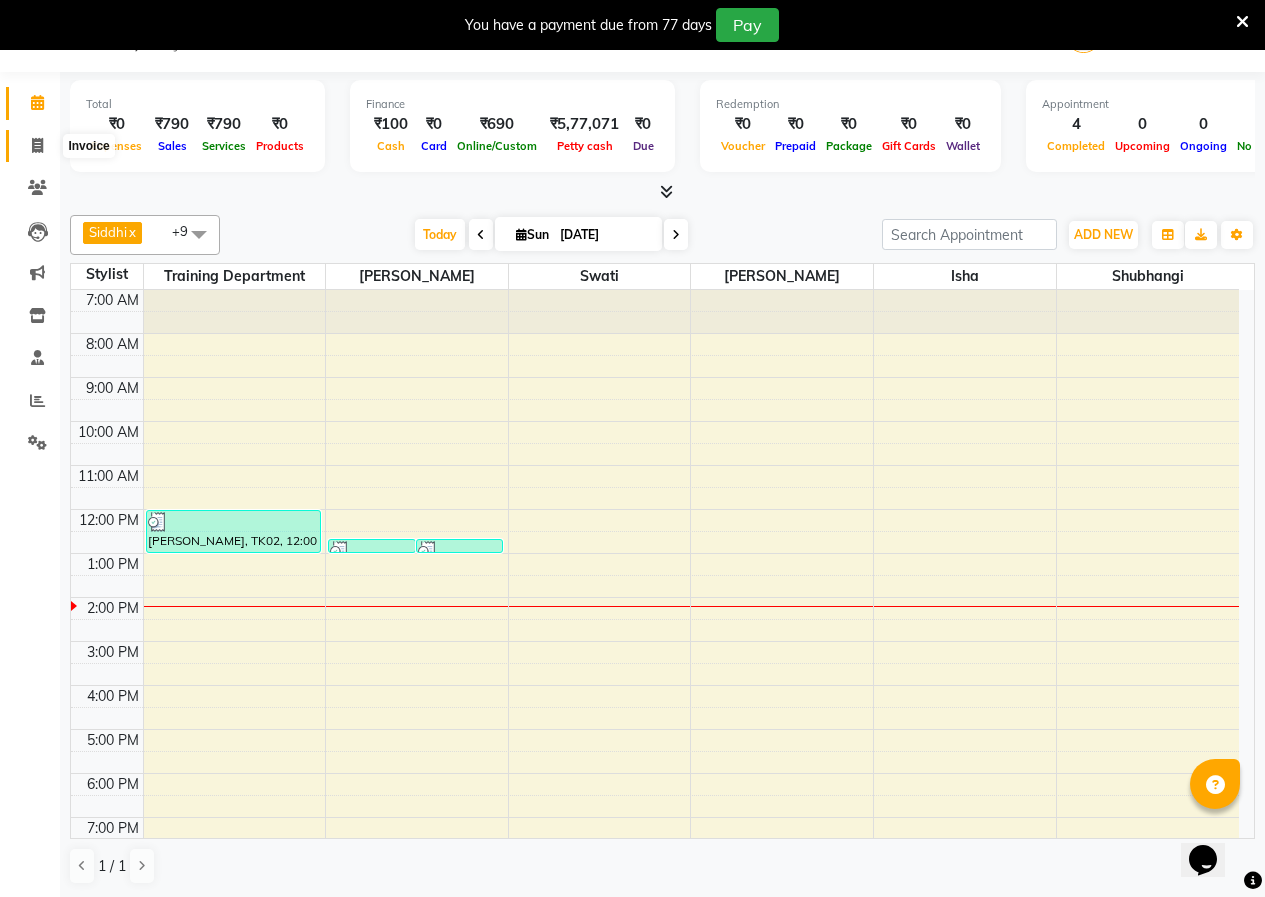 click 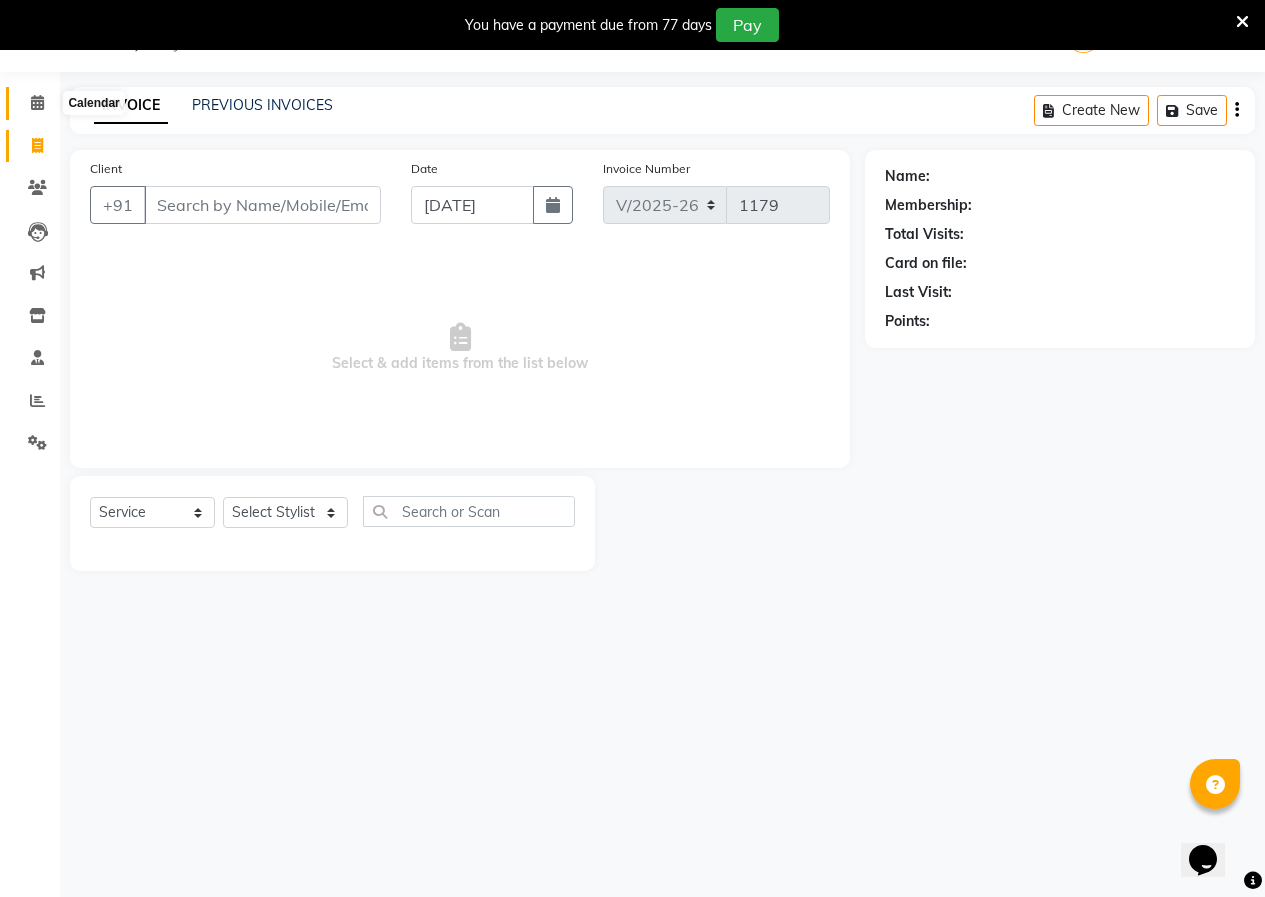 click 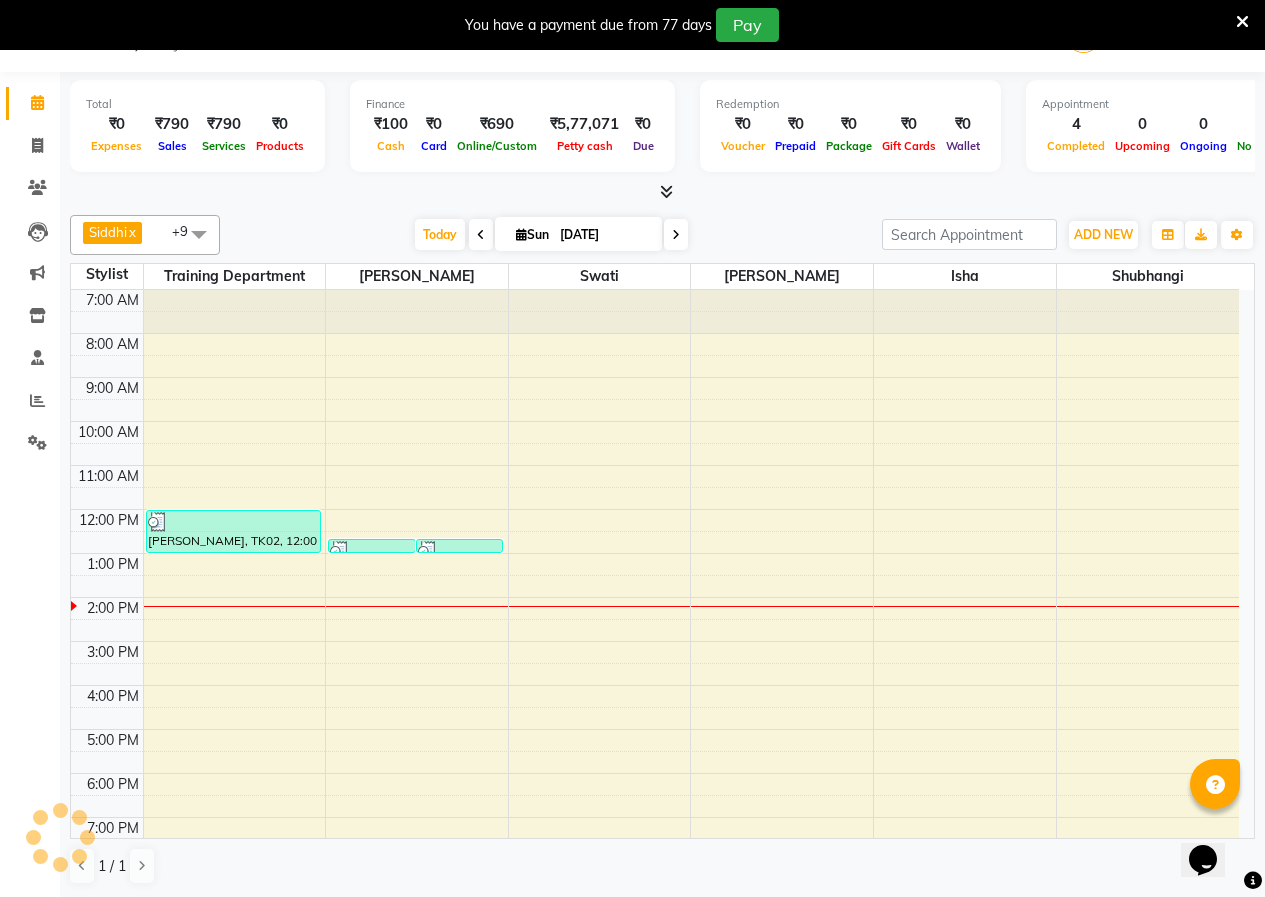 scroll, scrollTop: 0, scrollLeft: 0, axis: both 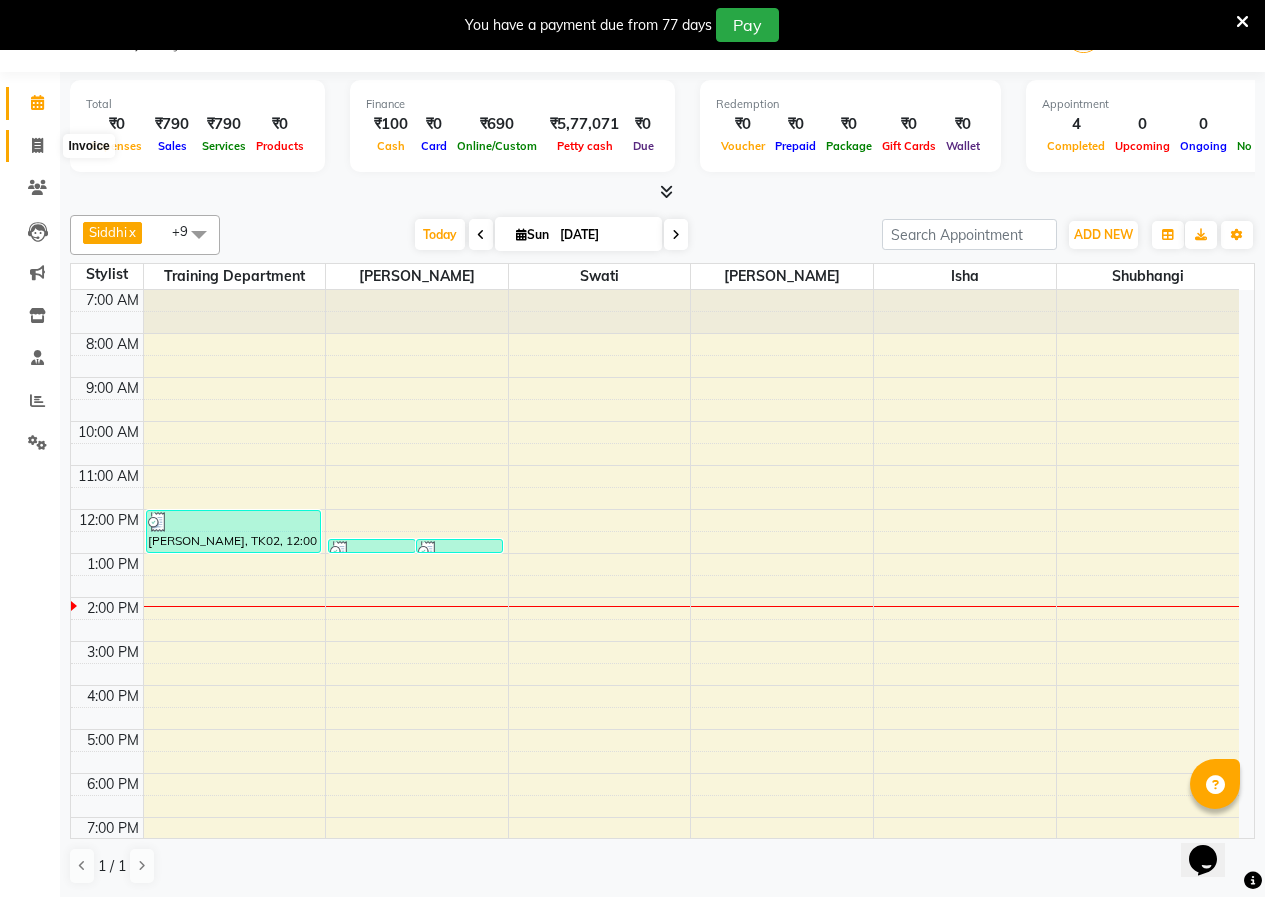 click 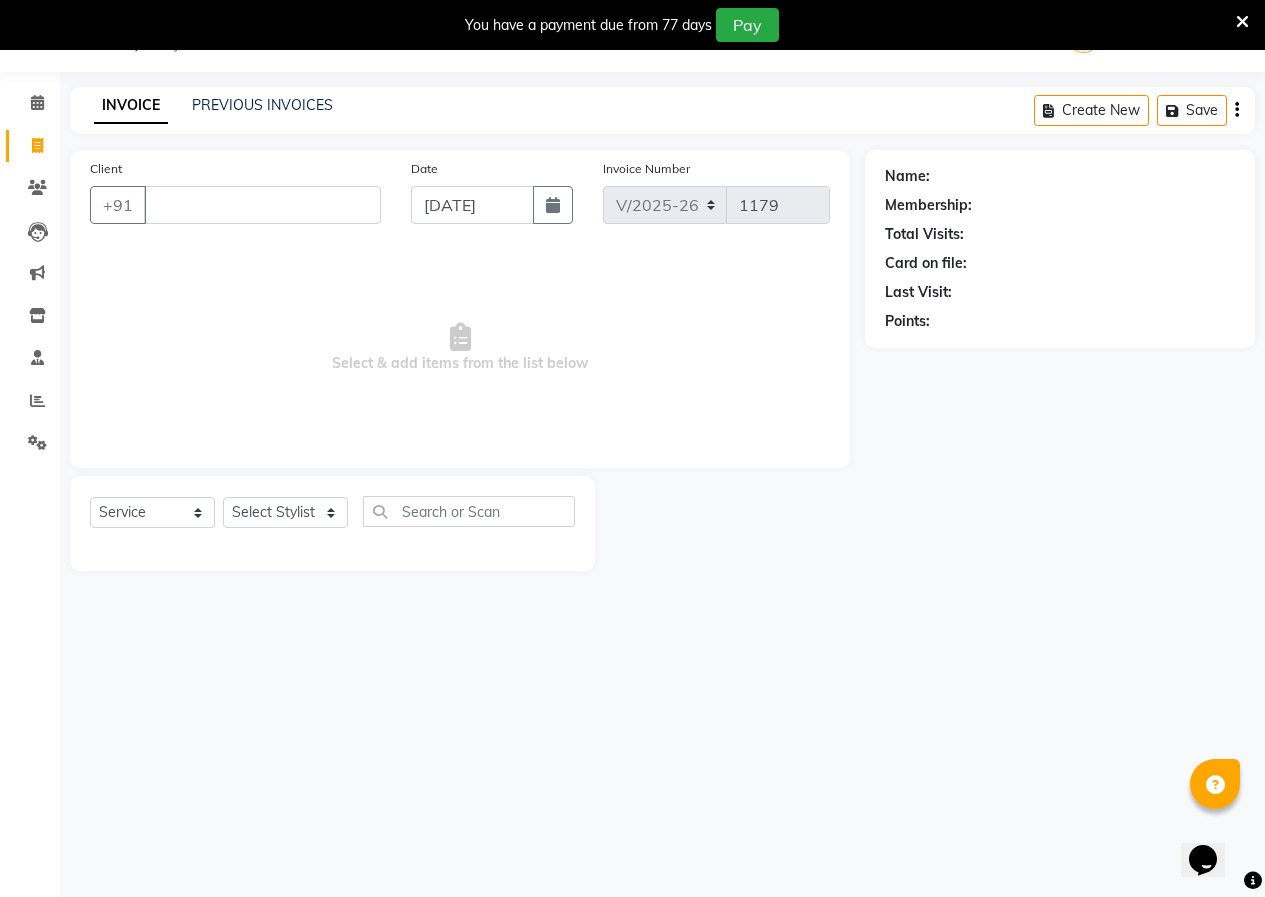 type 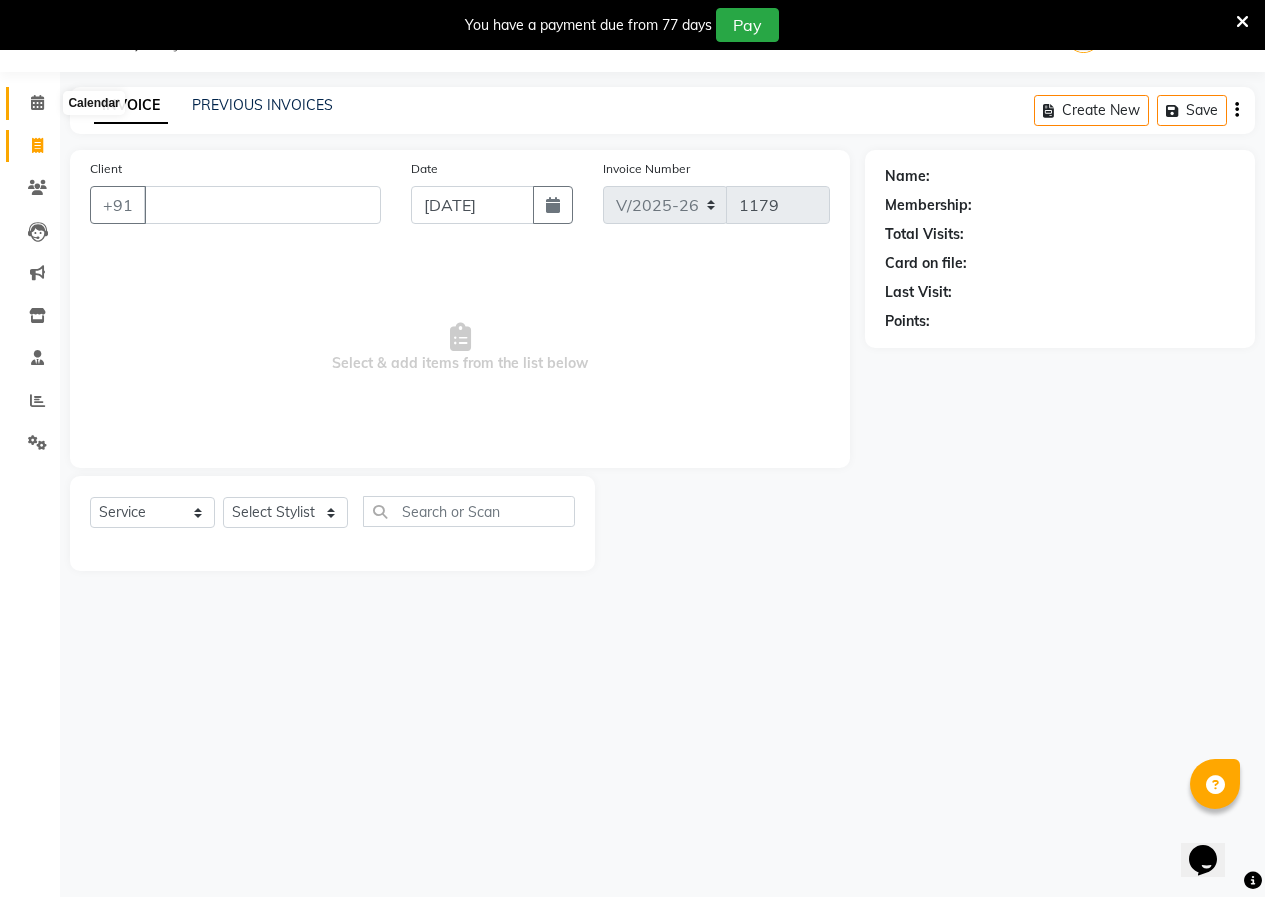 click 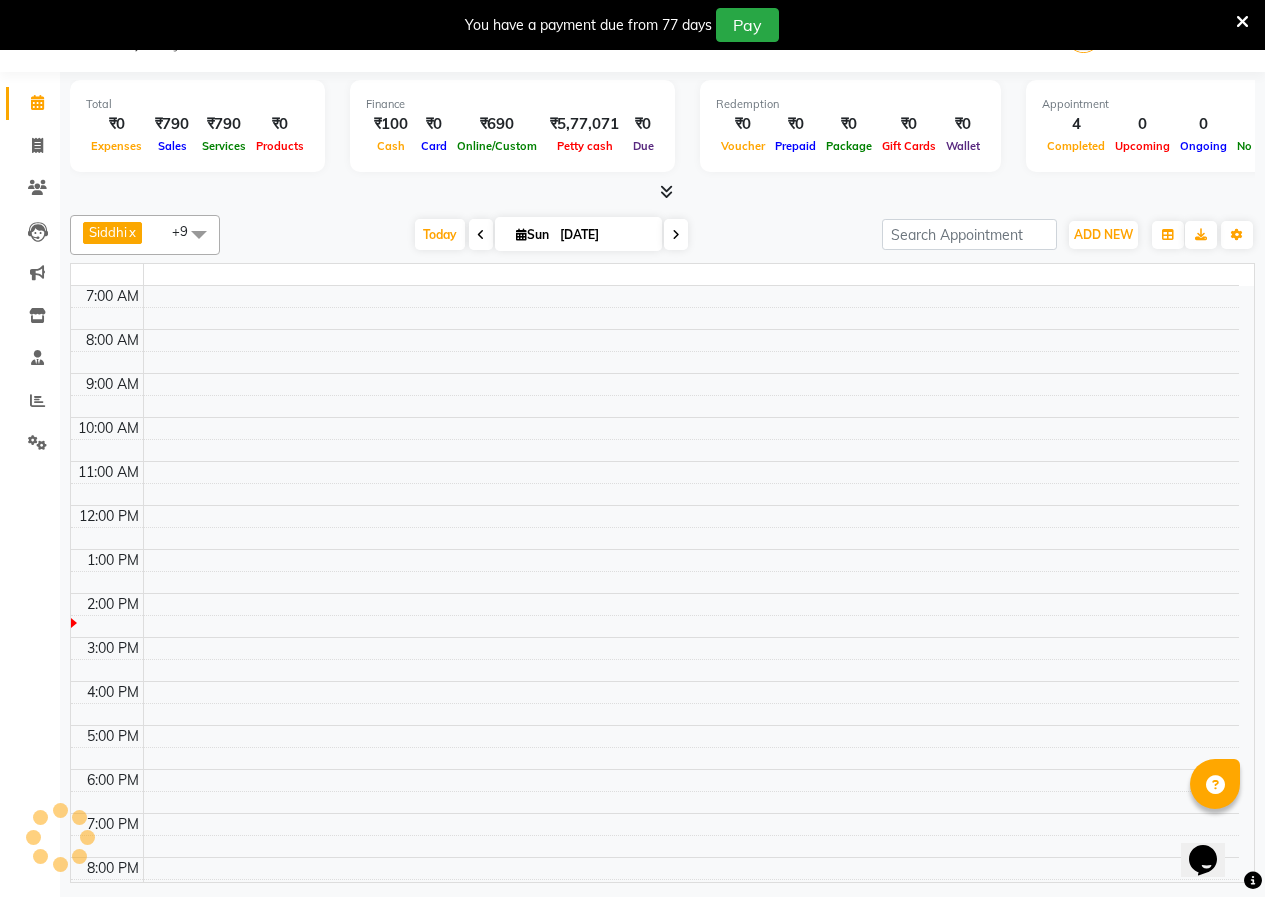 scroll, scrollTop: 0, scrollLeft: 0, axis: both 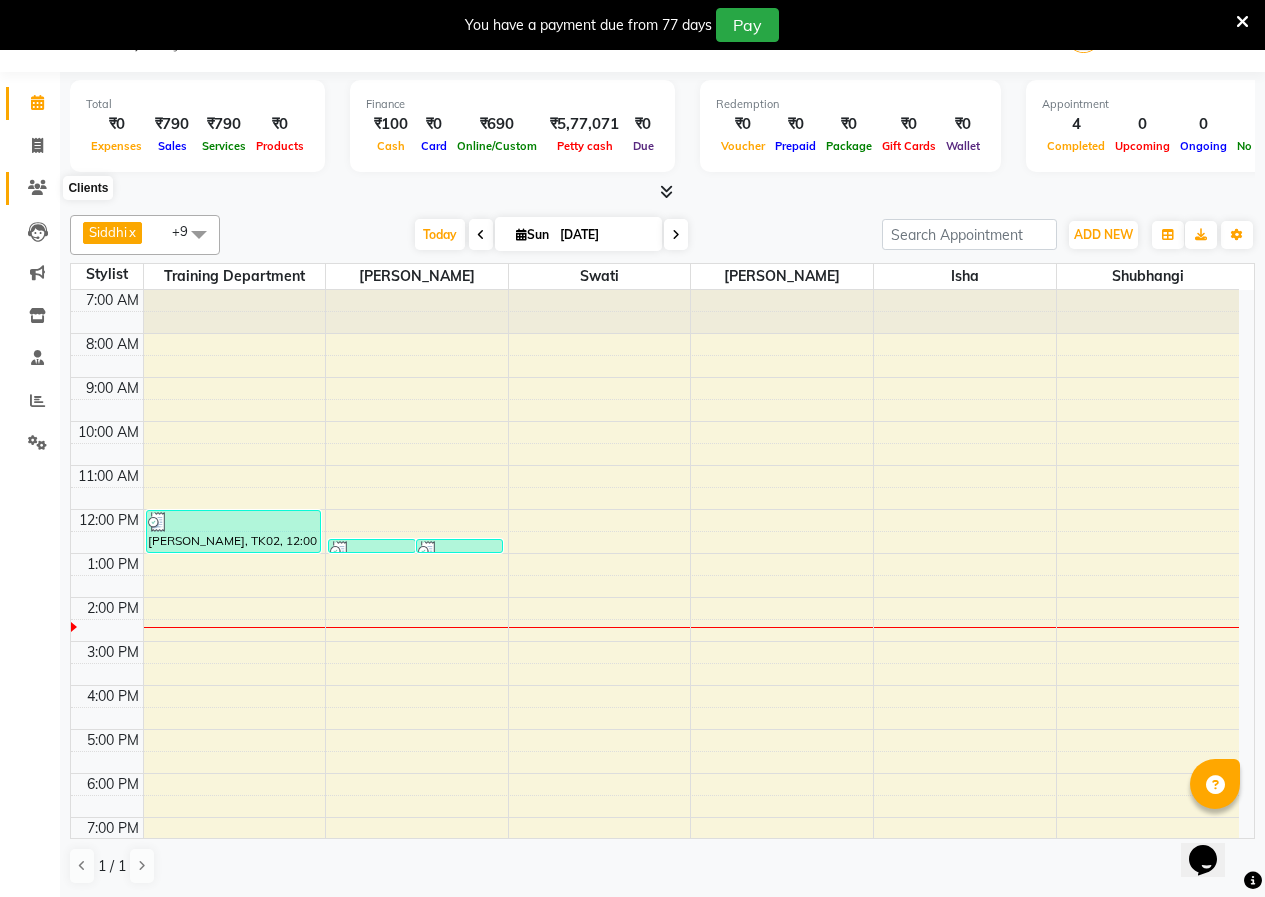 click 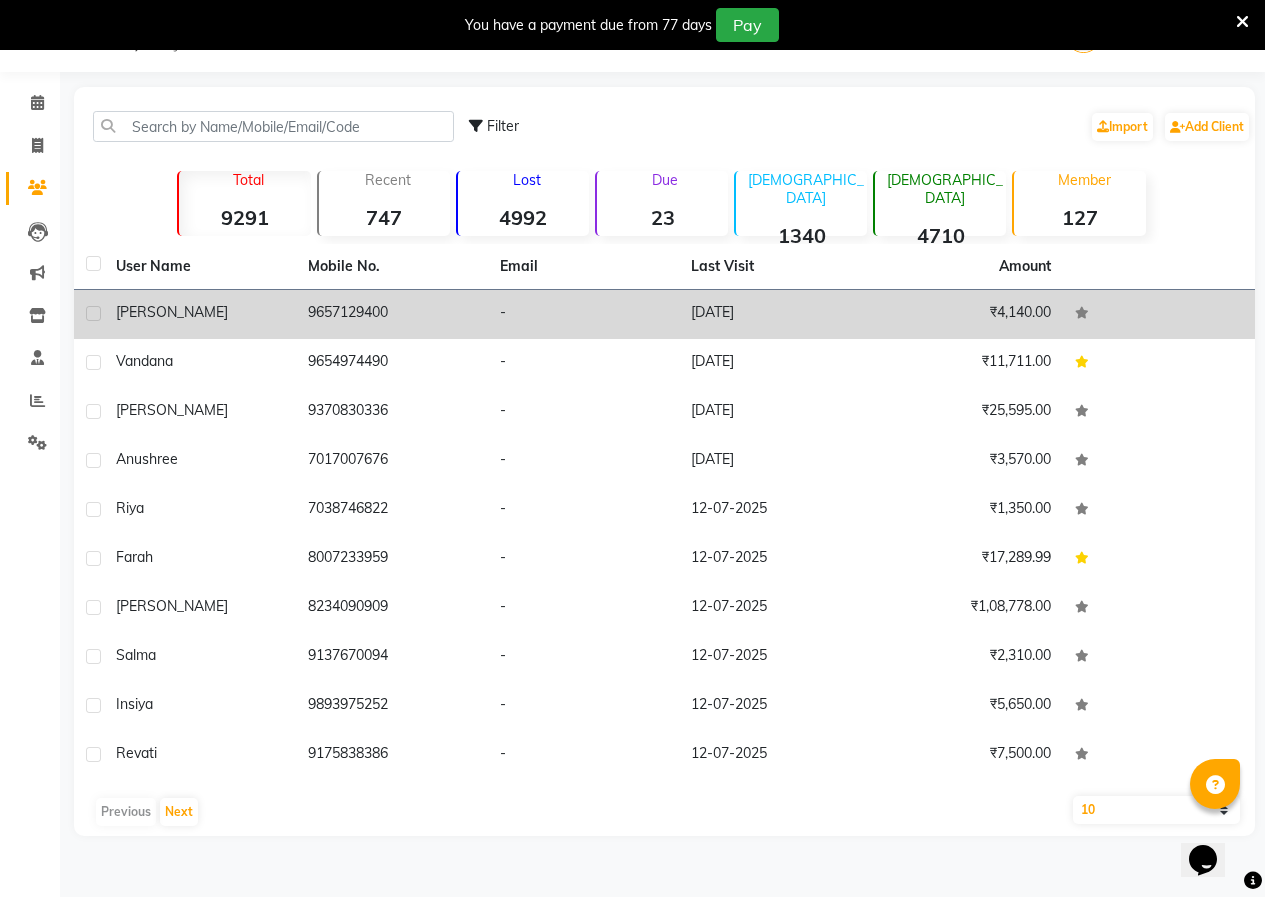 click on "9657129400" 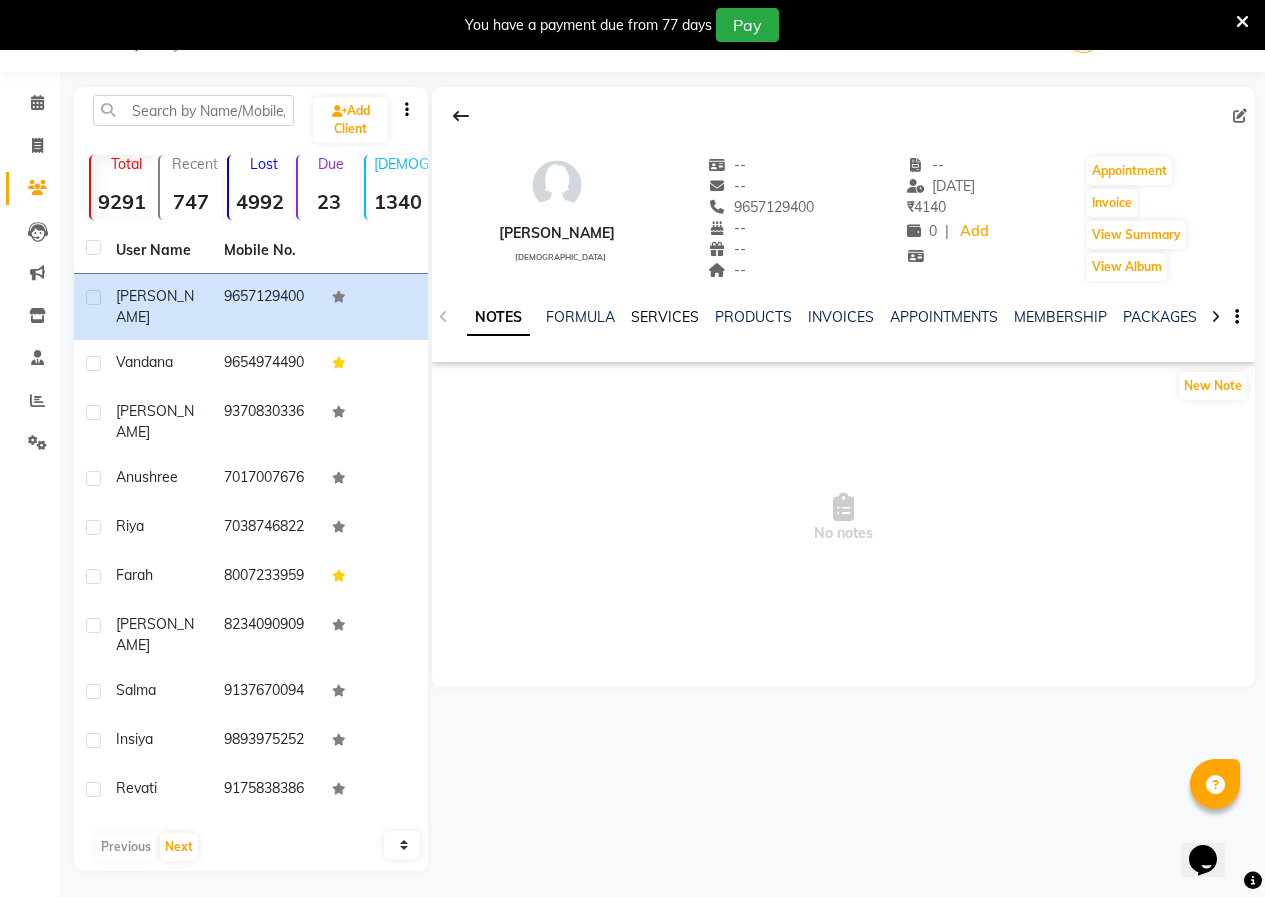 click on "SERVICES" 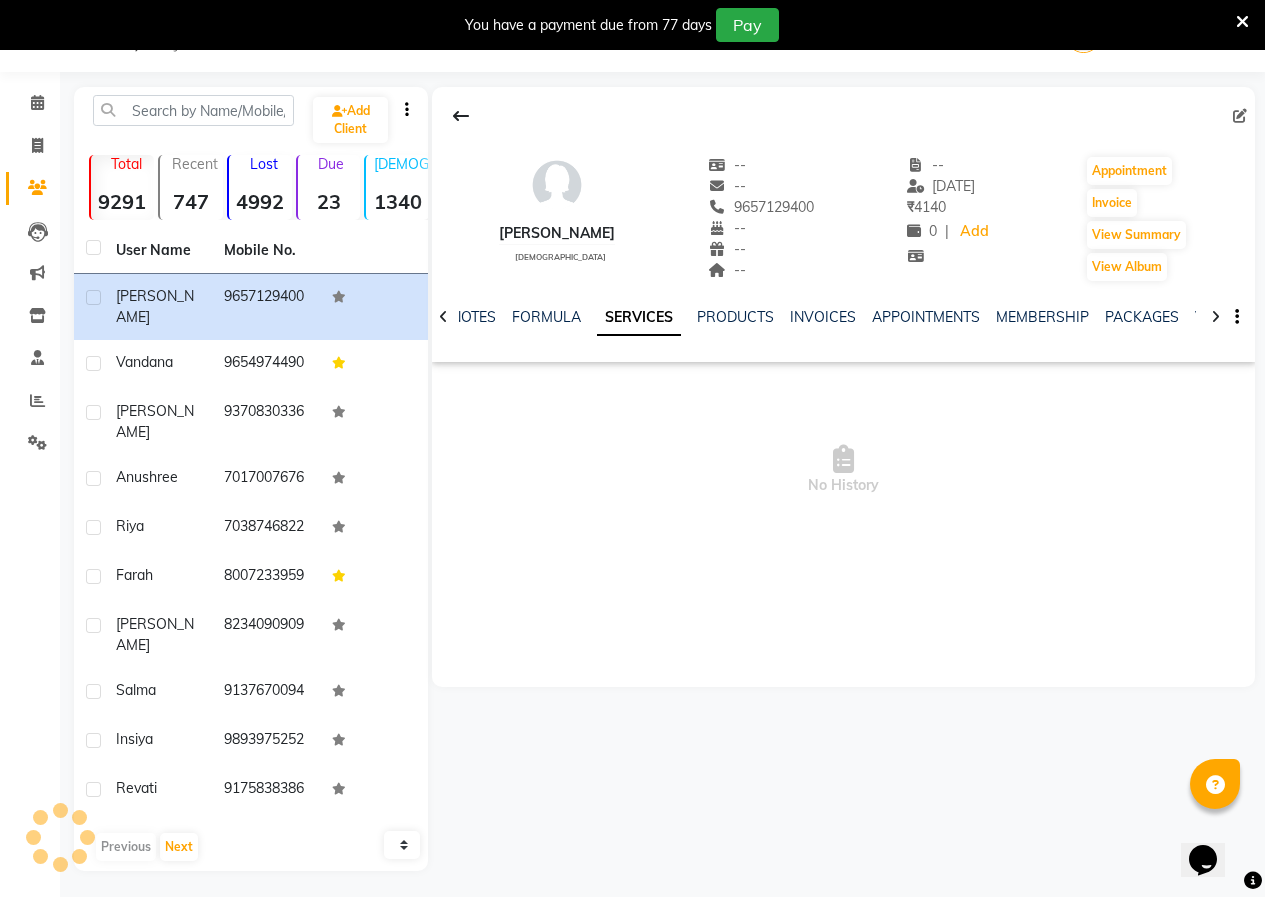 click on "SERVICES" 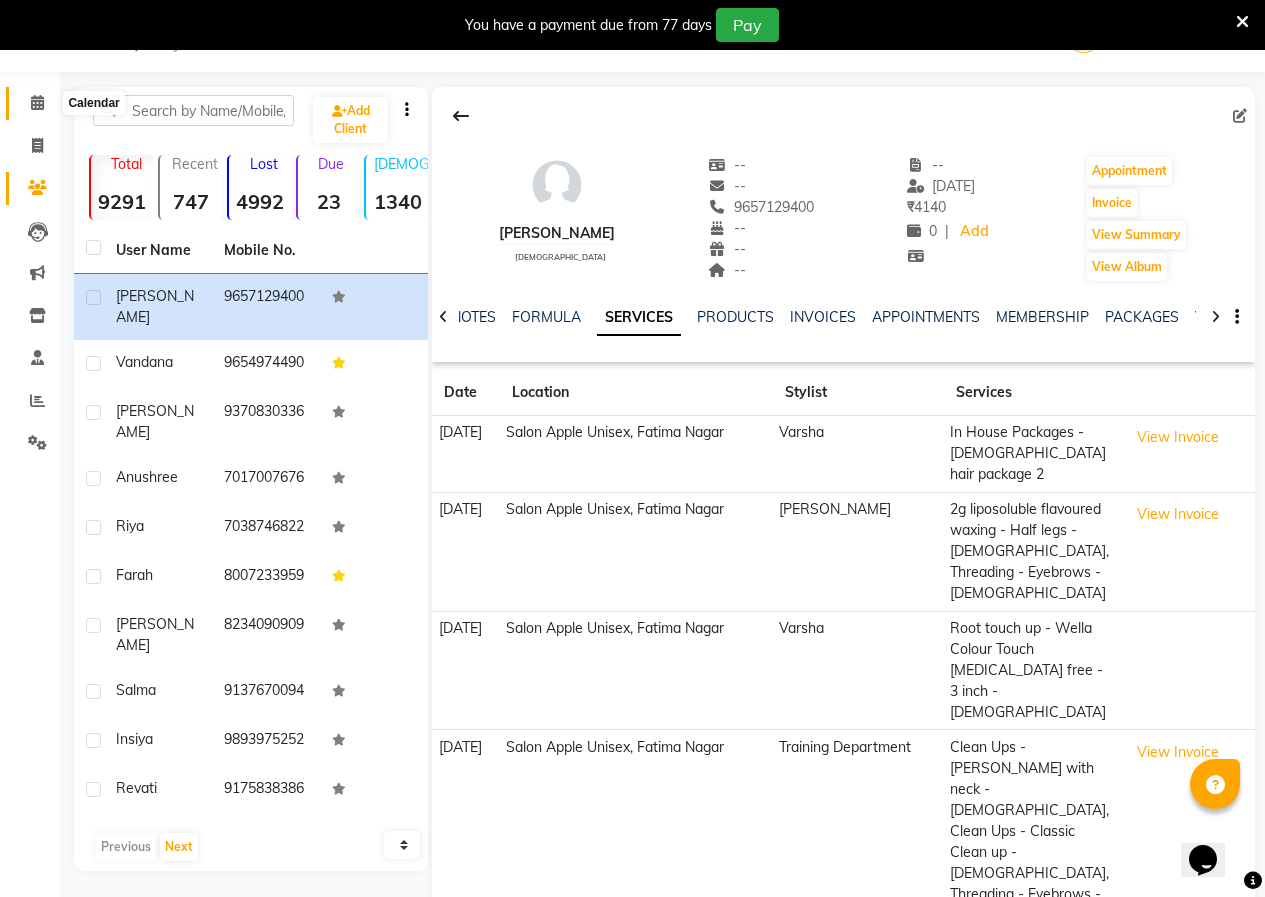 click 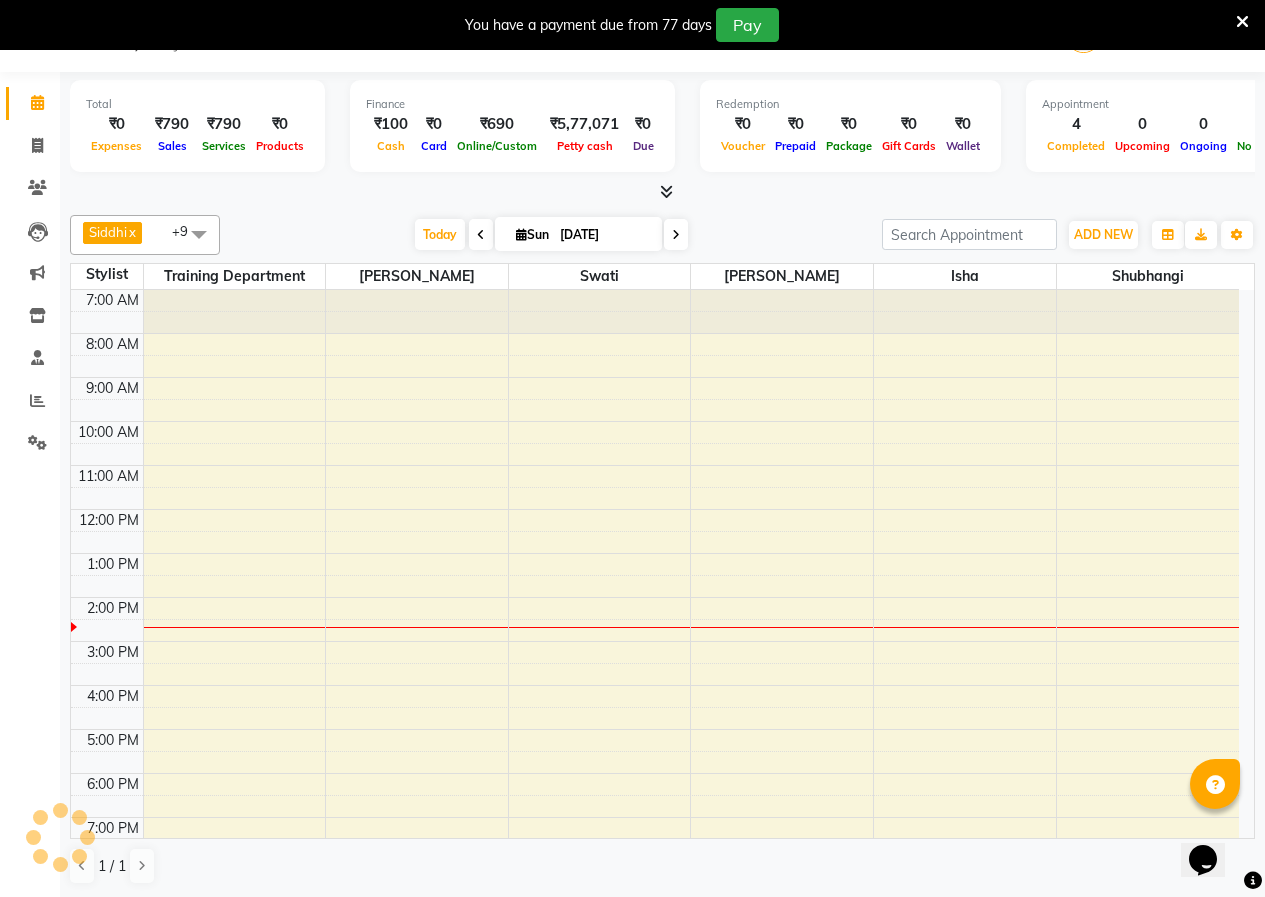 scroll, scrollTop: 0, scrollLeft: 0, axis: both 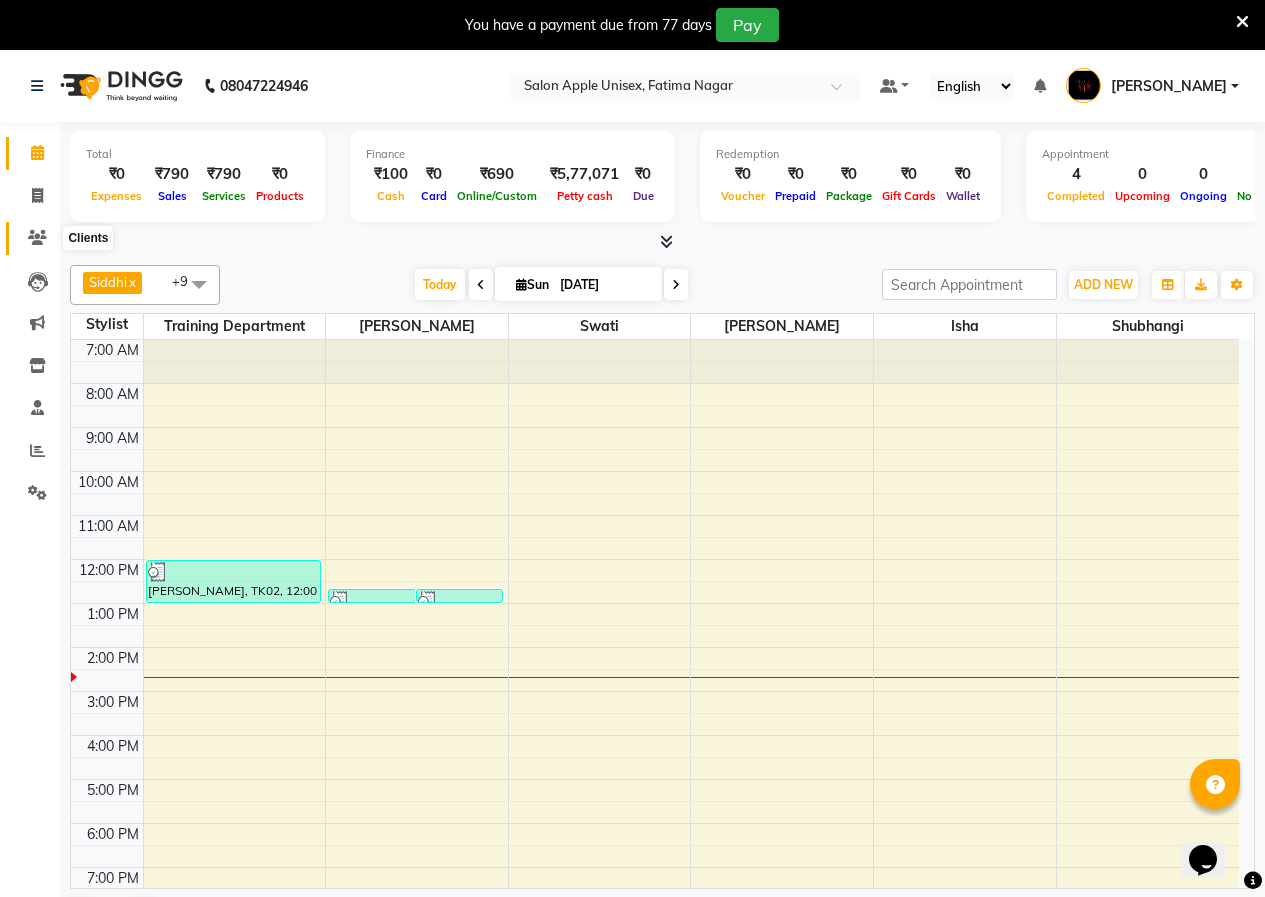 click 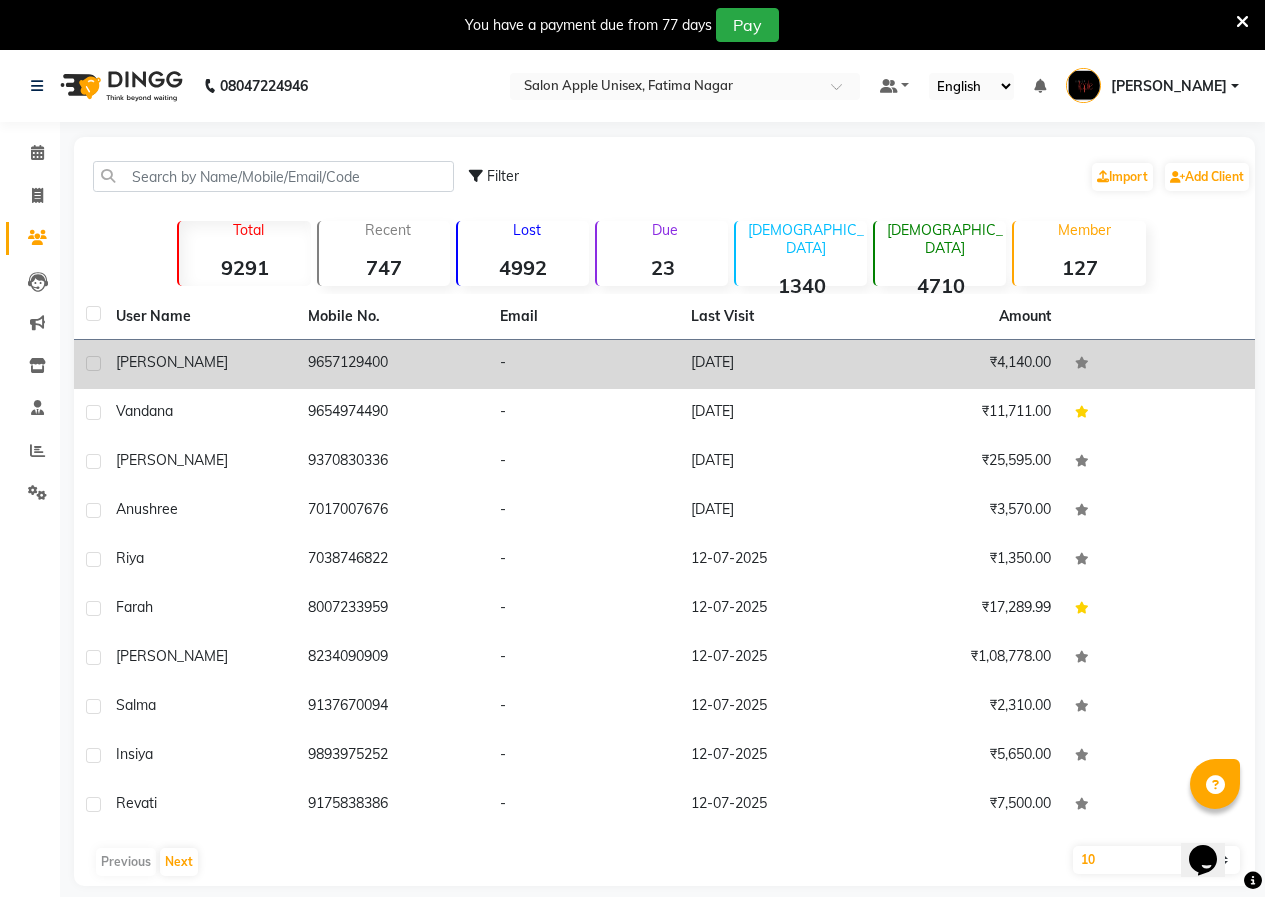 click on "9657129400" 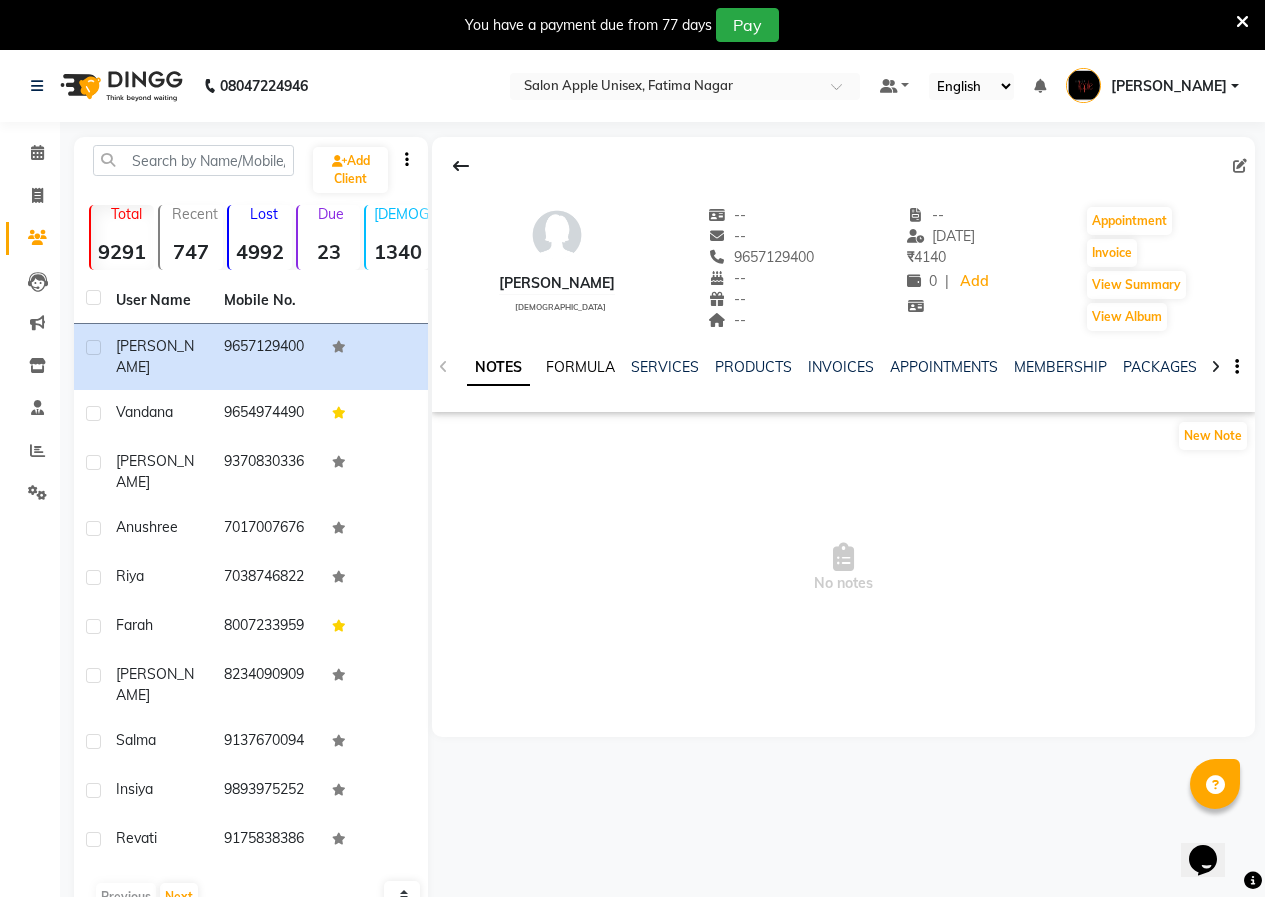 click on "FORMULA" 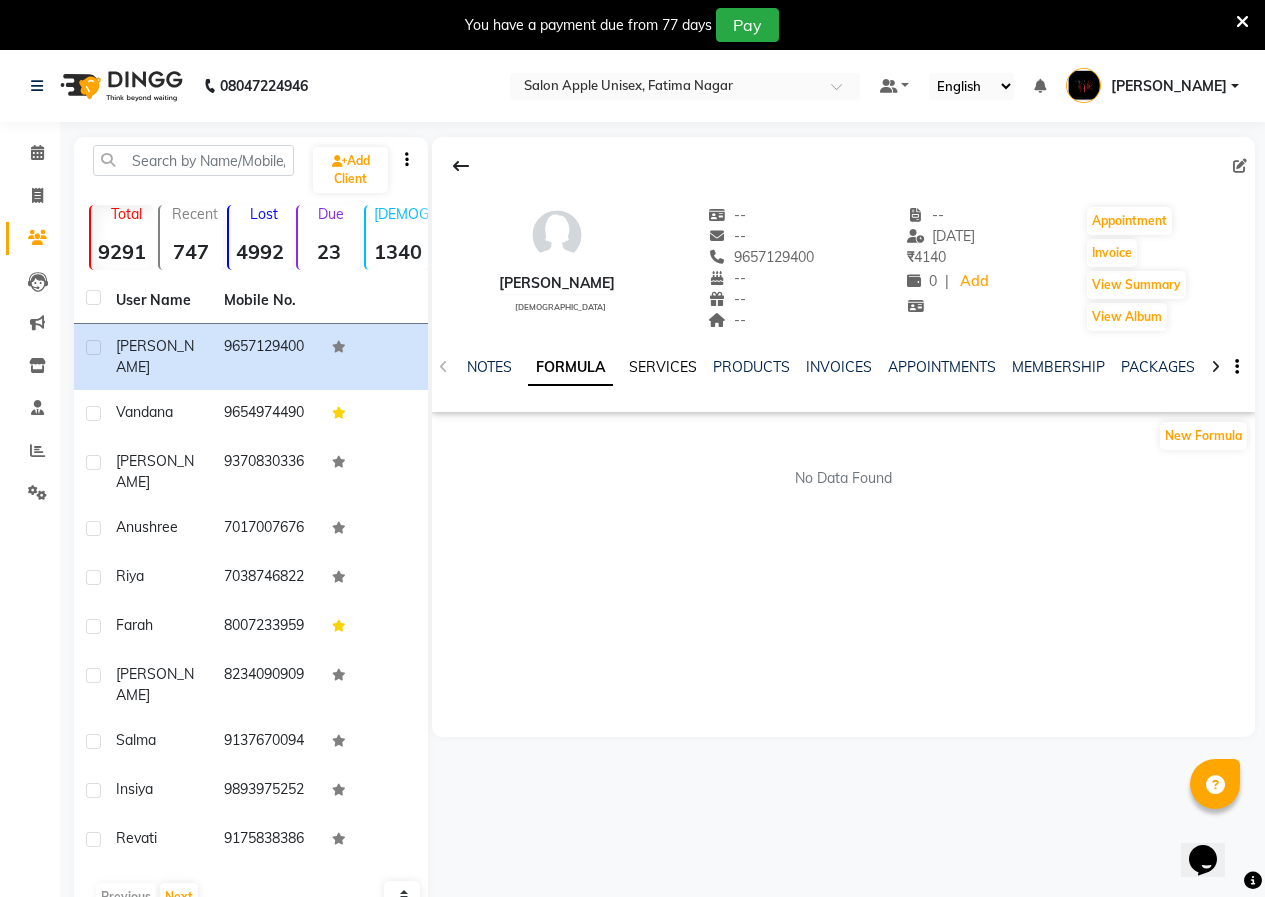 click on "SERVICES" 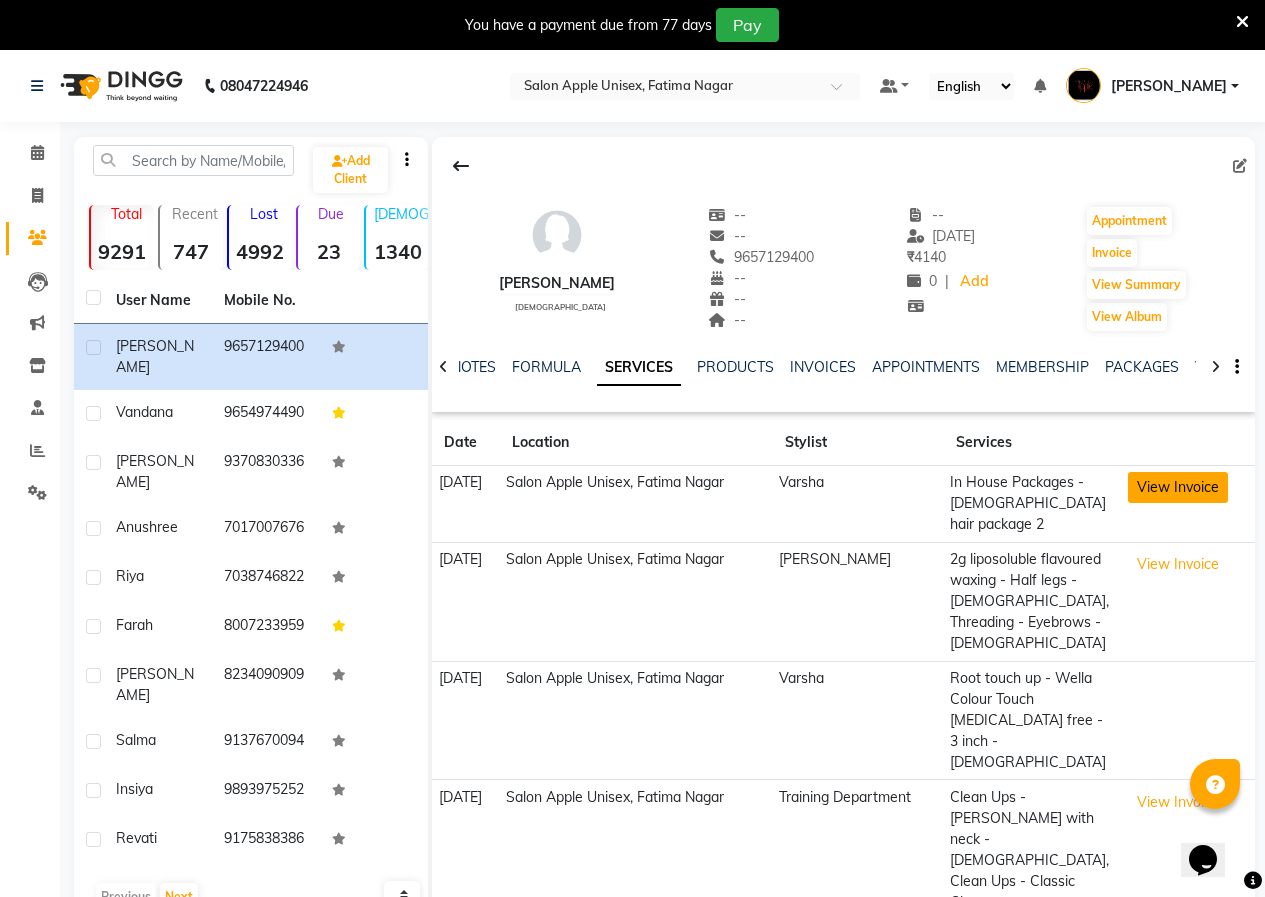 click on "View Invoice" 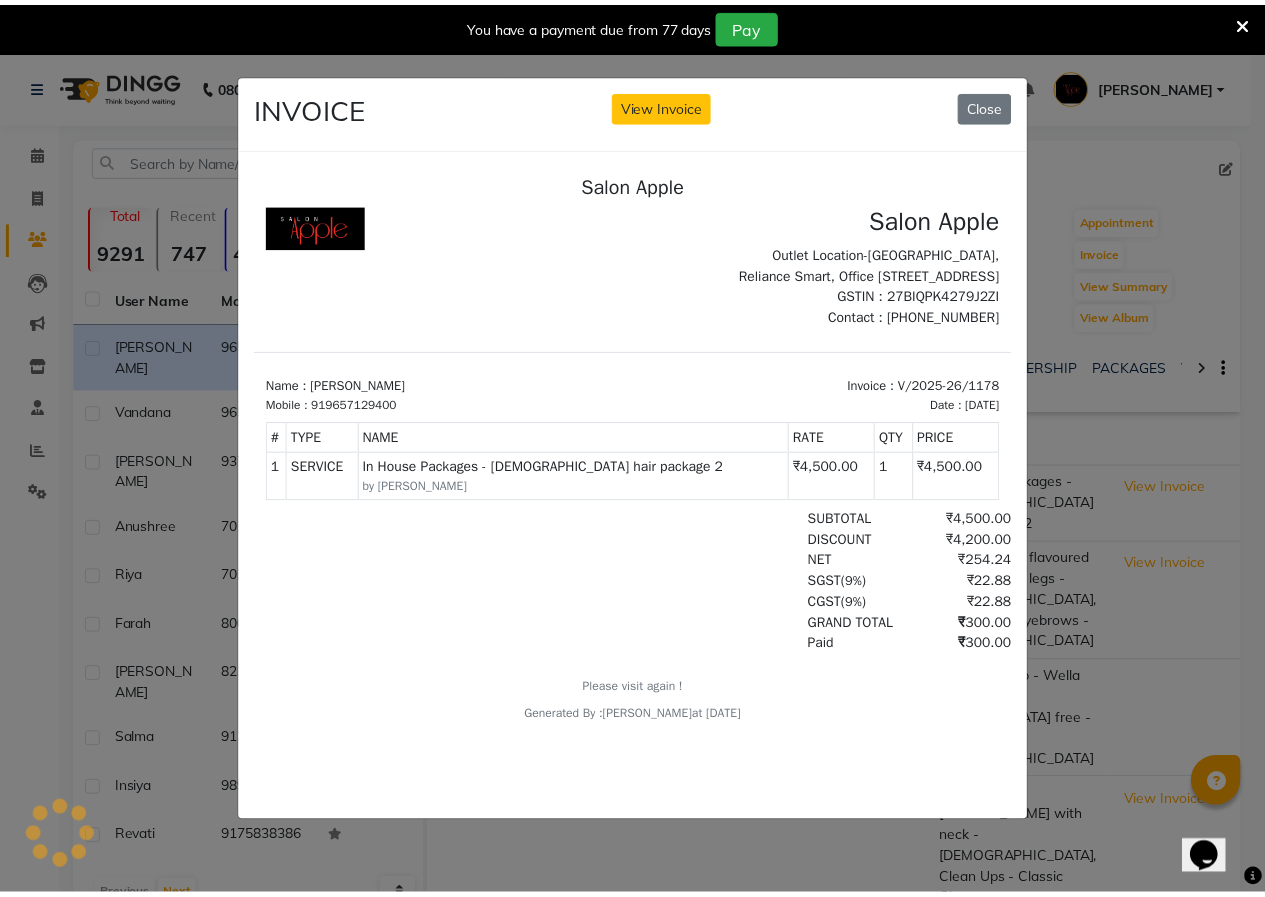 scroll, scrollTop: 0, scrollLeft: 0, axis: both 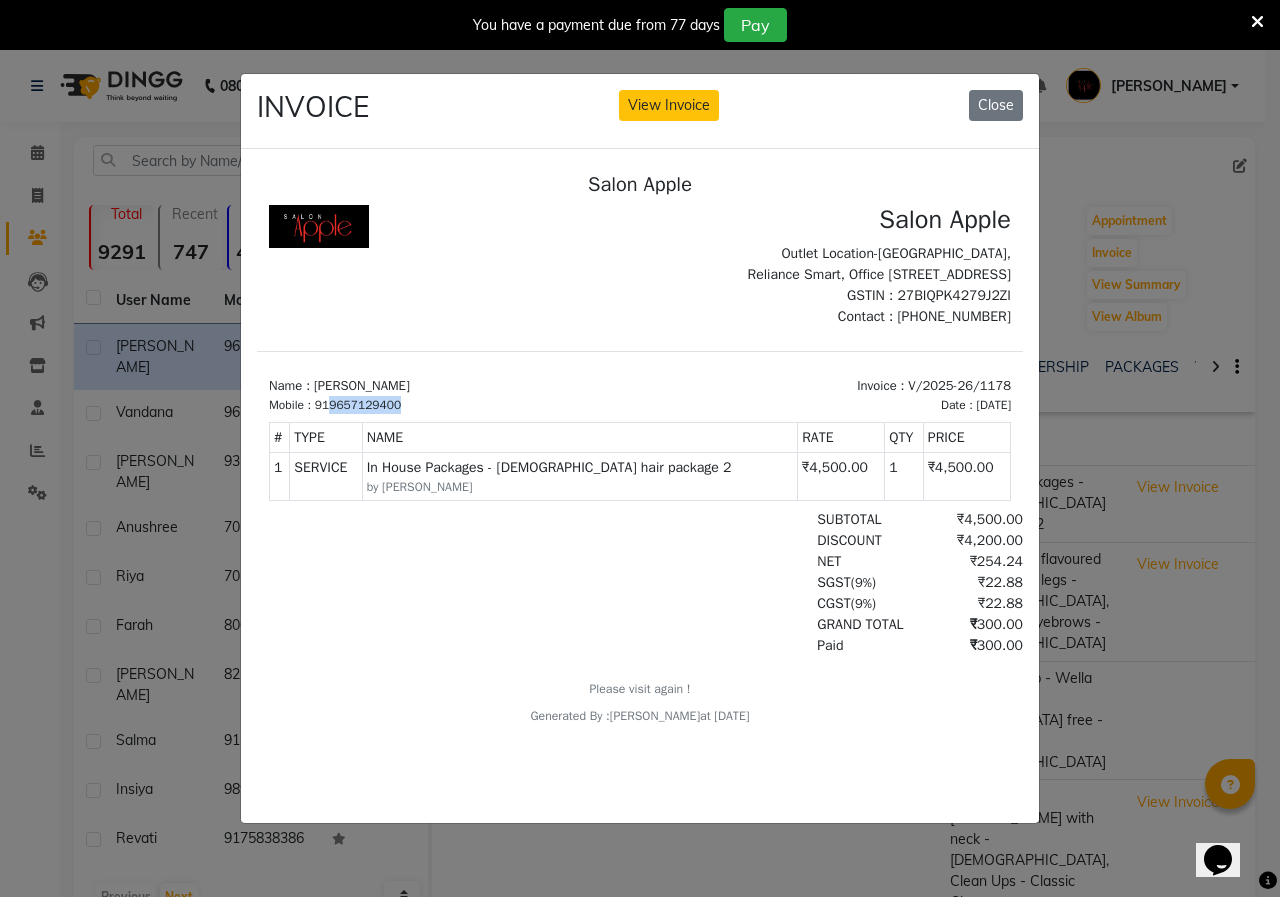 drag, startPoint x: 330, startPoint y: 462, endPoint x: 411, endPoint y: 462, distance: 81 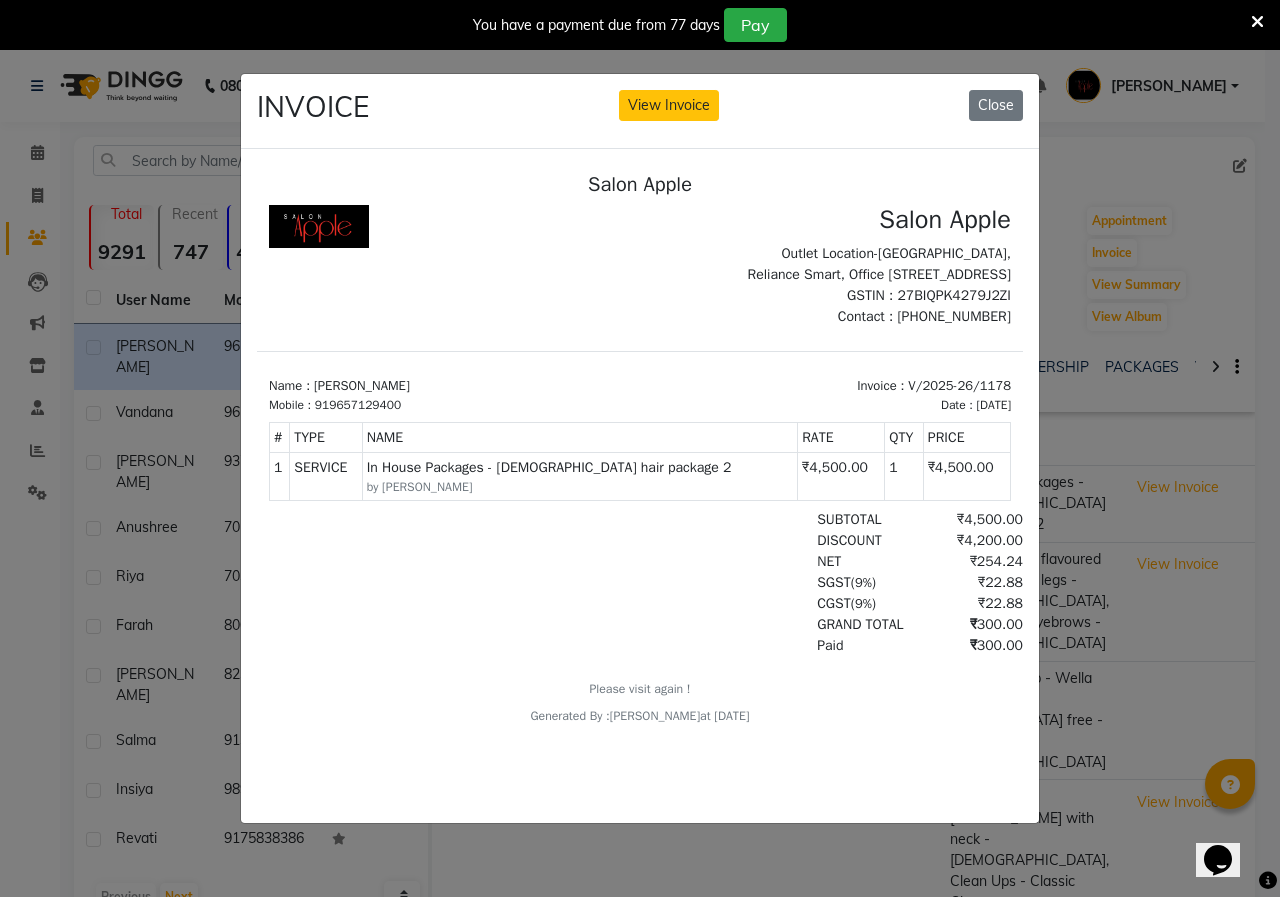 drag, startPoint x: 410, startPoint y: 470, endPoint x: 415, endPoint y: 606, distance: 136.09187 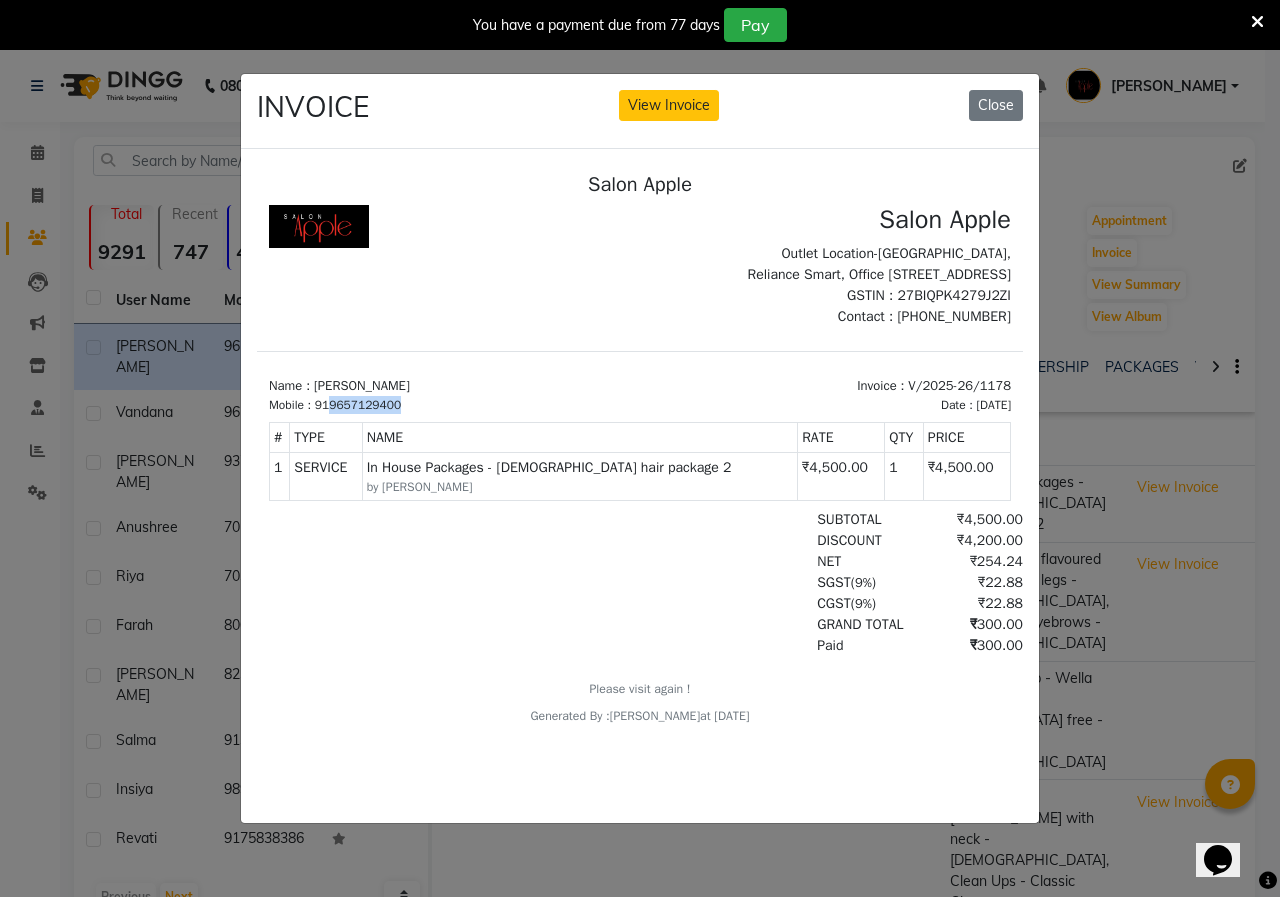 drag, startPoint x: 333, startPoint y: 459, endPoint x: 434, endPoint y: 471, distance: 101.71037 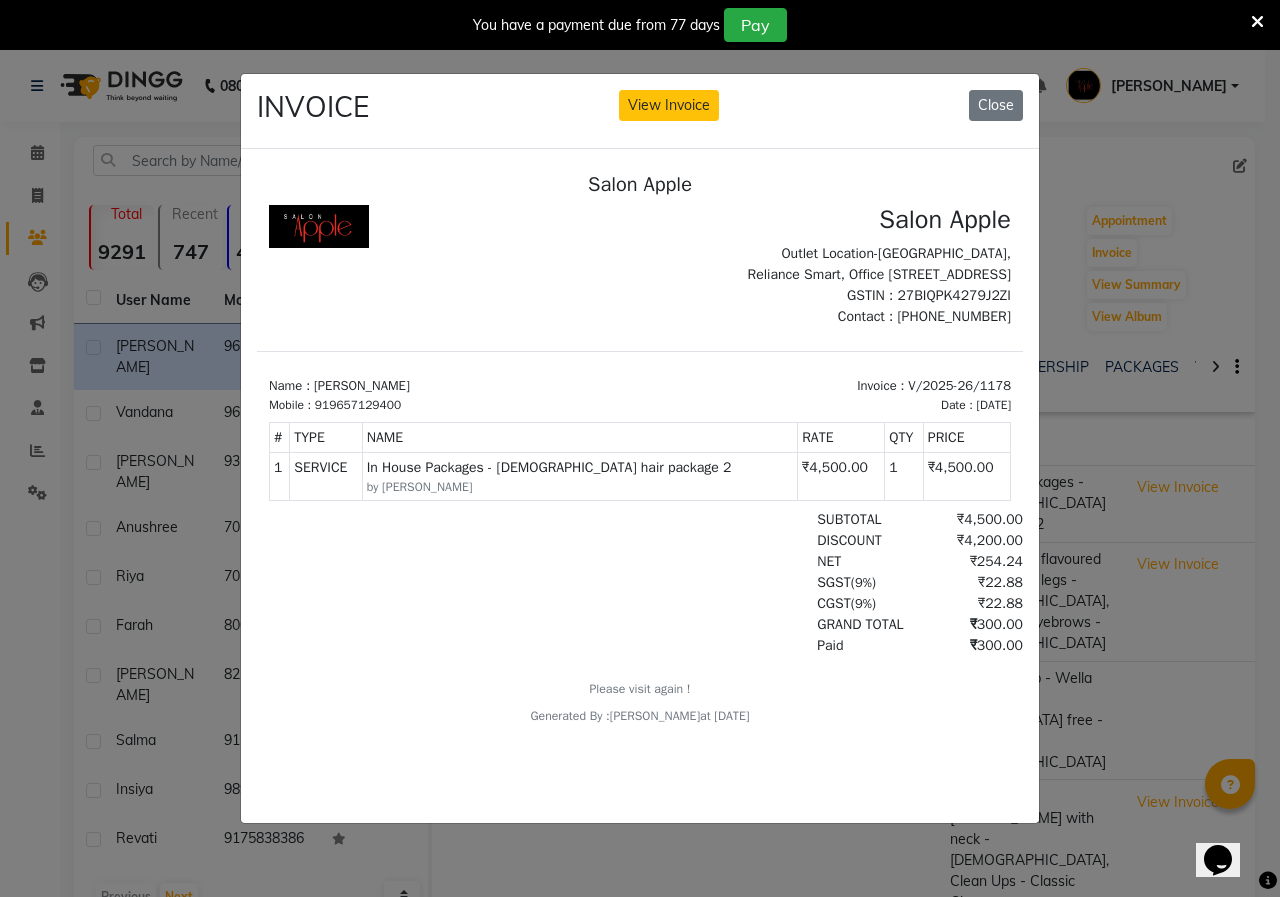 drag, startPoint x: 158, startPoint y: 301, endPoint x: 37, endPoint y: 190, distance: 164.2011 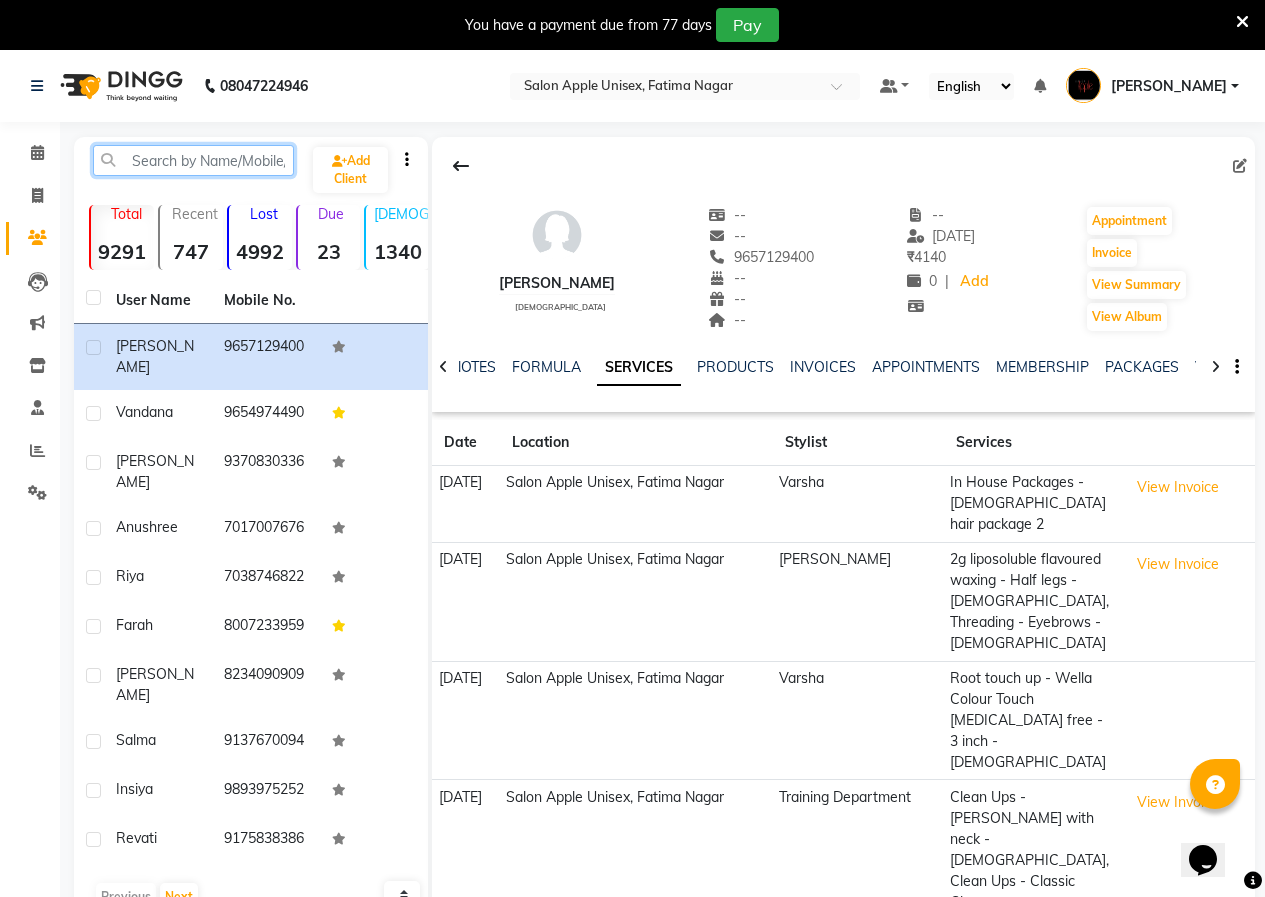 drag, startPoint x: 181, startPoint y: 141, endPoint x: 136, endPoint y: 156, distance: 47.434166 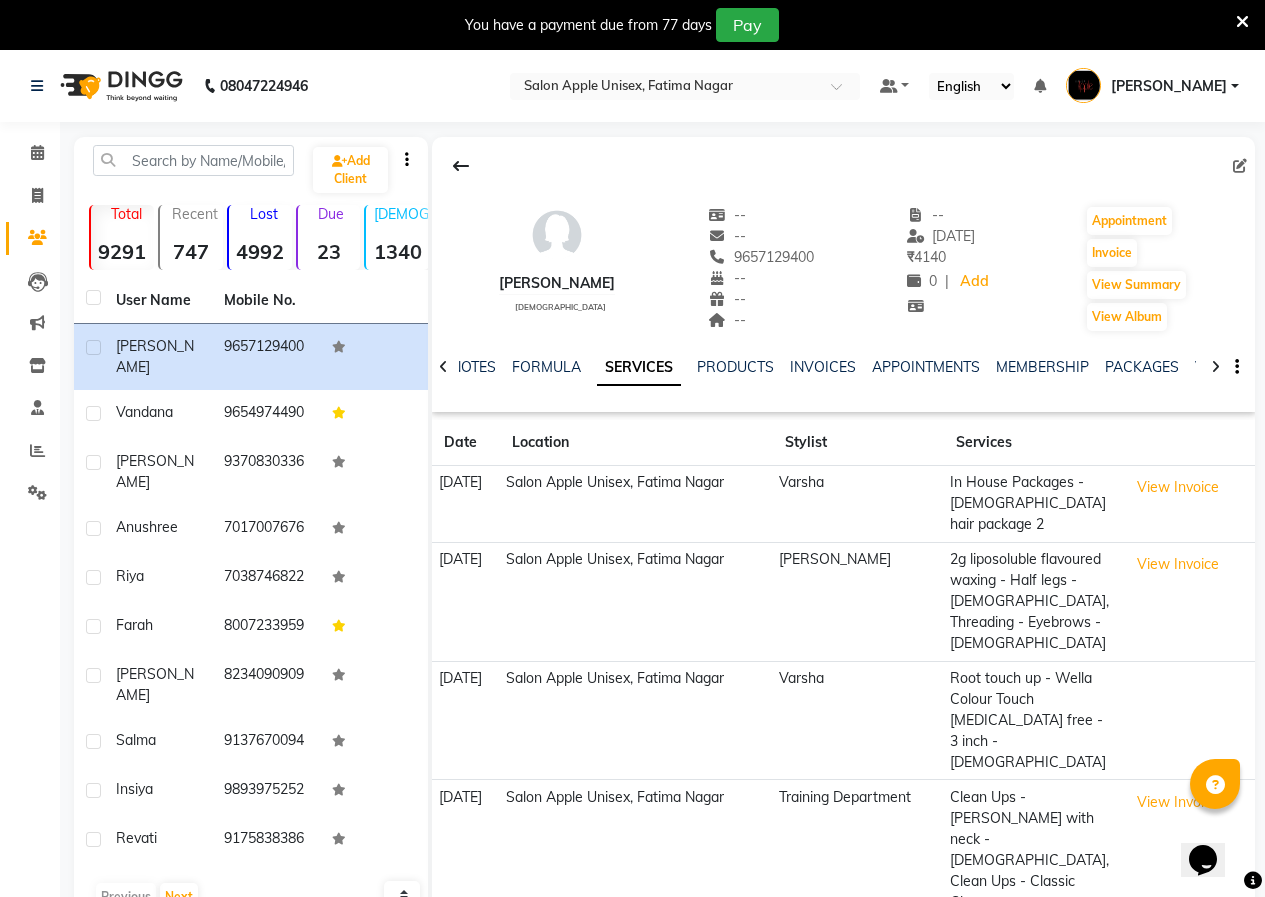 drag, startPoint x: 136, startPoint y: 156, endPoint x: 294, endPoint y: 112, distance: 164.01219 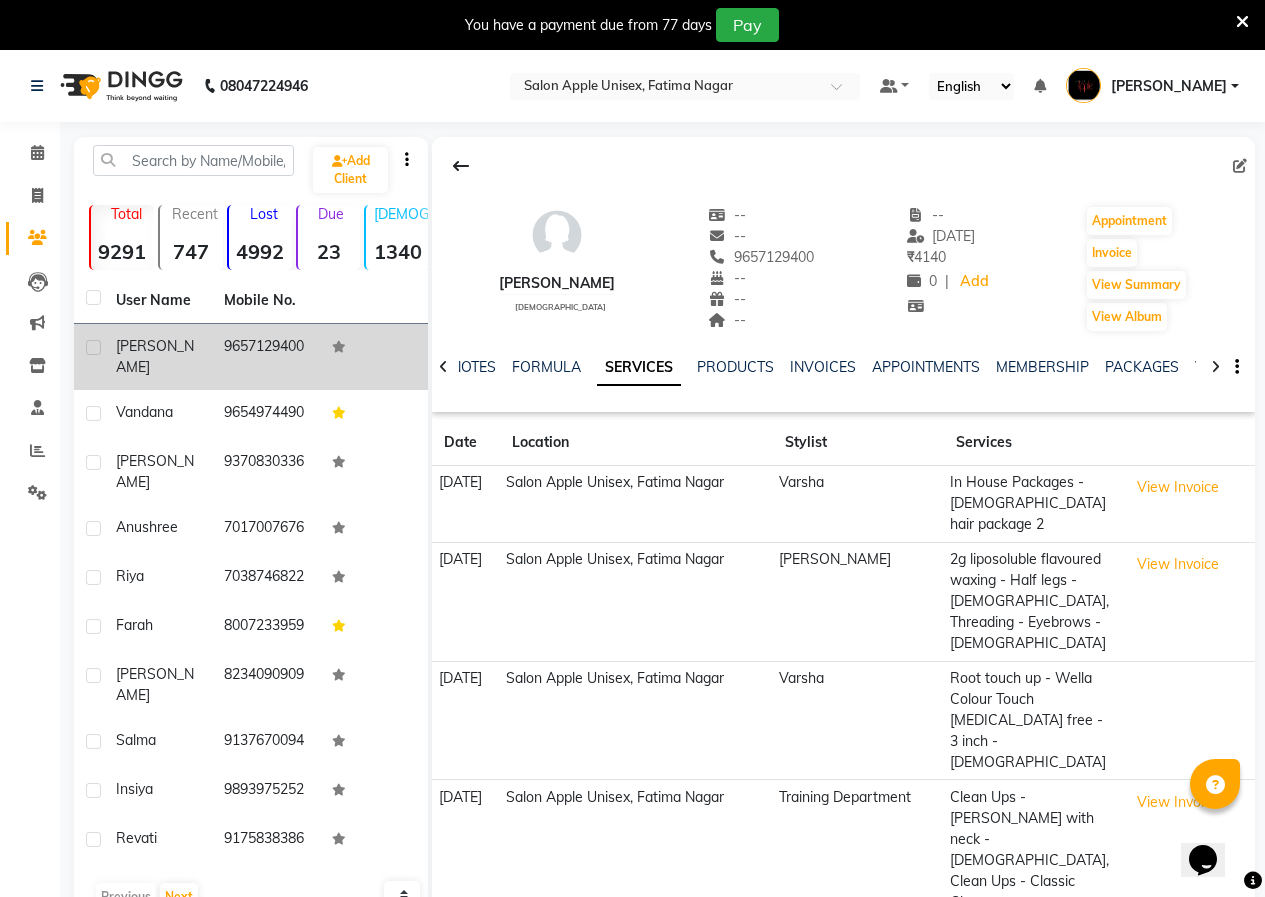 drag, startPoint x: 205, startPoint y: 336, endPoint x: 316, endPoint y: 335, distance: 111.0045 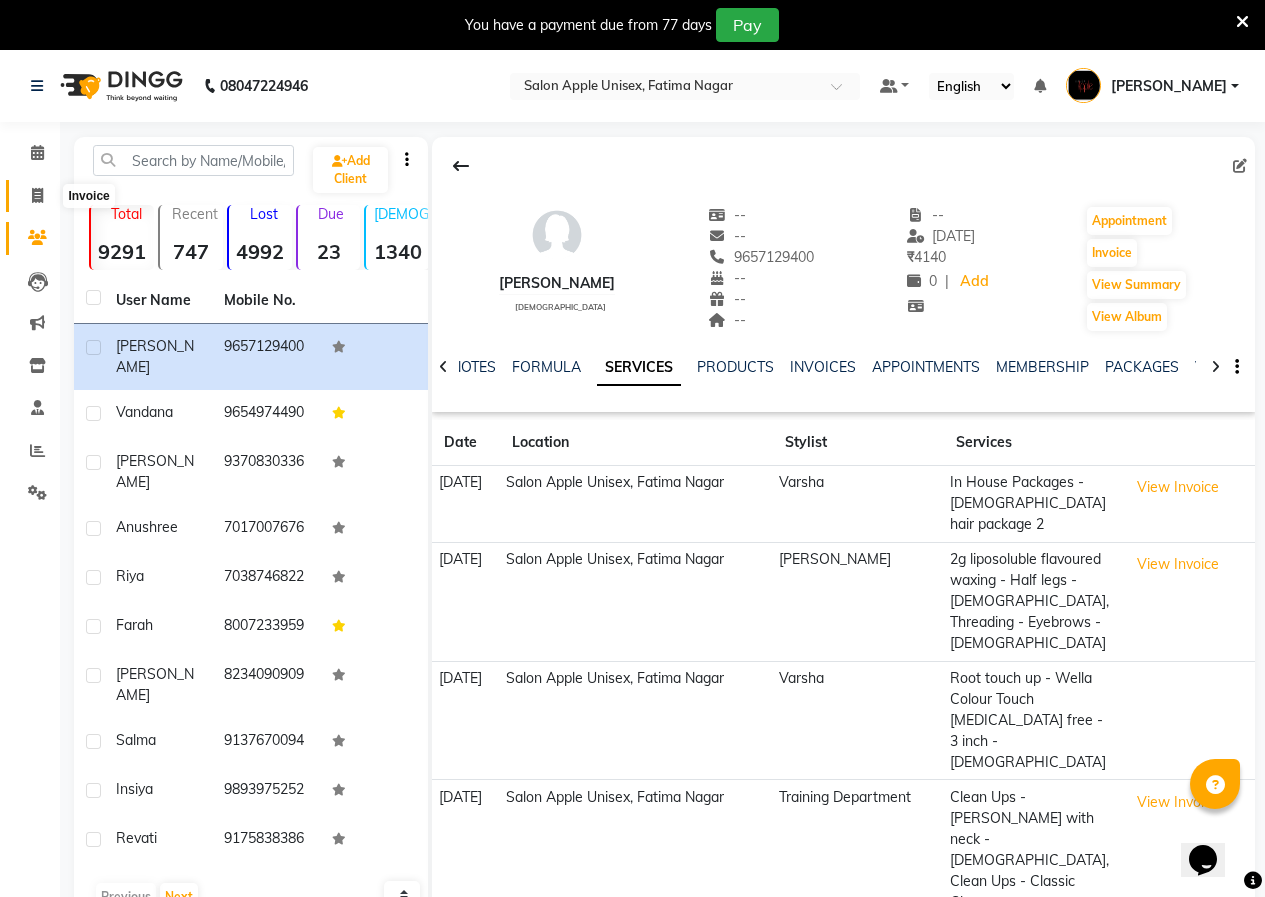 click 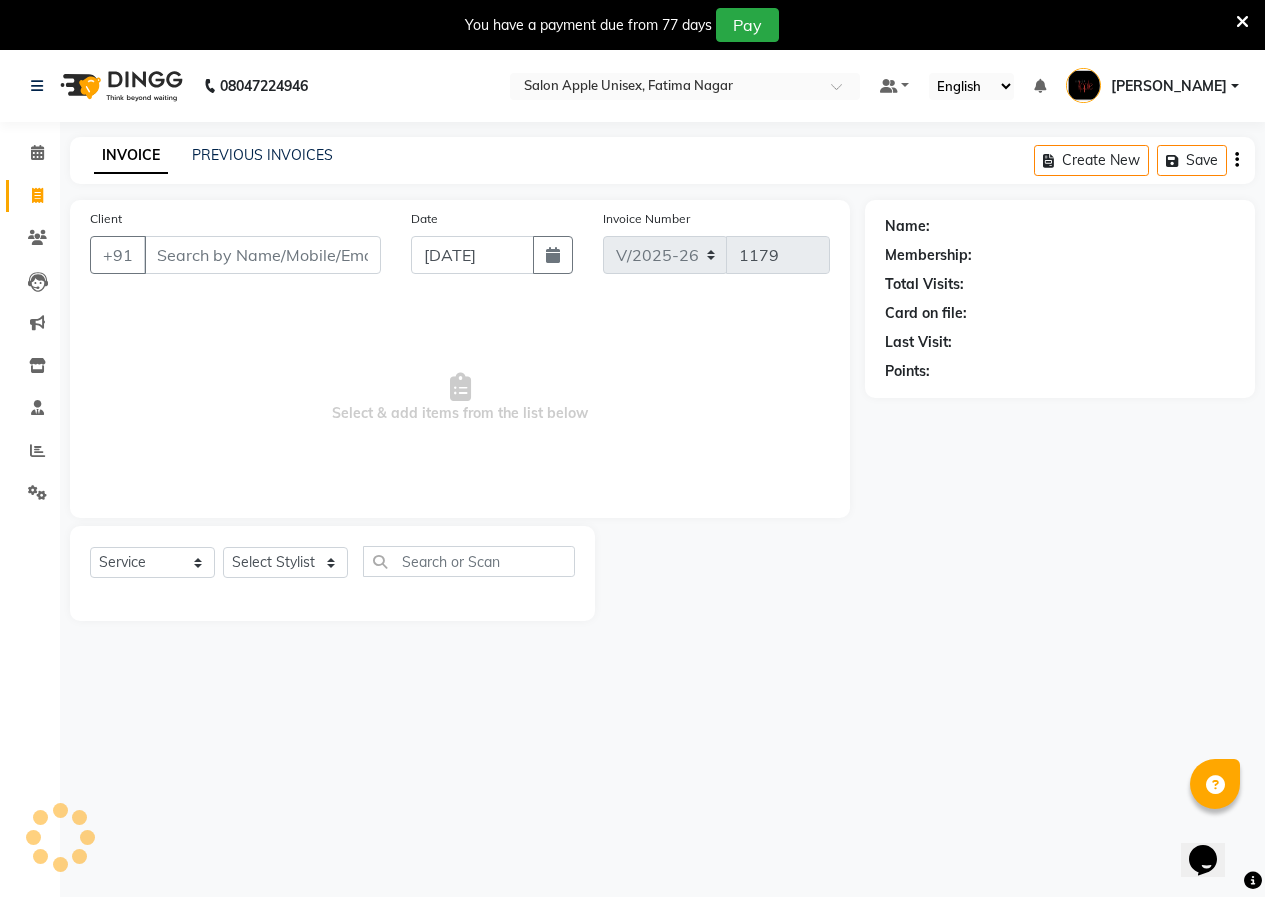 scroll, scrollTop: 50, scrollLeft: 0, axis: vertical 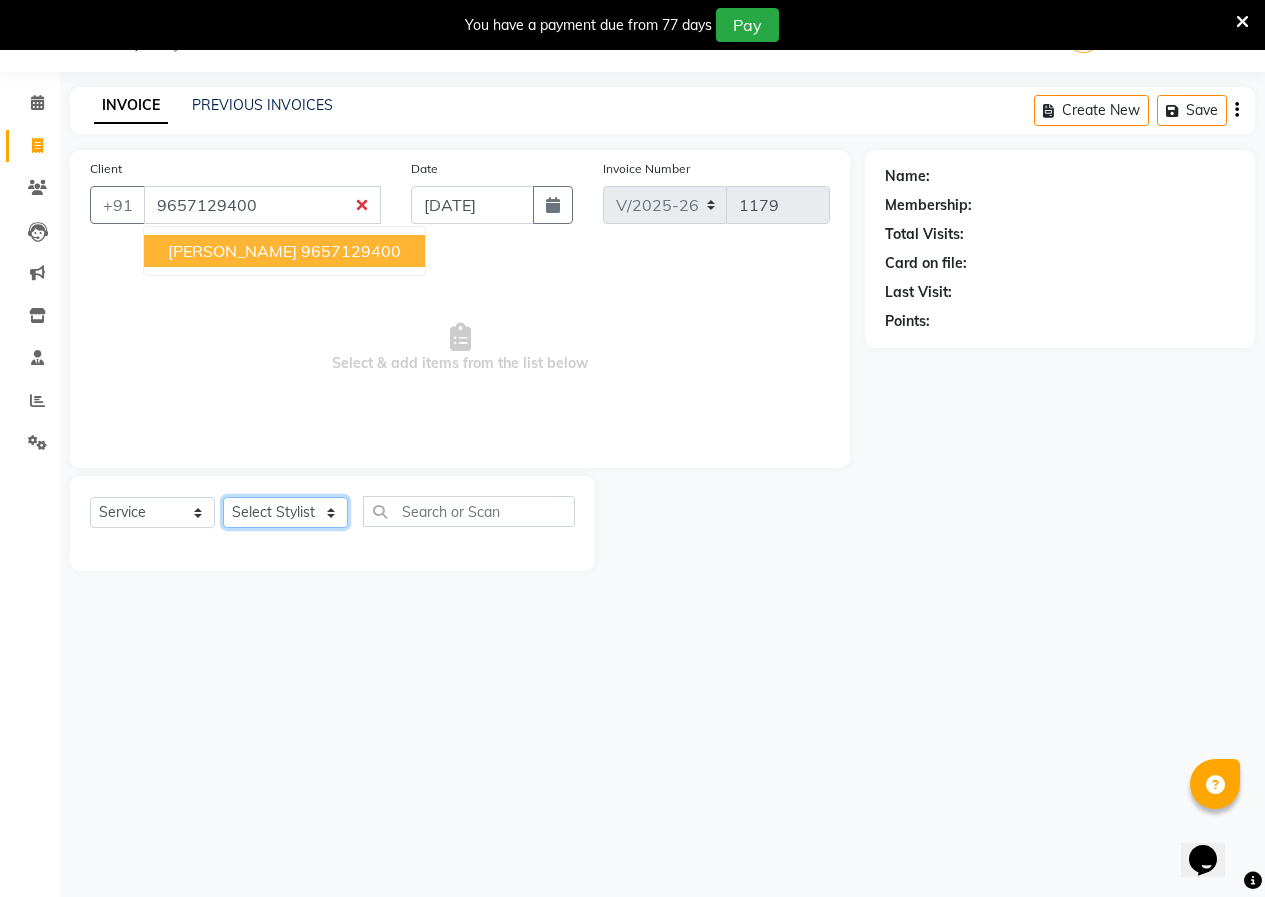click on "Select Stylist [PERSON_NAME]  [PERSON_NAME] [PERSON_NAME] [PERSON_NAME]  Training Department [GEOGRAPHIC_DATA]" 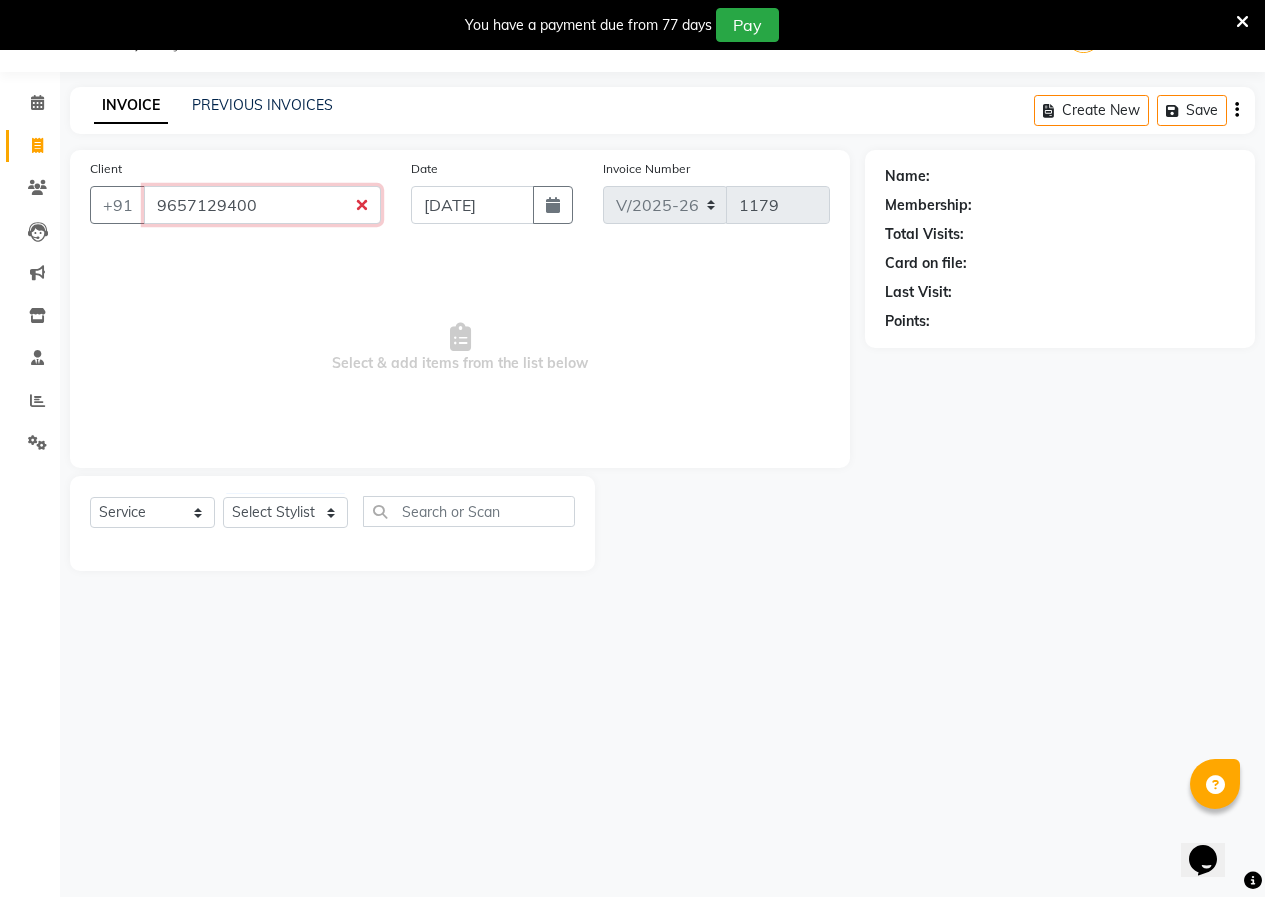 click on "9657129400" at bounding box center [262, 205] 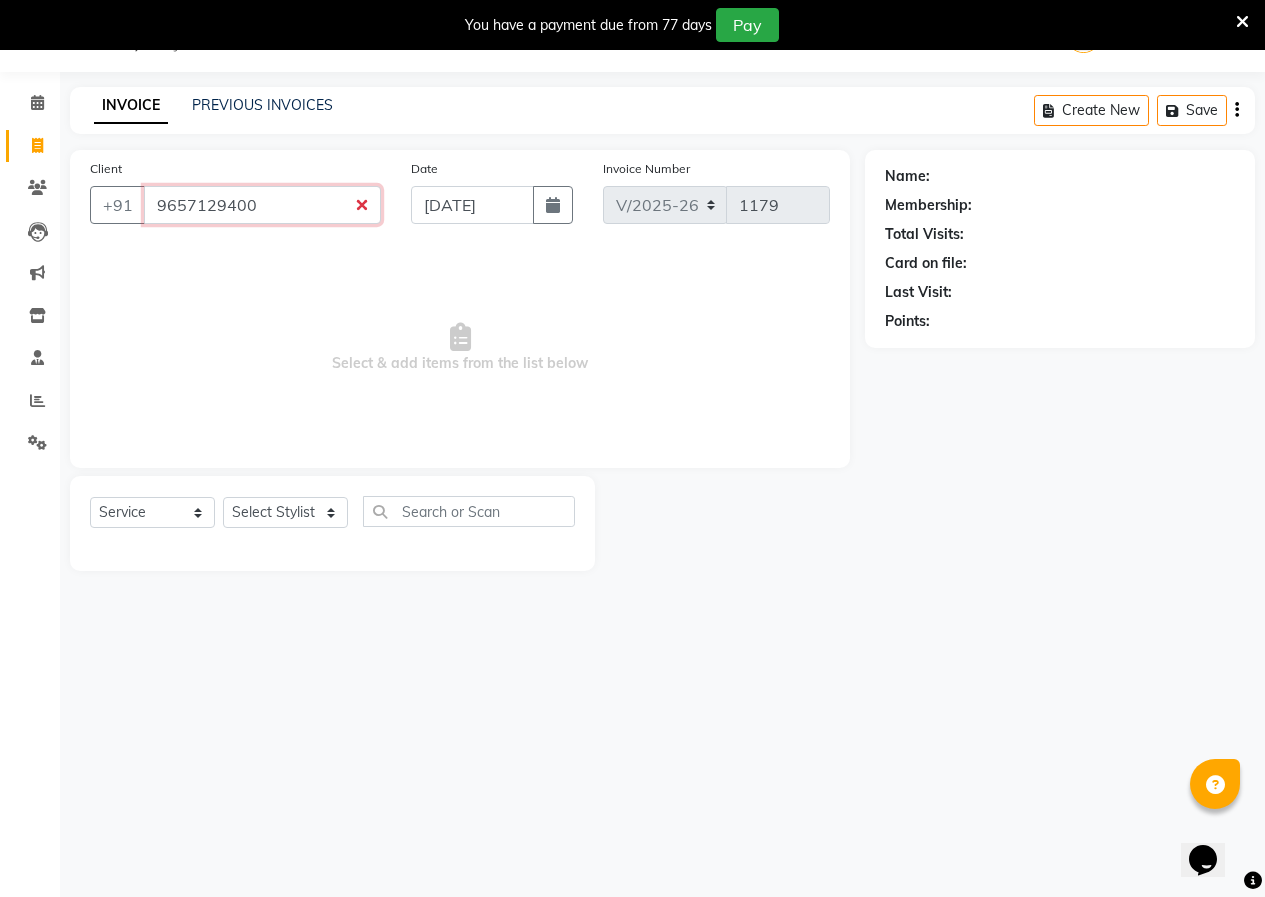 type on "9657129400" 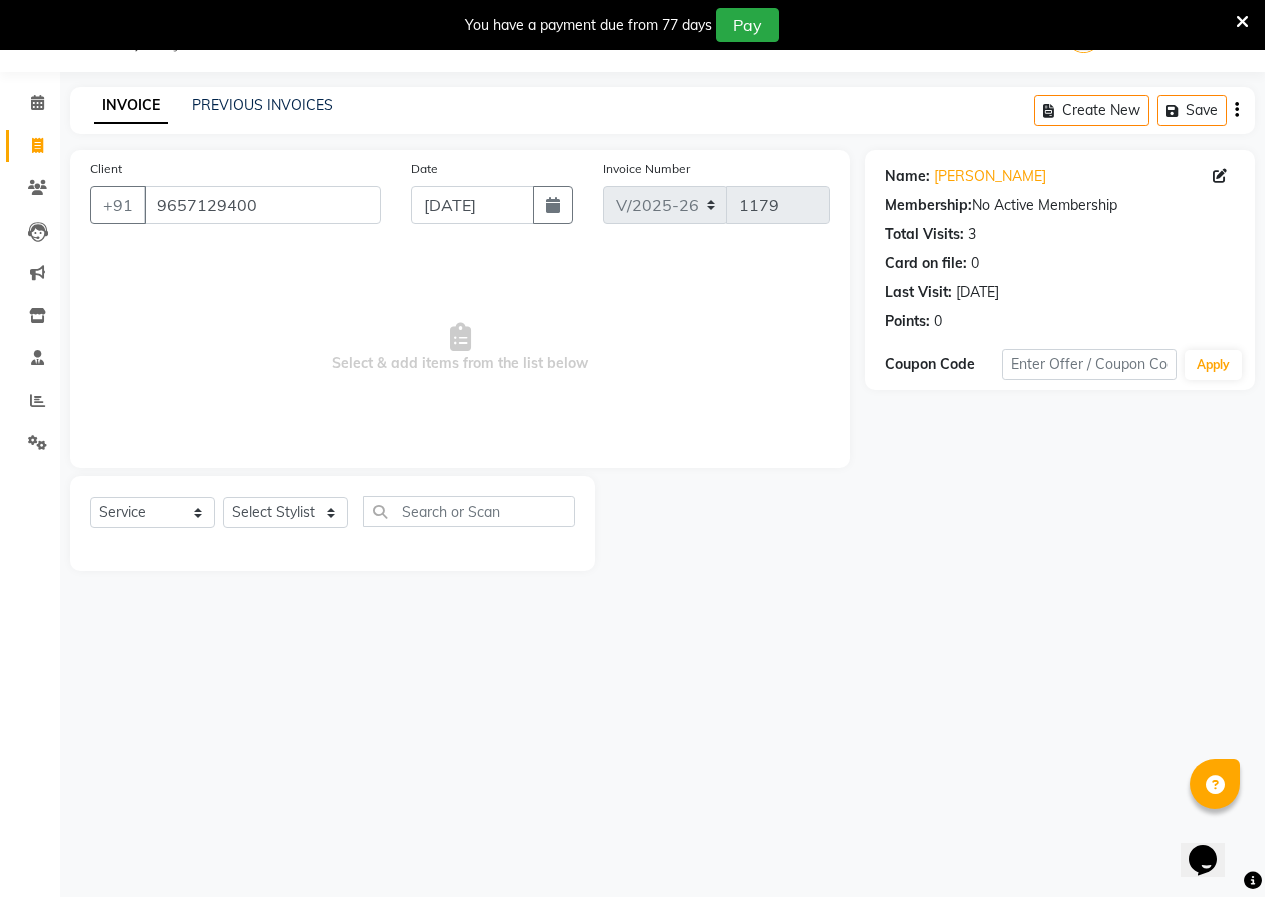click on "Select  Service  Product  Membership  Package Voucher Prepaid Gift Card  Select Stylist [PERSON_NAME]  [PERSON_NAME] [PERSON_NAME] [PERSON_NAME]  Training Department [GEOGRAPHIC_DATA]" 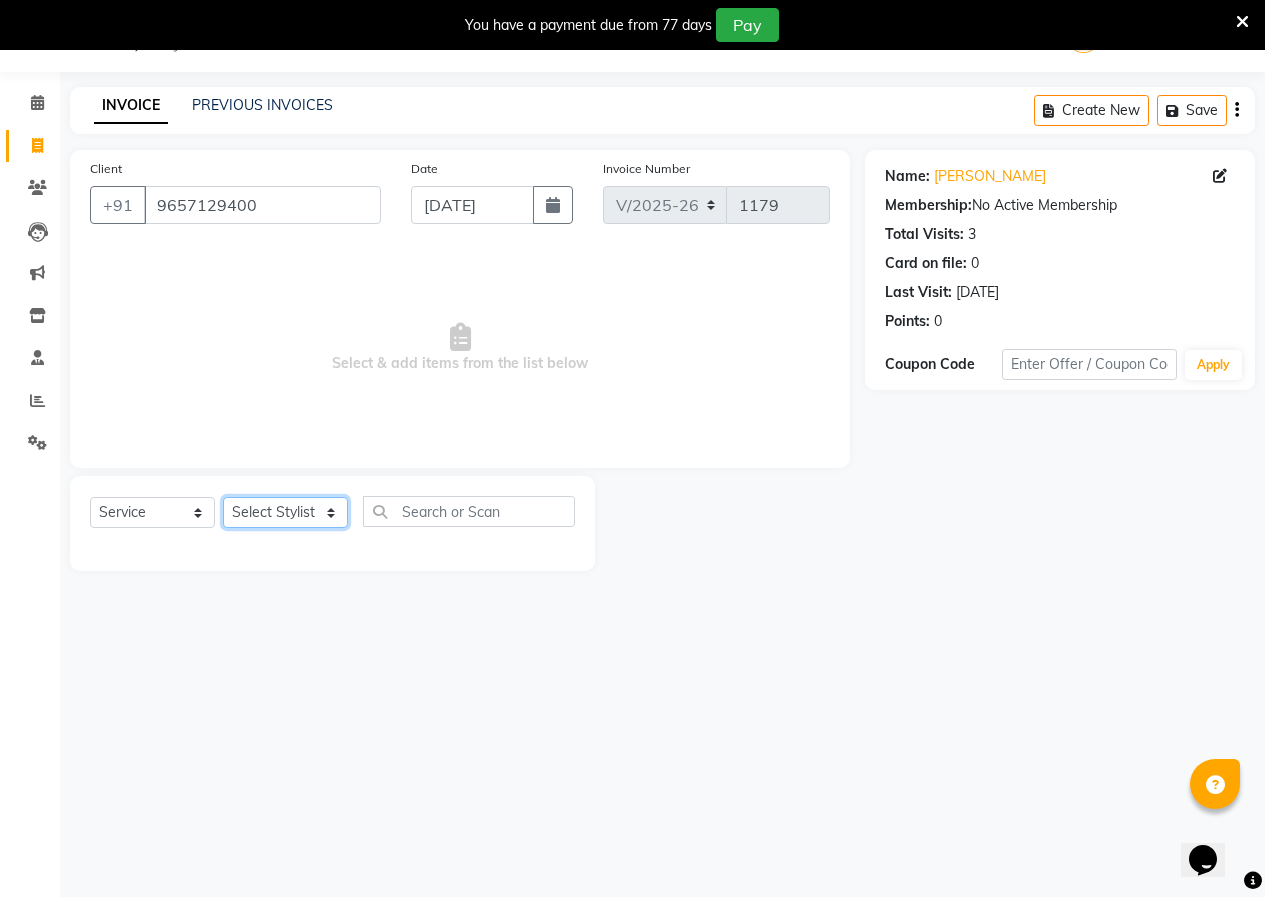 click on "Select Stylist [PERSON_NAME]  [PERSON_NAME] [PERSON_NAME] [PERSON_NAME]  Training Department [GEOGRAPHIC_DATA]" 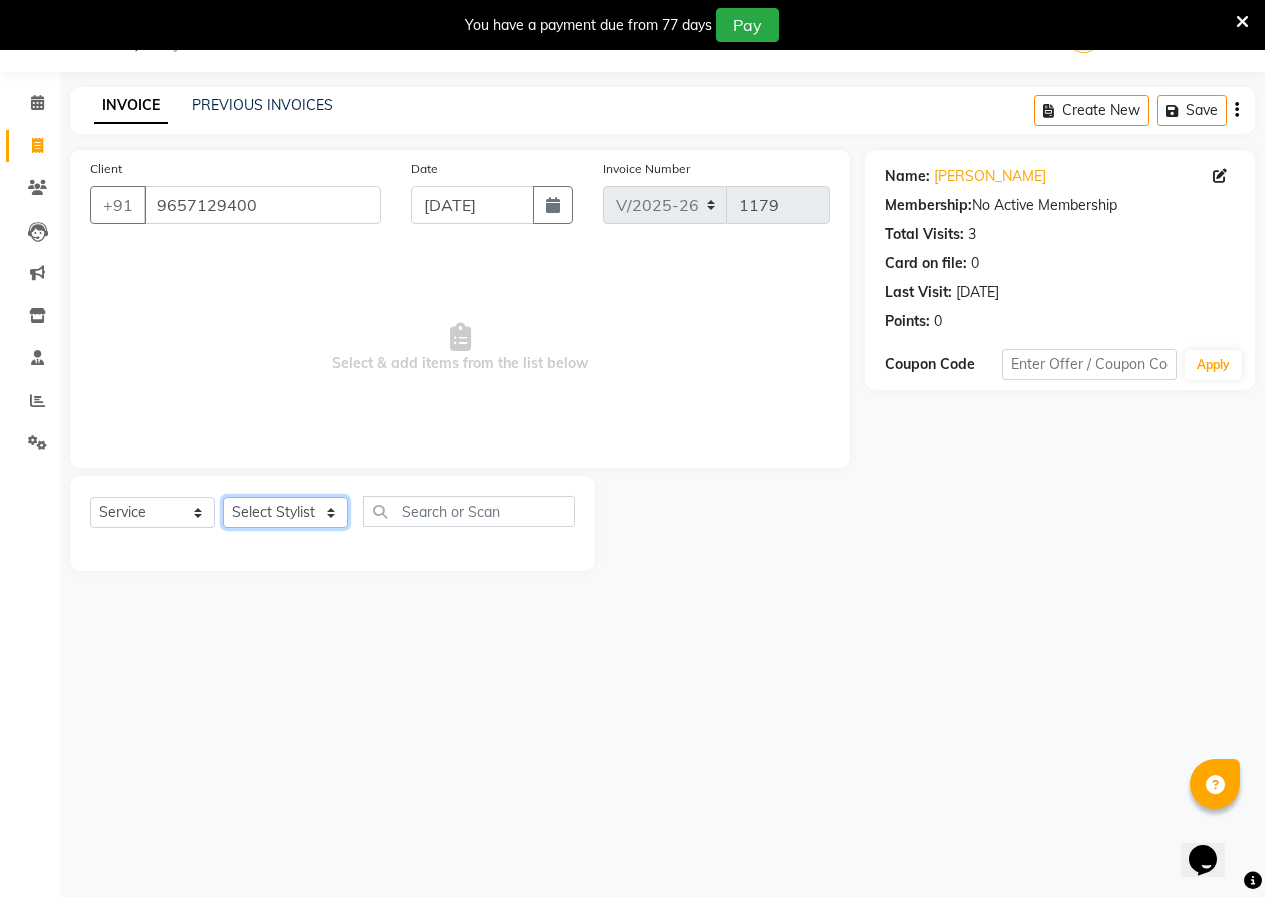 select on "3583" 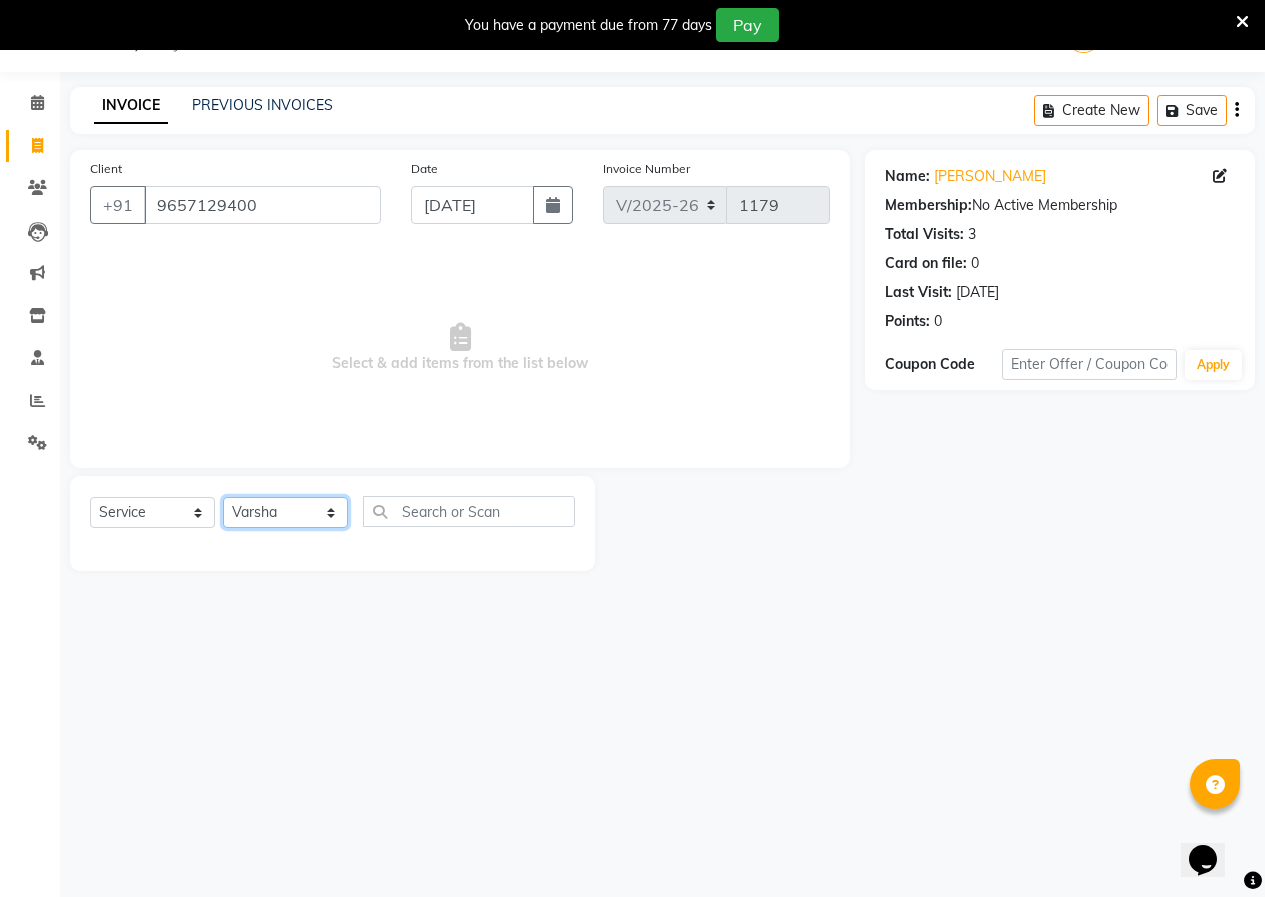 click on "Select Stylist [PERSON_NAME]  [PERSON_NAME] [PERSON_NAME] [PERSON_NAME]  Training Department [GEOGRAPHIC_DATA]" 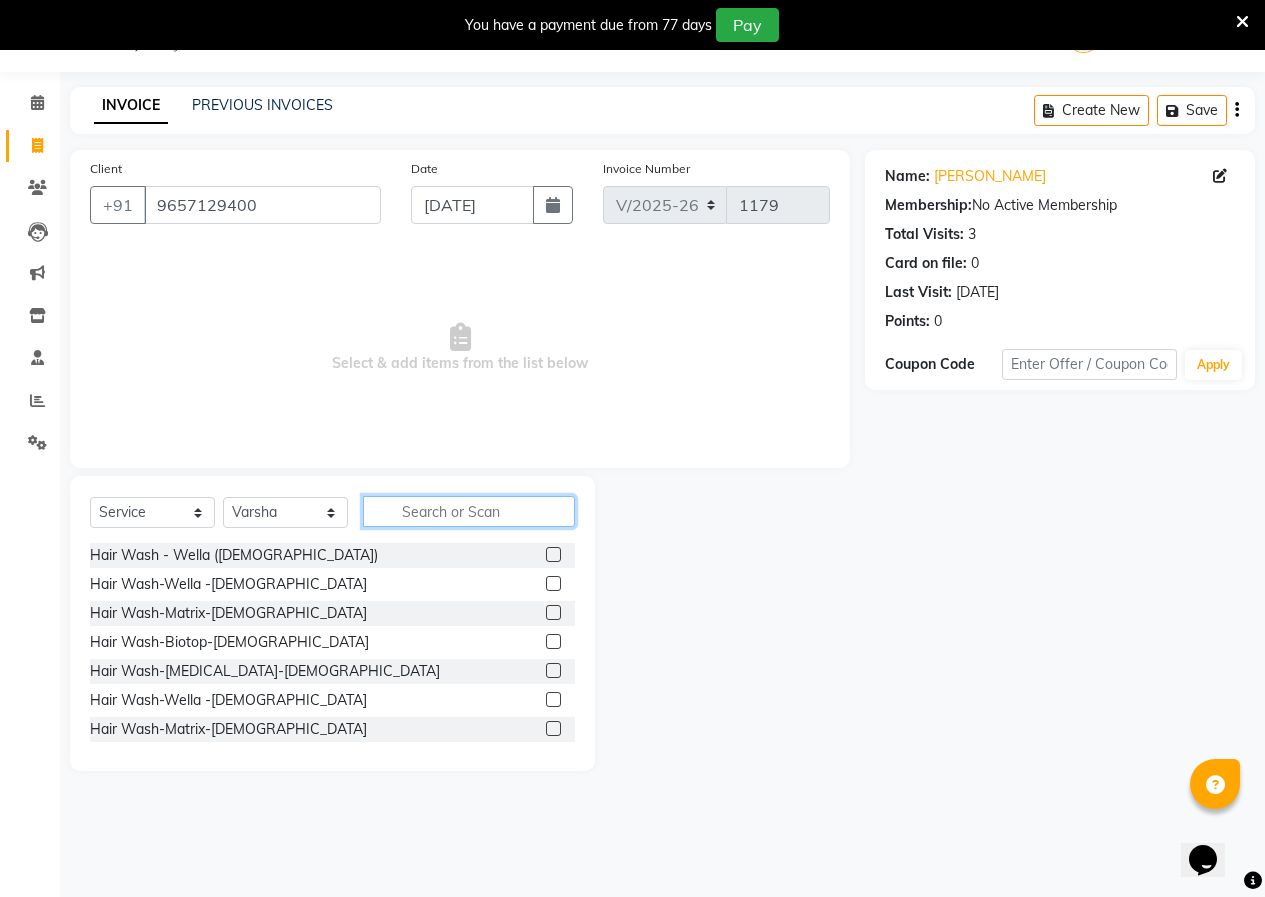 click 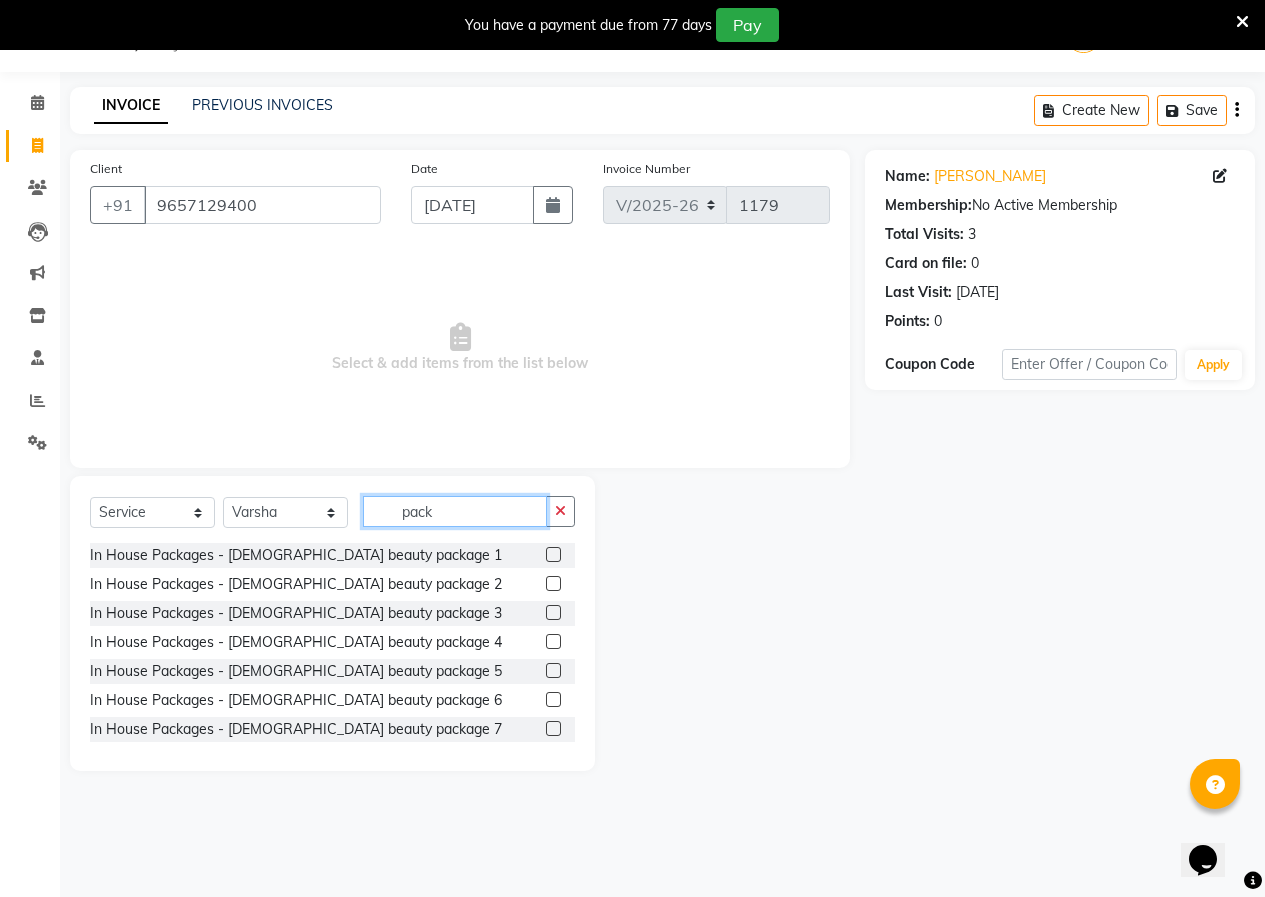 type on "pack" 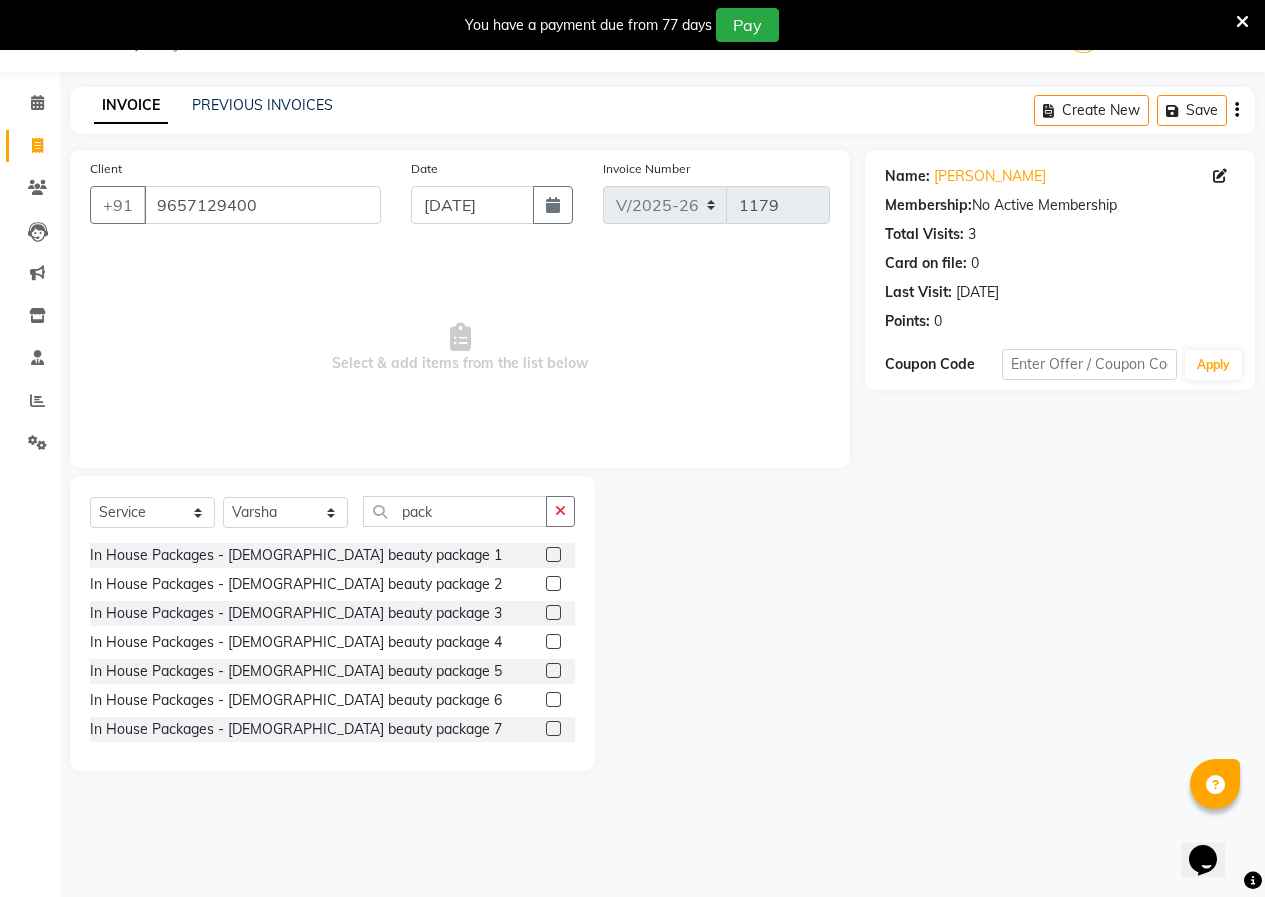 click 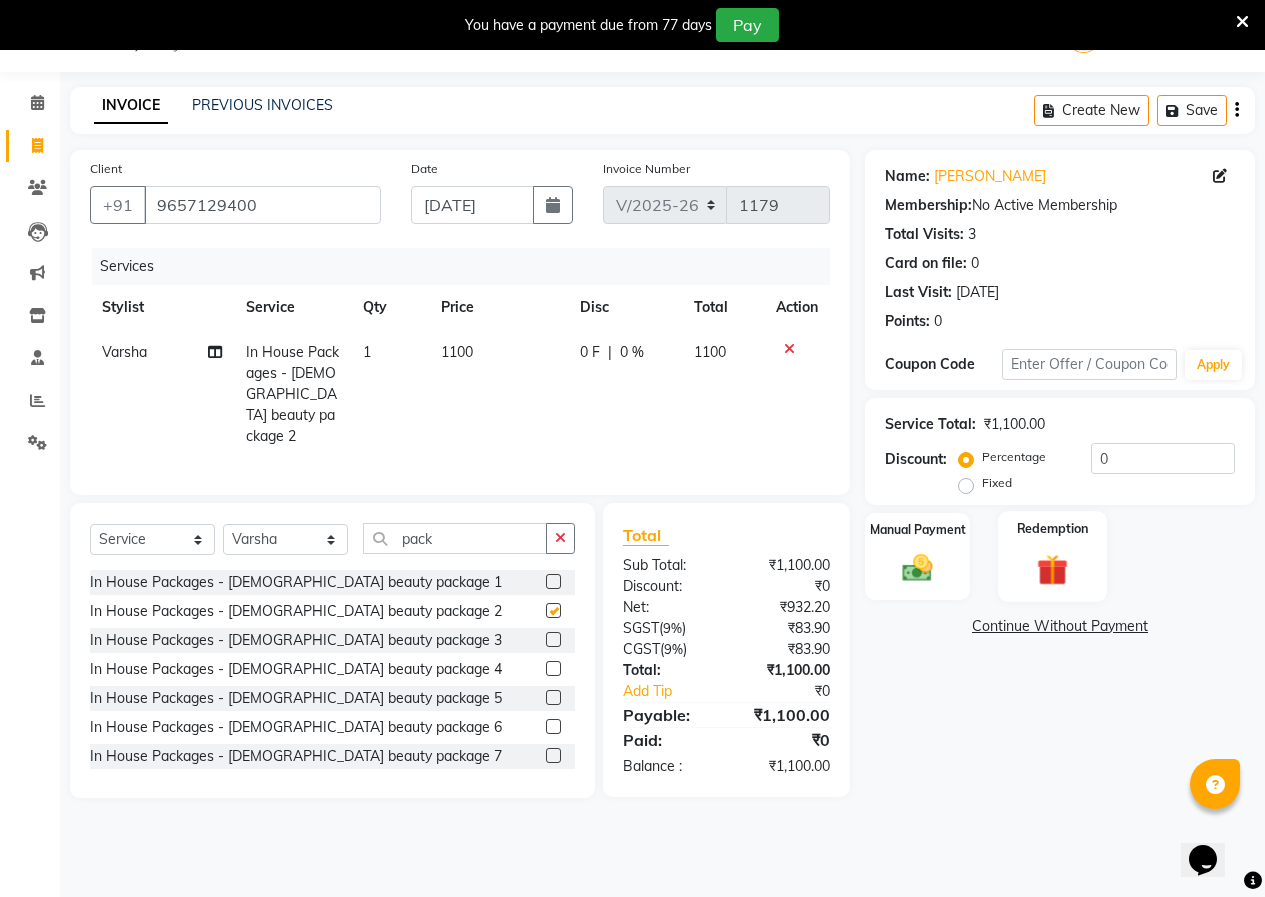 checkbox on "false" 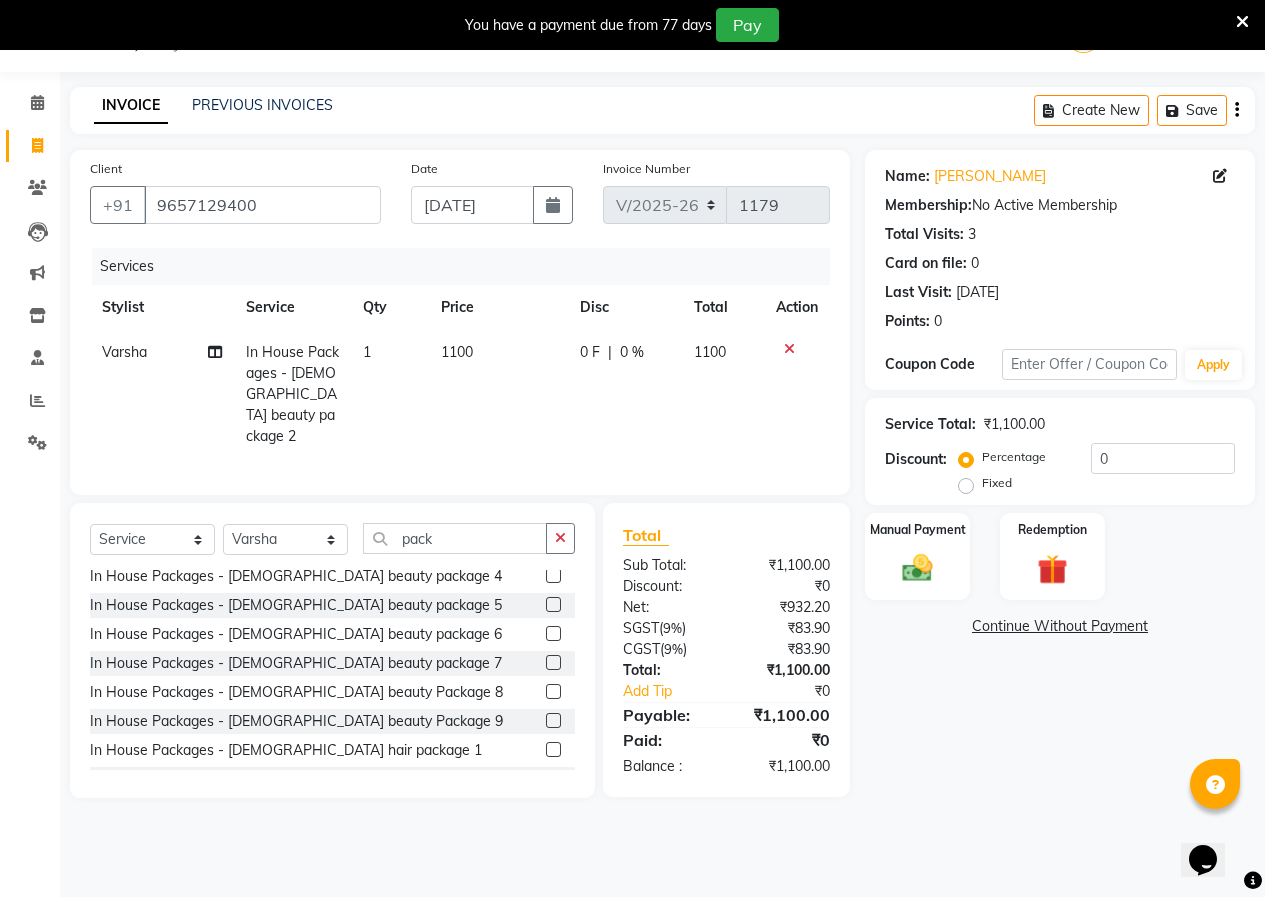 scroll, scrollTop: 200, scrollLeft: 0, axis: vertical 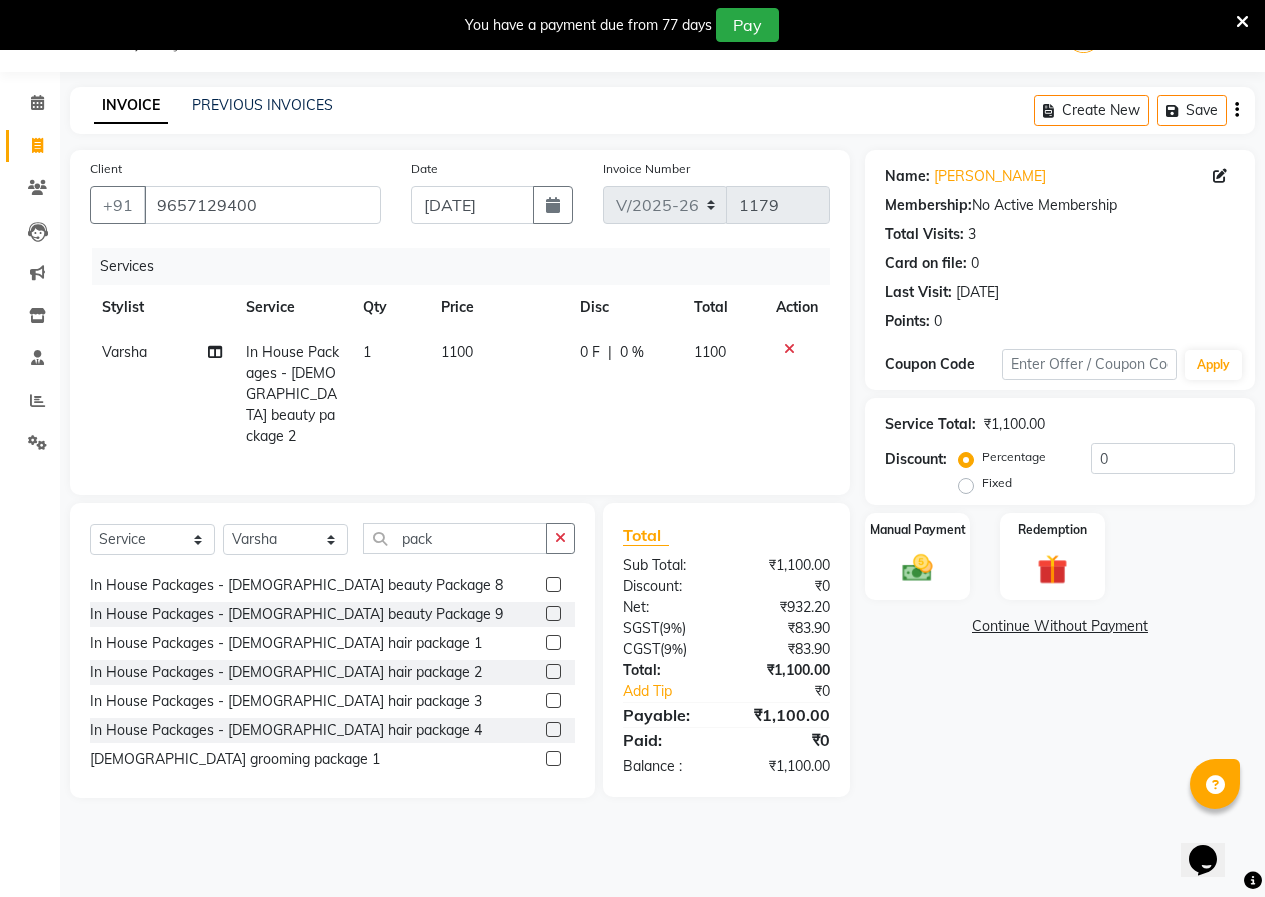 click 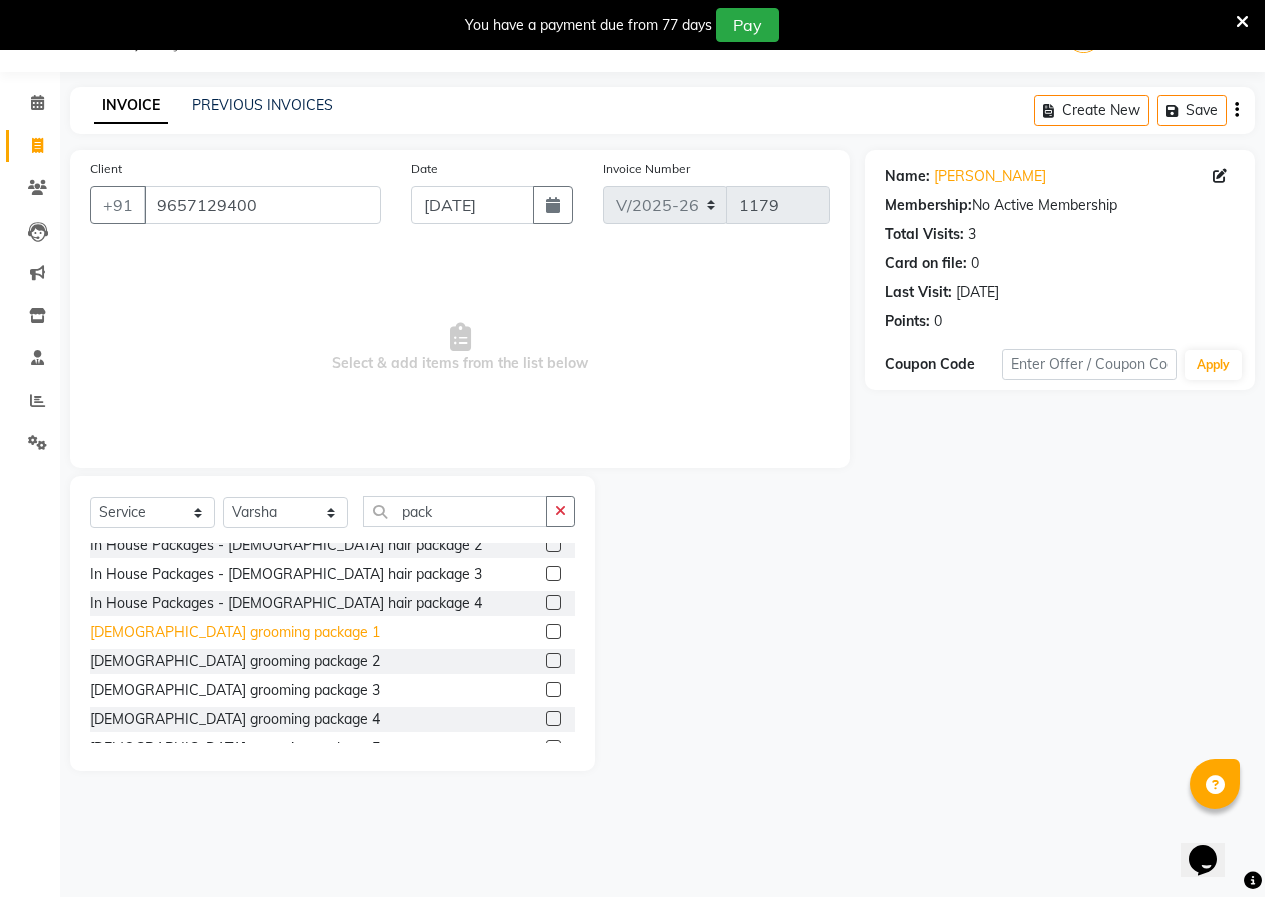 scroll, scrollTop: 200, scrollLeft: 0, axis: vertical 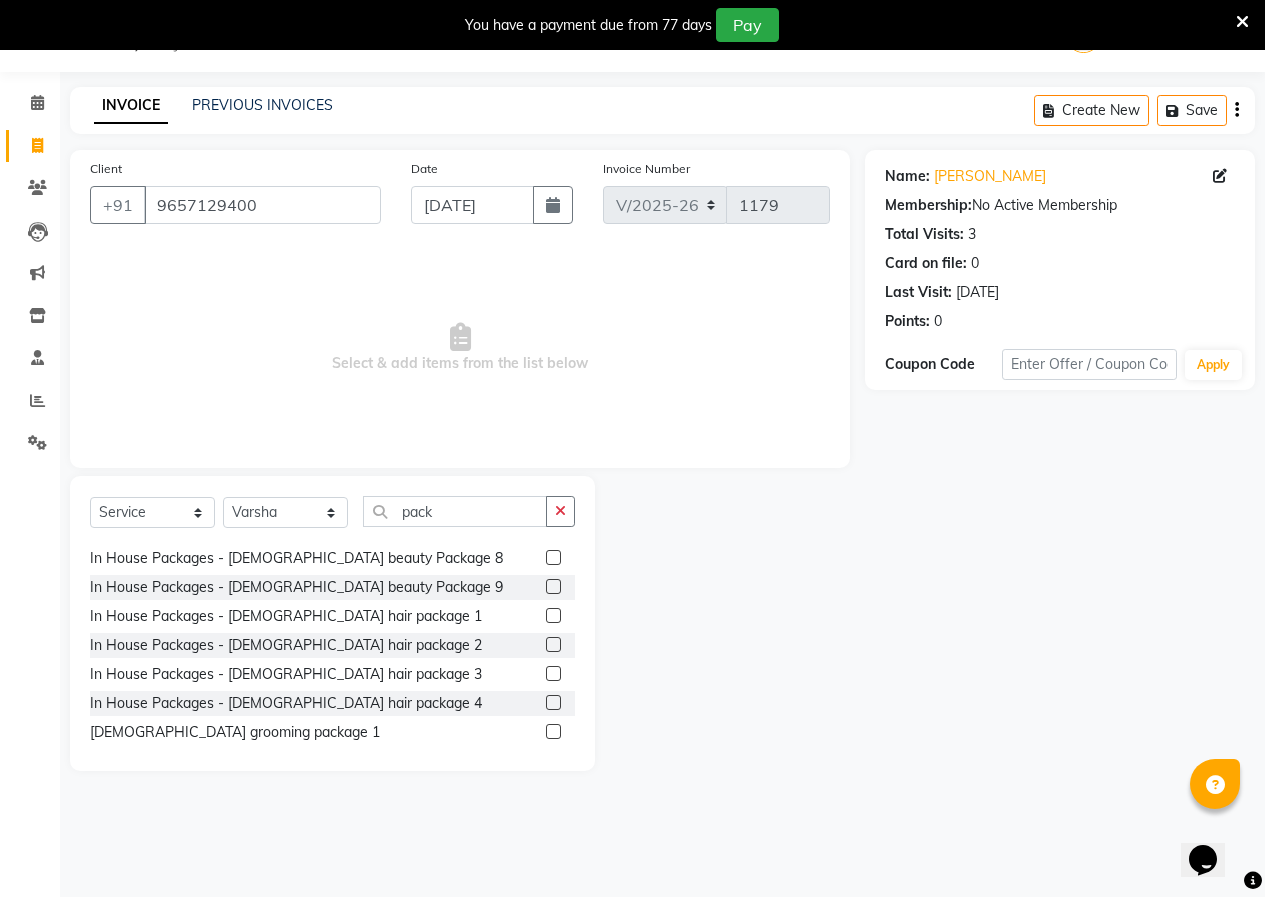 click 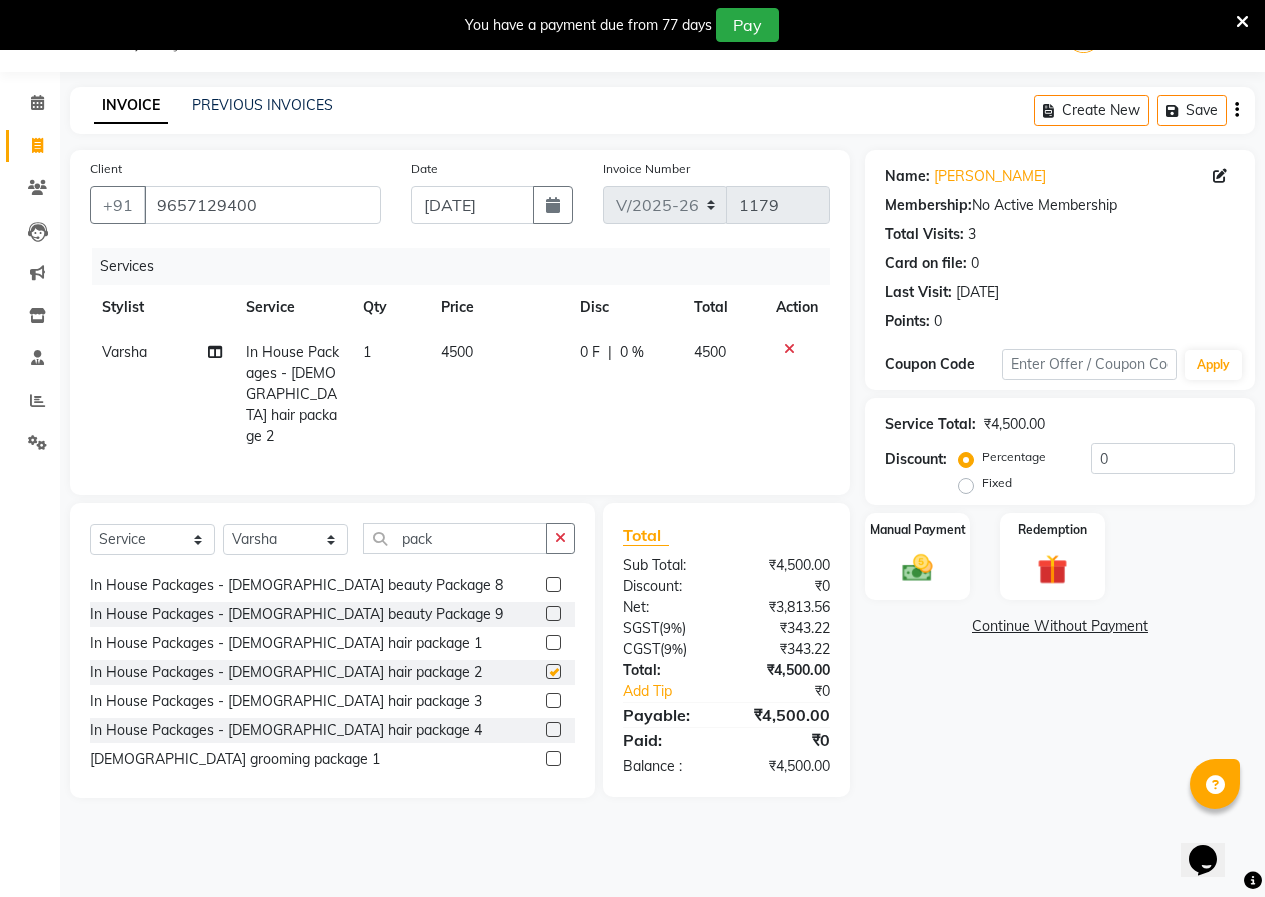 checkbox on "false" 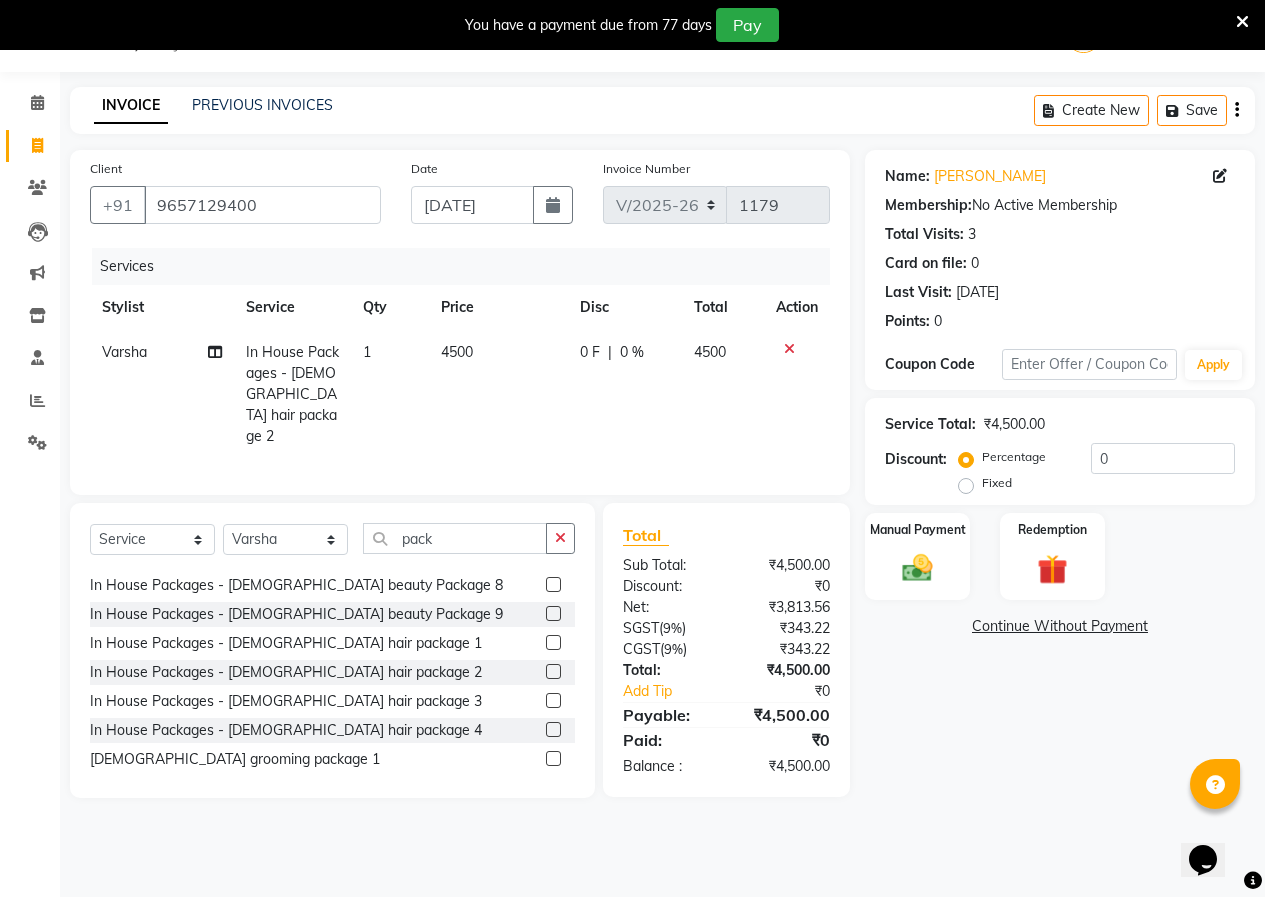 click on "Fixed" 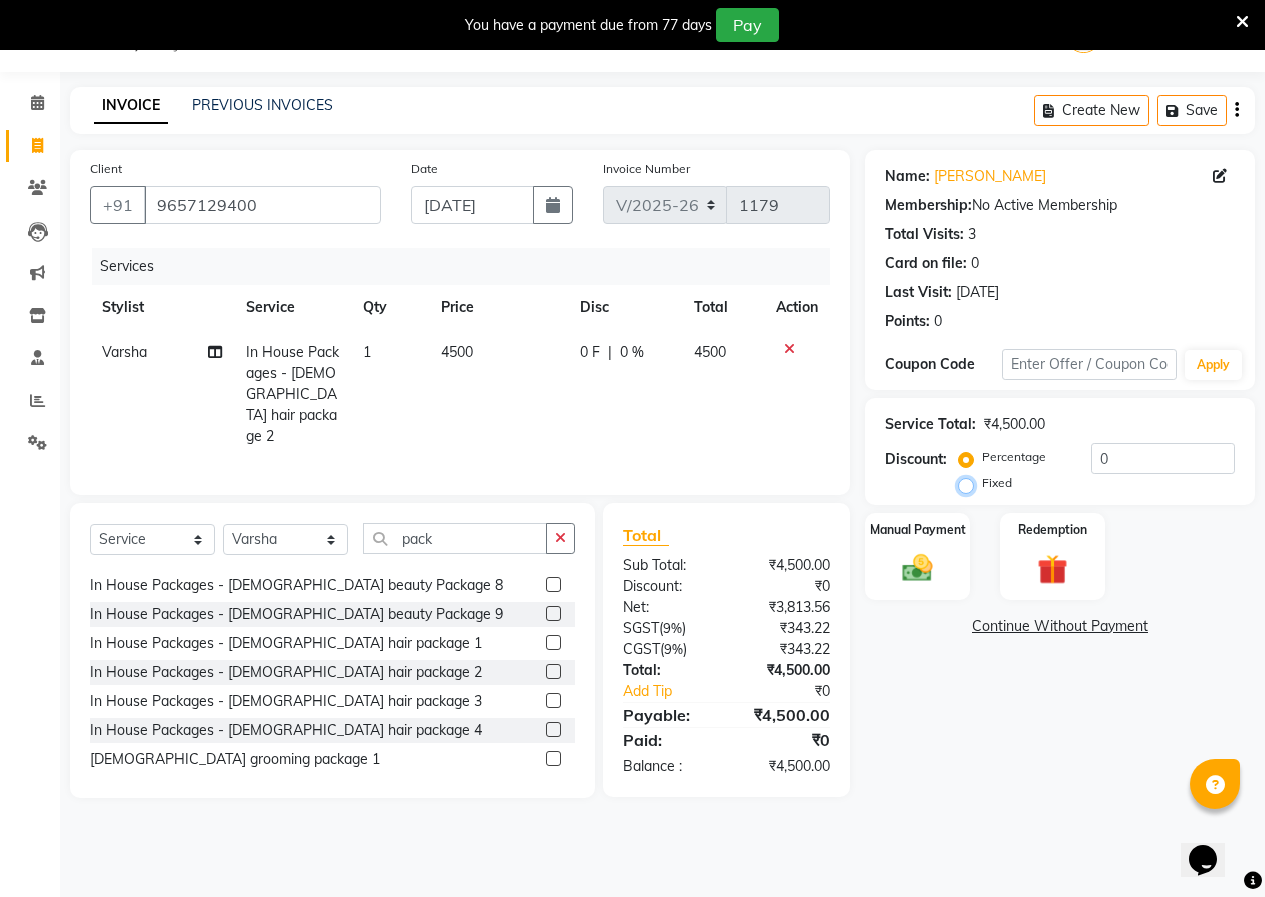 click on "Fixed" at bounding box center (970, 483) 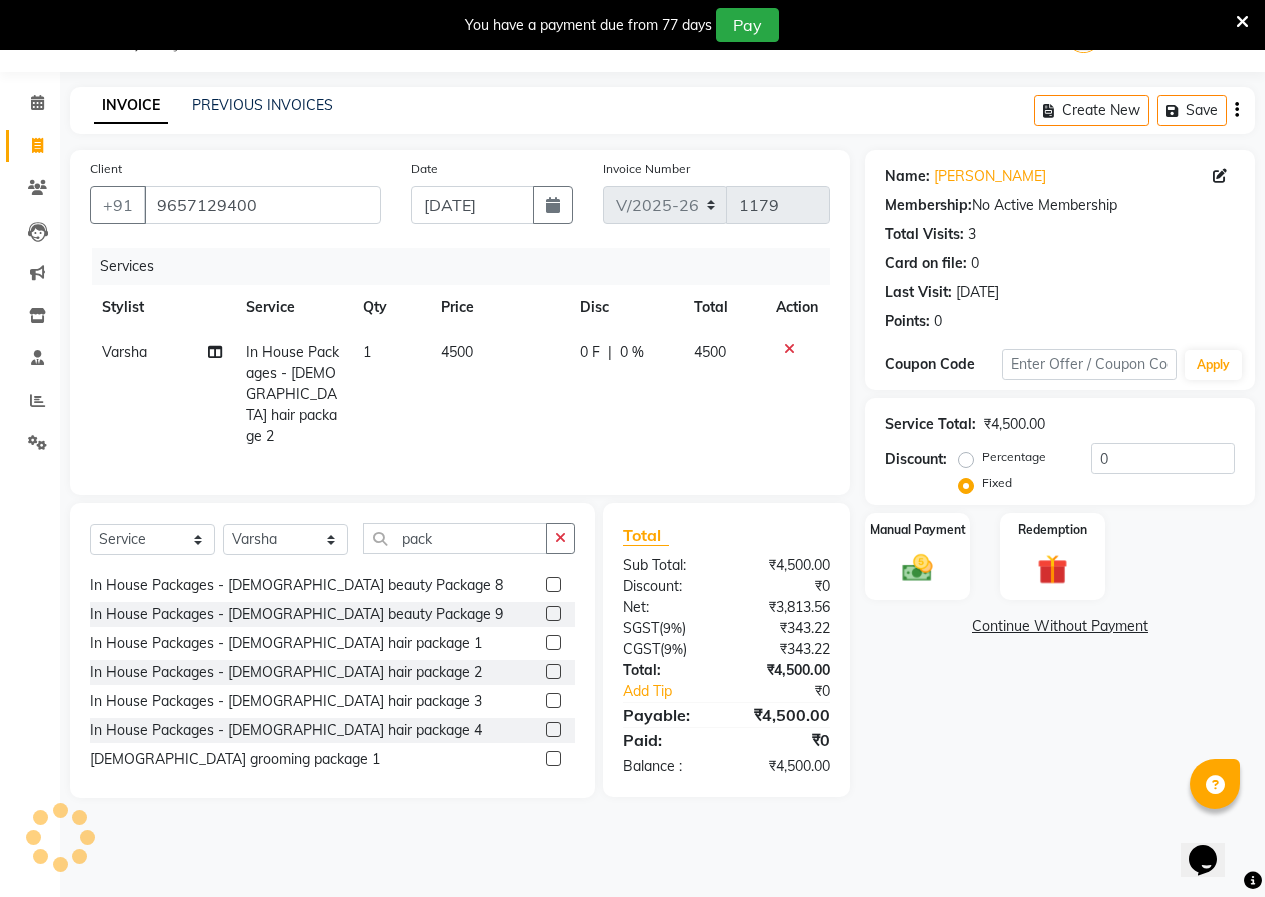 click on "Percentage   Fixed" 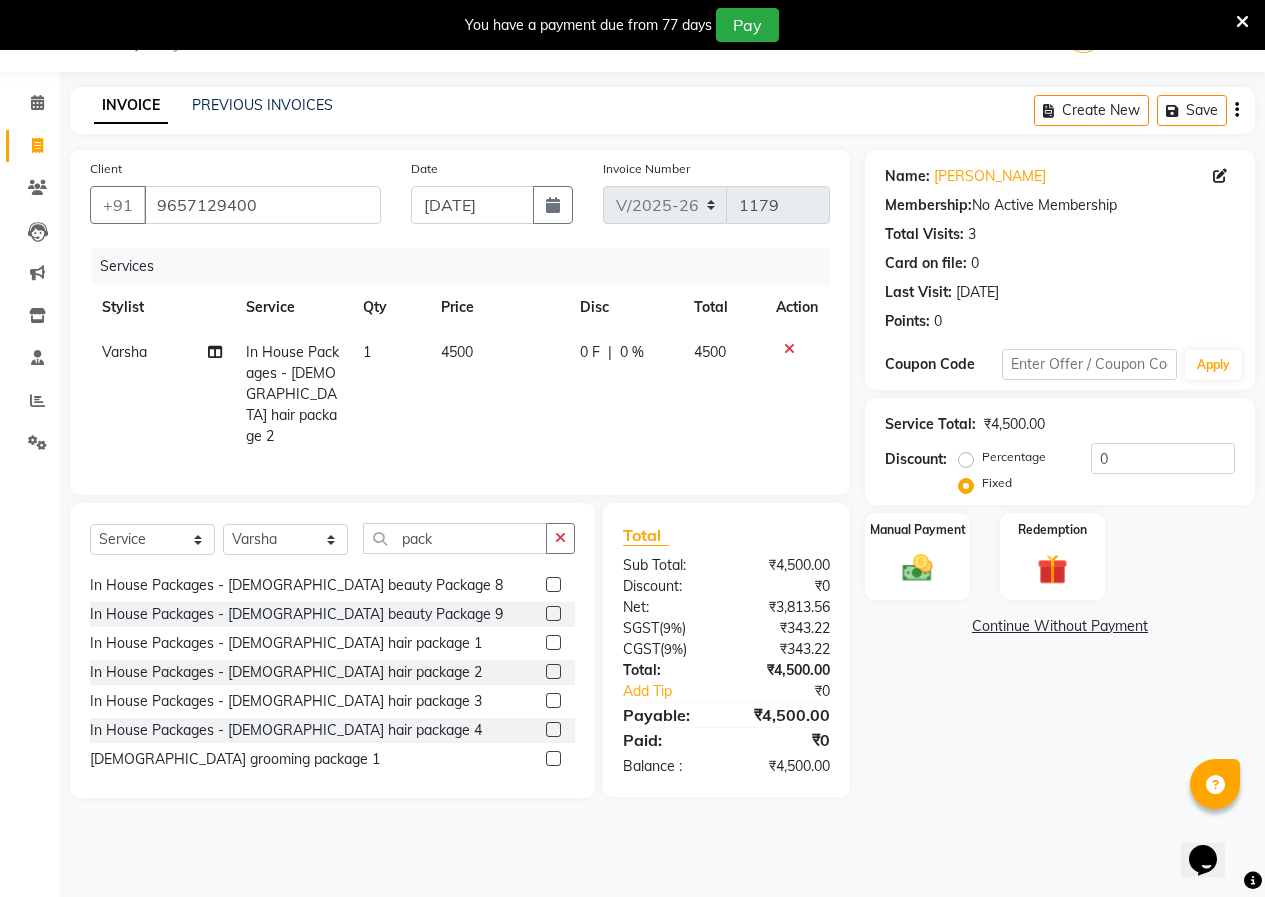 click on "Percentage   Fixed  0" 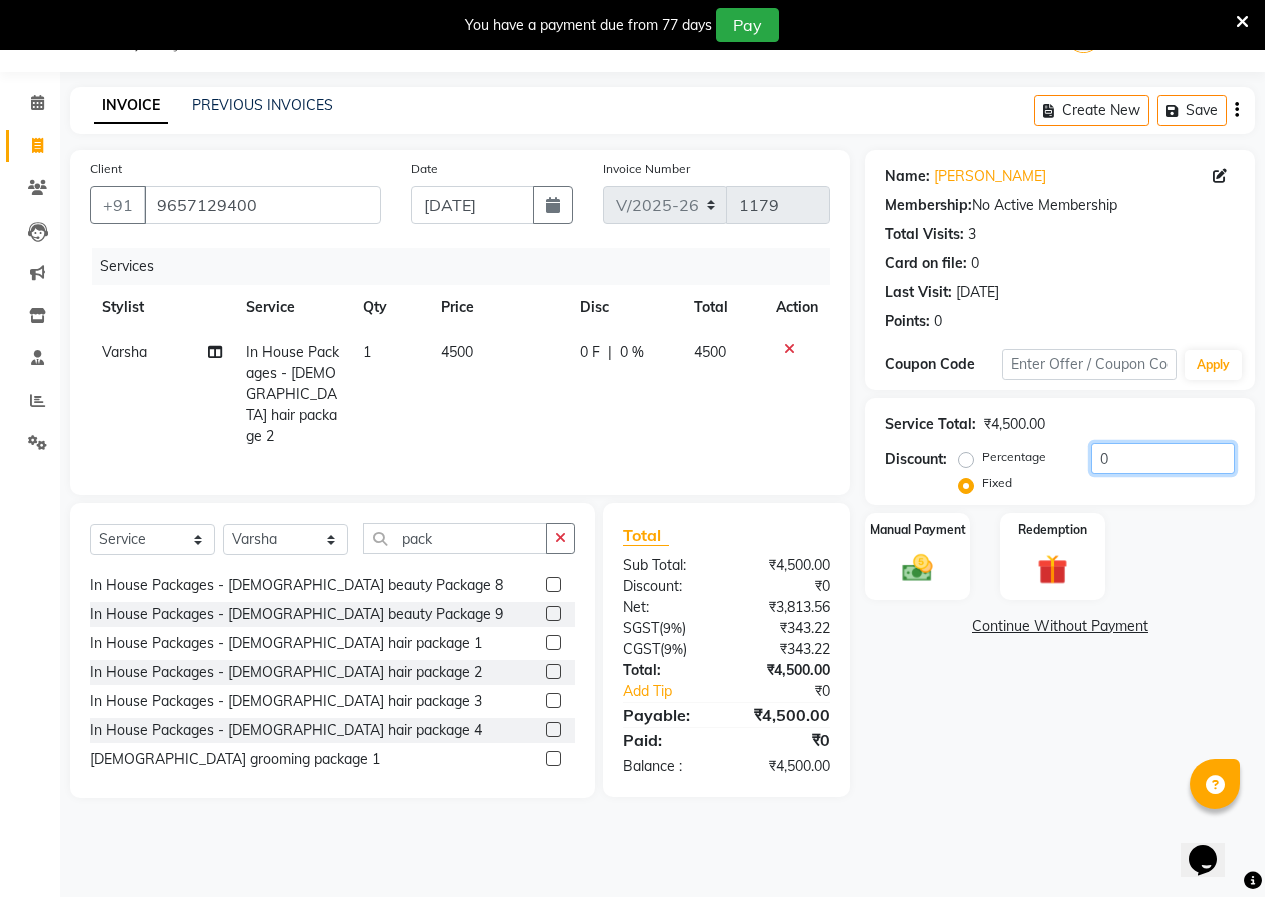 click on "0" 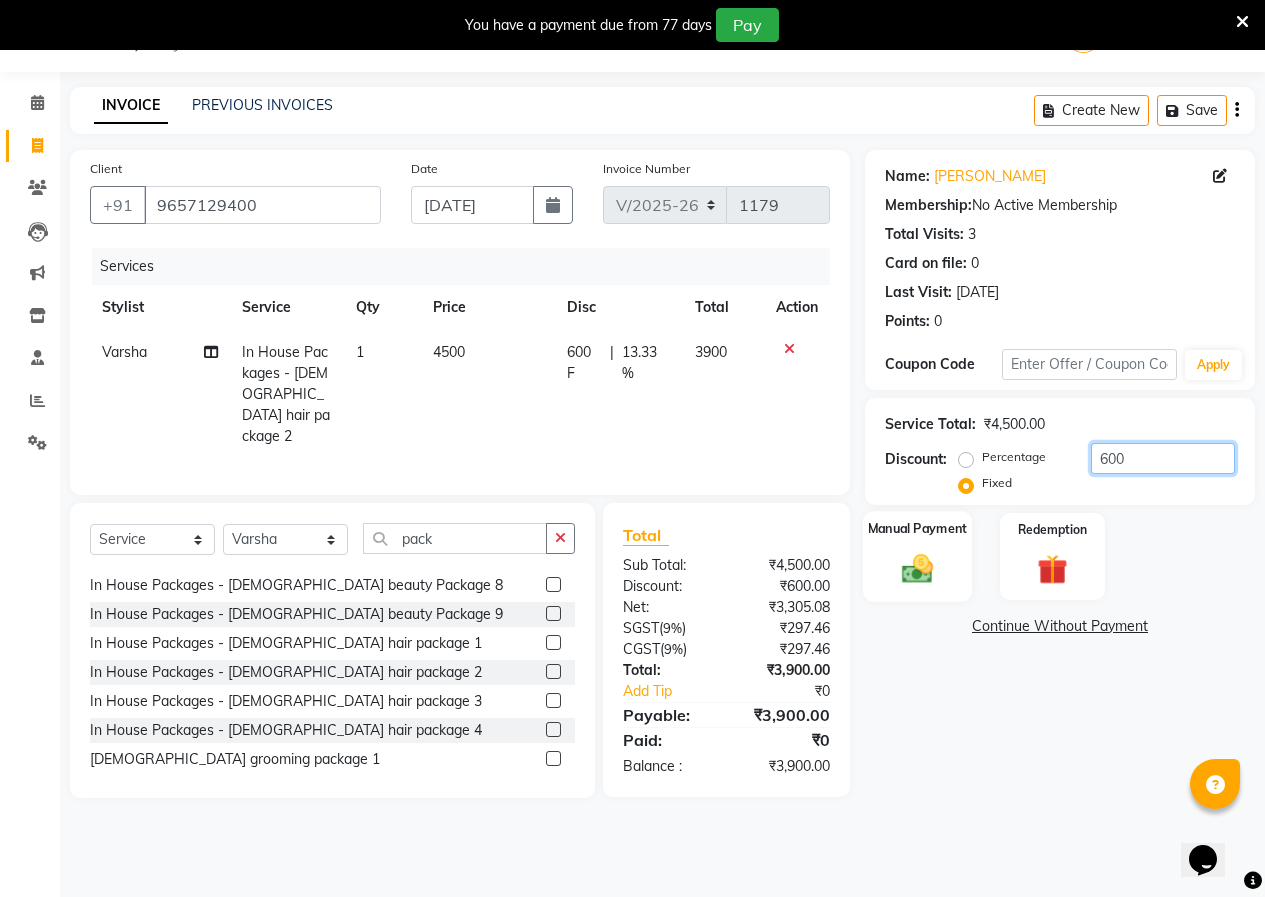 type on "600" 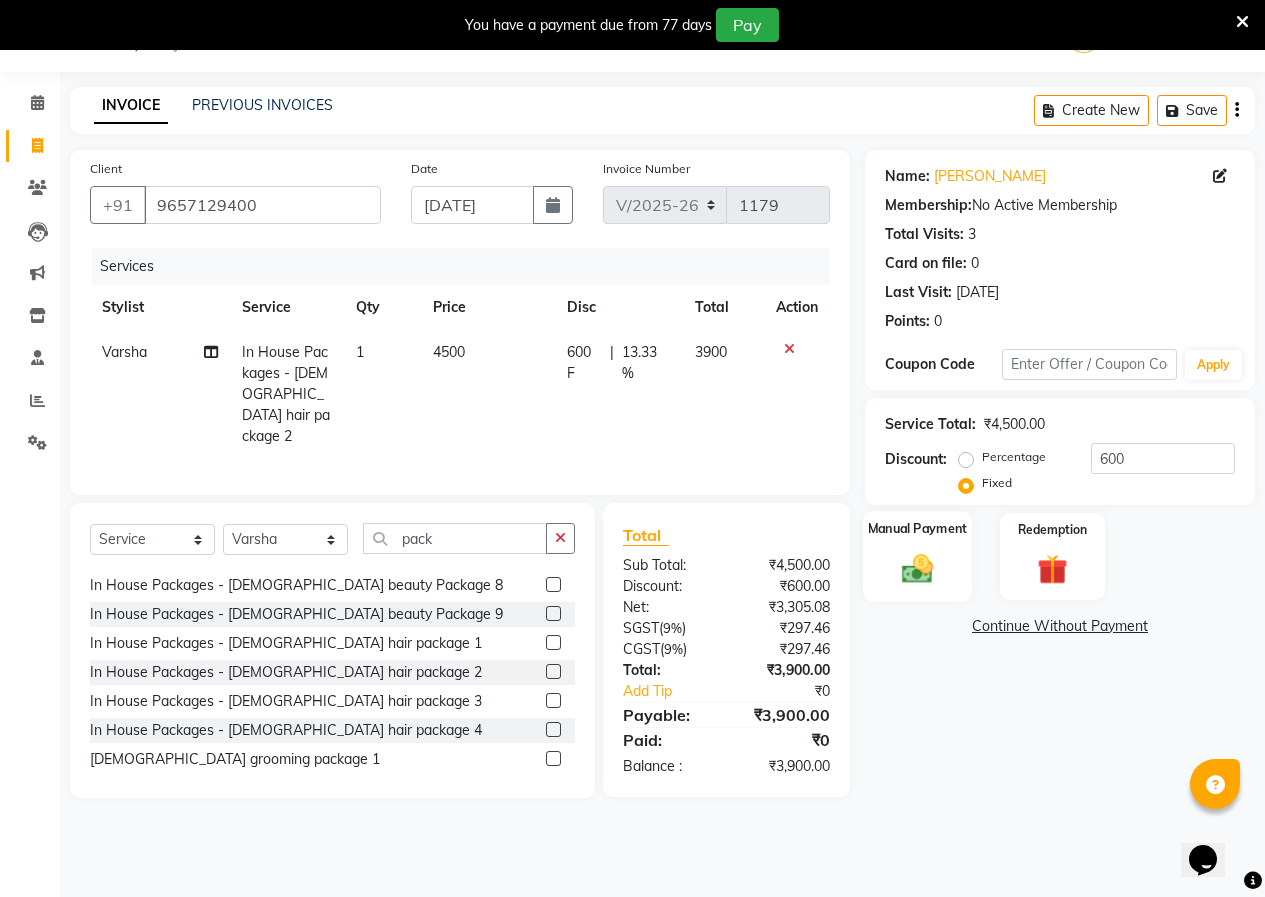 click 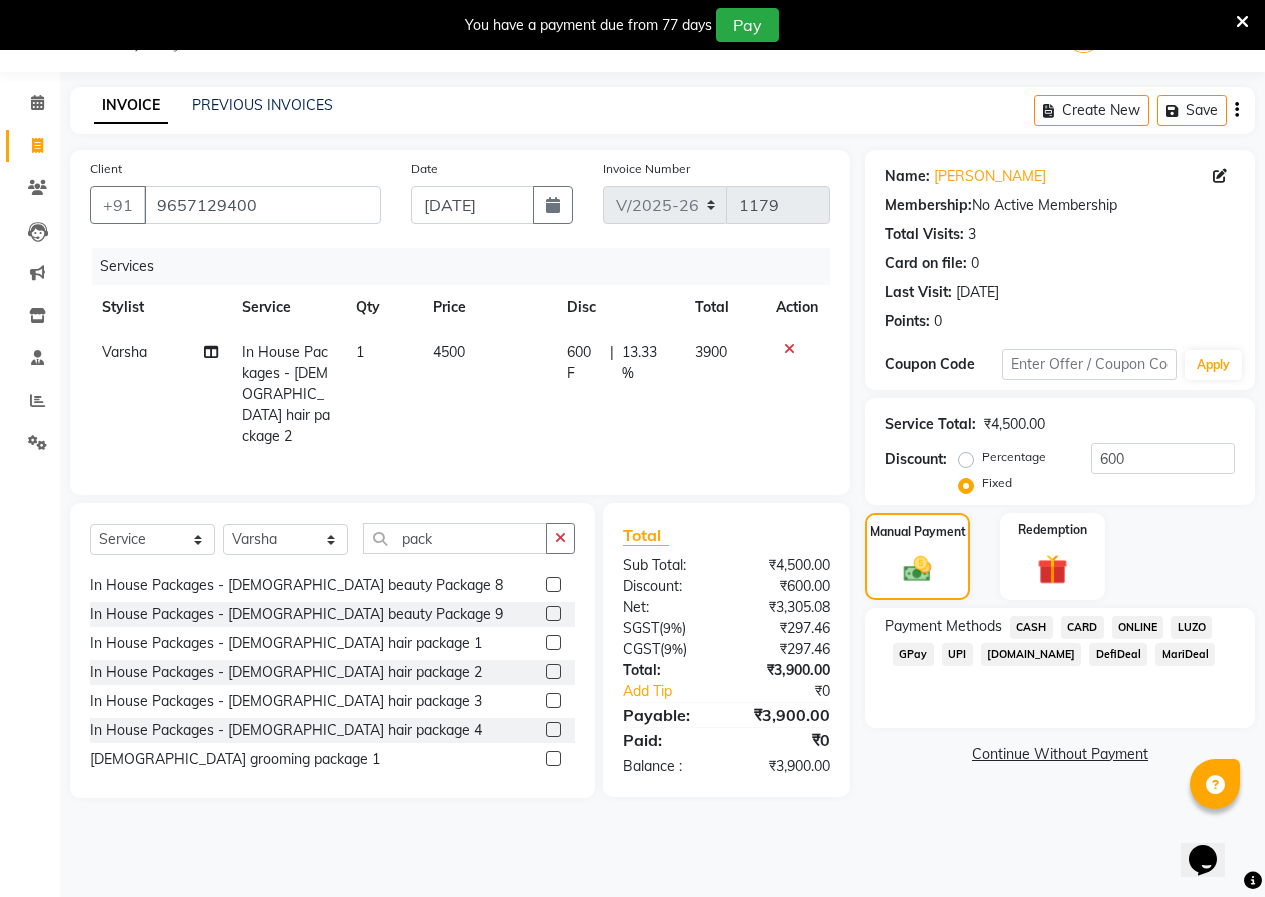 click on "ONLINE" 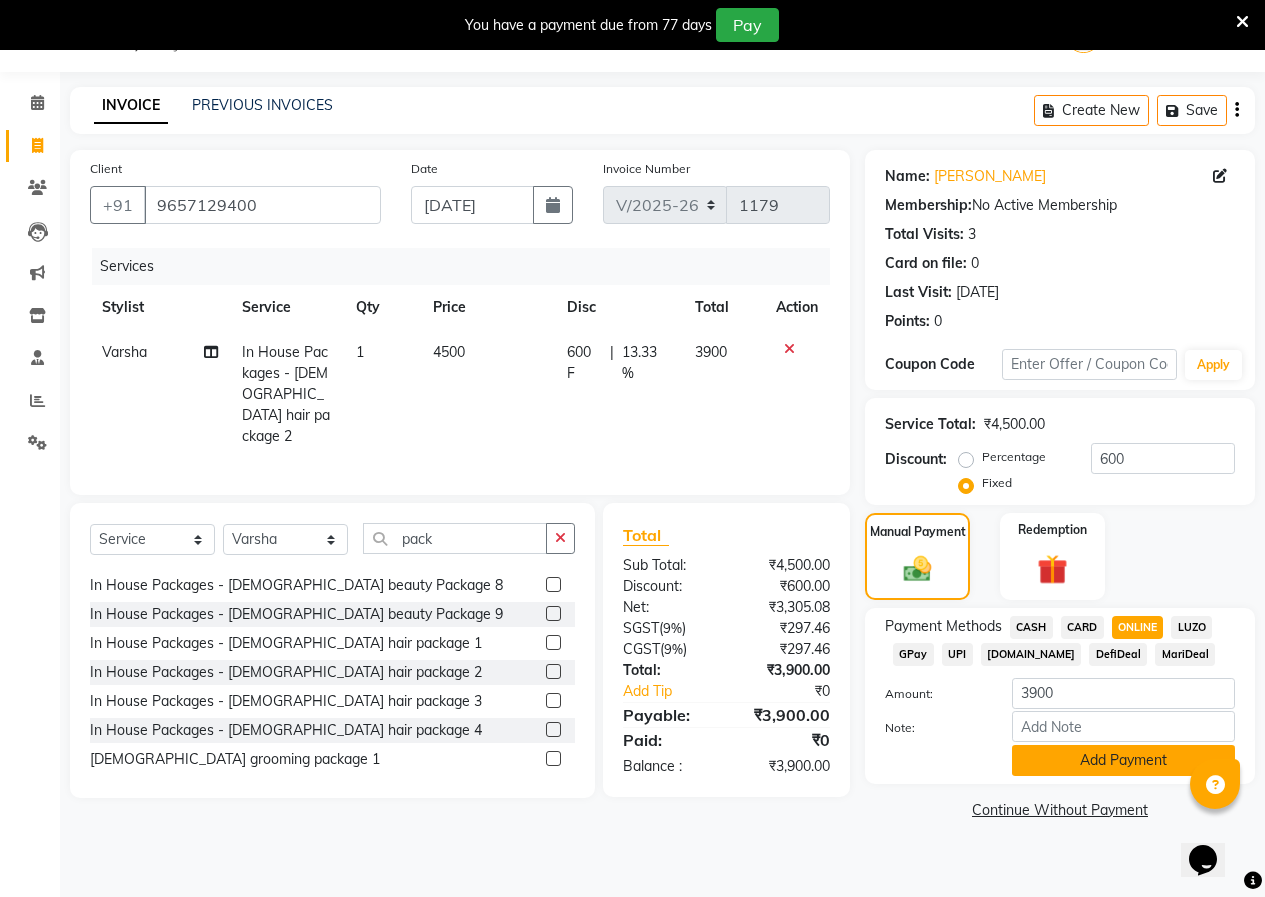click on "Add Payment" 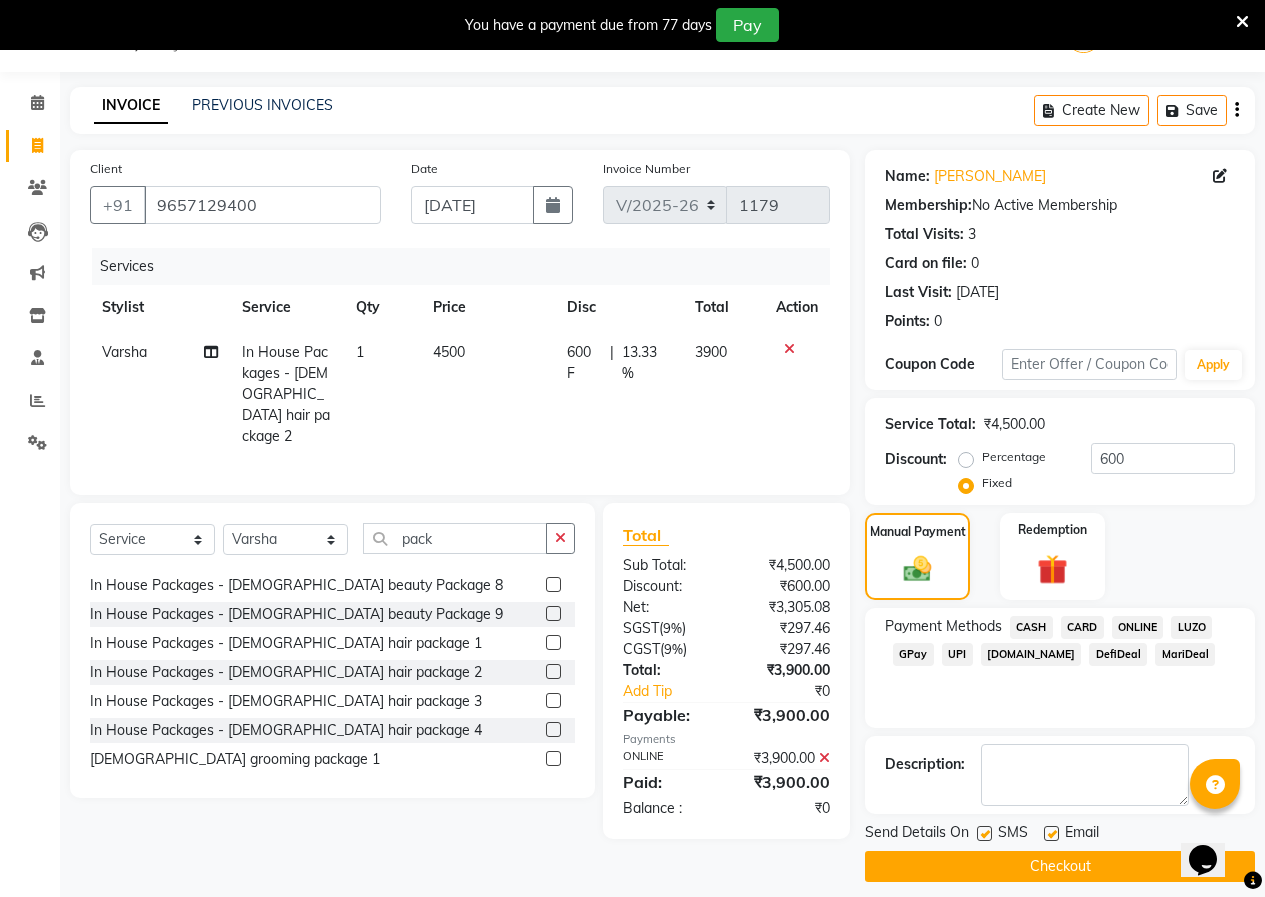 scroll, scrollTop: 65, scrollLeft: 0, axis: vertical 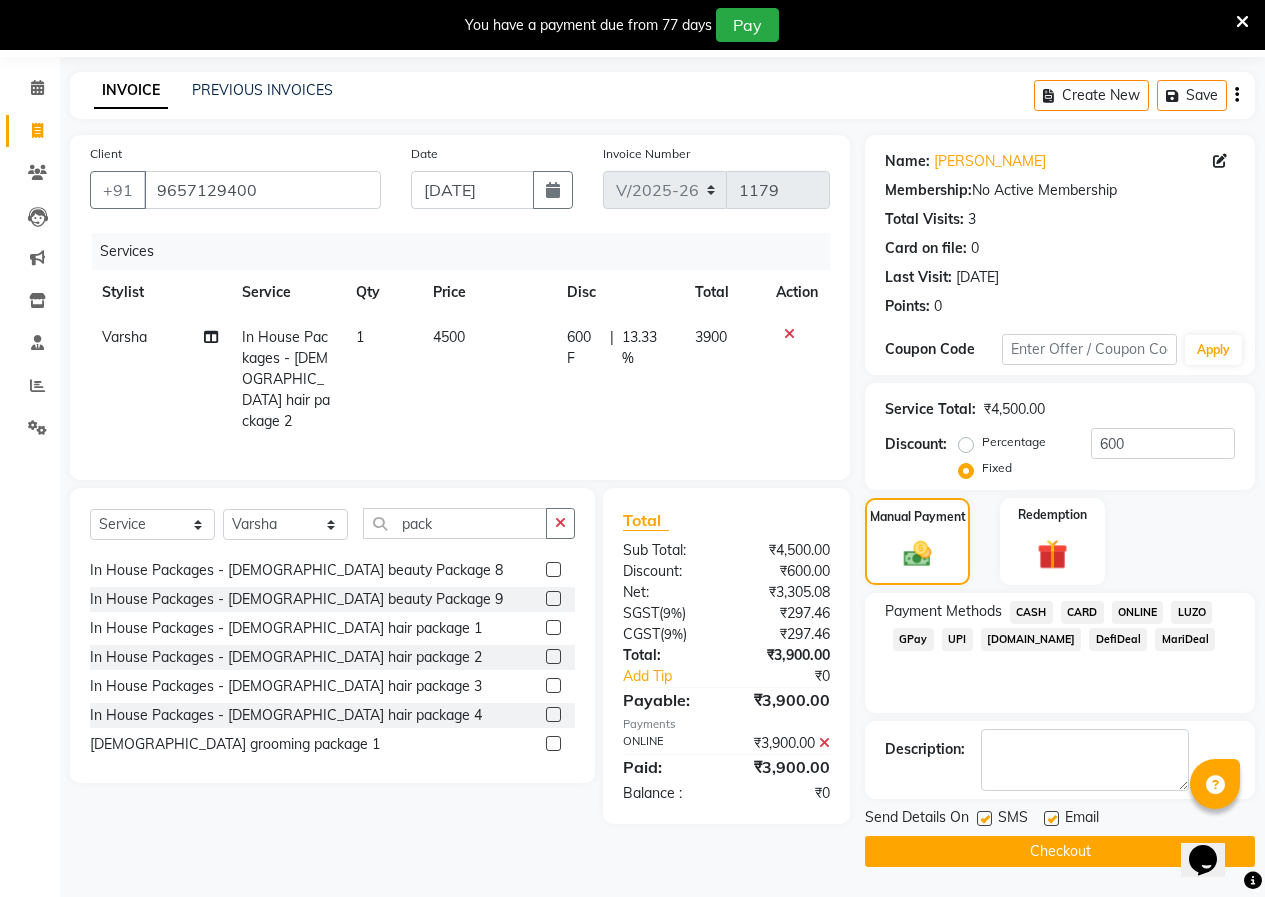 click on "Checkout" 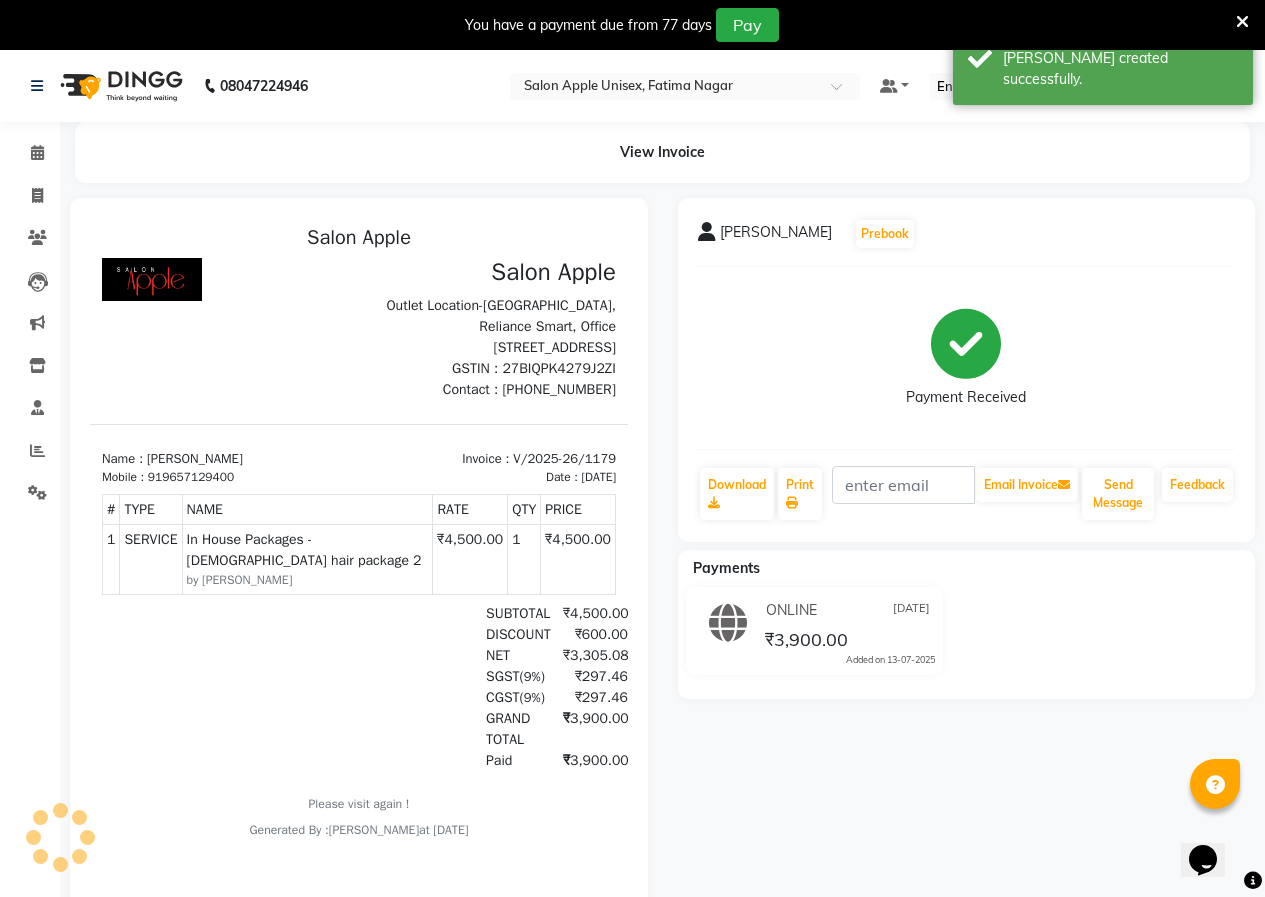 scroll, scrollTop: 0, scrollLeft: 0, axis: both 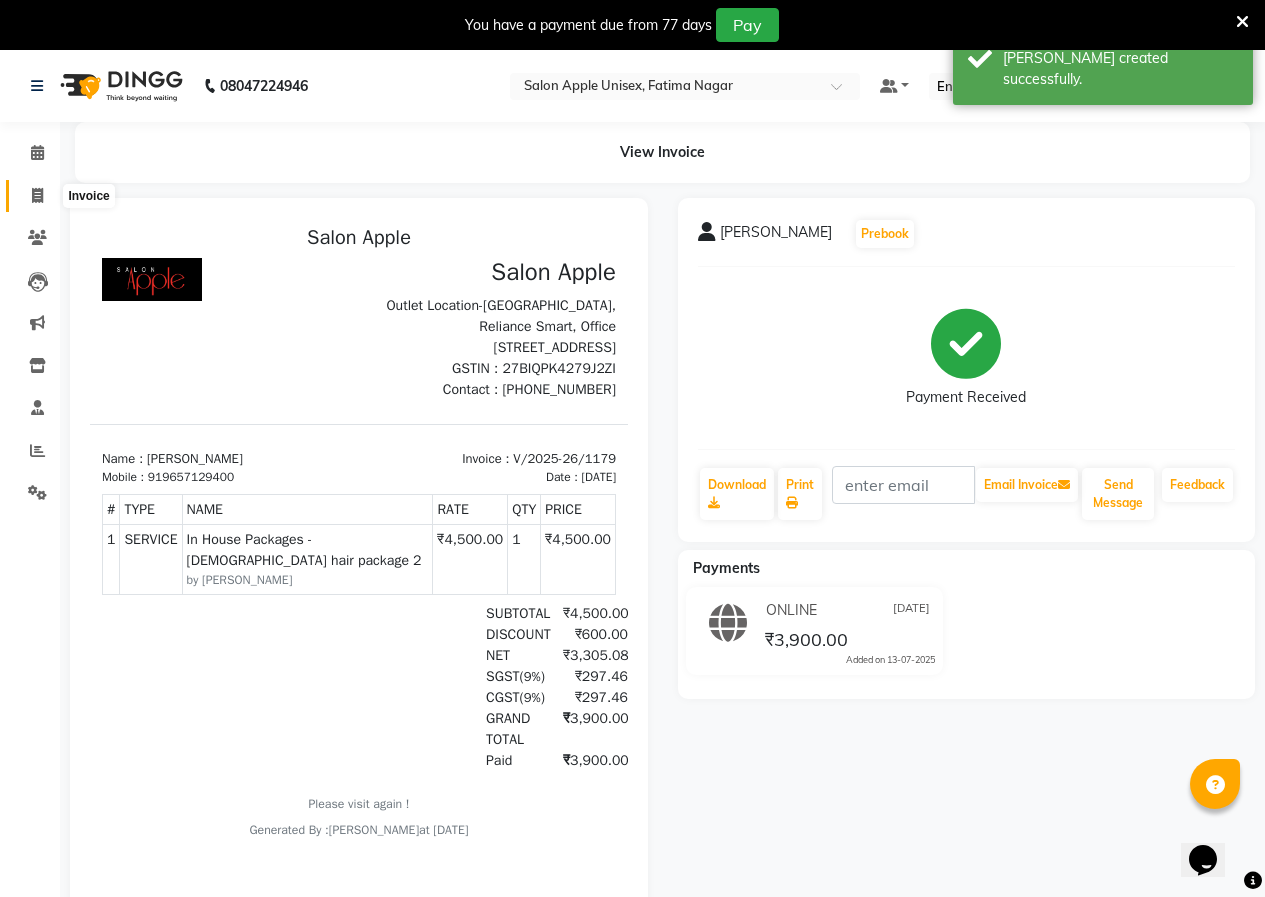 click 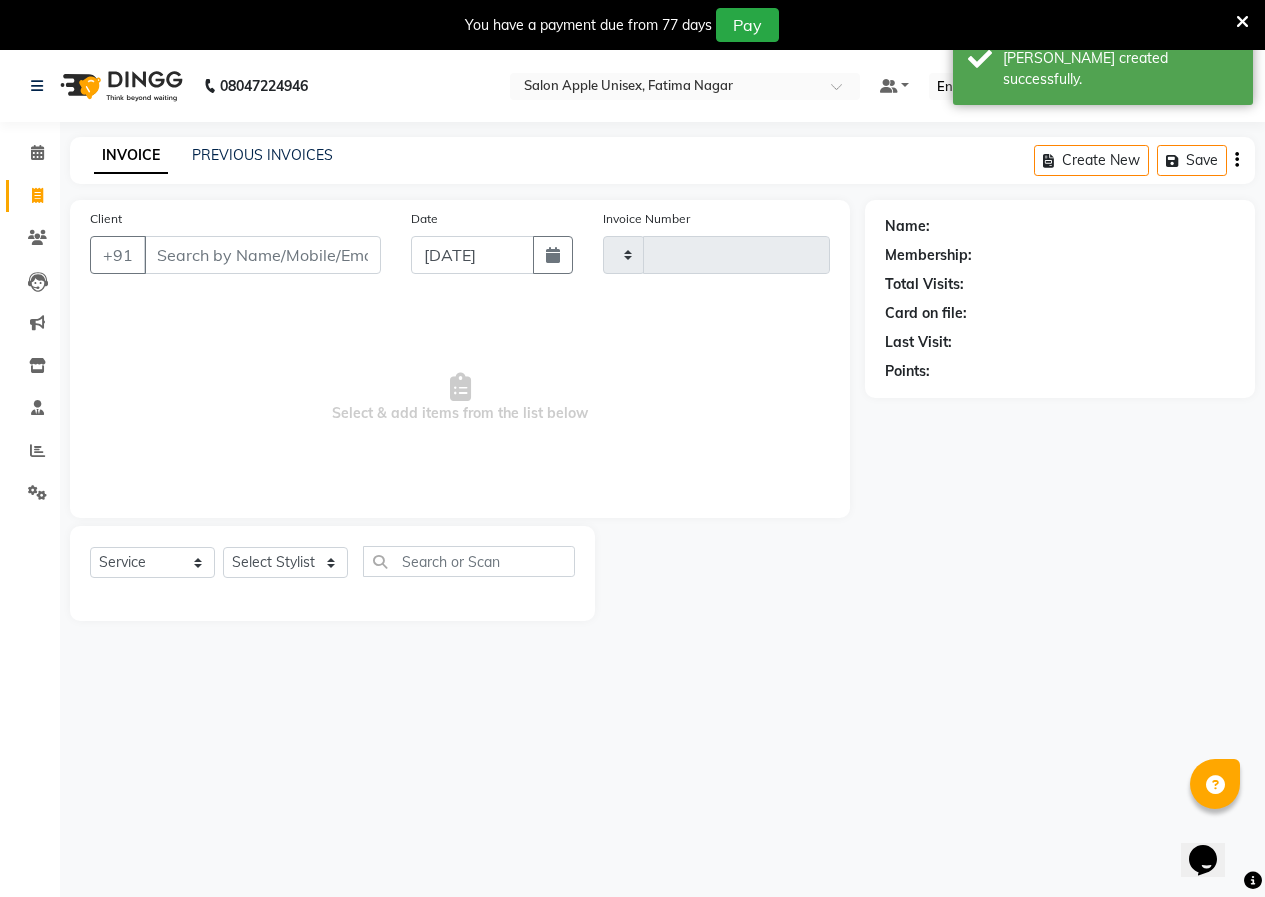 type on "1180" 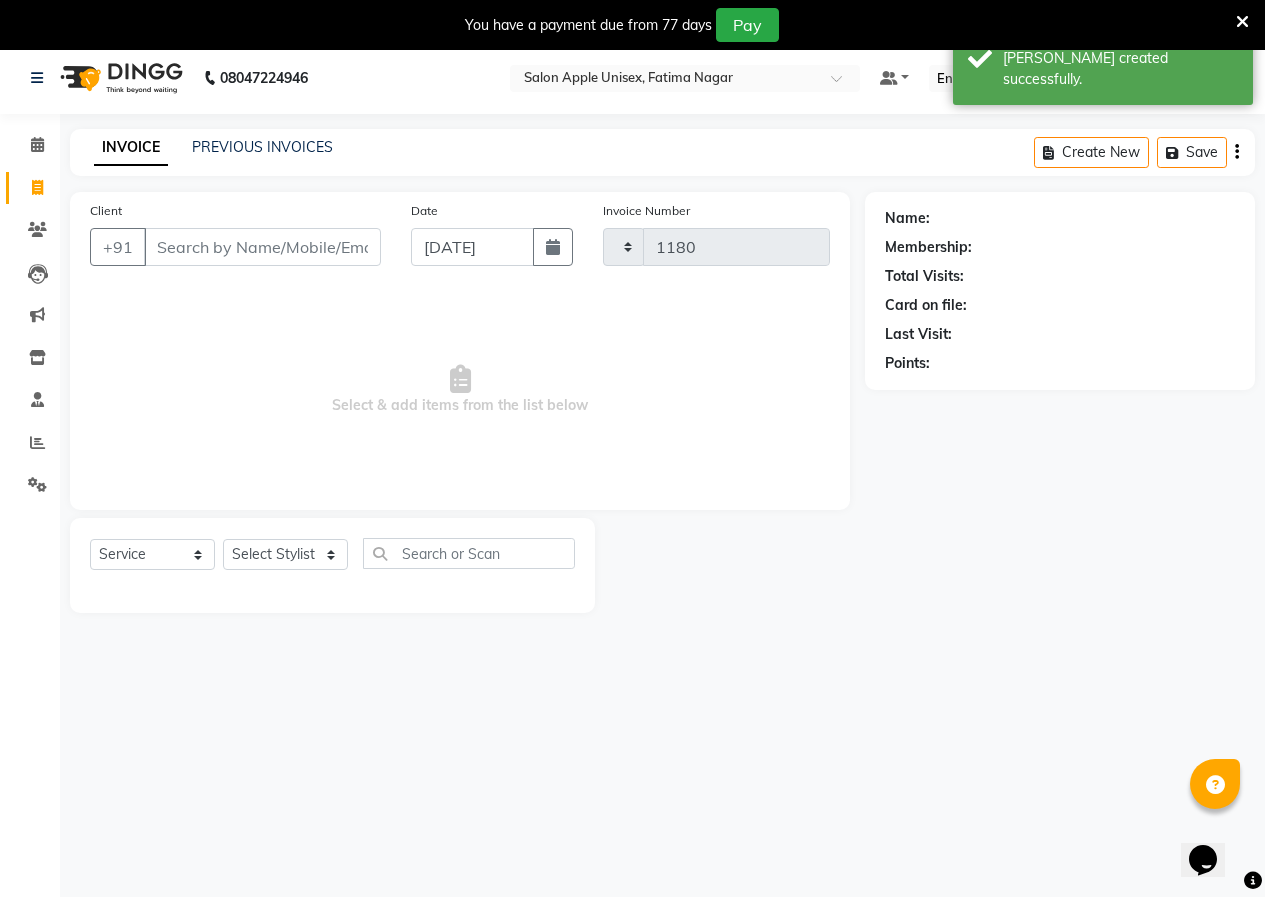 select on "118" 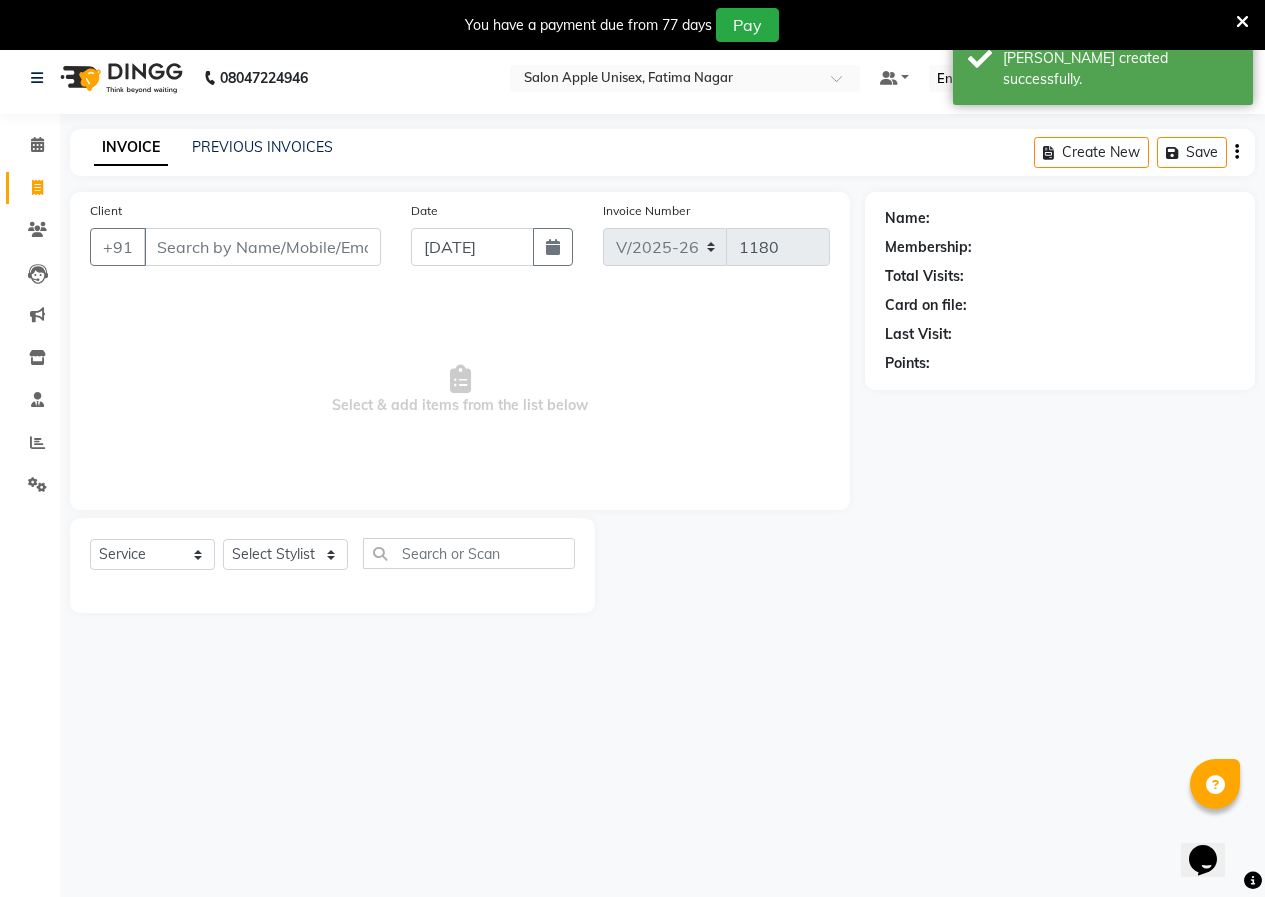 scroll, scrollTop: 50, scrollLeft: 0, axis: vertical 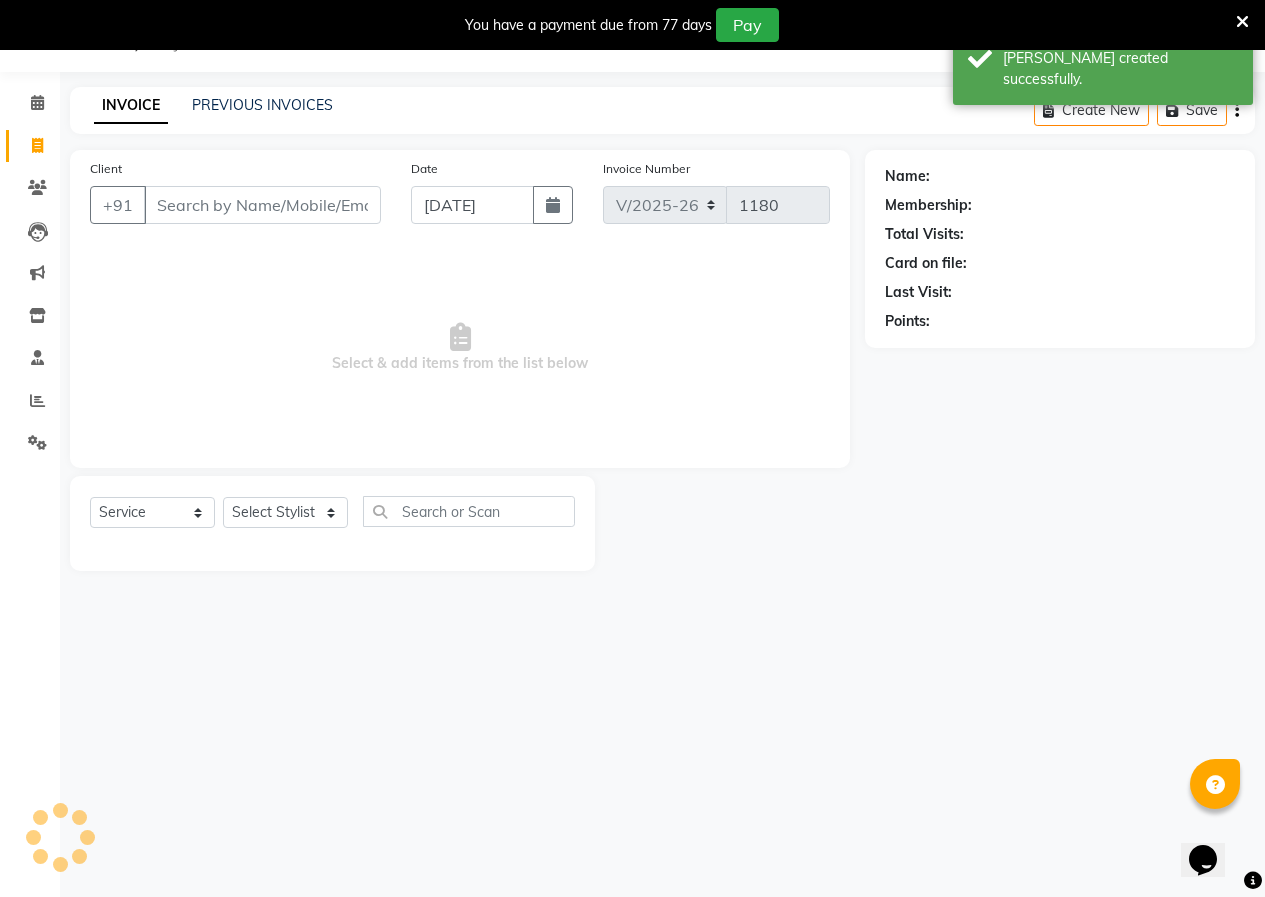 click on "Client" at bounding box center [262, 205] 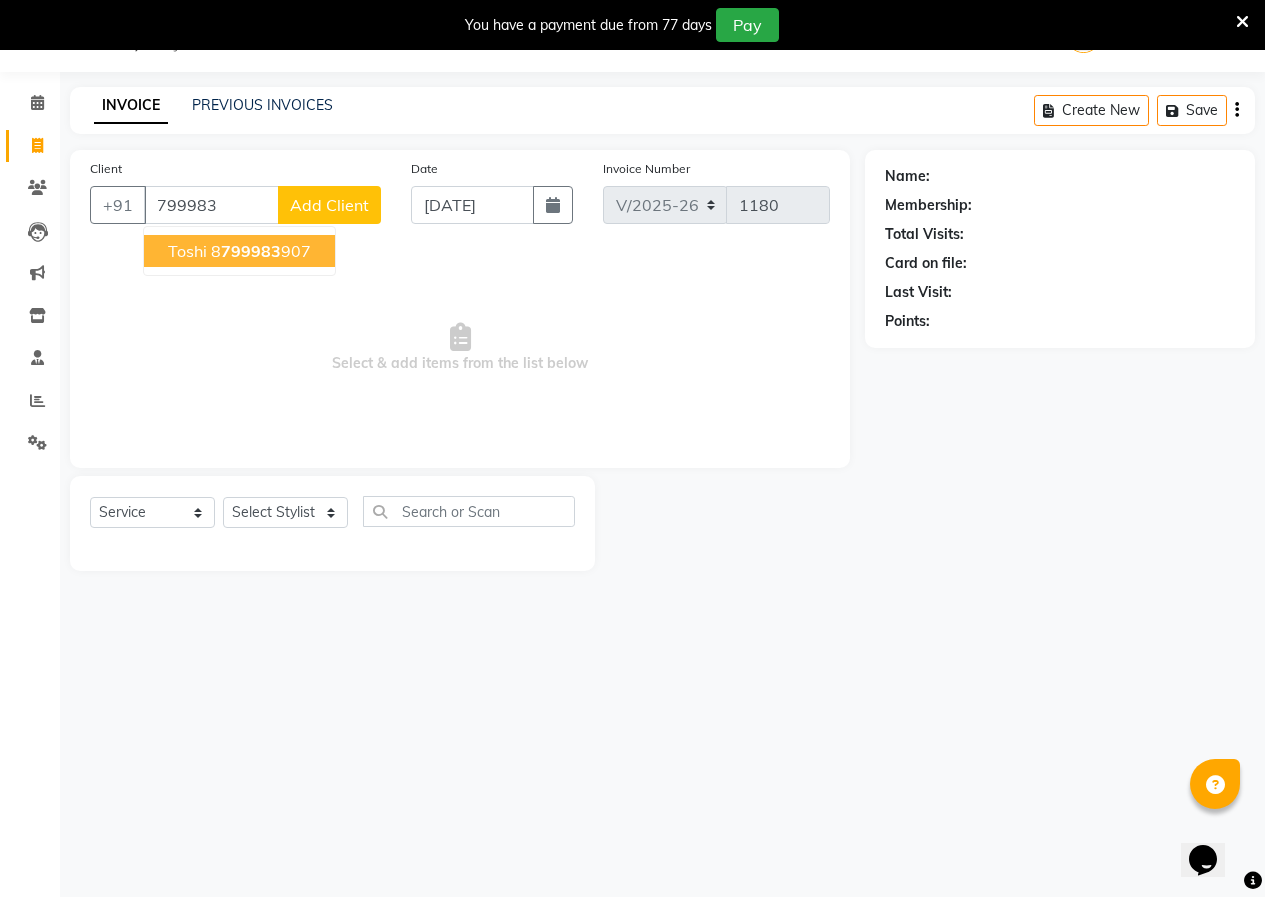 type on "799983" 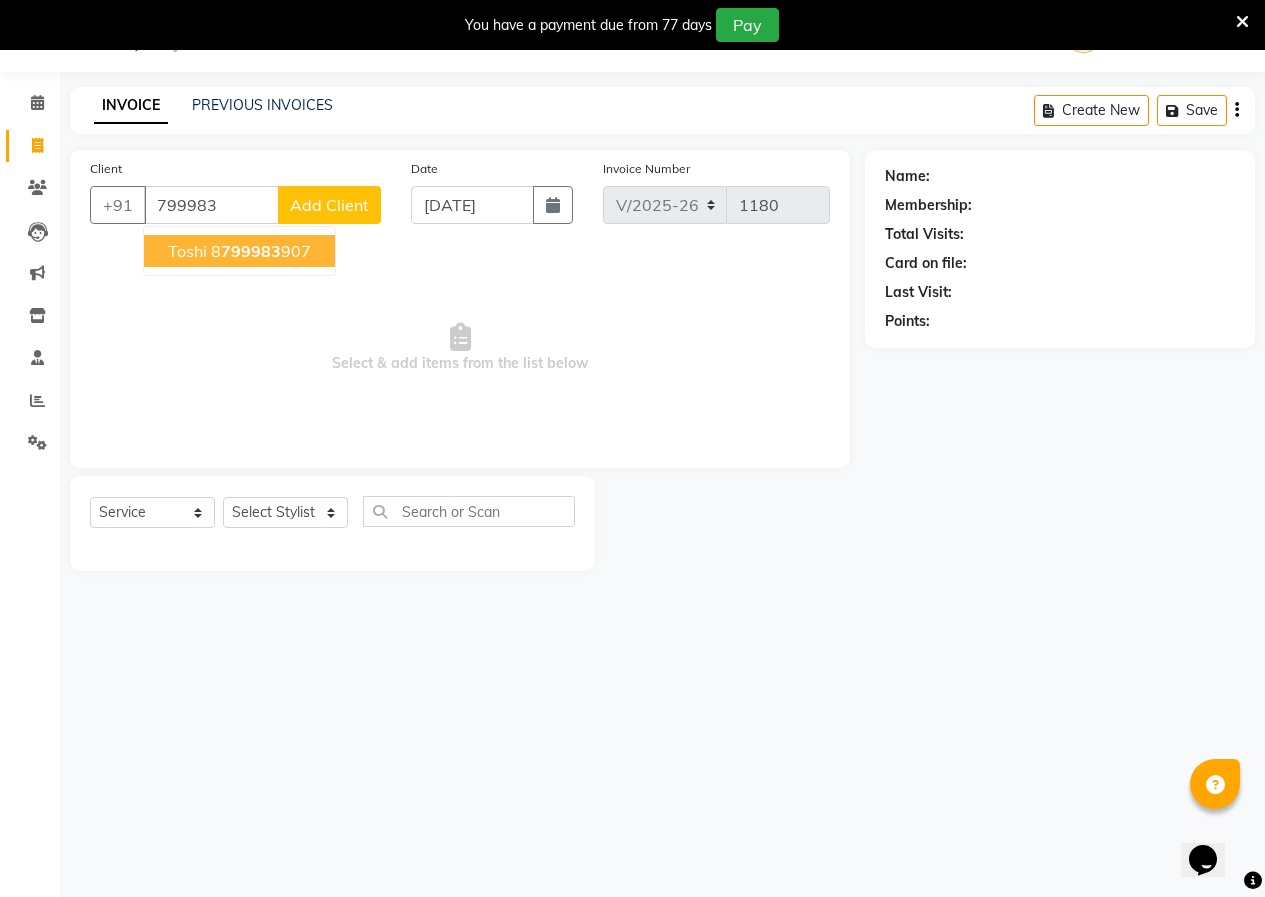 click on "Add Client" 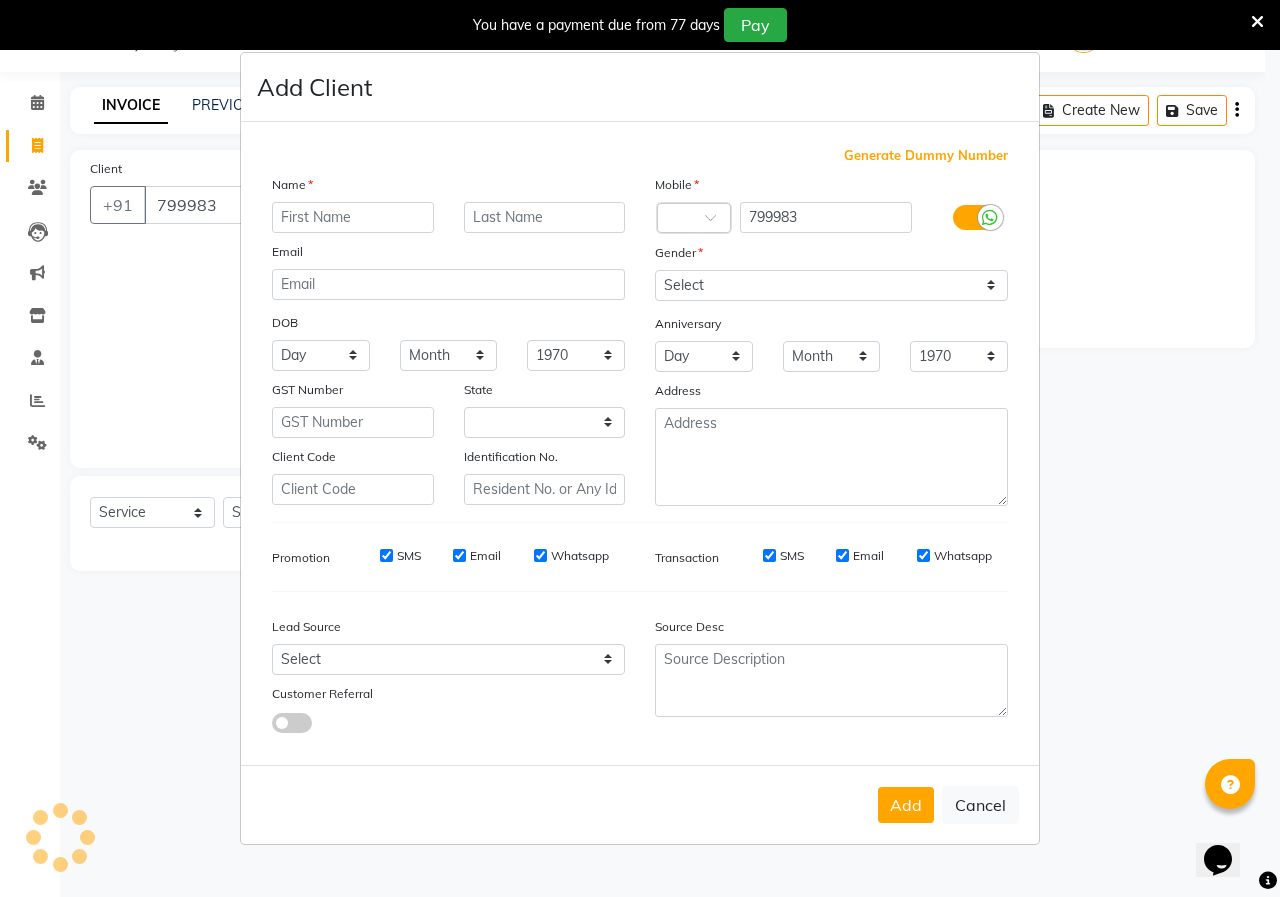 select on "22" 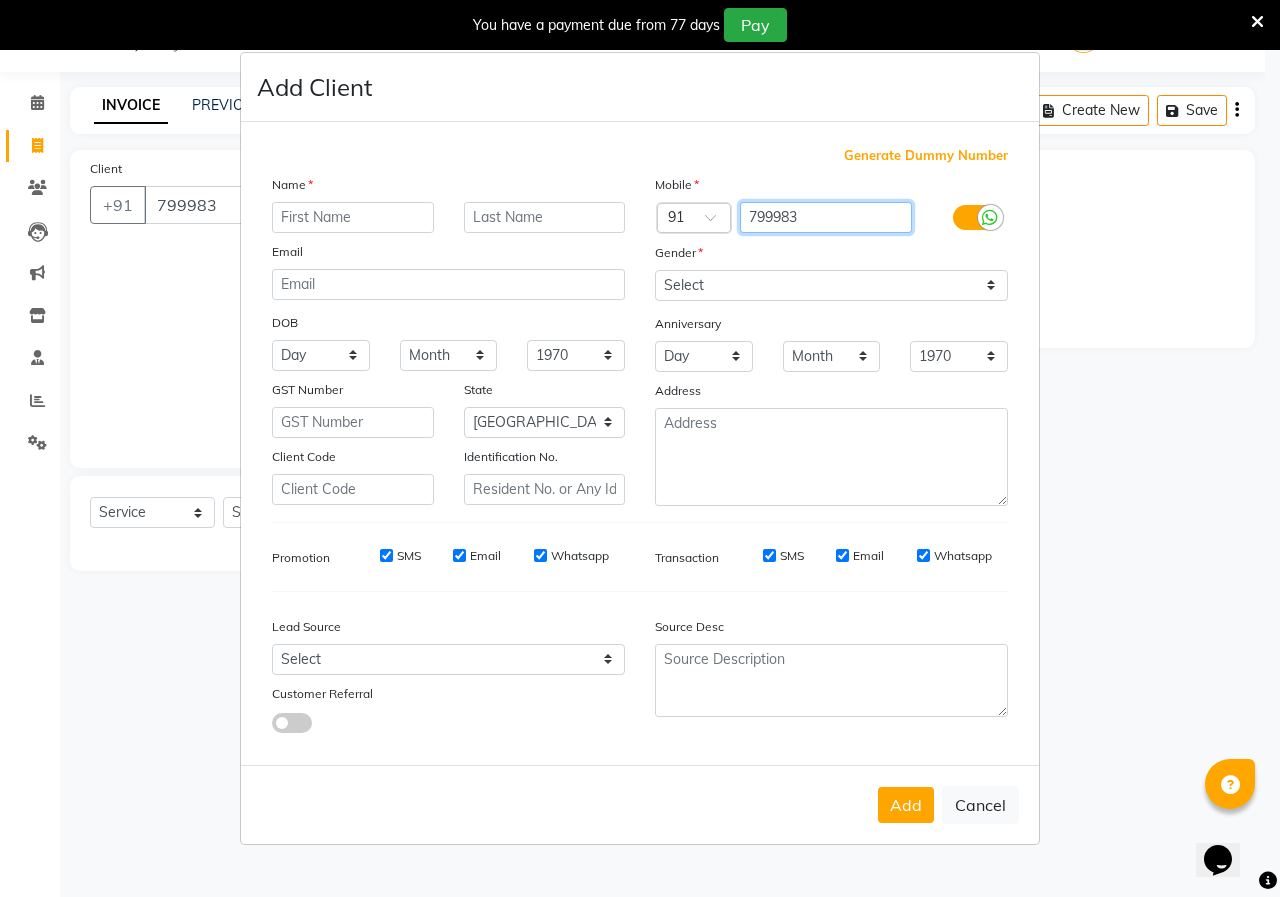 click on "799983" at bounding box center [826, 217] 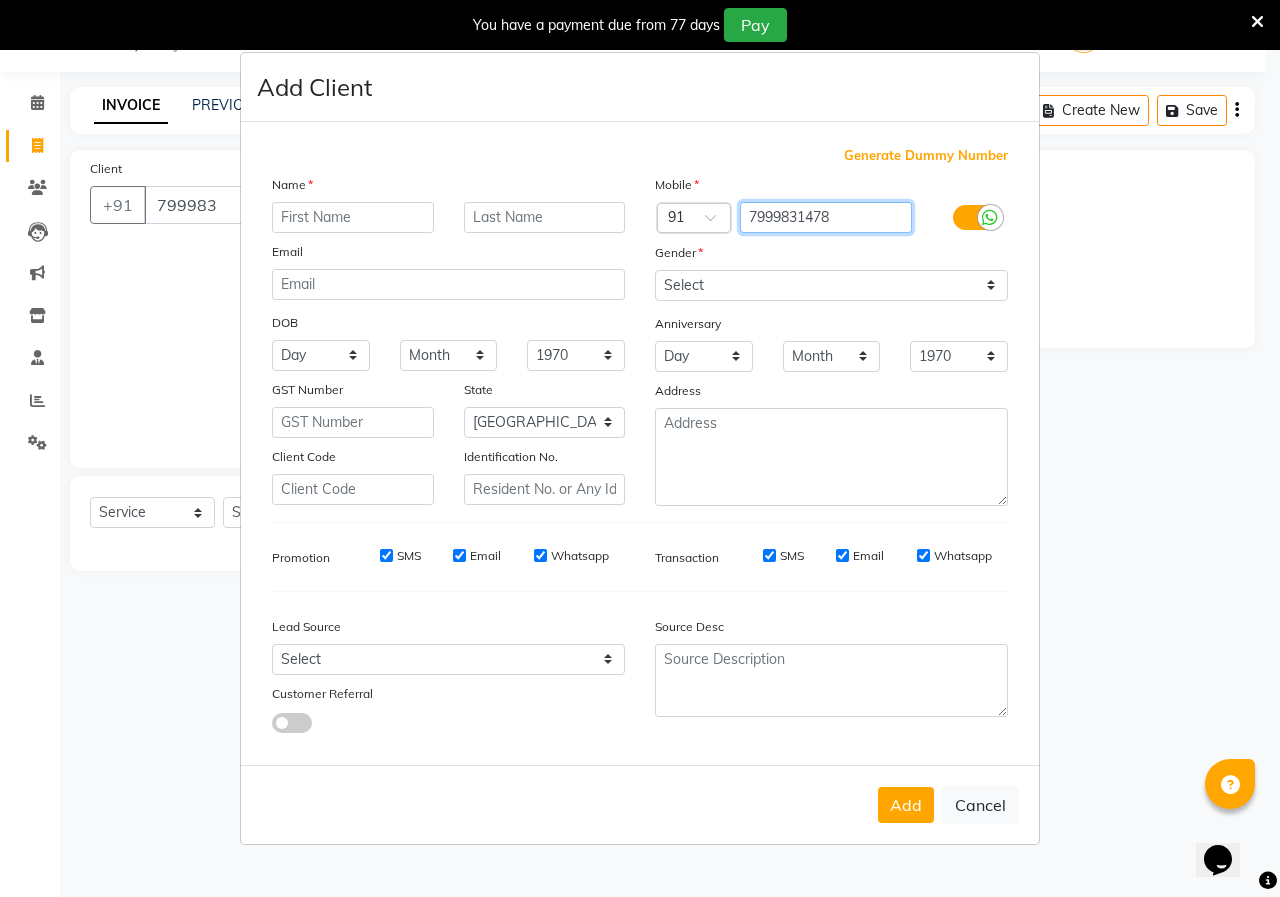 type on "7999831478" 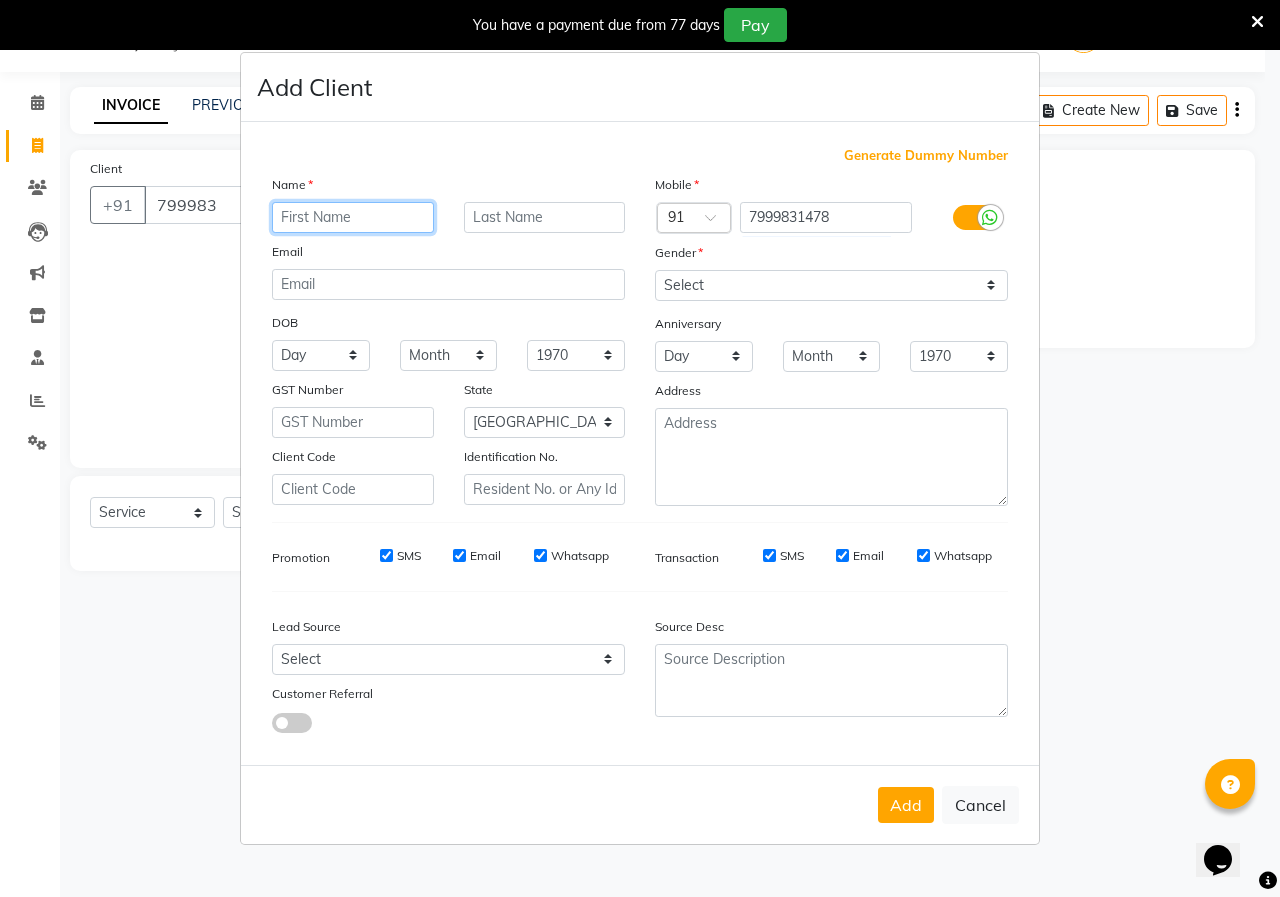 click at bounding box center (353, 217) 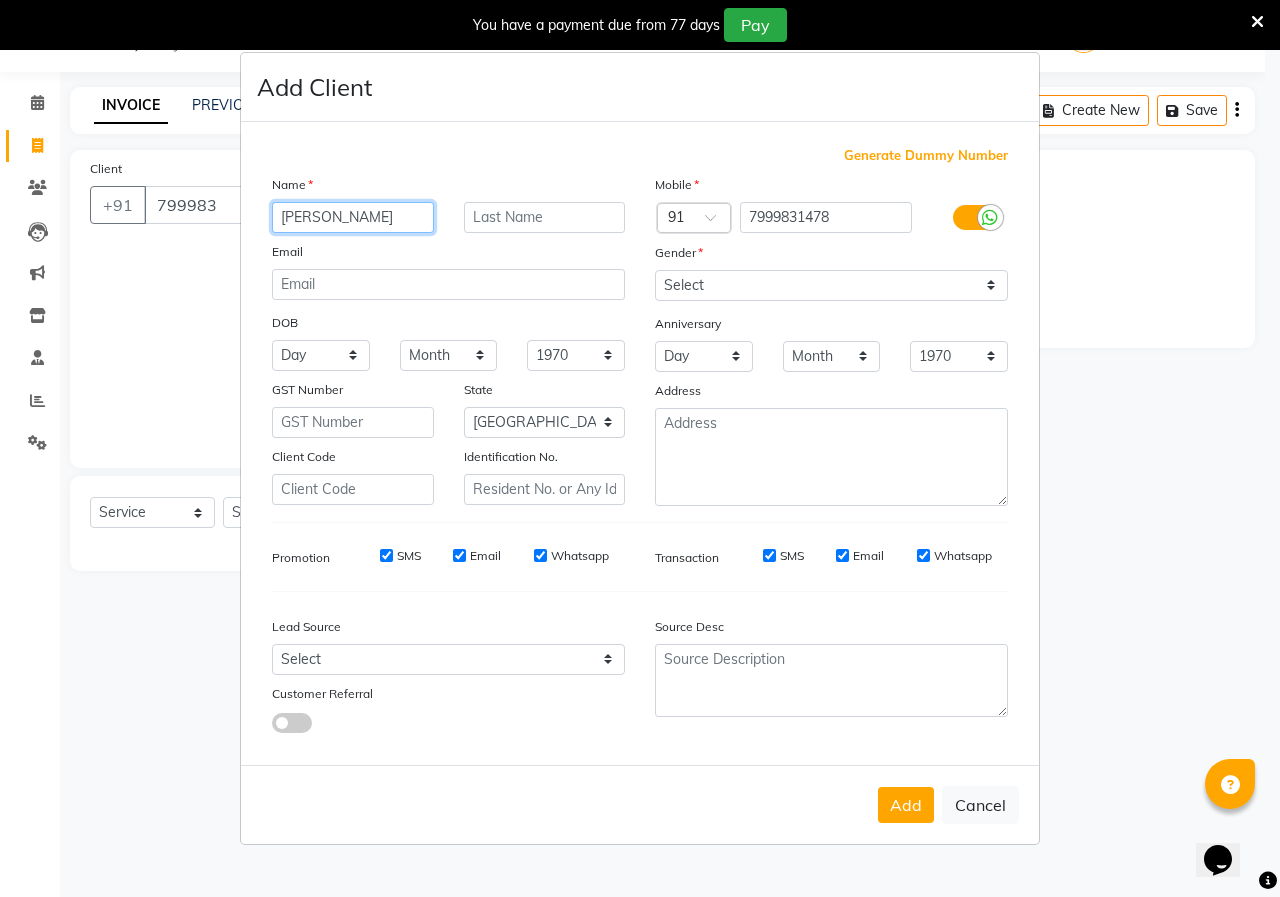 type on "[PERSON_NAME]" 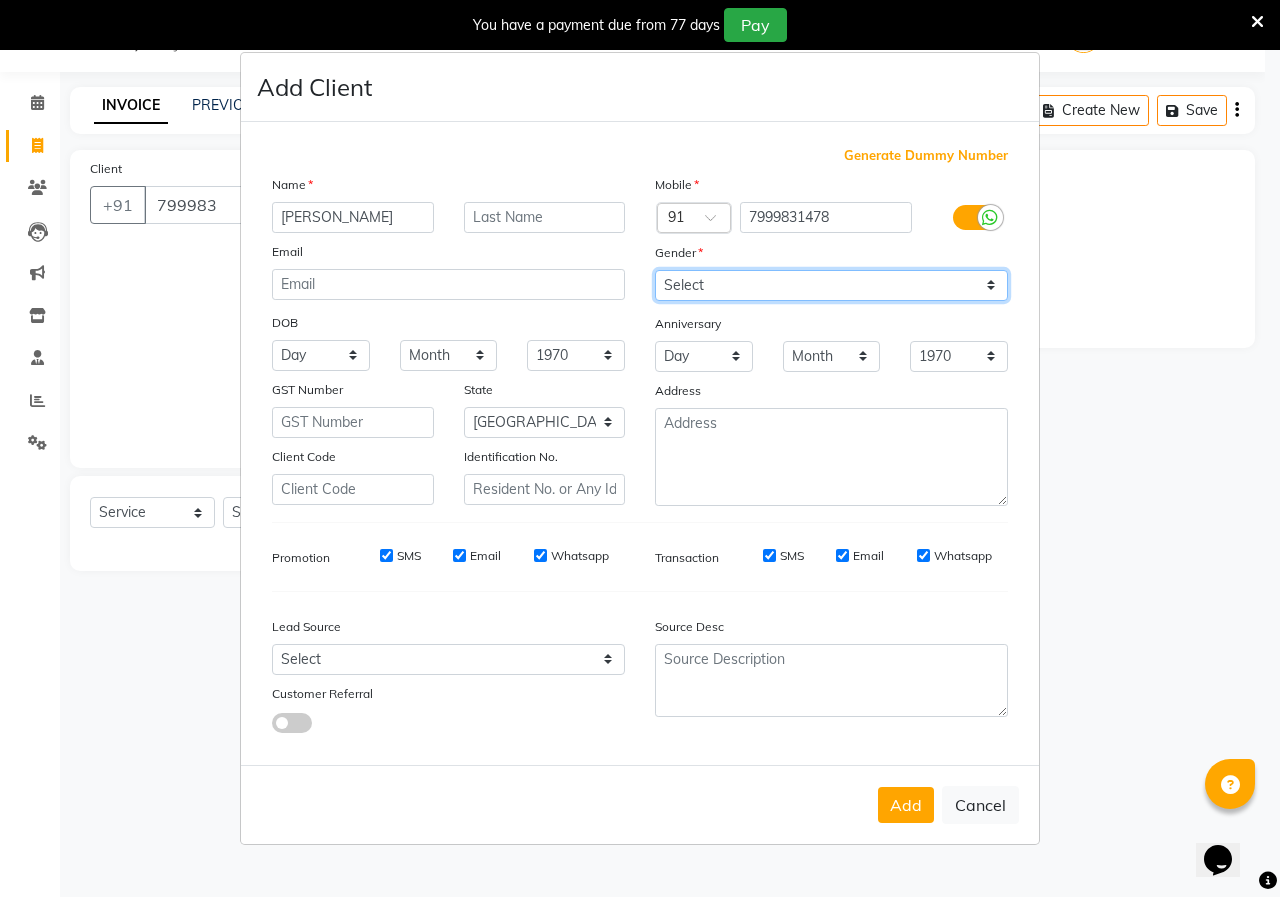 click on "Select [DEMOGRAPHIC_DATA] [DEMOGRAPHIC_DATA] Other Prefer Not To Say" at bounding box center [831, 285] 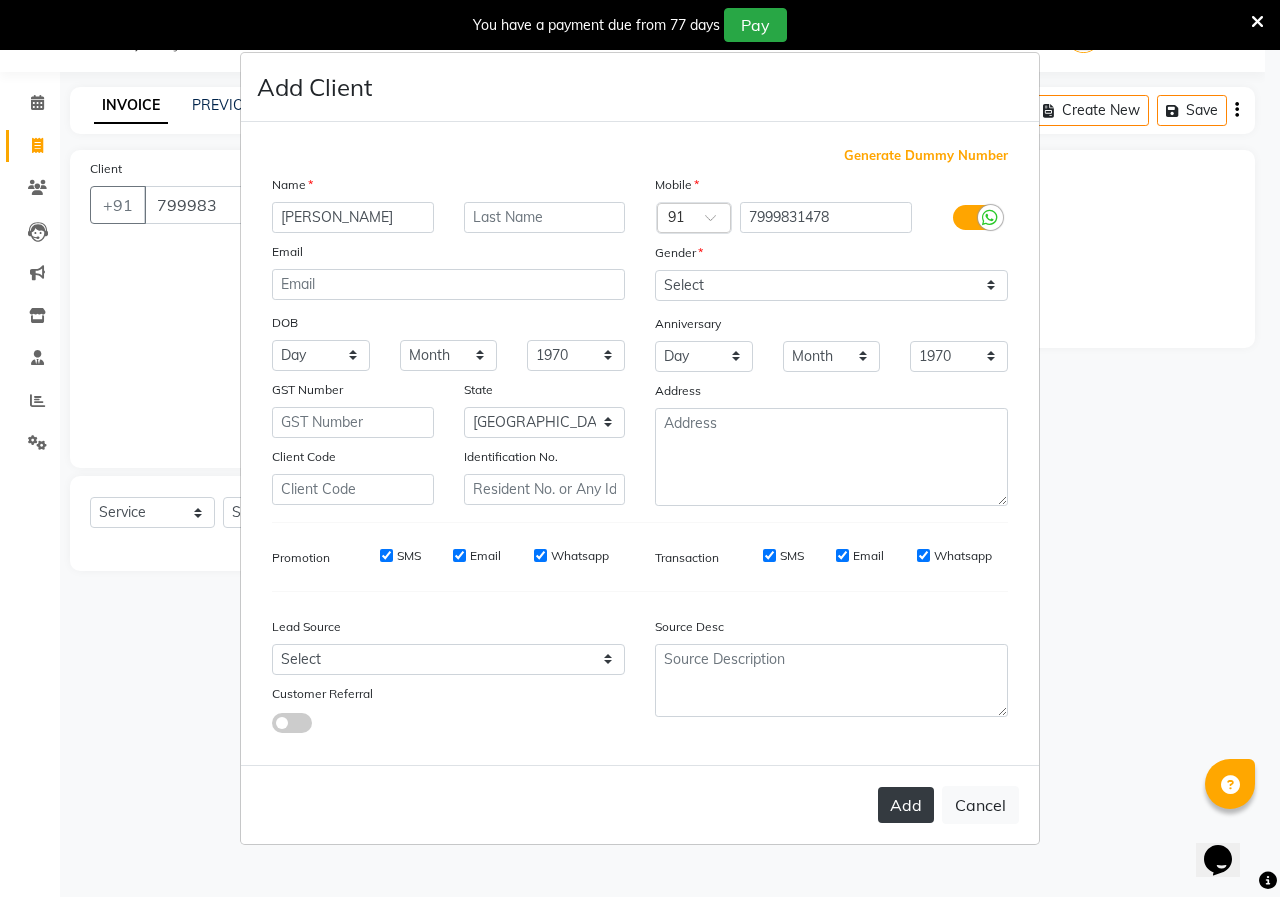 click on "Add" at bounding box center [906, 805] 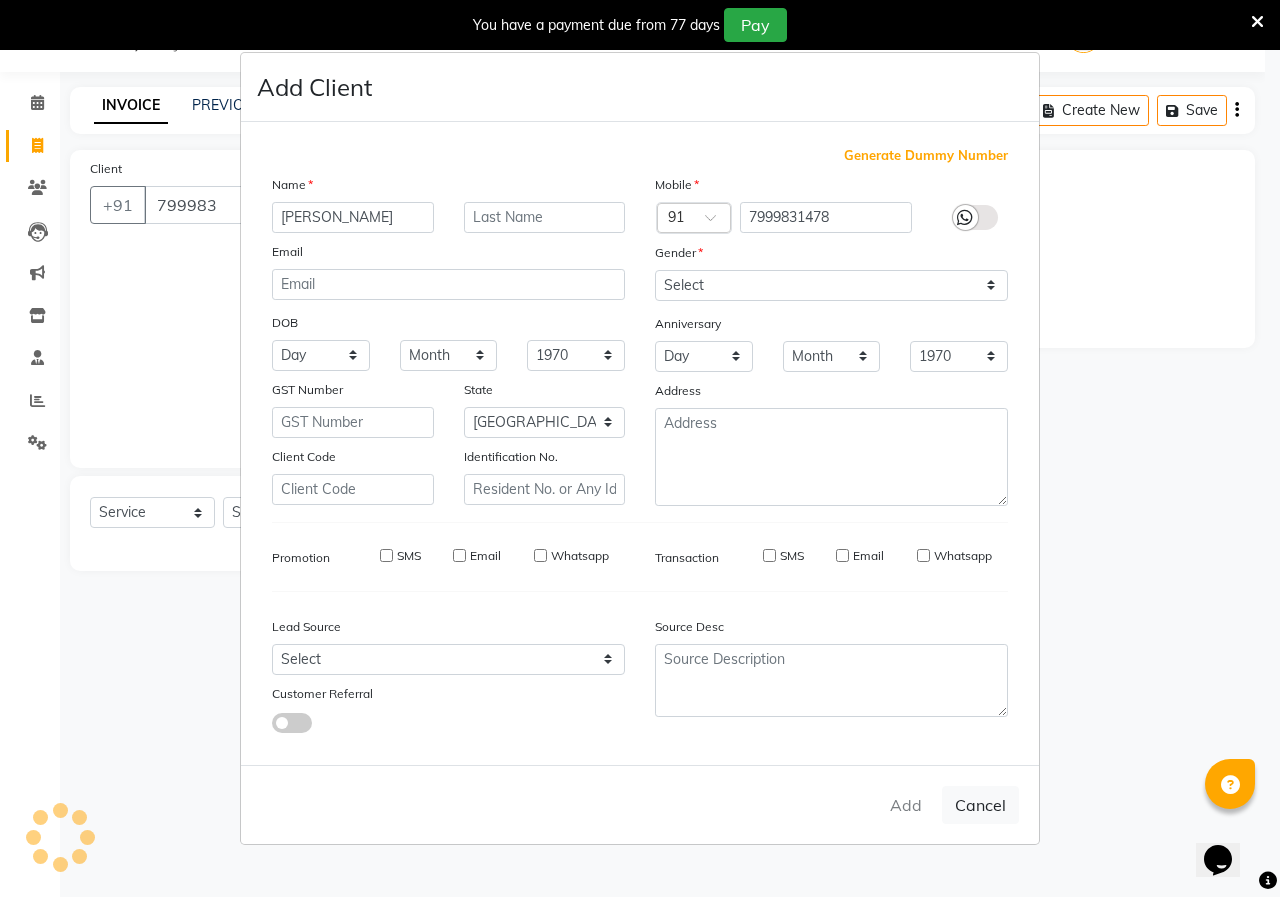 type on "7999831478" 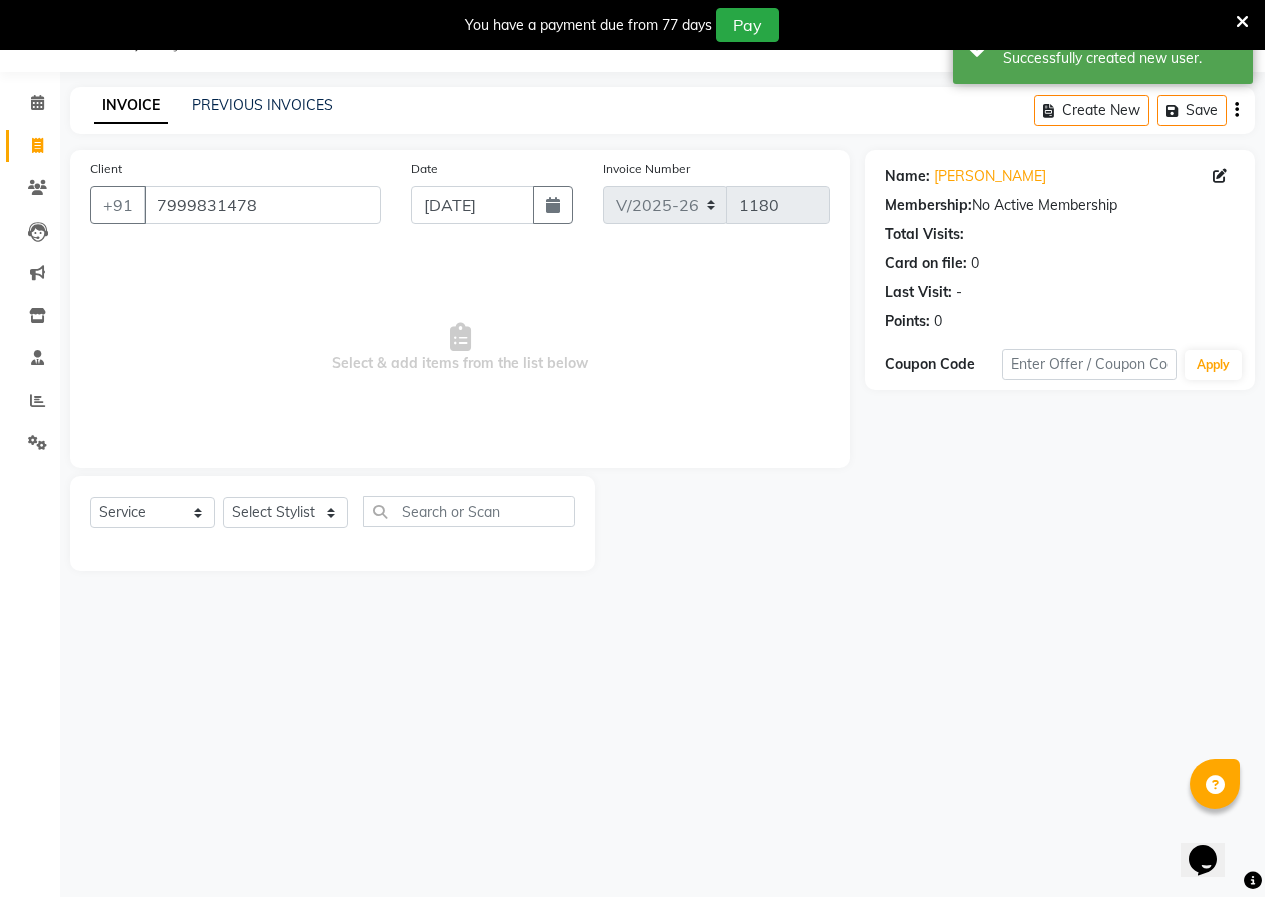 click on "Select  Service  Product  Membership  Package Voucher Prepaid Gift Card  Select Stylist [PERSON_NAME]  [PERSON_NAME] [PERSON_NAME] [PERSON_NAME]  Training Department [GEOGRAPHIC_DATA]" 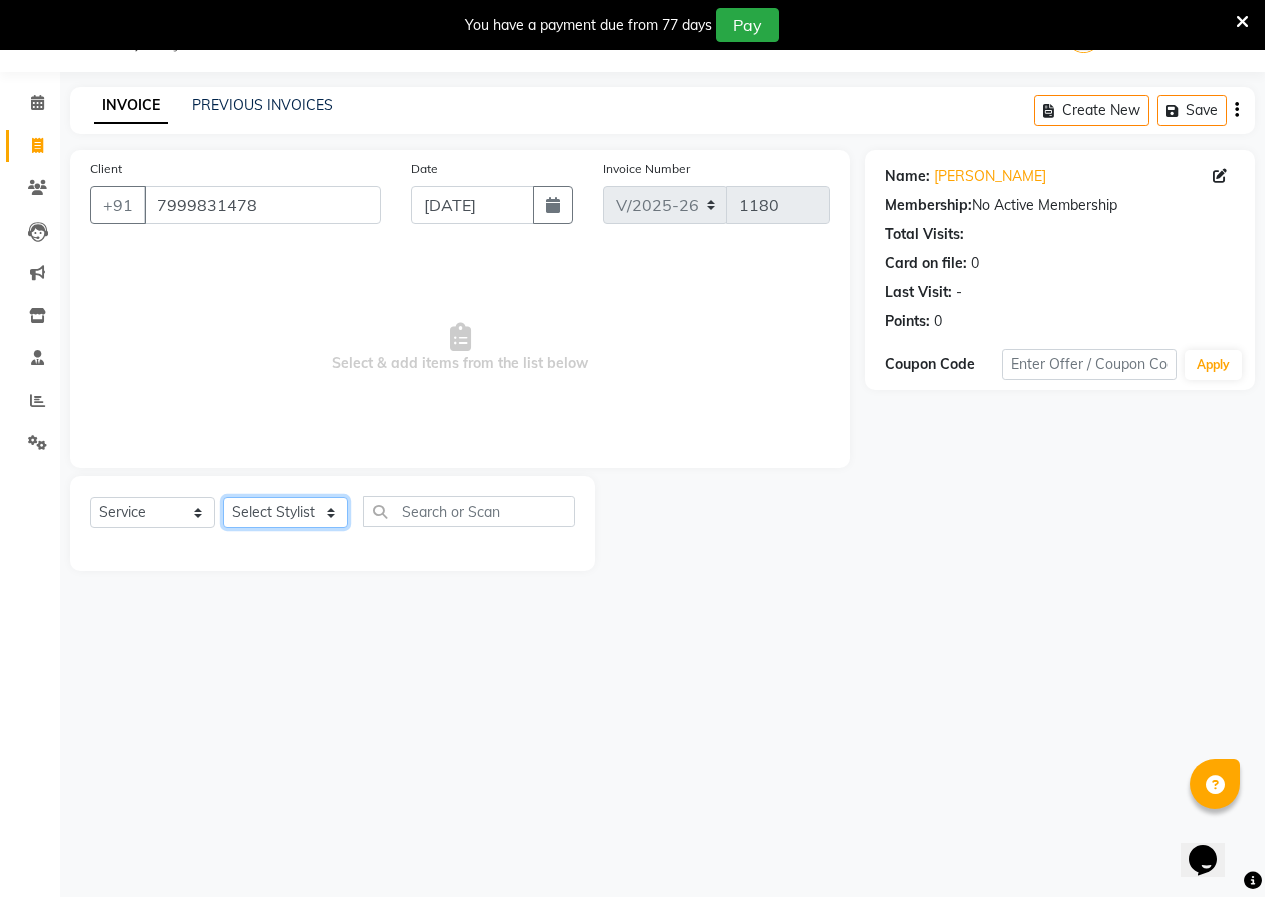 click on "Select Stylist [PERSON_NAME]  [PERSON_NAME] [PERSON_NAME] [PERSON_NAME]  Training Department [GEOGRAPHIC_DATA]" 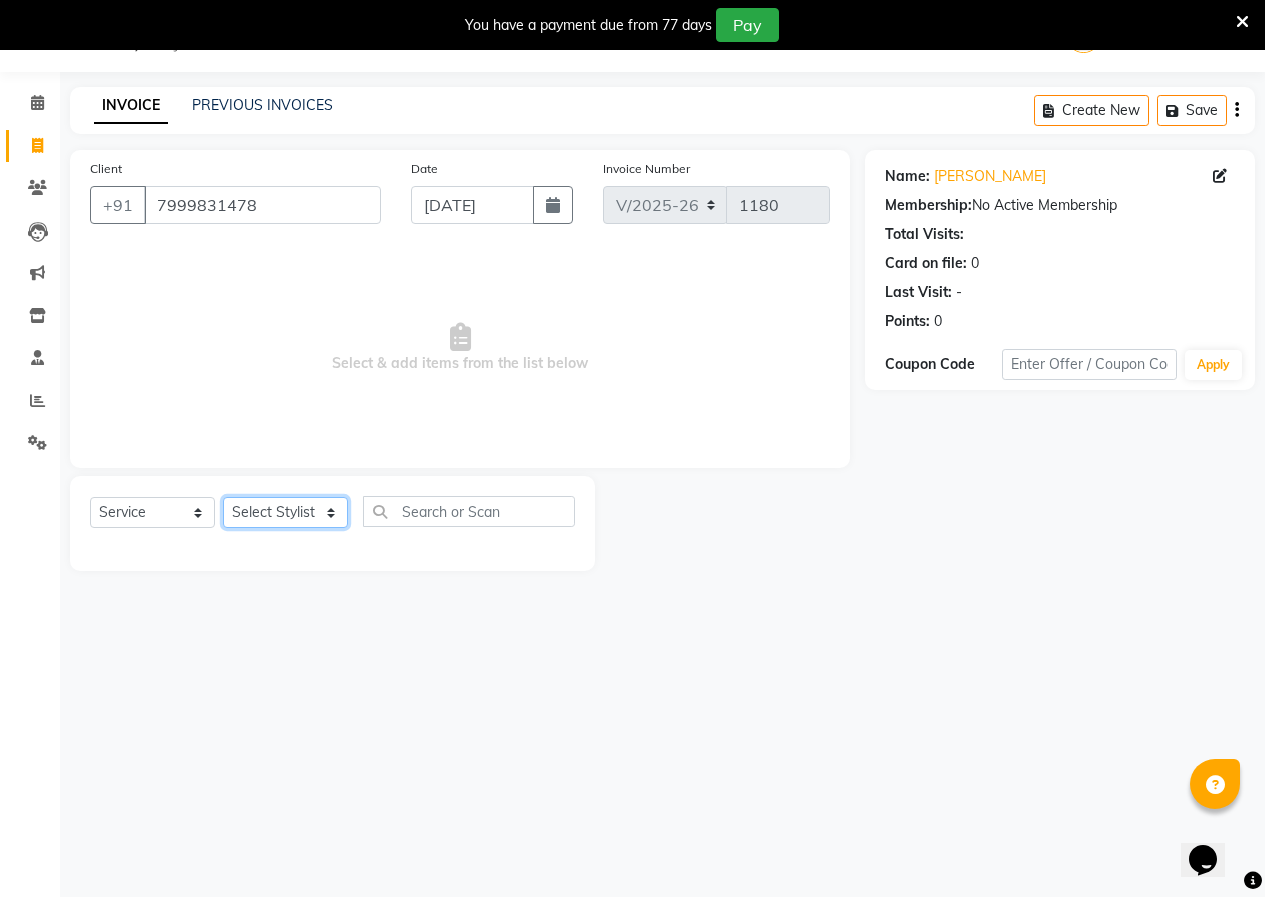 select on "83916" 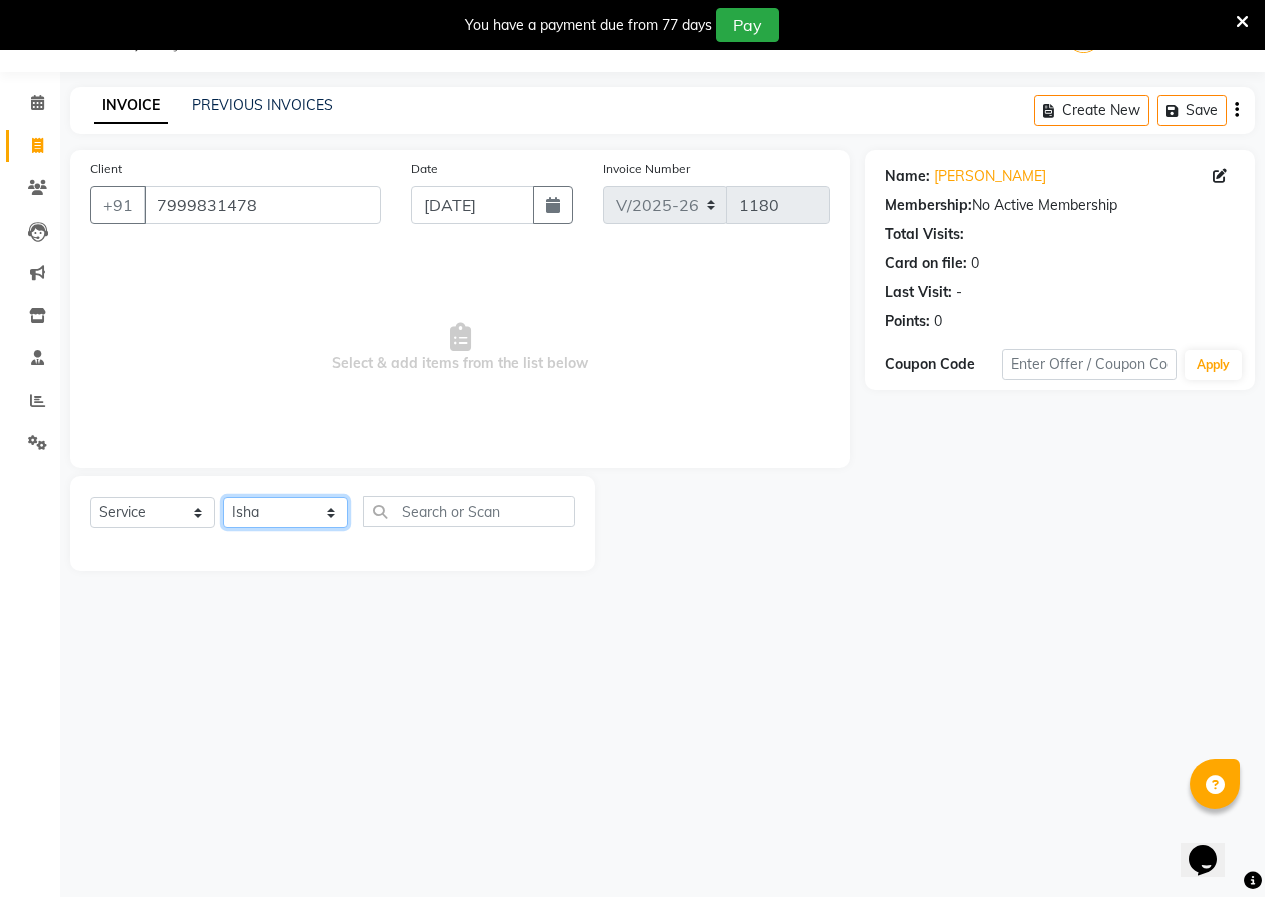 click on "Select Stylist [PERSON_NAME]  [PERSON_NAME] [PERSON_NAME] [PERSON_NAME]  Training Department [GEOGRAPHIC_DATA]" 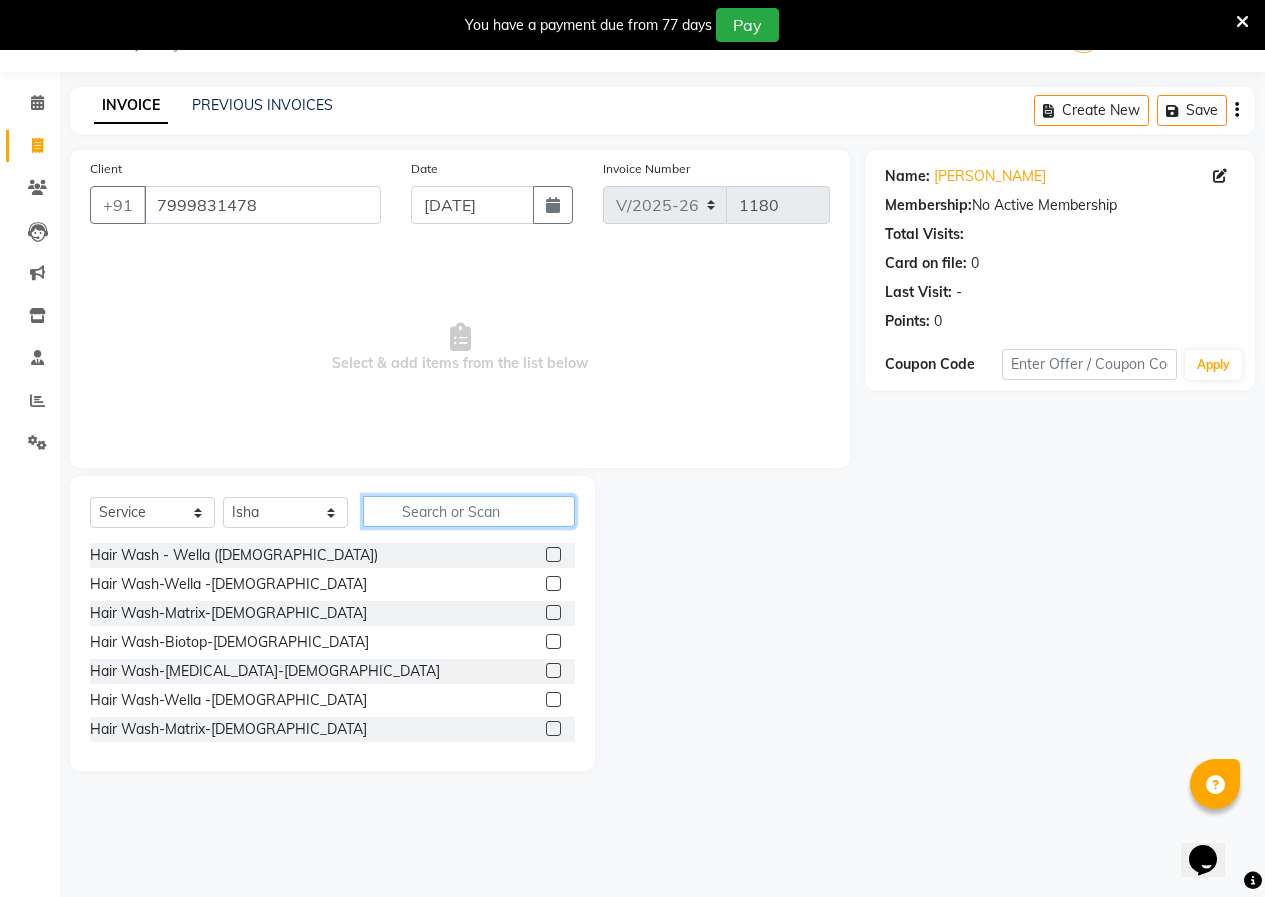click 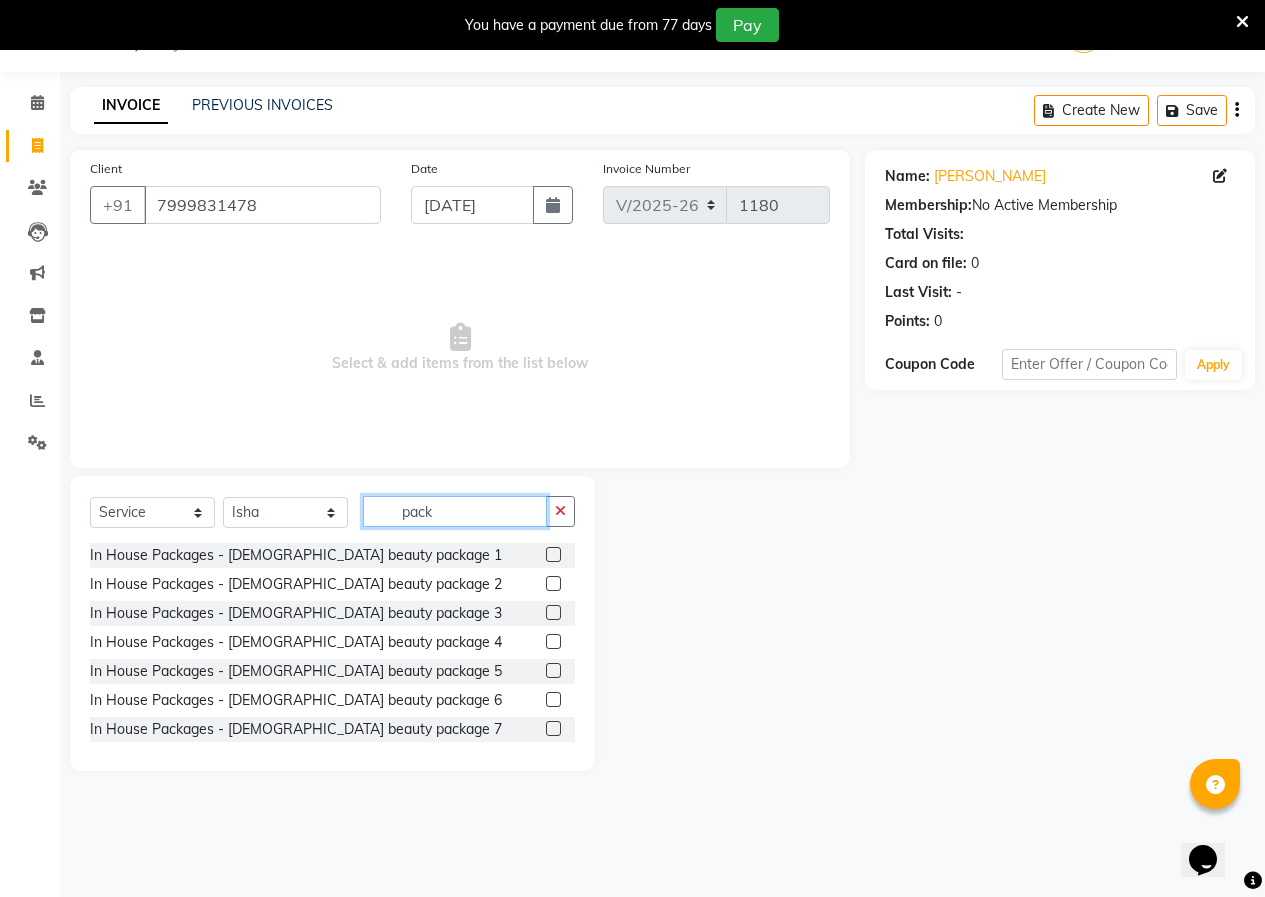 type on "pack" 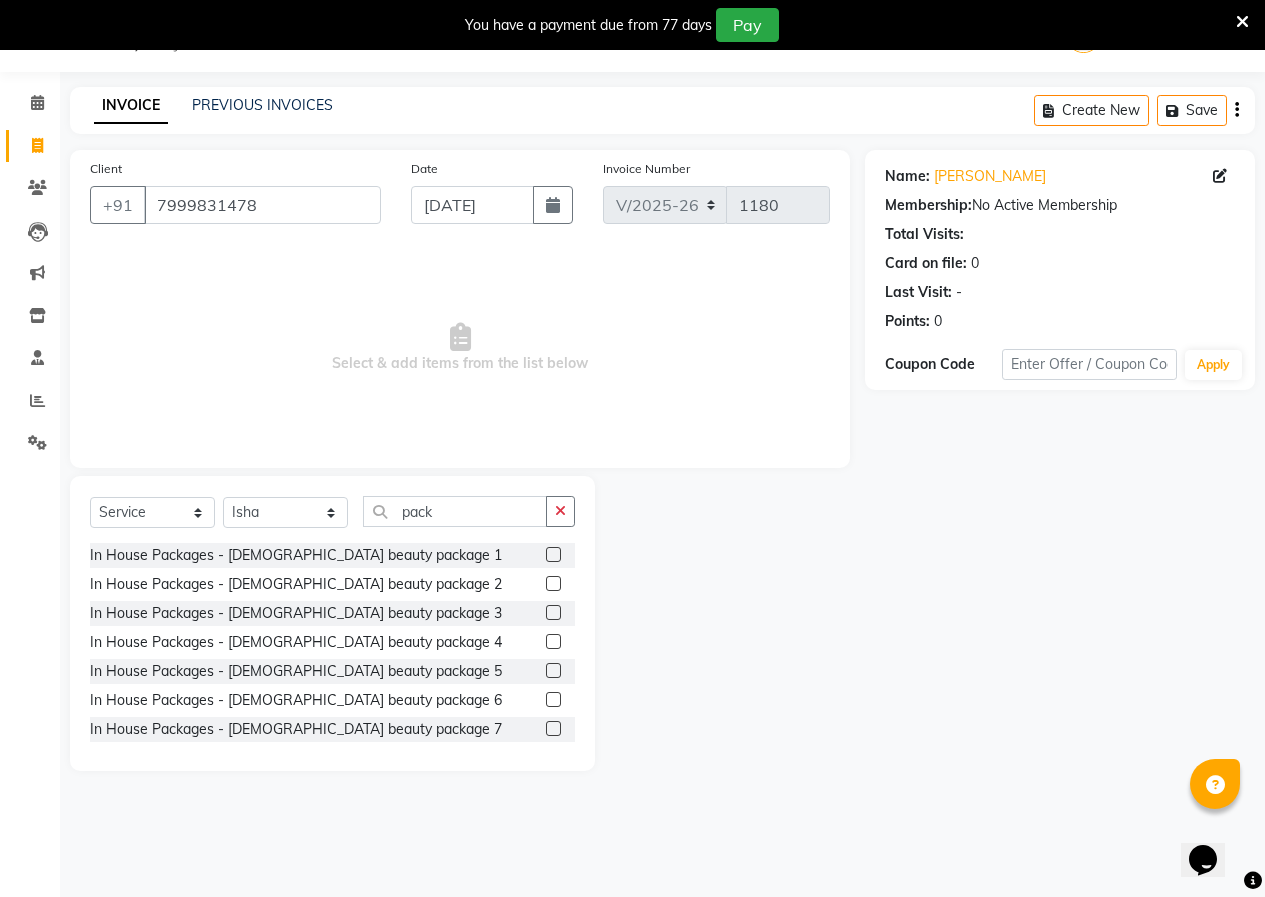 click 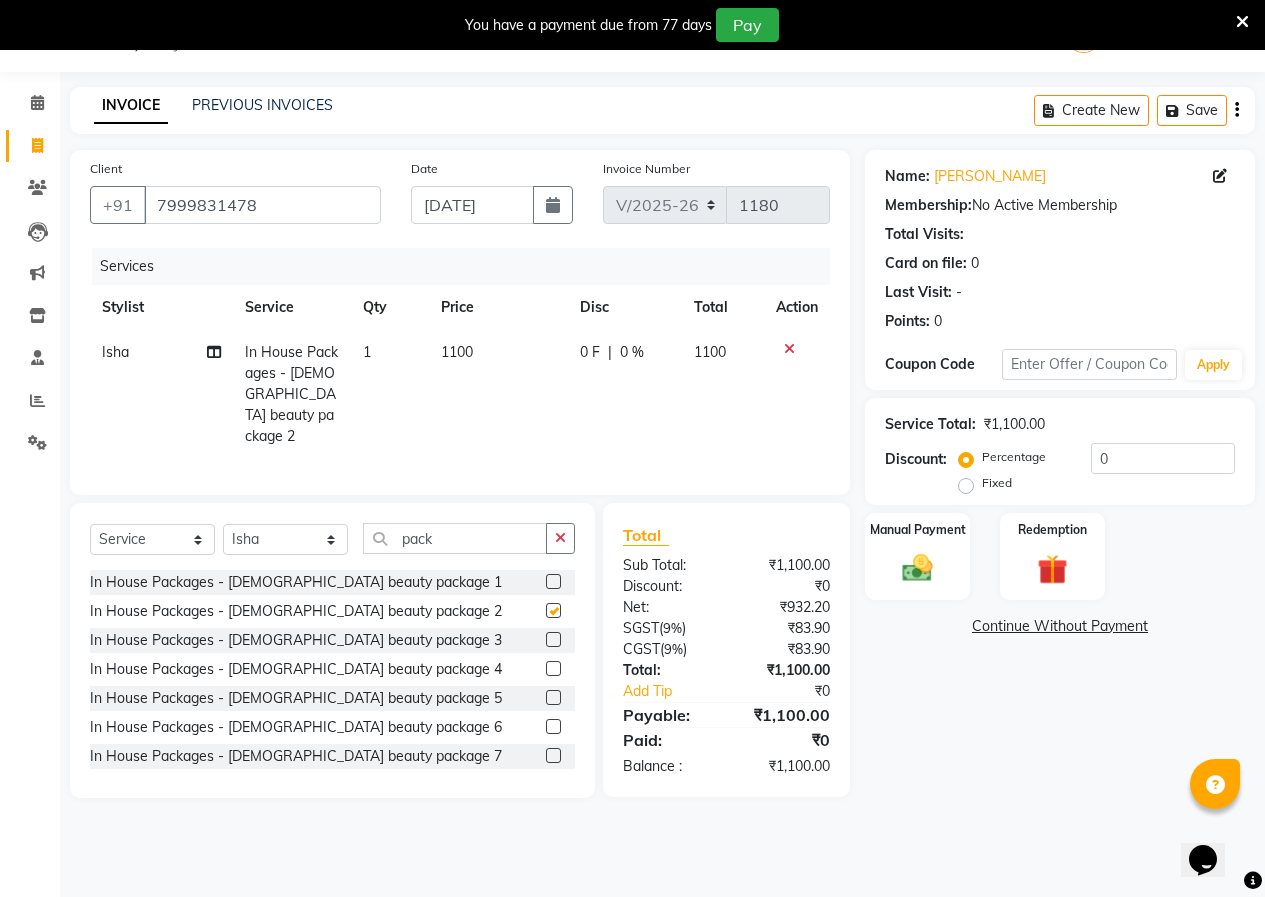 checkbox on "false" 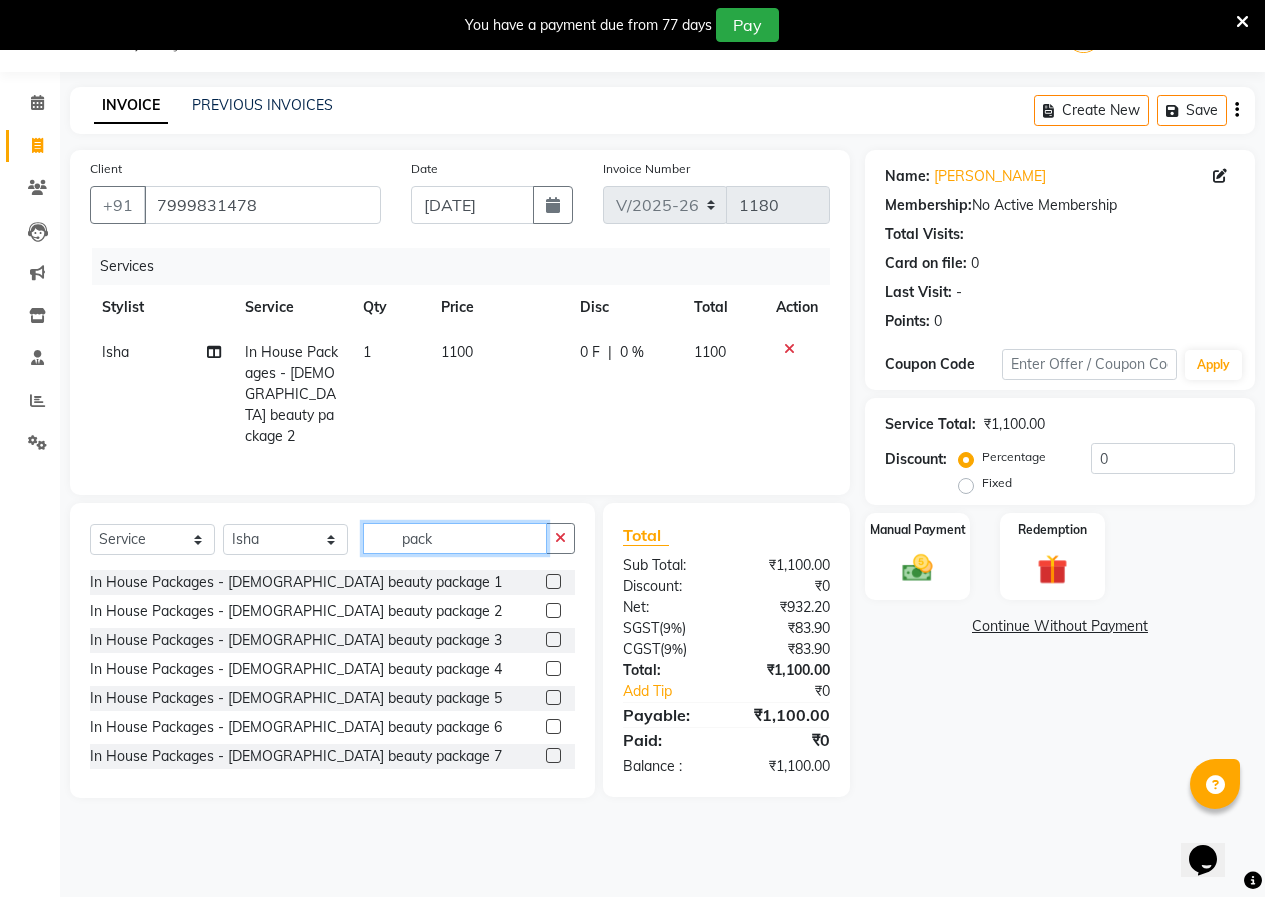 click on "pack" 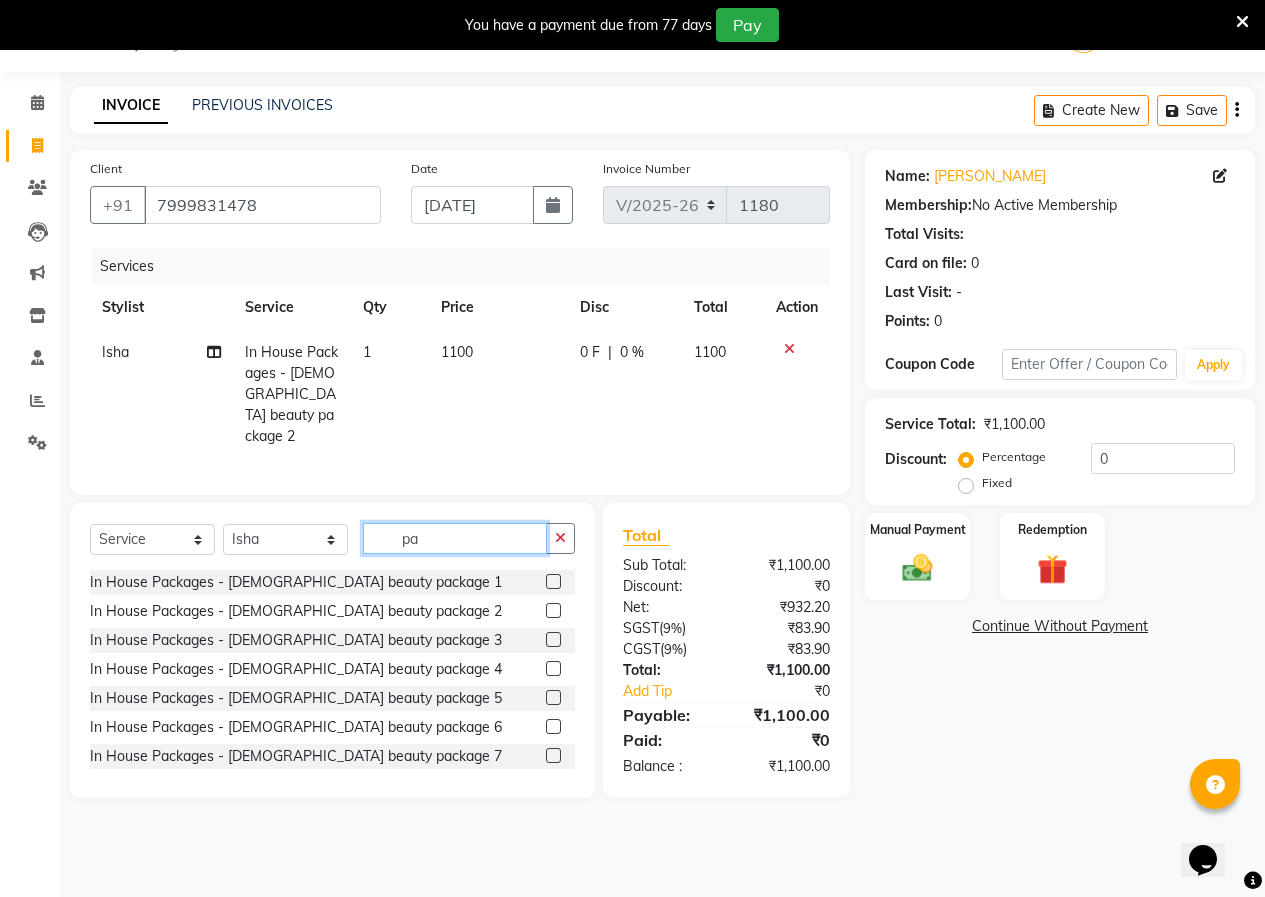 type on "p" 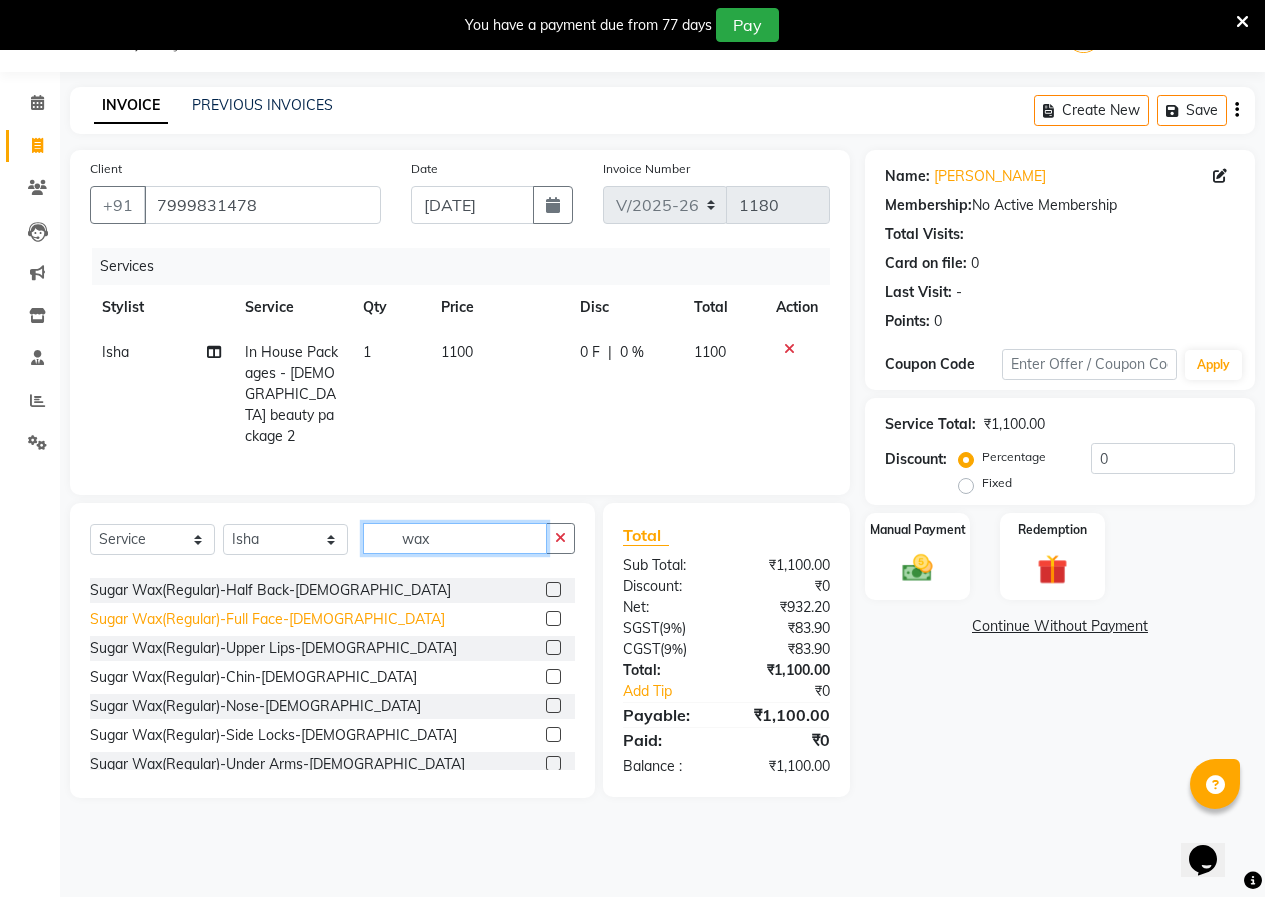 scroll, scrollTop: 200, scrollLeft: 0, axis: vertical 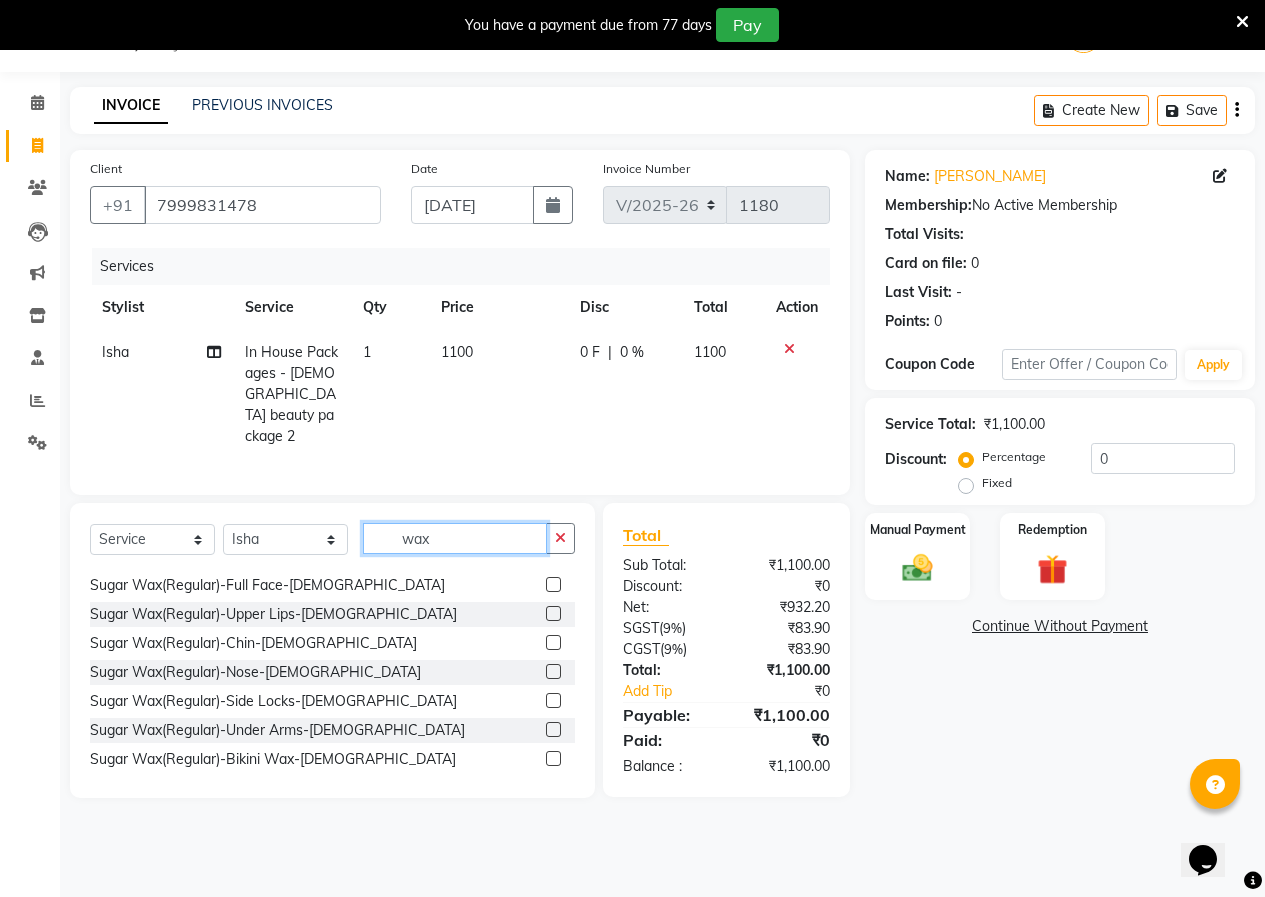 type on "wax" 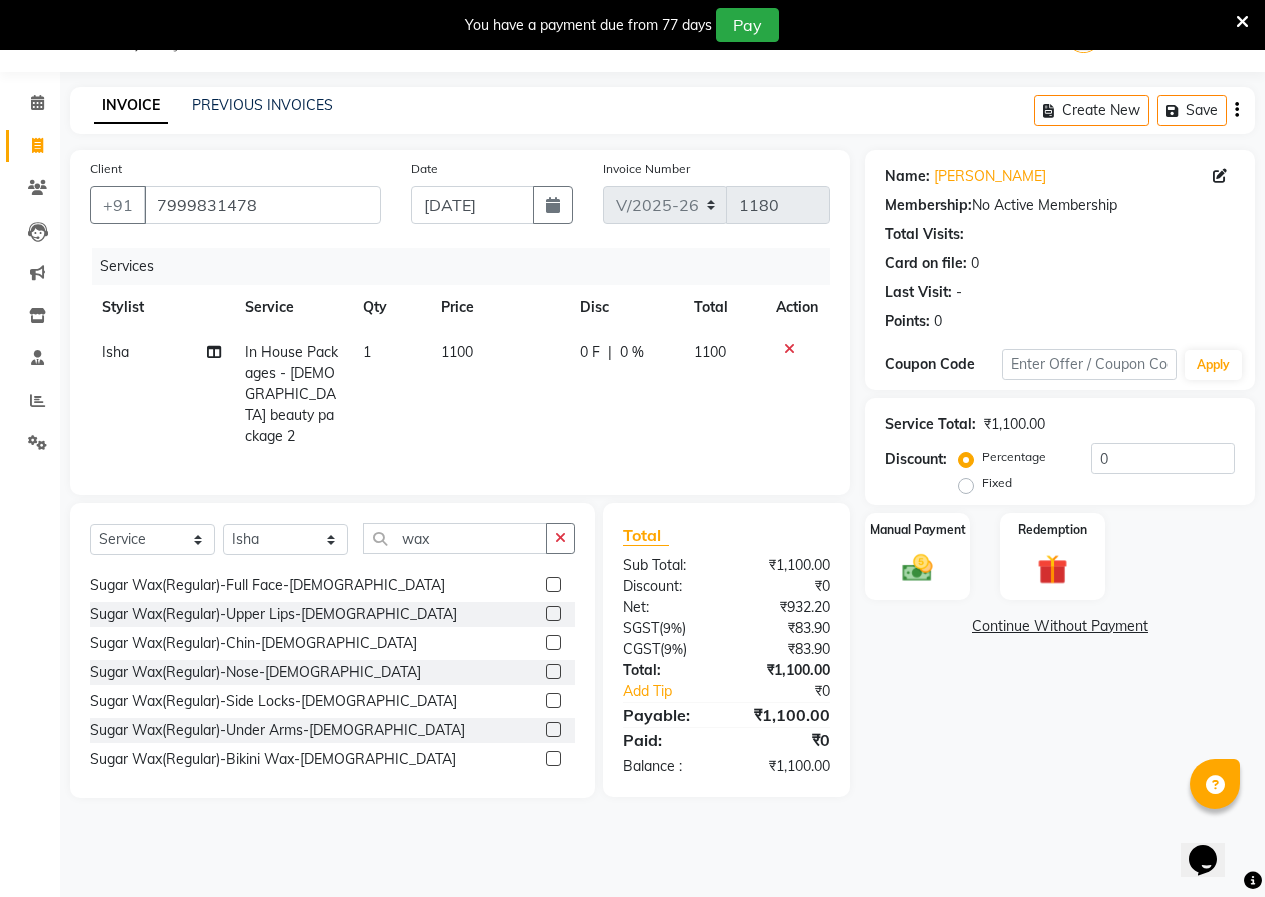 click 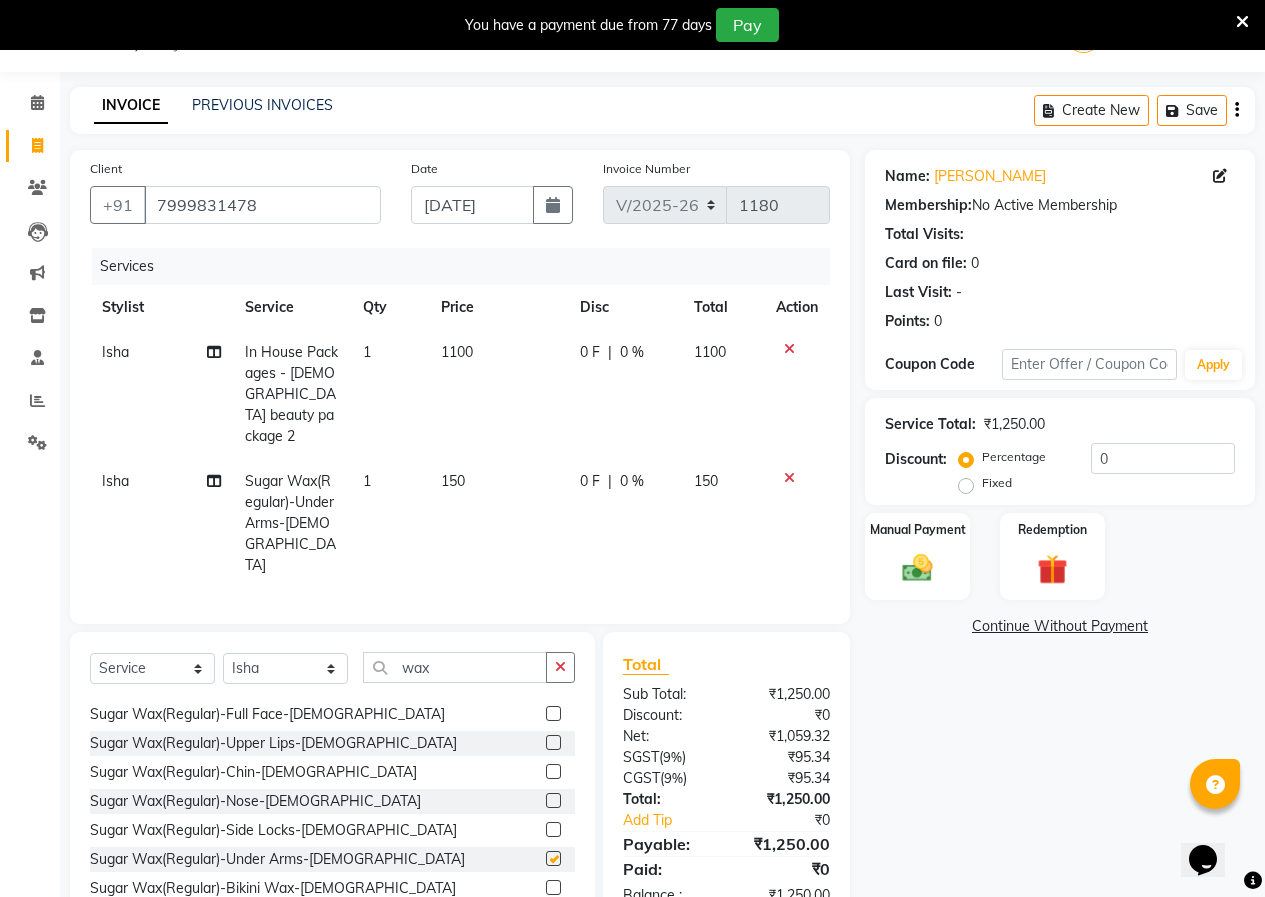 checkbox on "false" 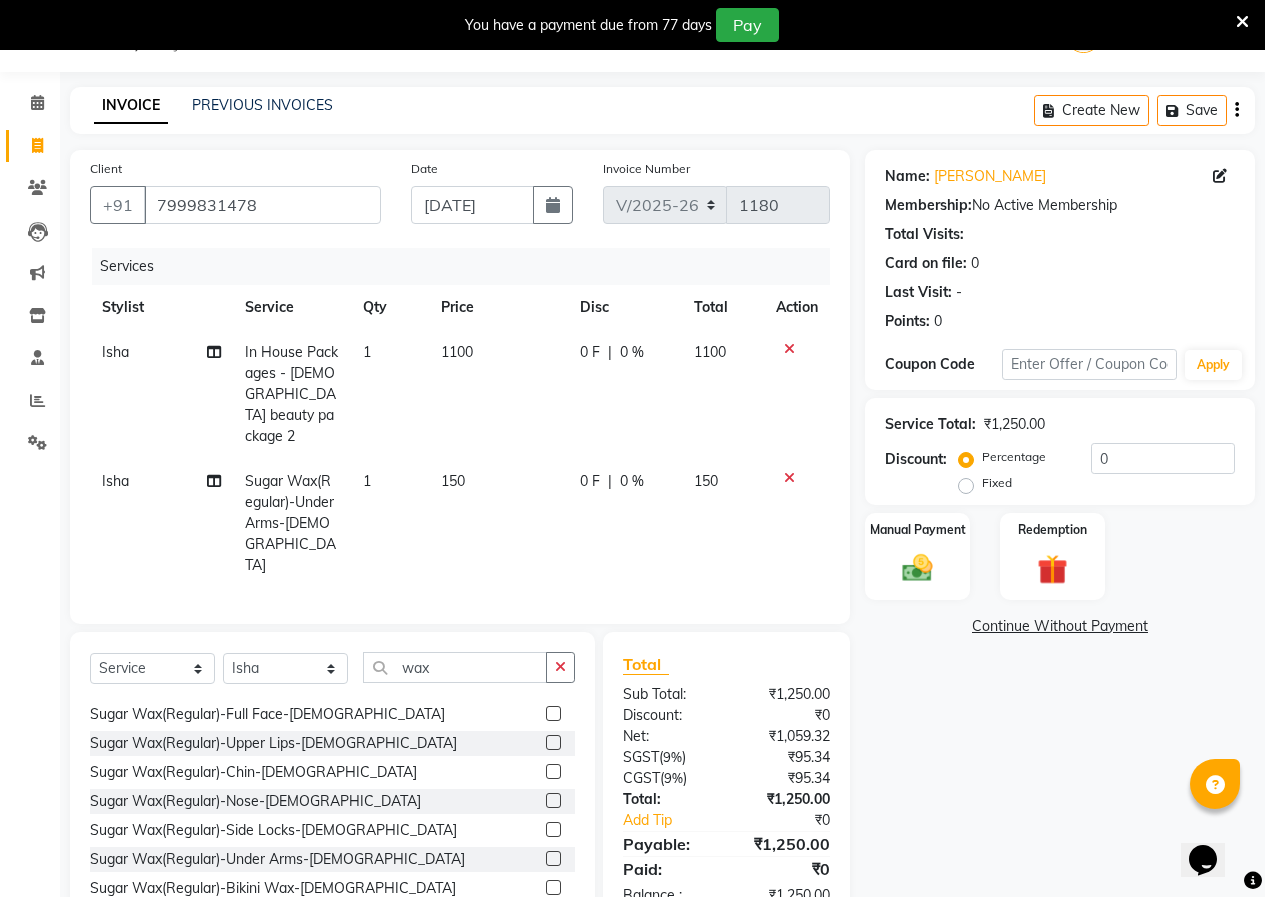 drag, startPoint x: 790, startPoint y: 451, endPoint x: 759, endPoint y: 470, distance: 36.359318 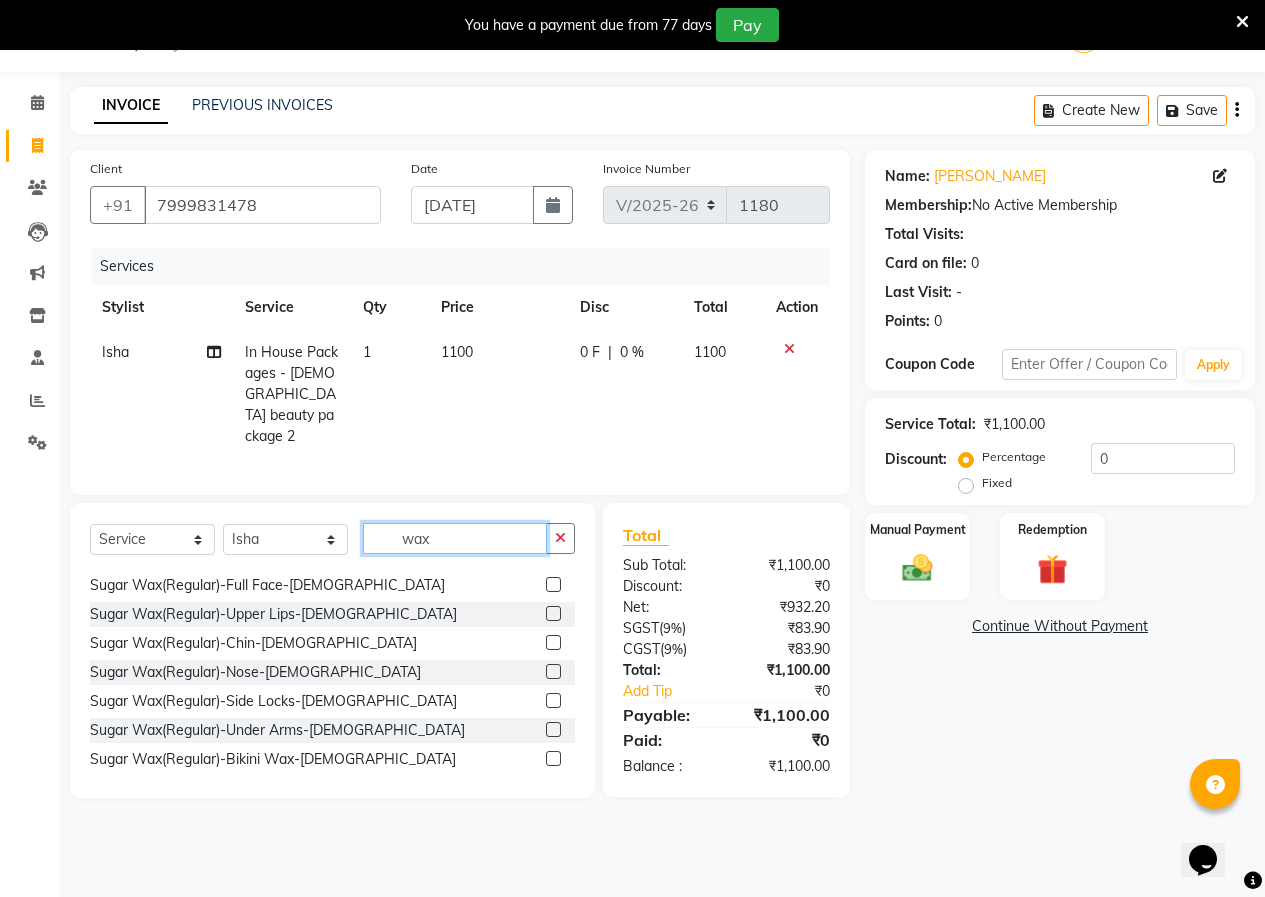 click on "wax" 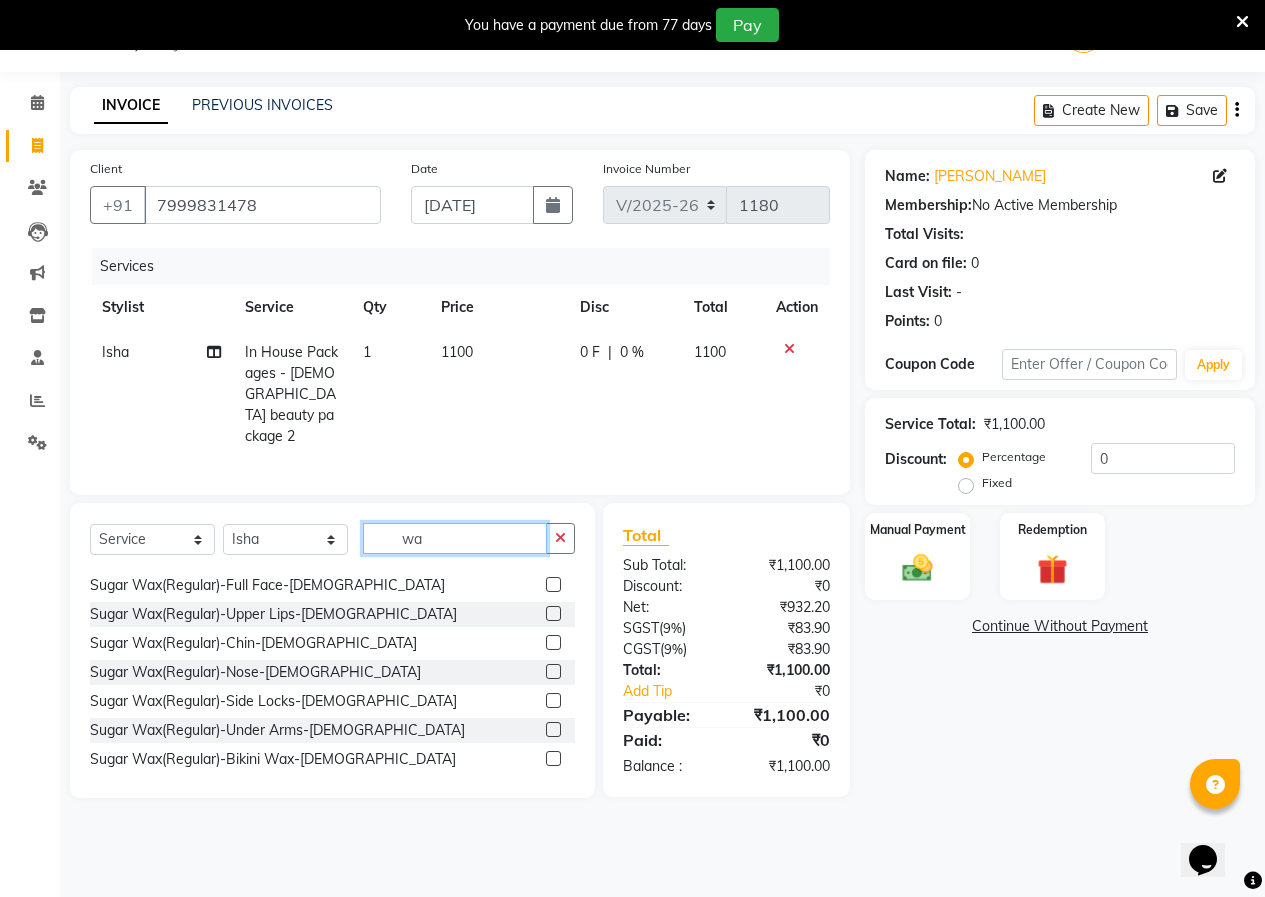 type on "w" 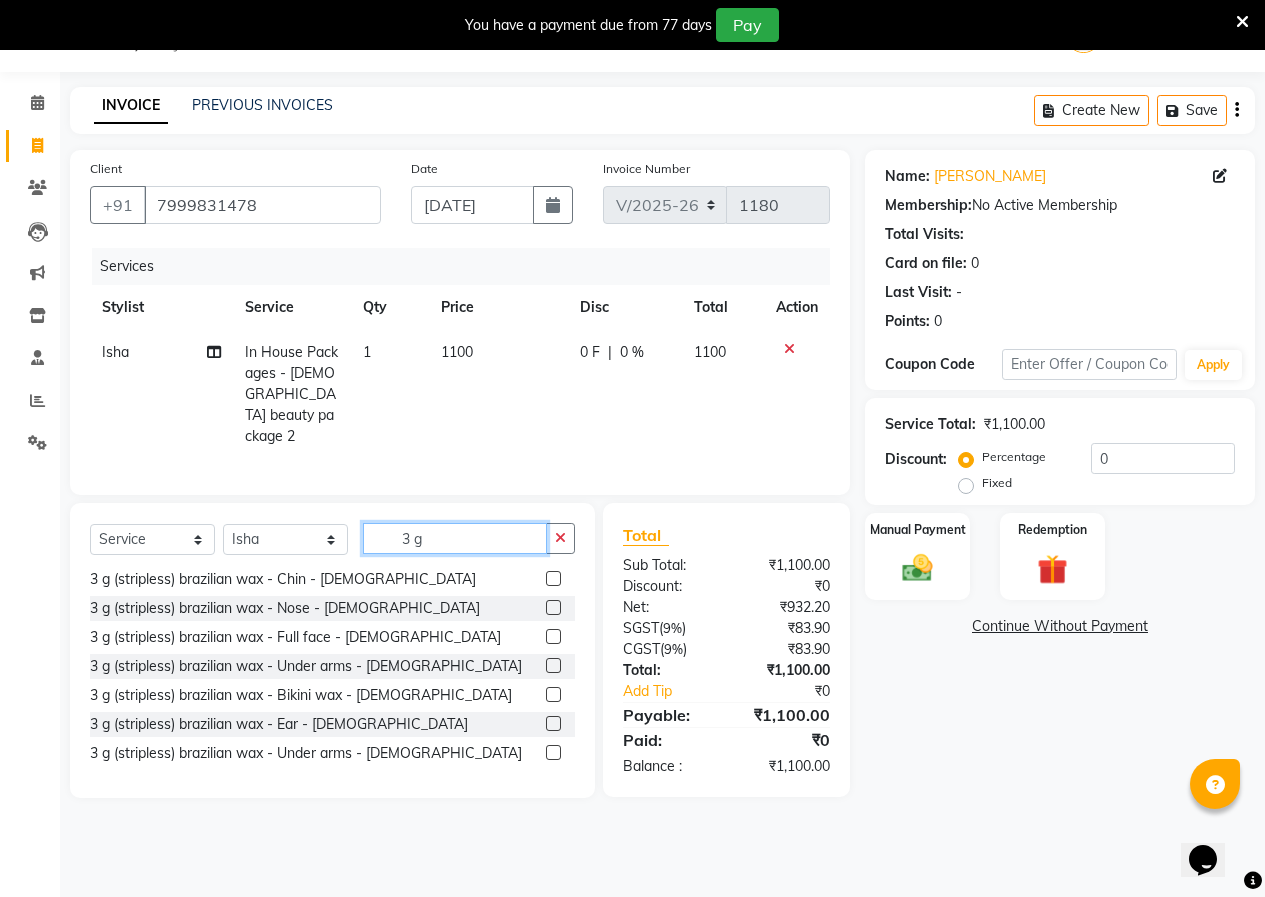 scroll, scrollTop: 206, scrollLeft: 0, axis: vertical 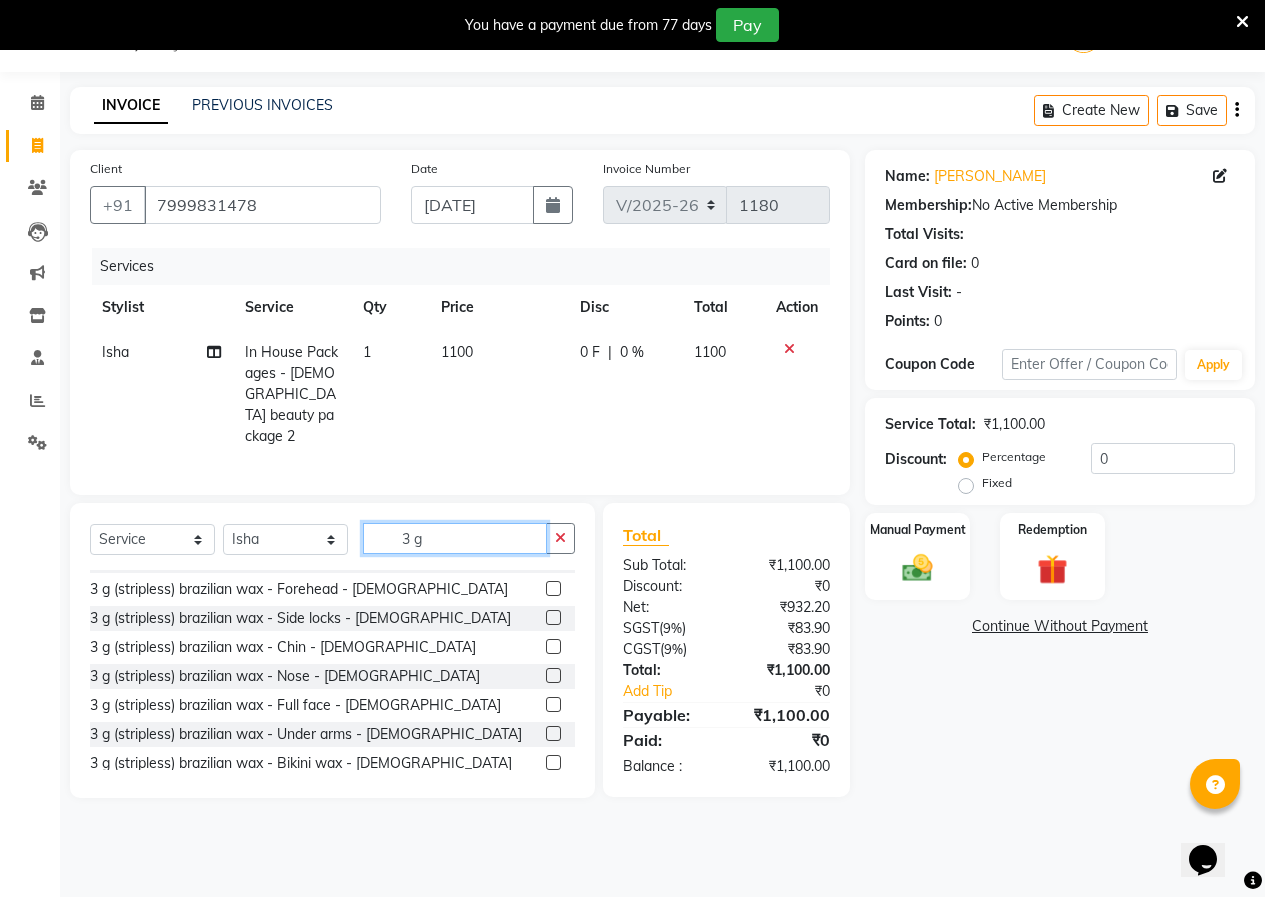 type on "3 g" 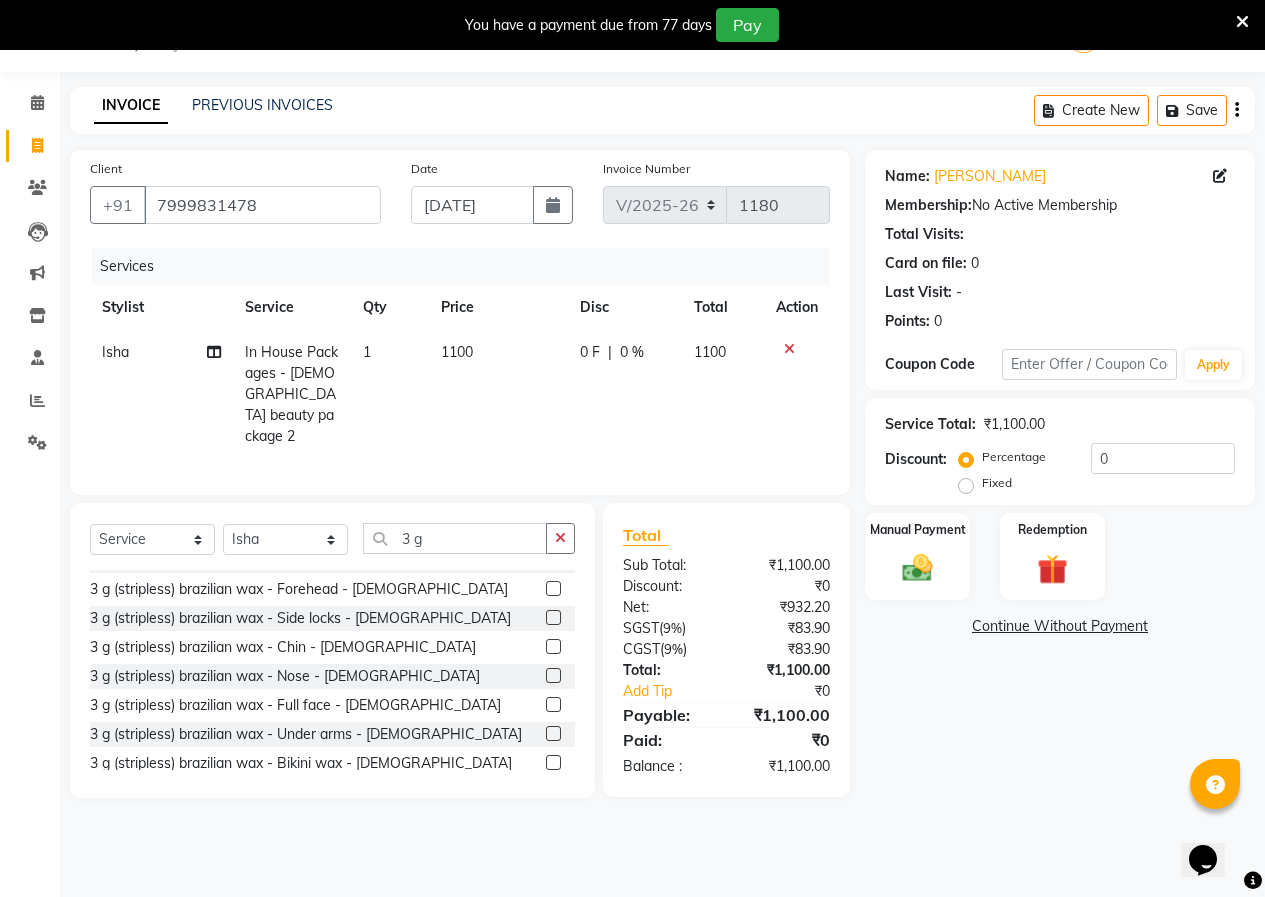 click 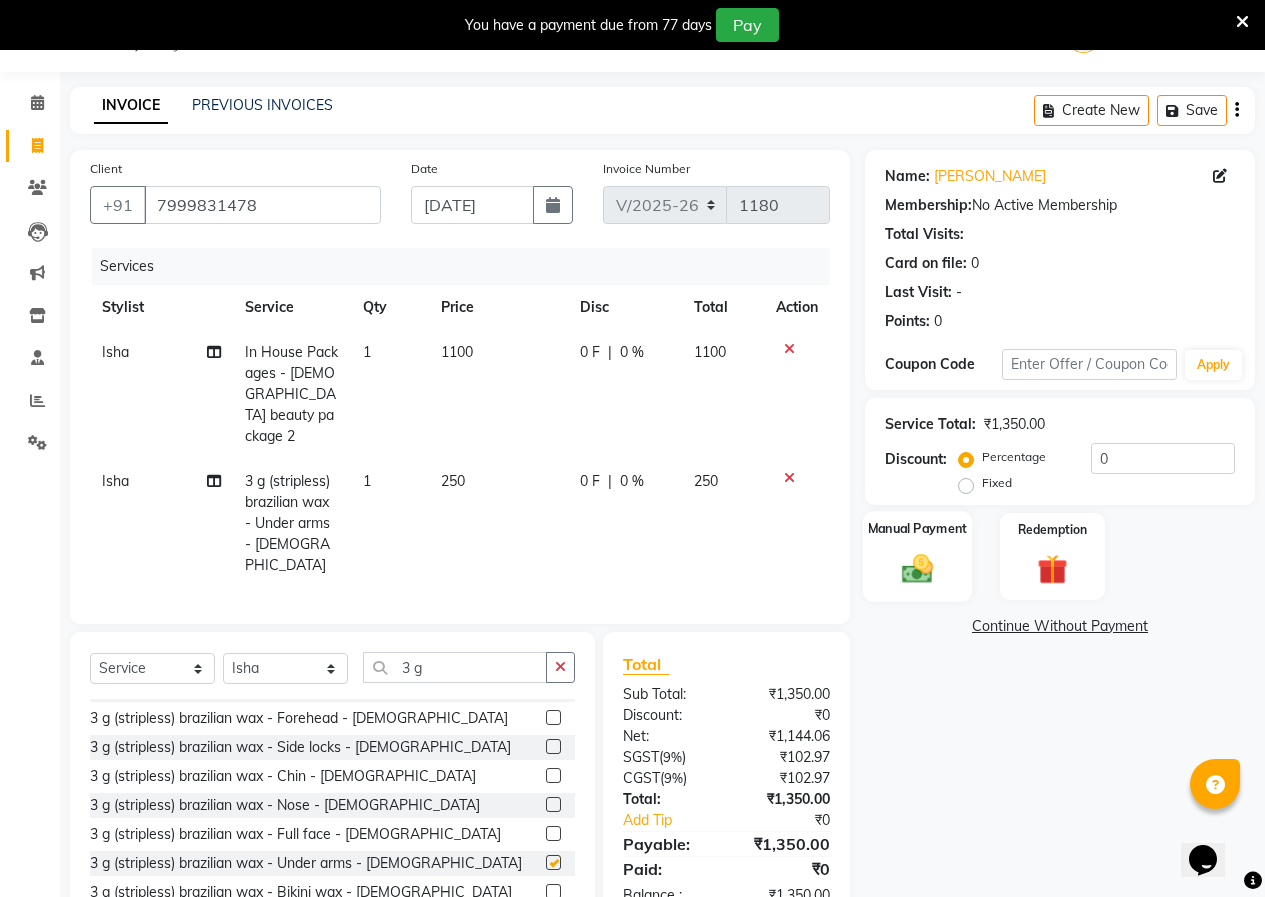 checkbox on "false" 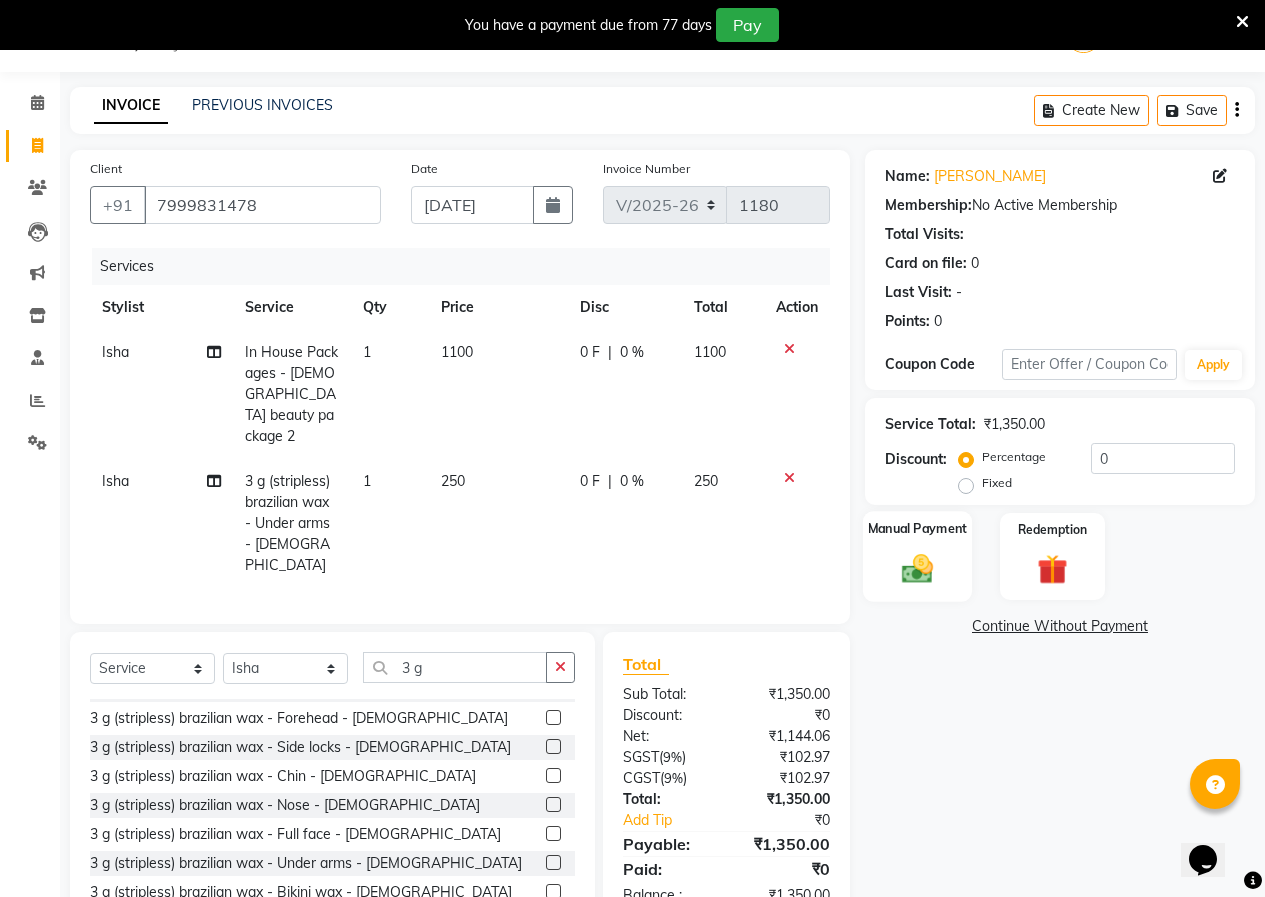 click 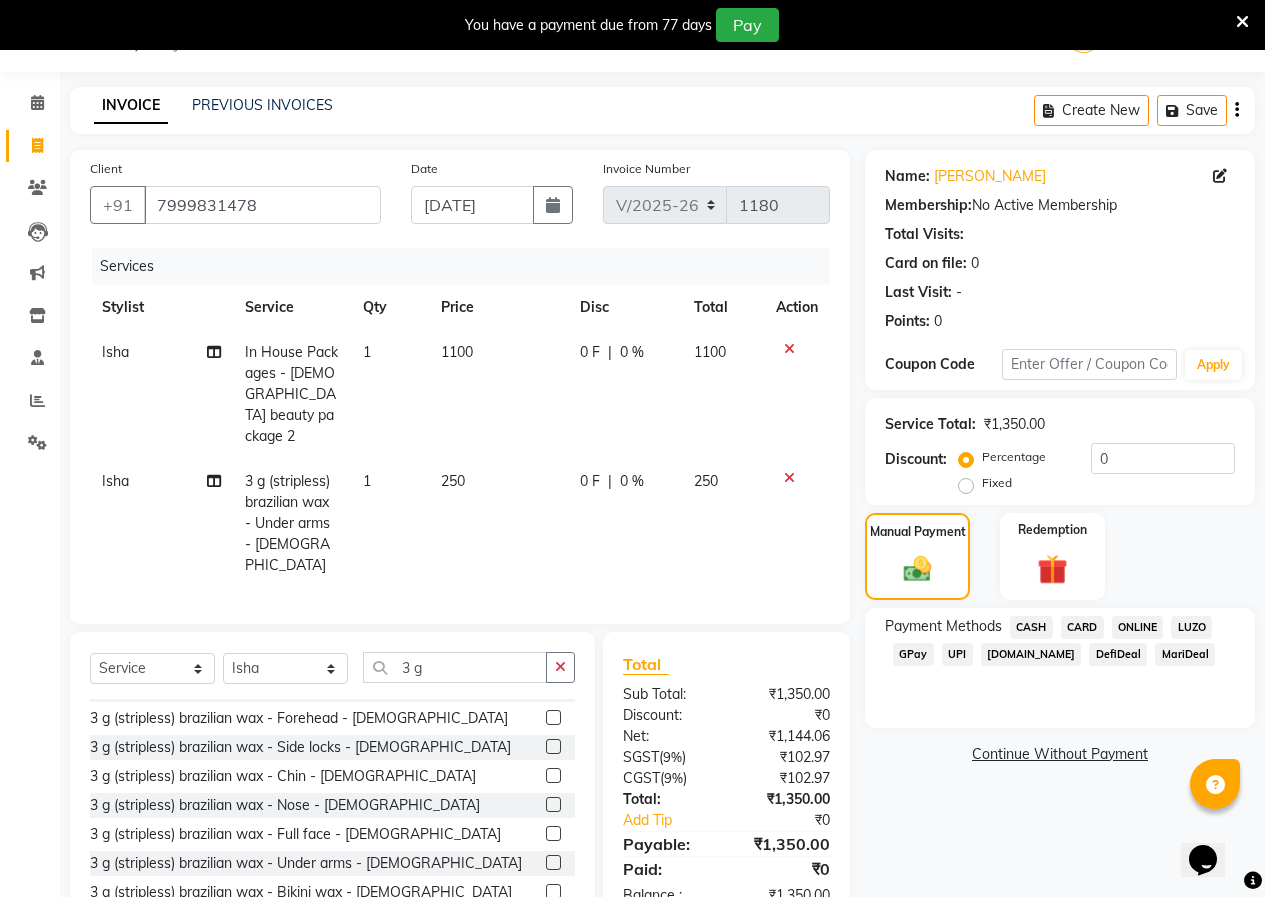click on "CASH" 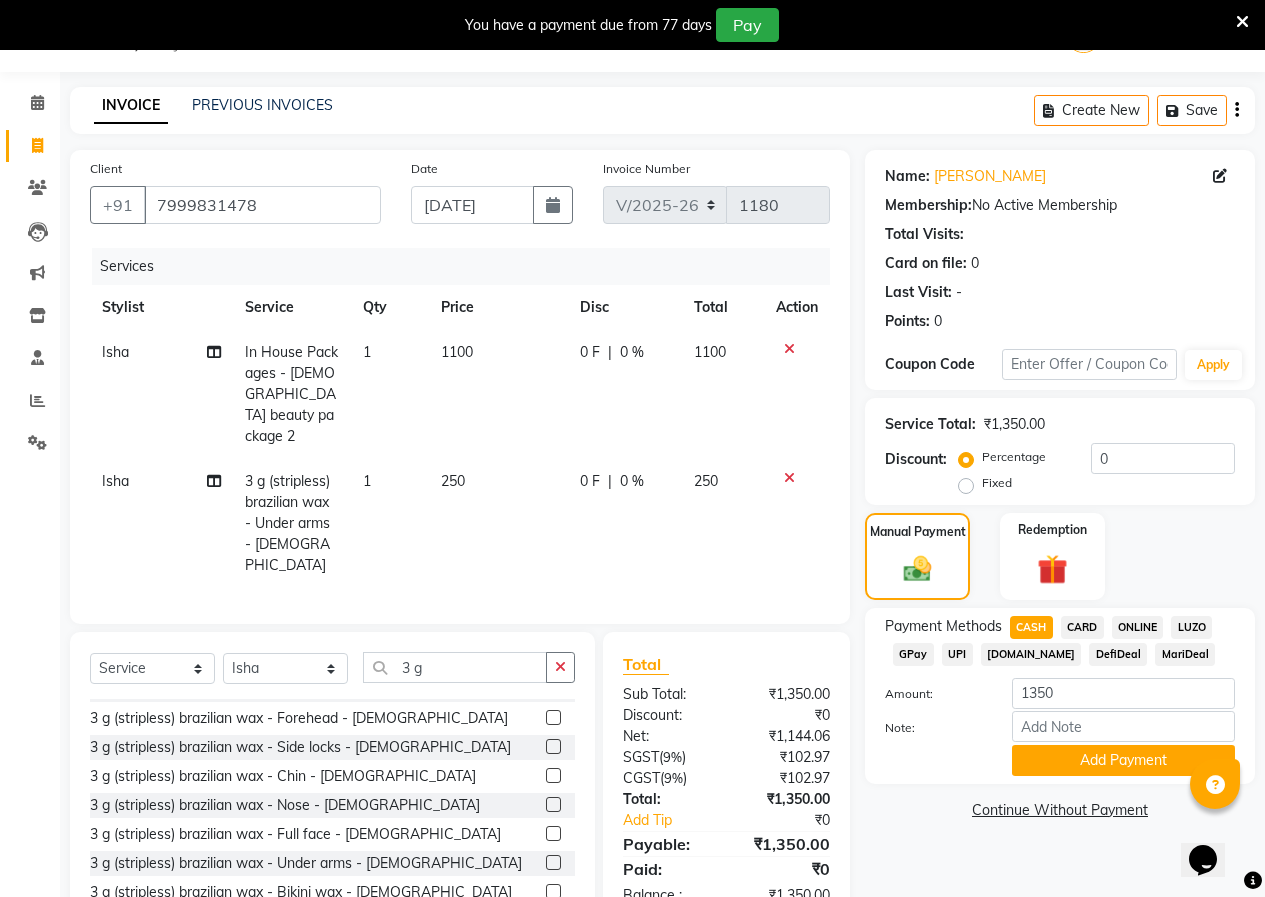 click on "Payment Methods  CASH   CARD   ONLINE   LUZO   GPay   UPI   [DOMAIN_NAME]   DefiDeal   MariDeal  Amount: 1350 Note: Add Payment" 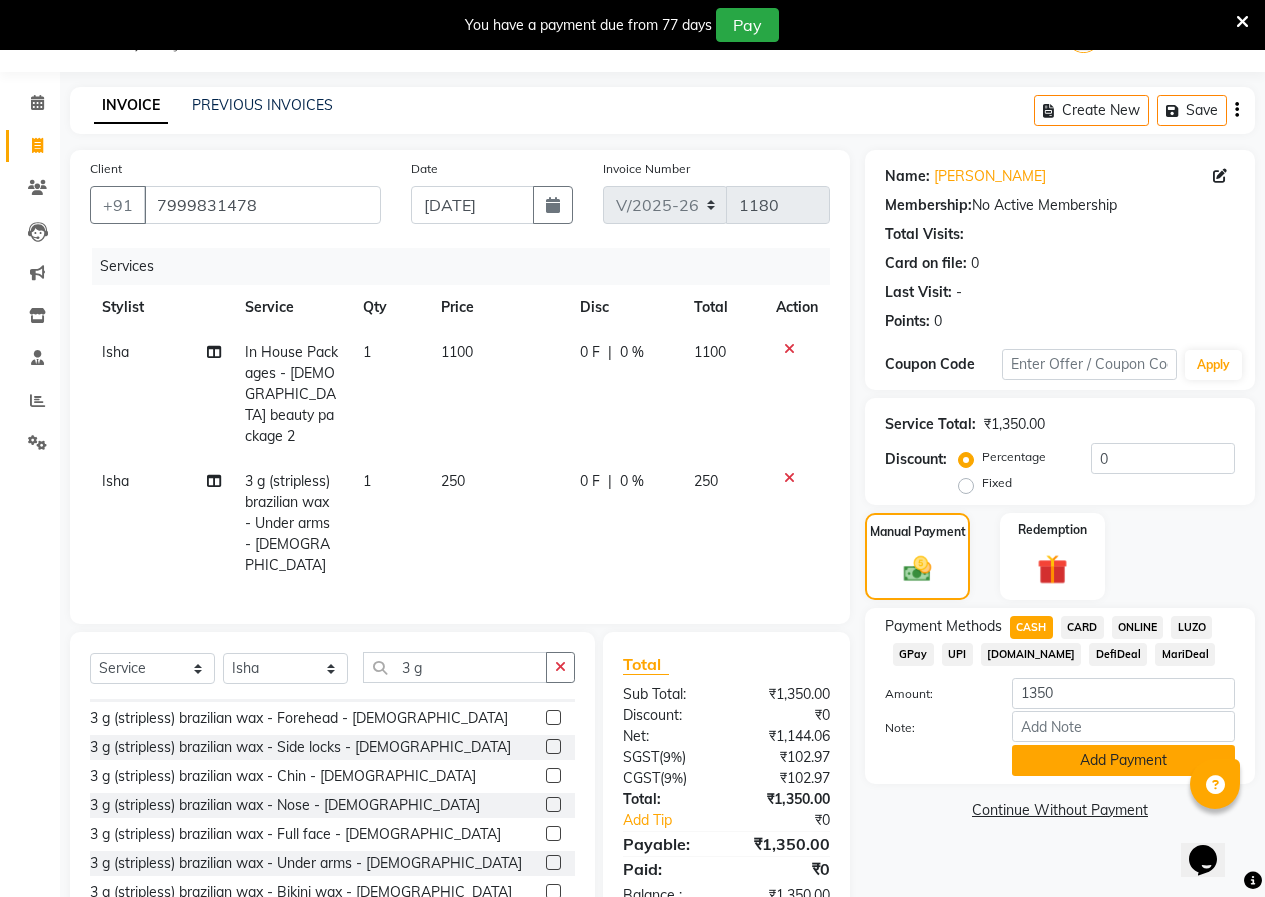 click on "Add Payment" 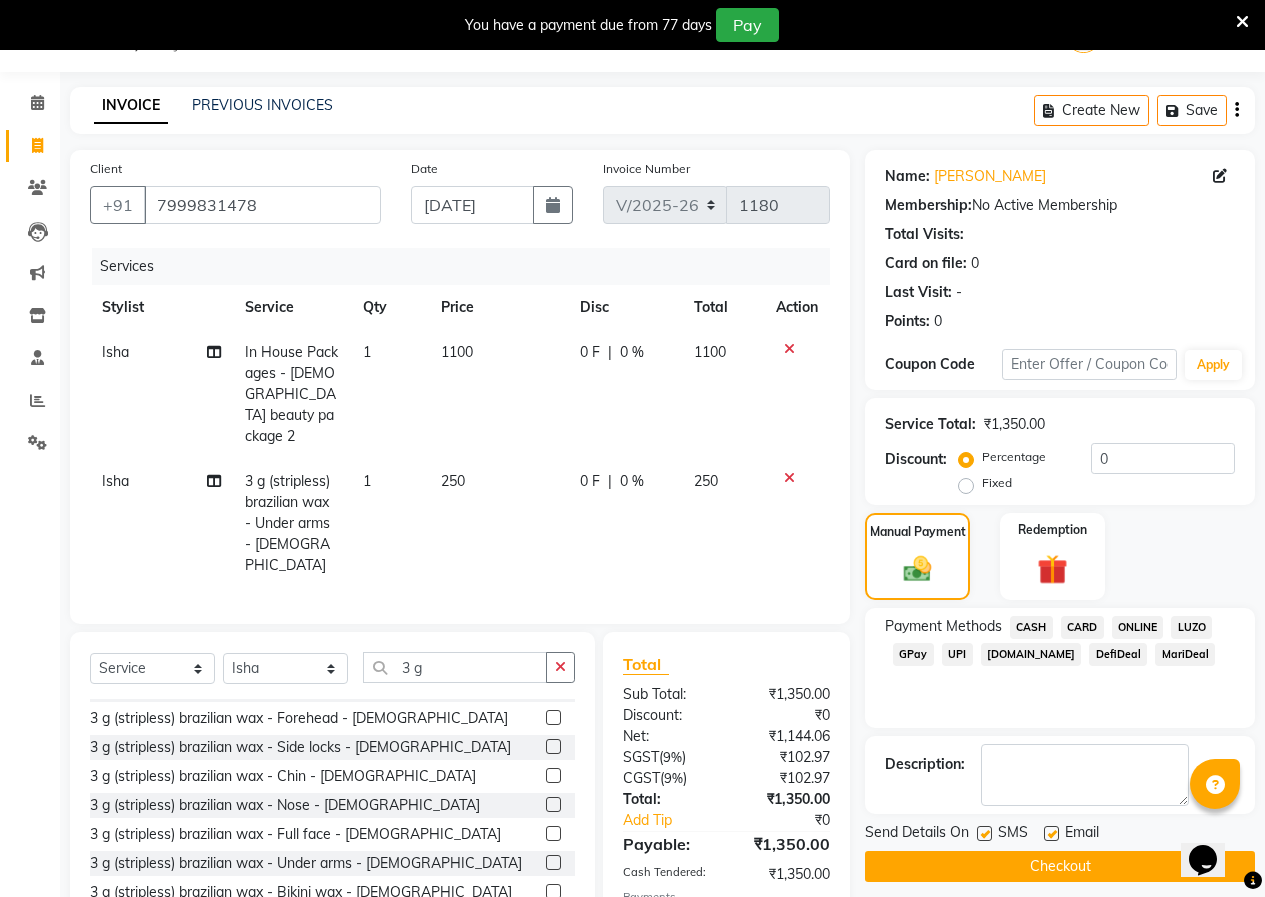 click on "Checkout" 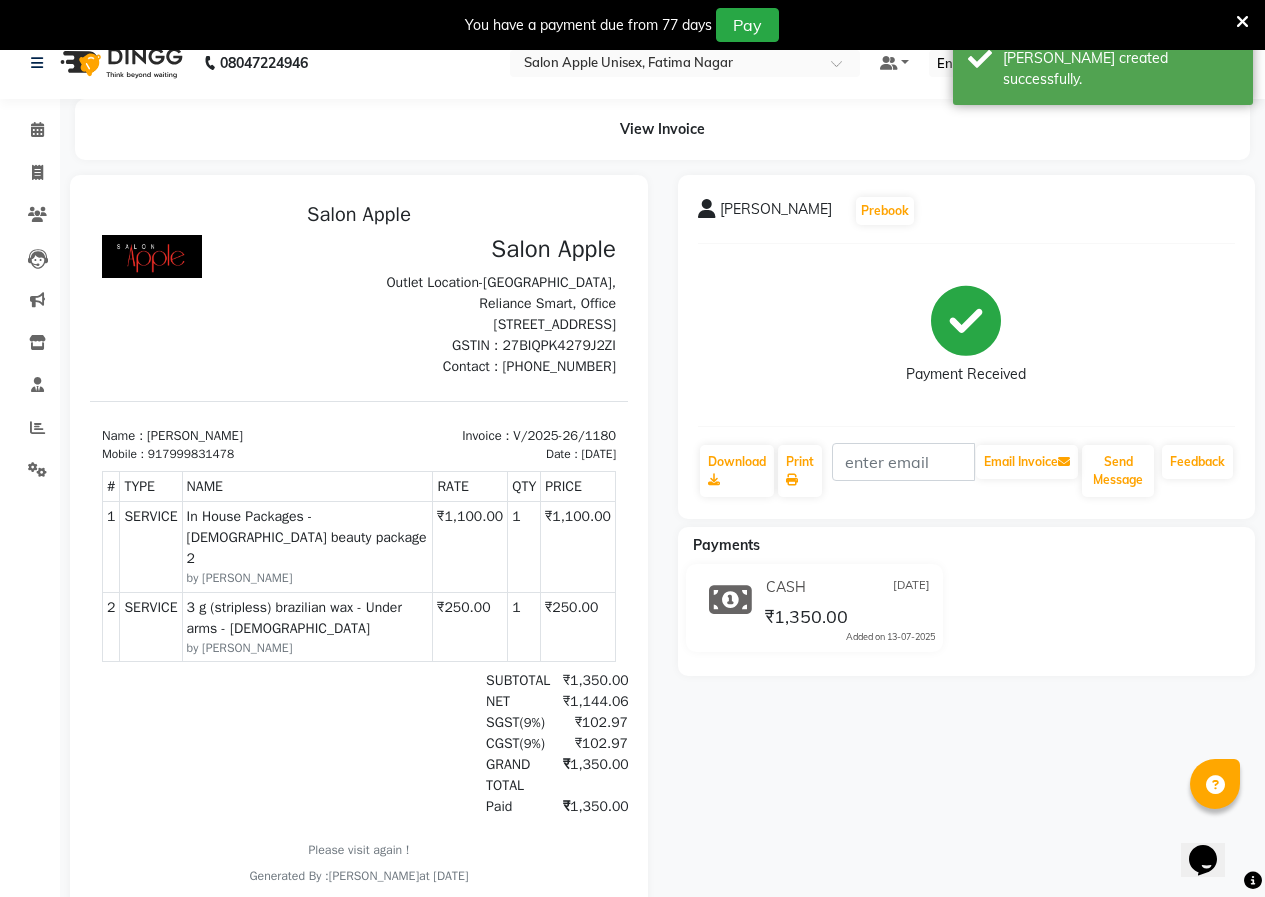 scroll, scrollTop: 0, scrollLeft: 0, axis: both 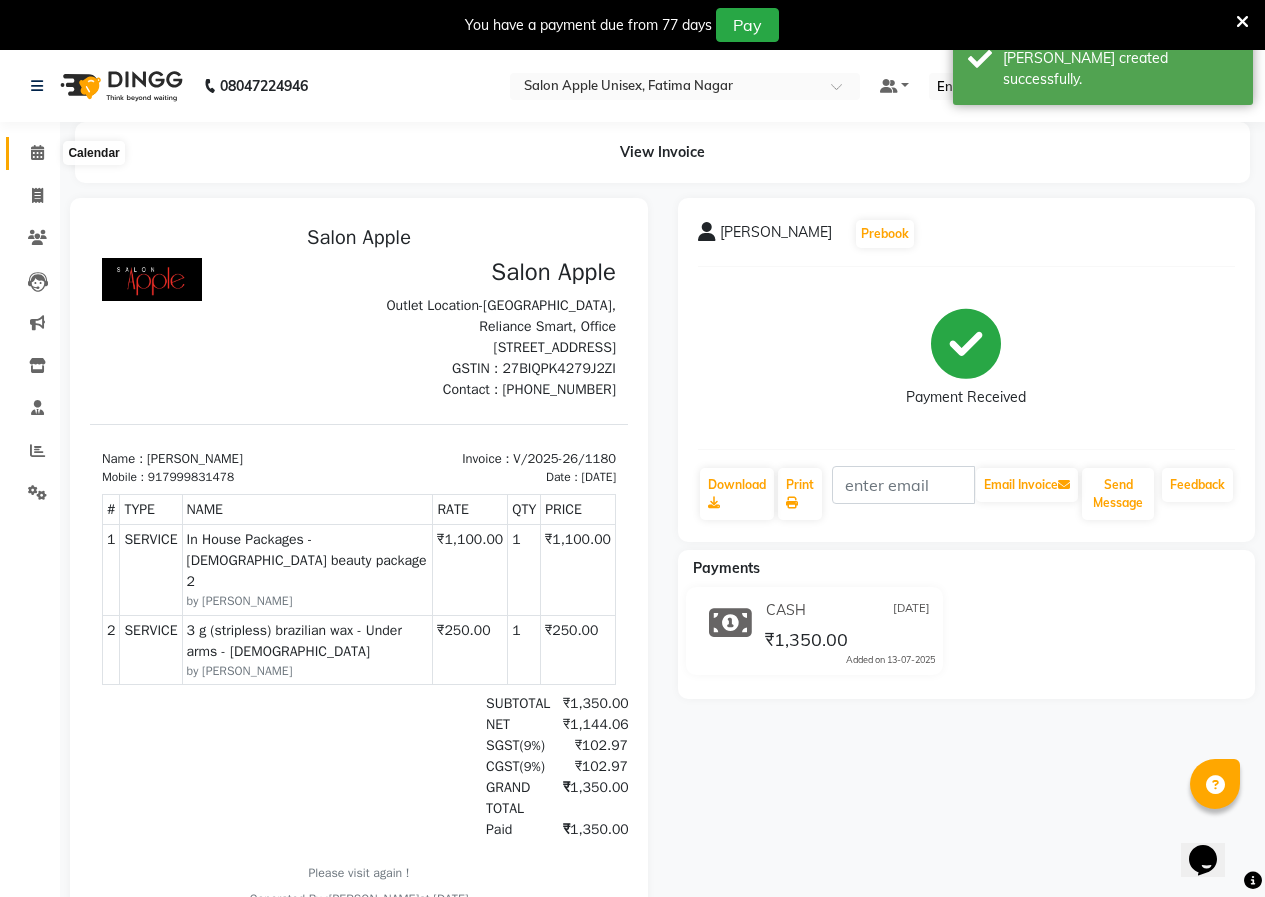 click 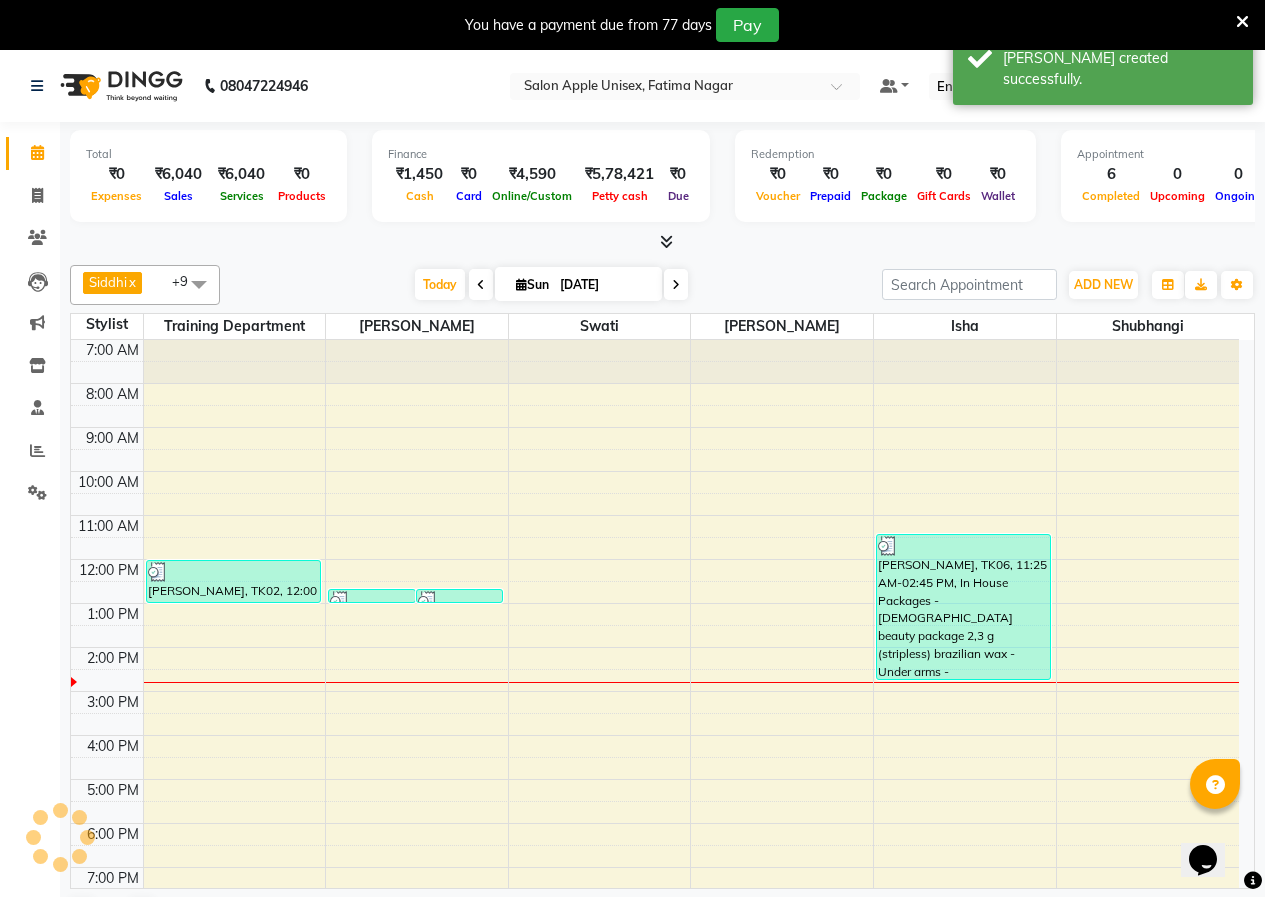 scroll, scrollTop: 111, scrollLeft: 0, axis: vertical 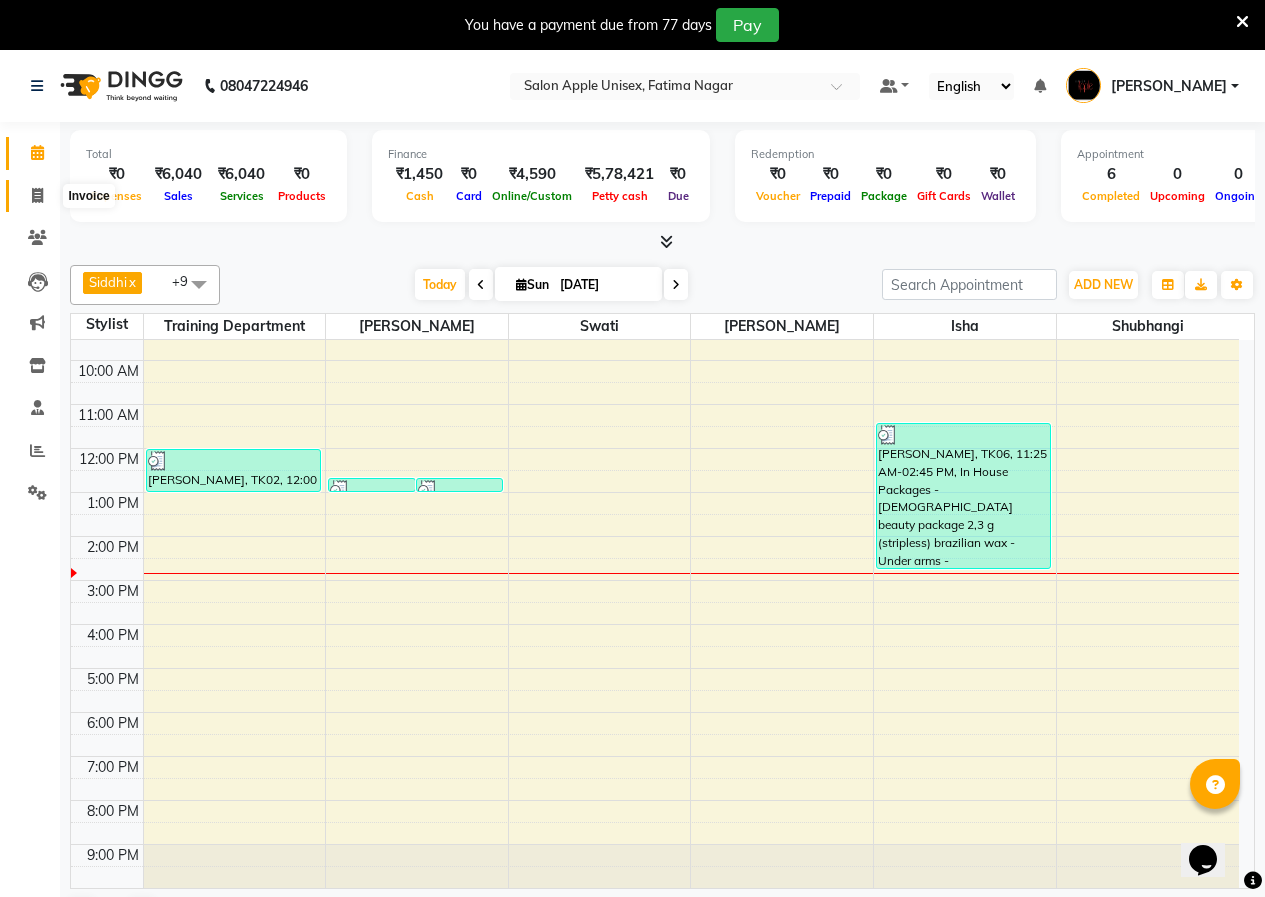 click 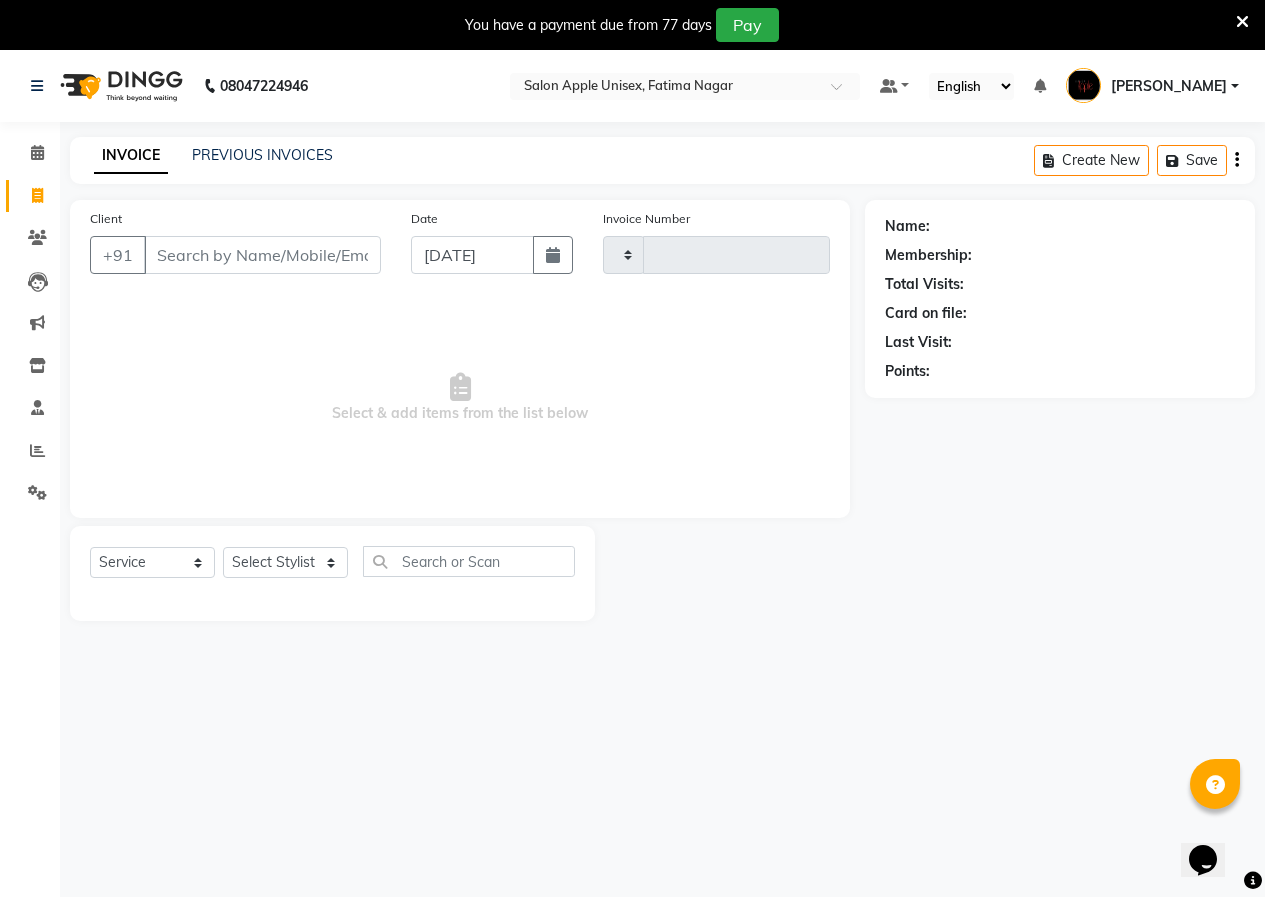 type on "1181" 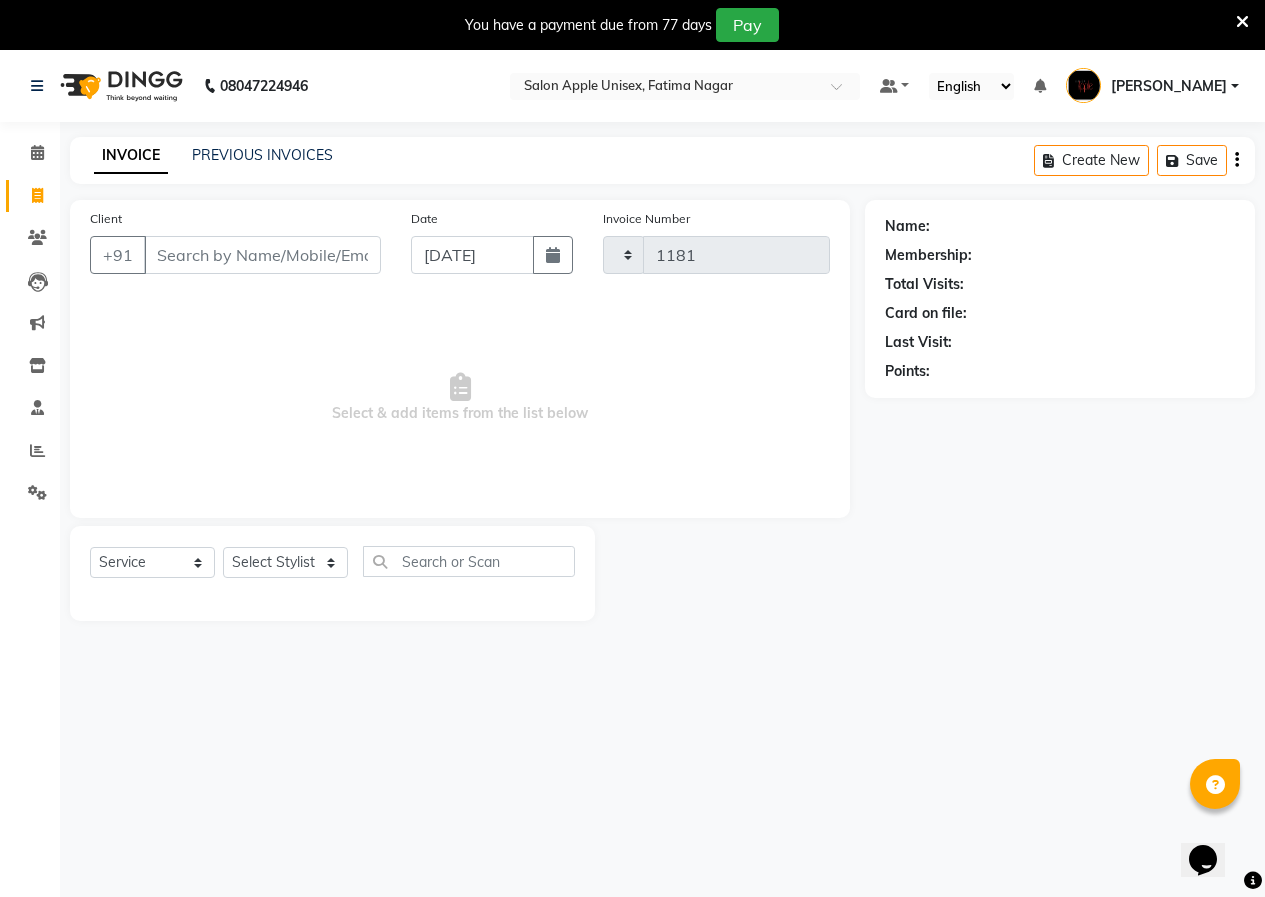 select on "118" 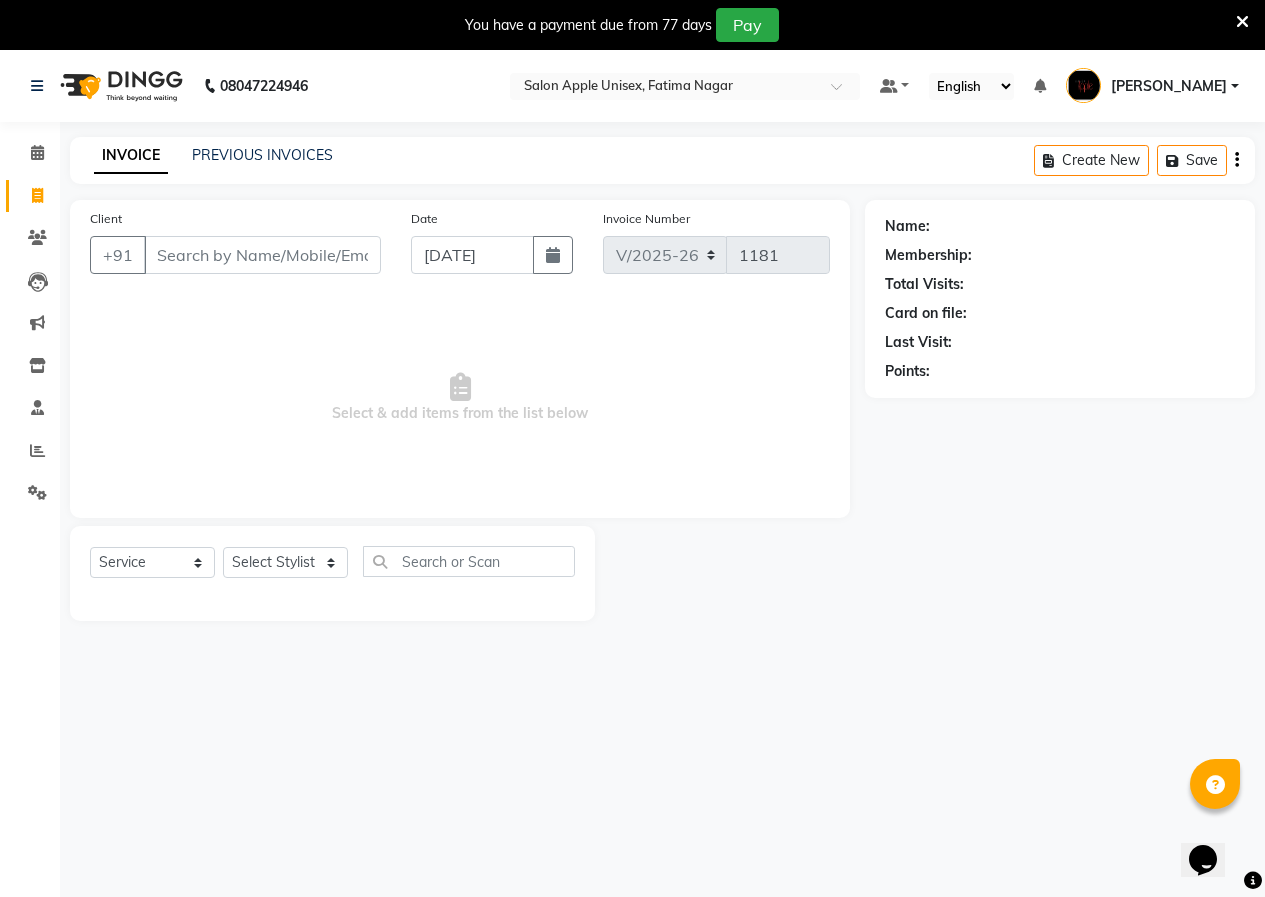 click on "Client" at bounding box center (262, 255) 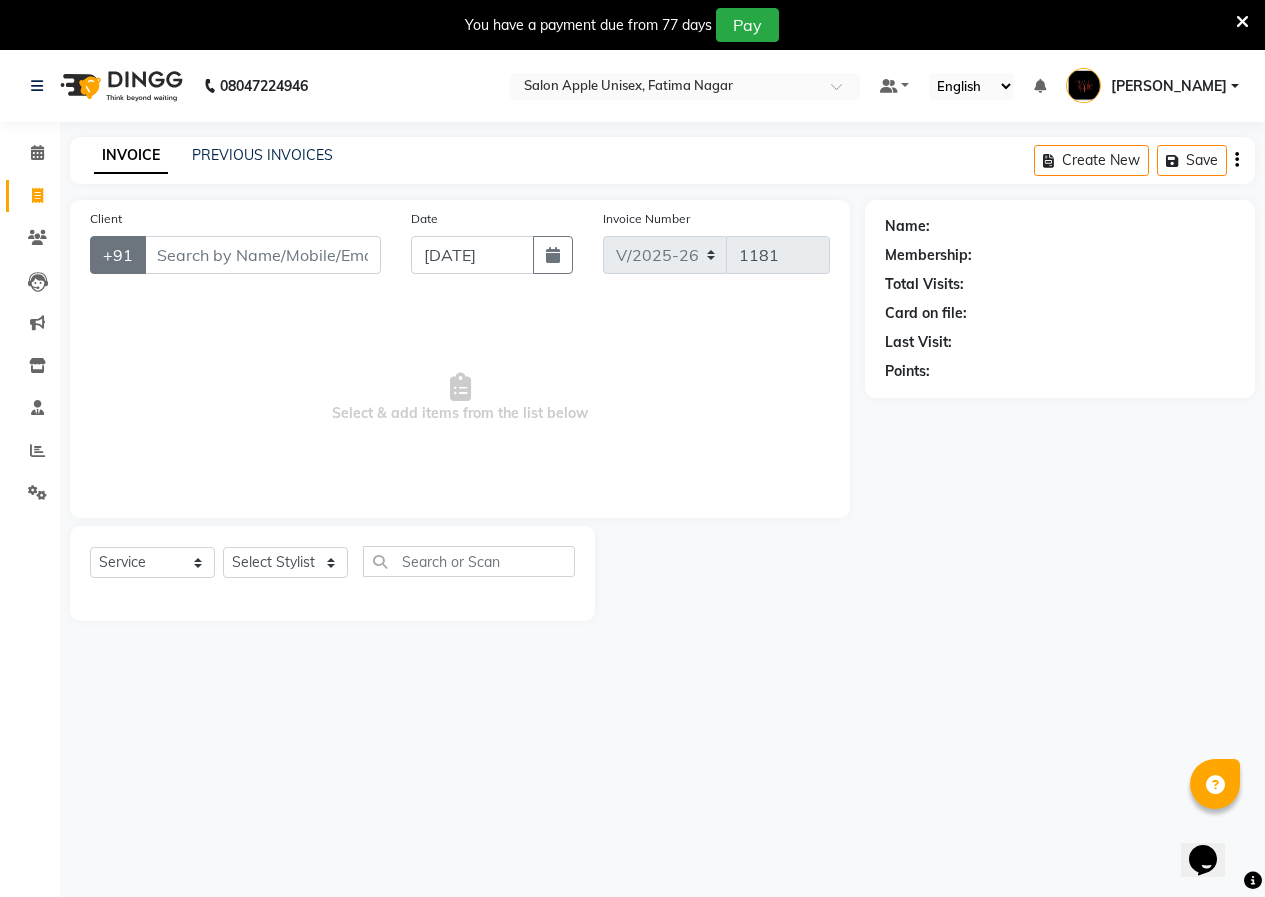 click on "+91" 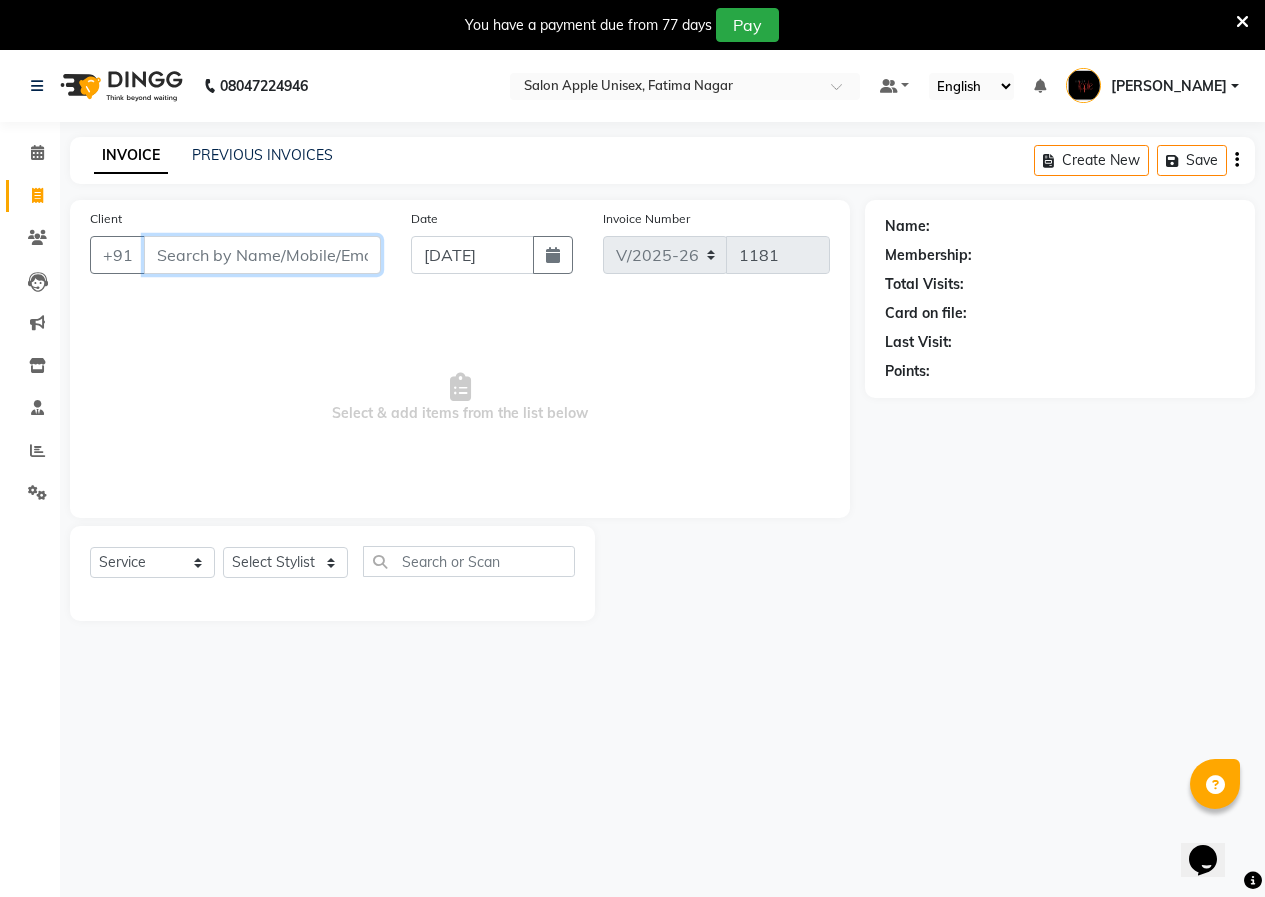click on "Client" at bounding box center (262, 255) 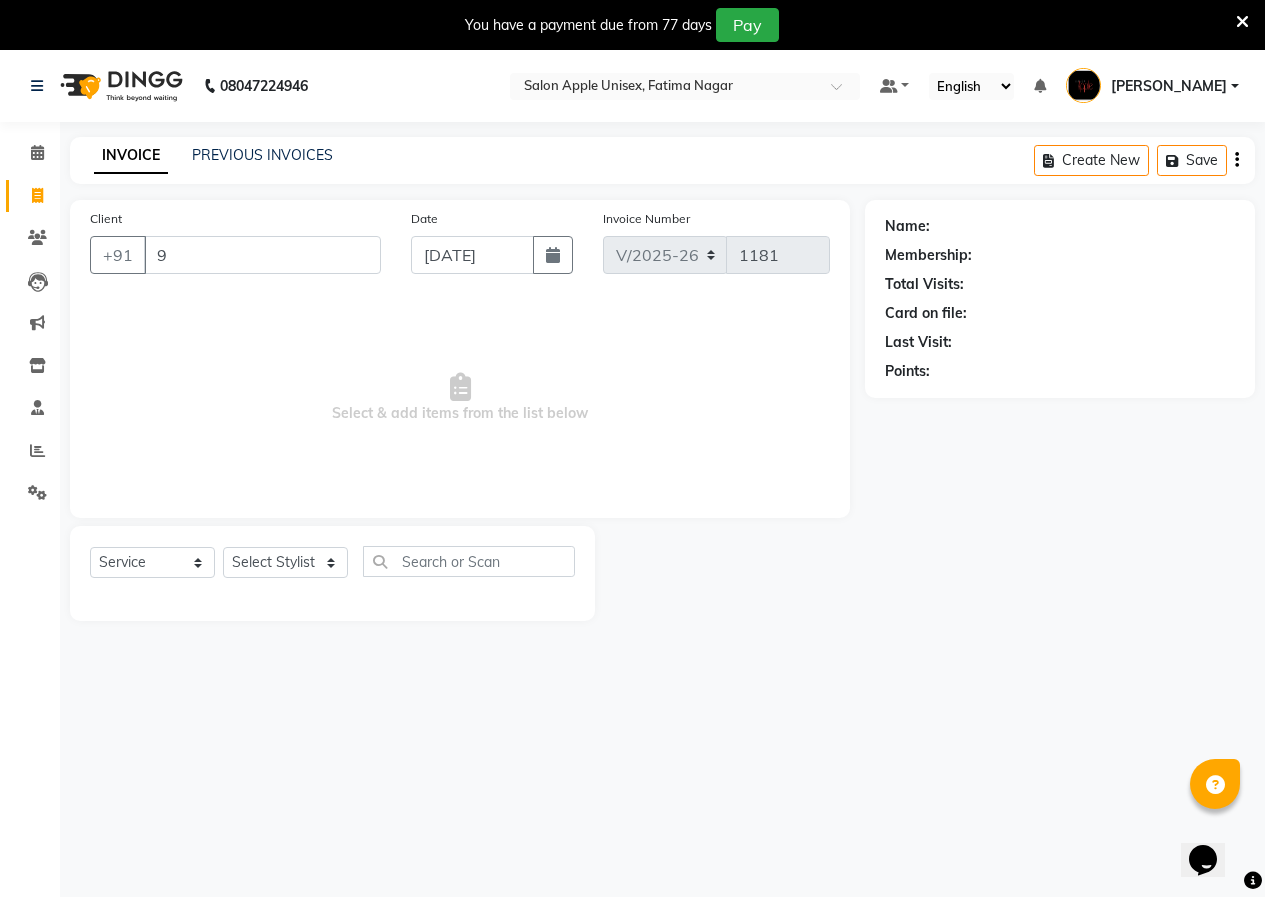 drag, startPoint x: 0, startPoint y: 186, endPoint x: 2, endPoint y: 241, distance: 55.03635 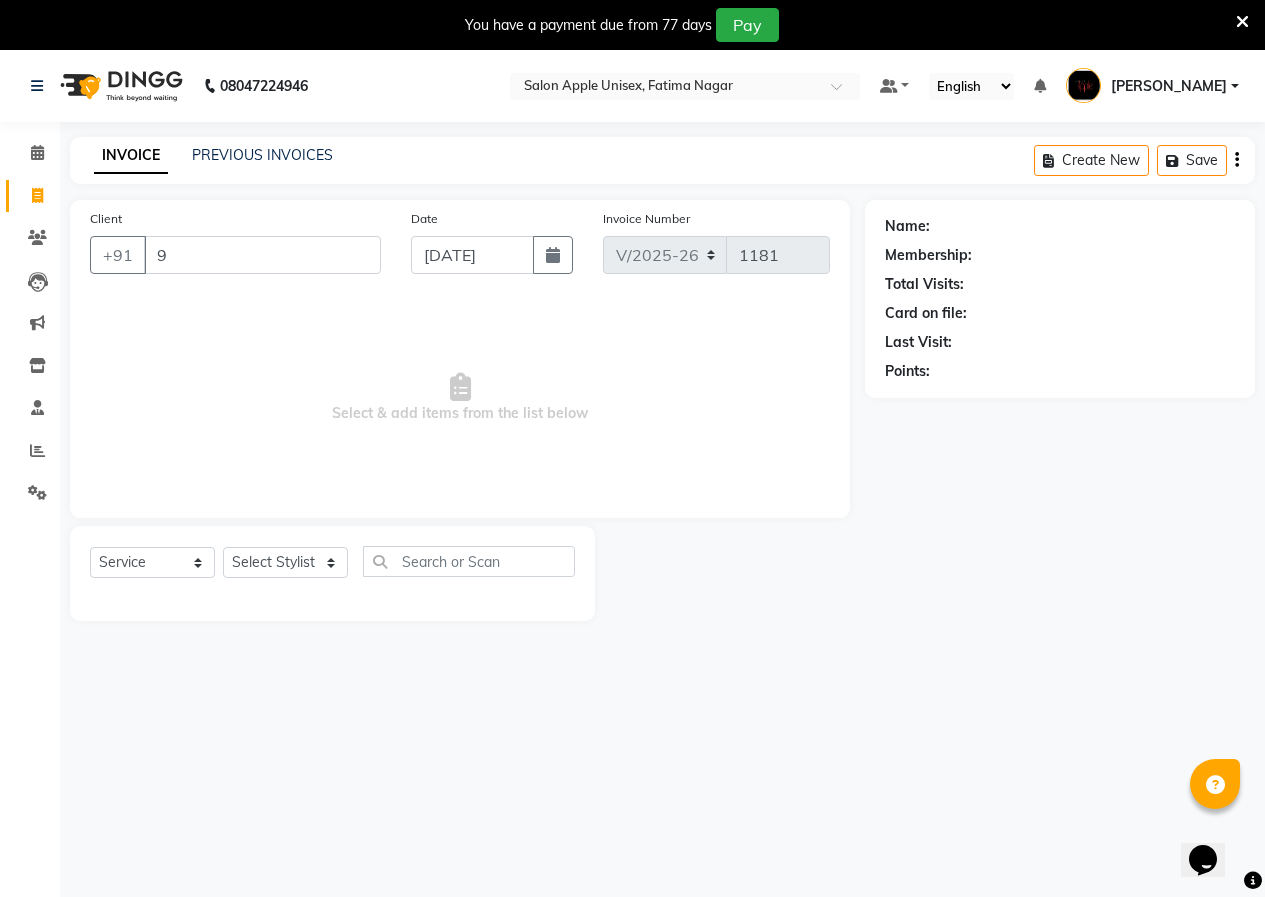 drag, startPoint x: 2, startPoint y: 241, endPoint x: 503, endPoint y: 646, distance: 644.2251 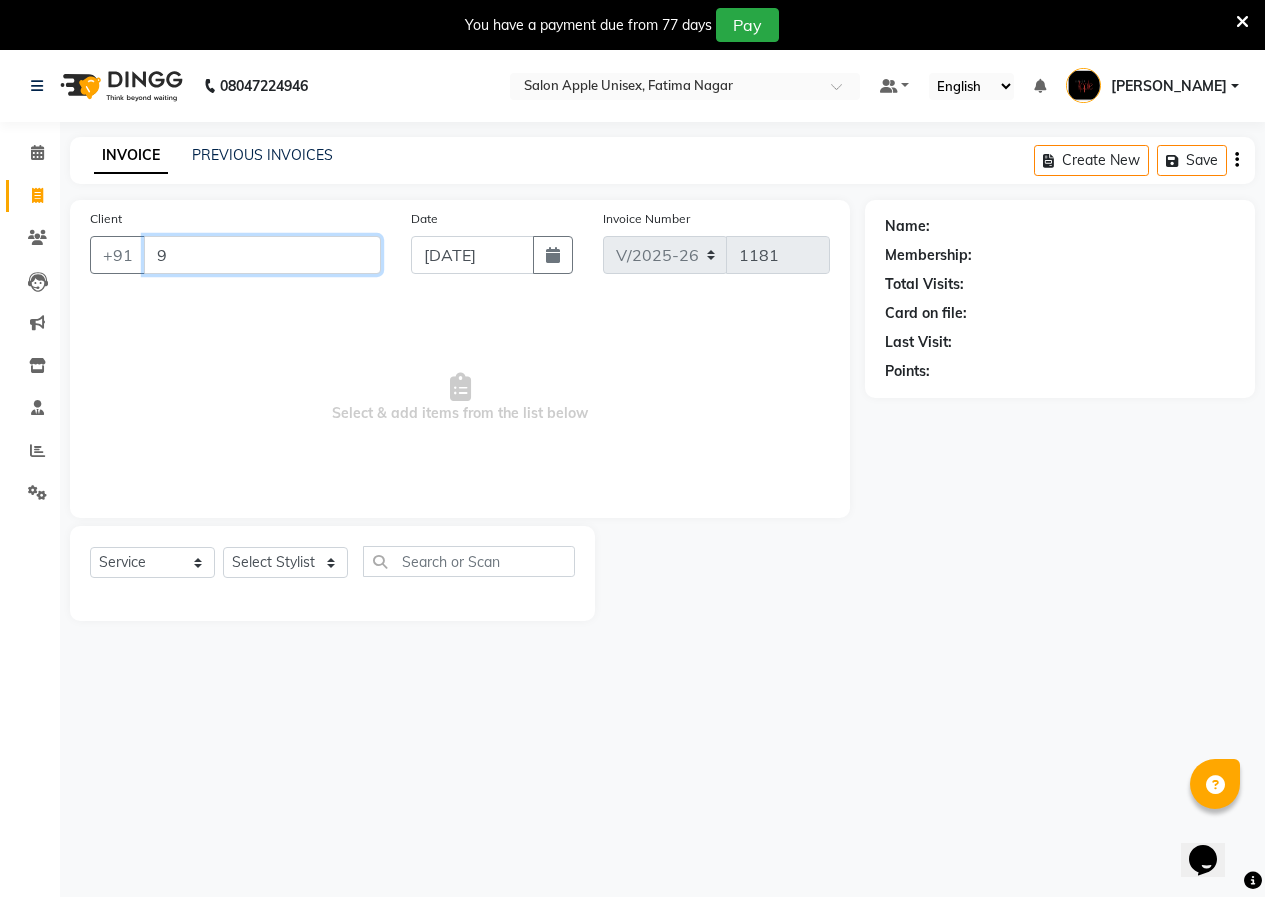 click on "9" at bounding box center (262, 255) 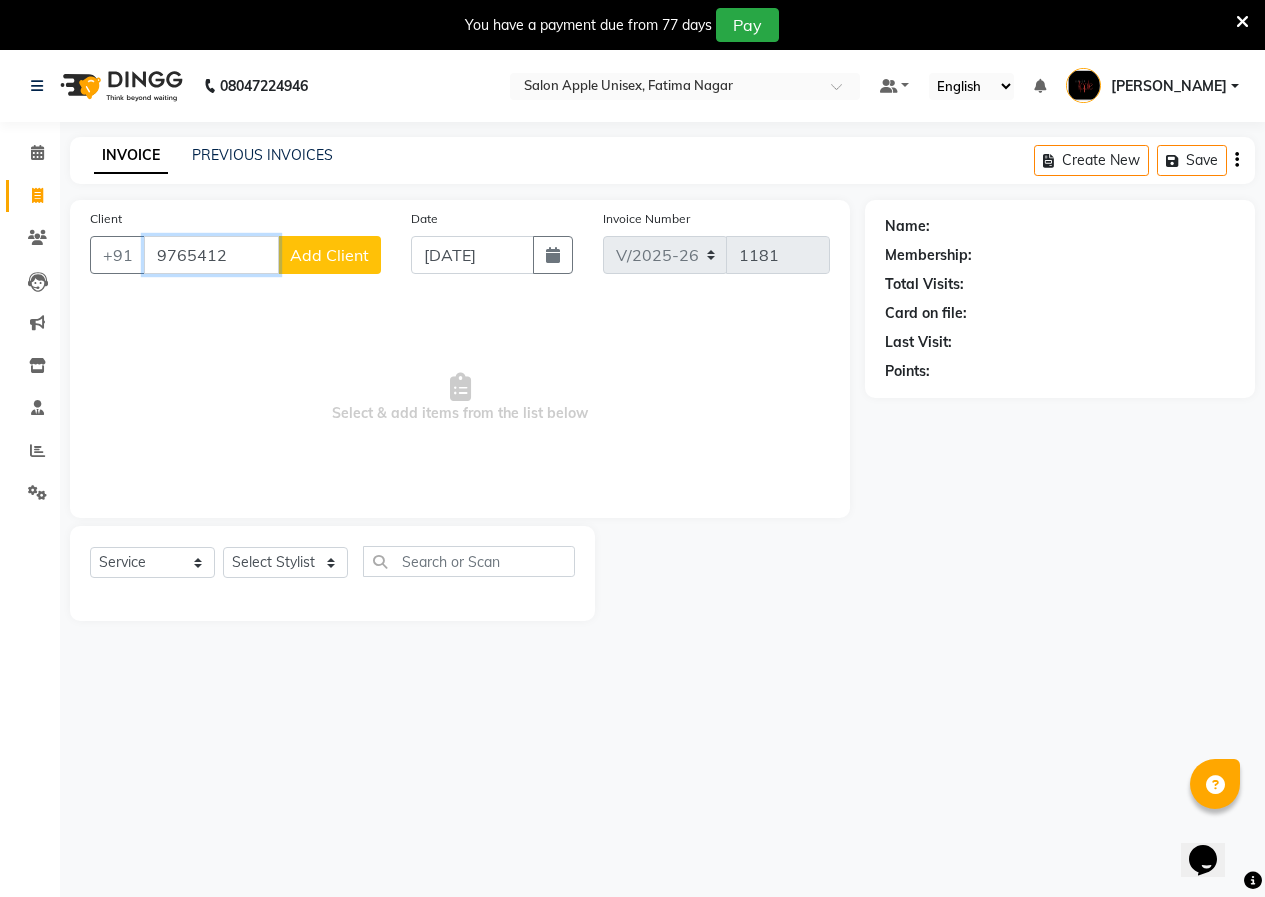 type on "9765412" 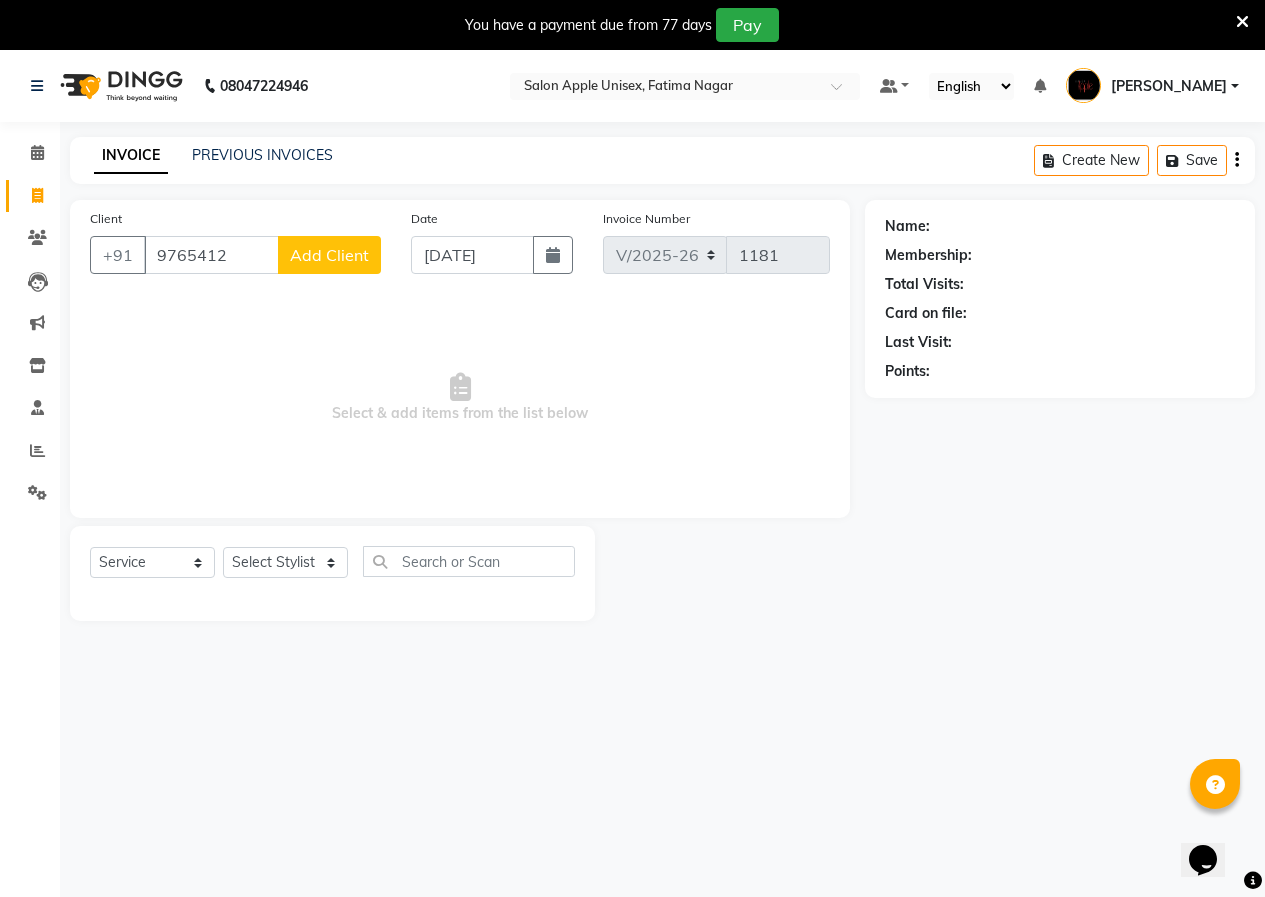 click on "Add Client" 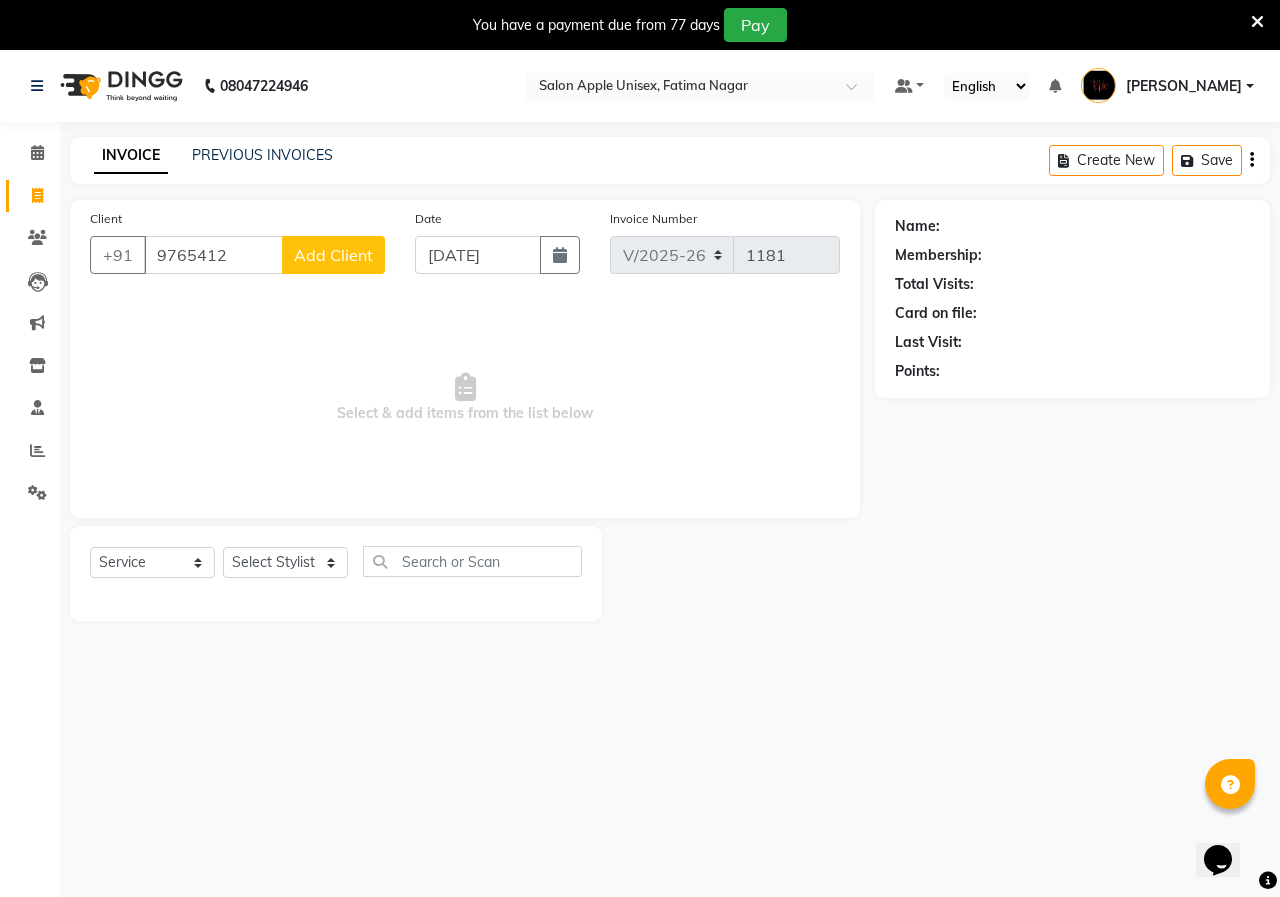 select on "22" 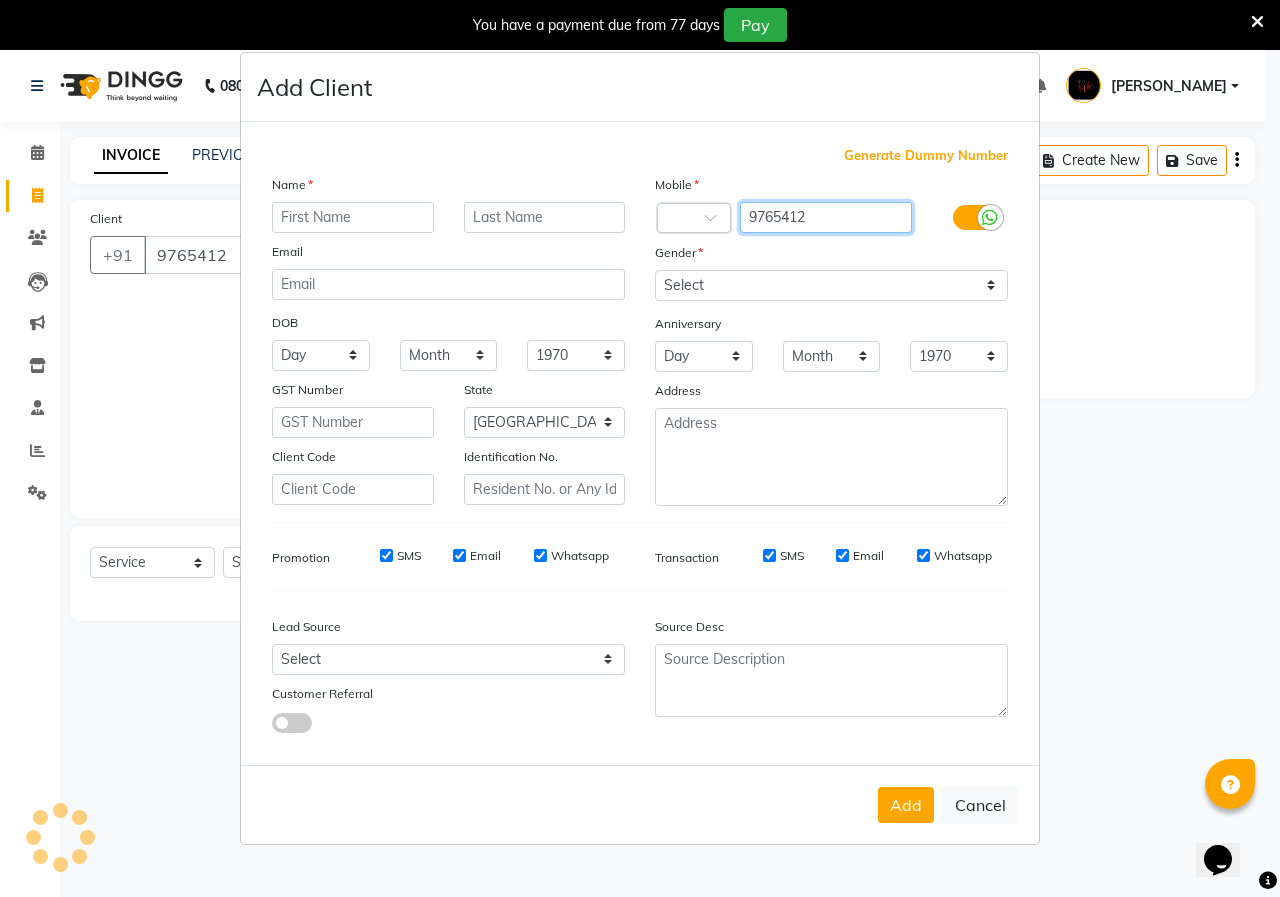 click on "9765412" at bounding box center [826, 217] 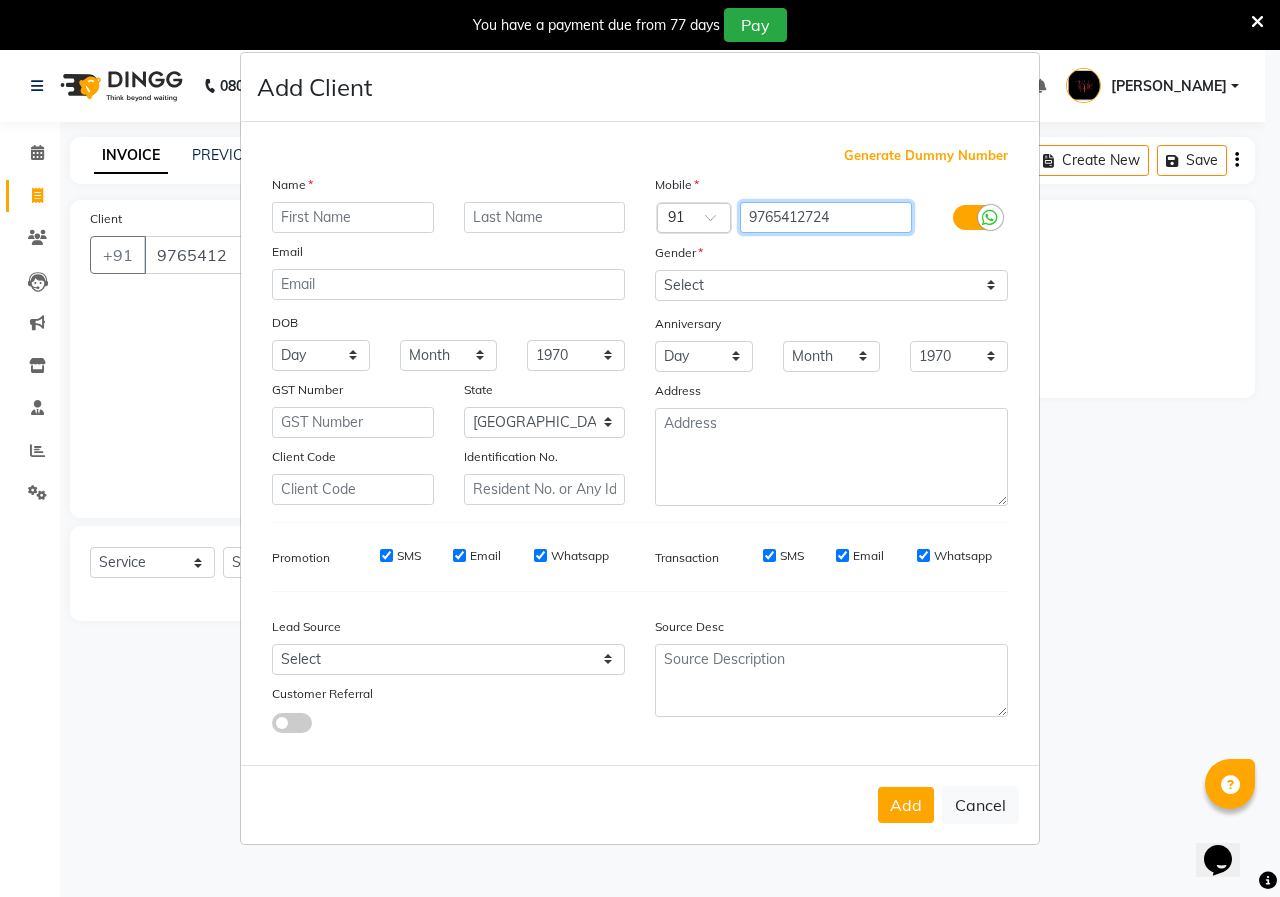 type on "9765412724" 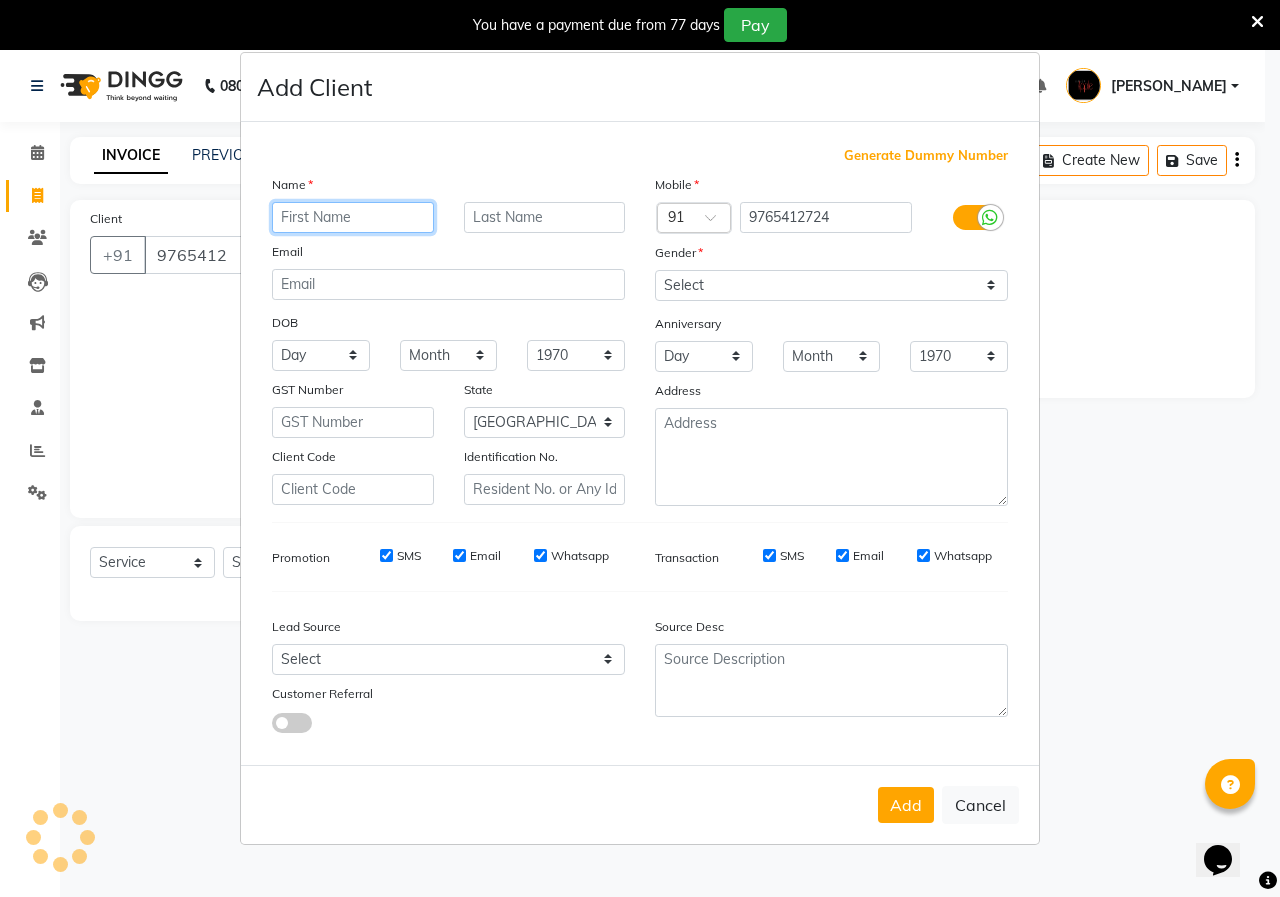click at bounding box center [353, 217] 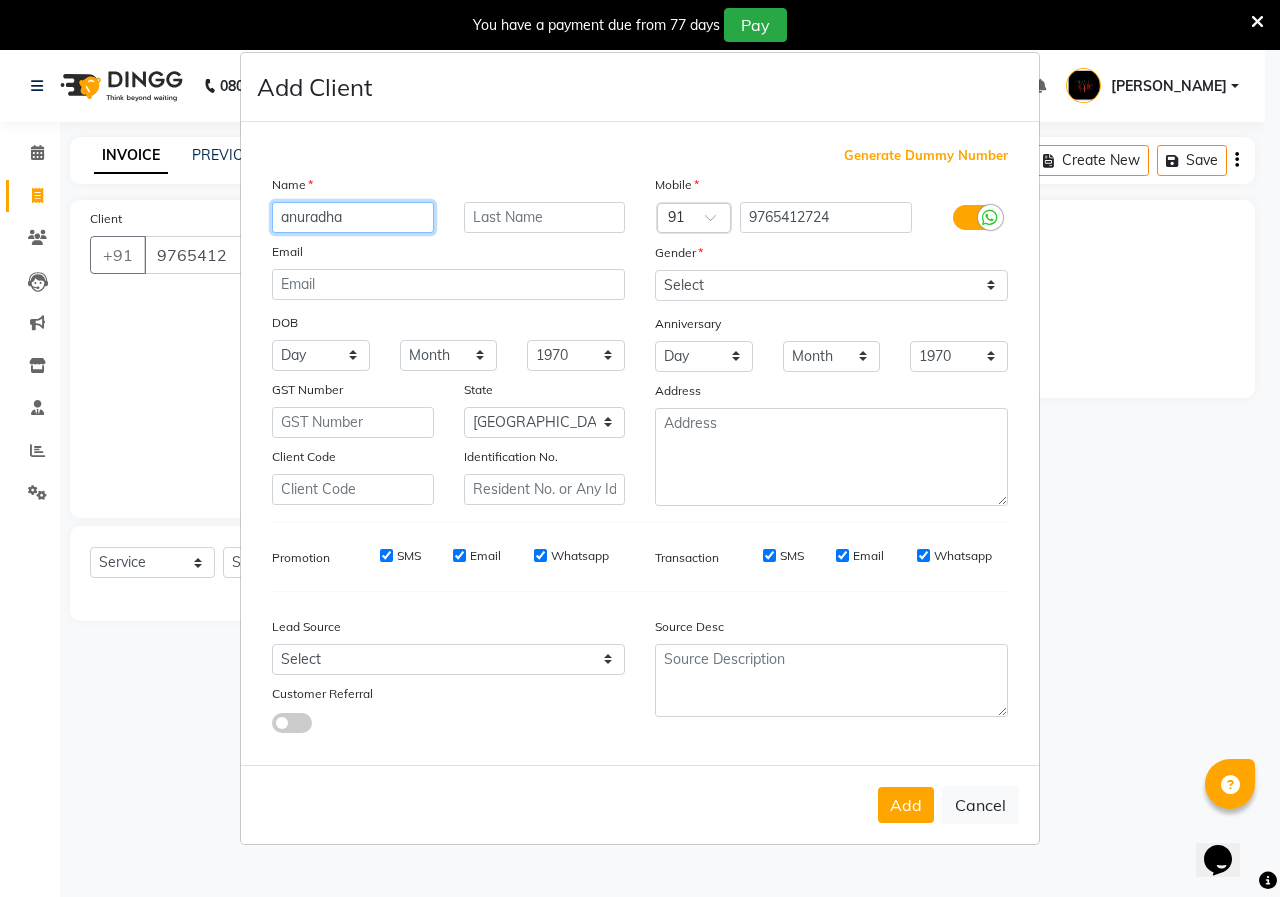 type on "anuradha" 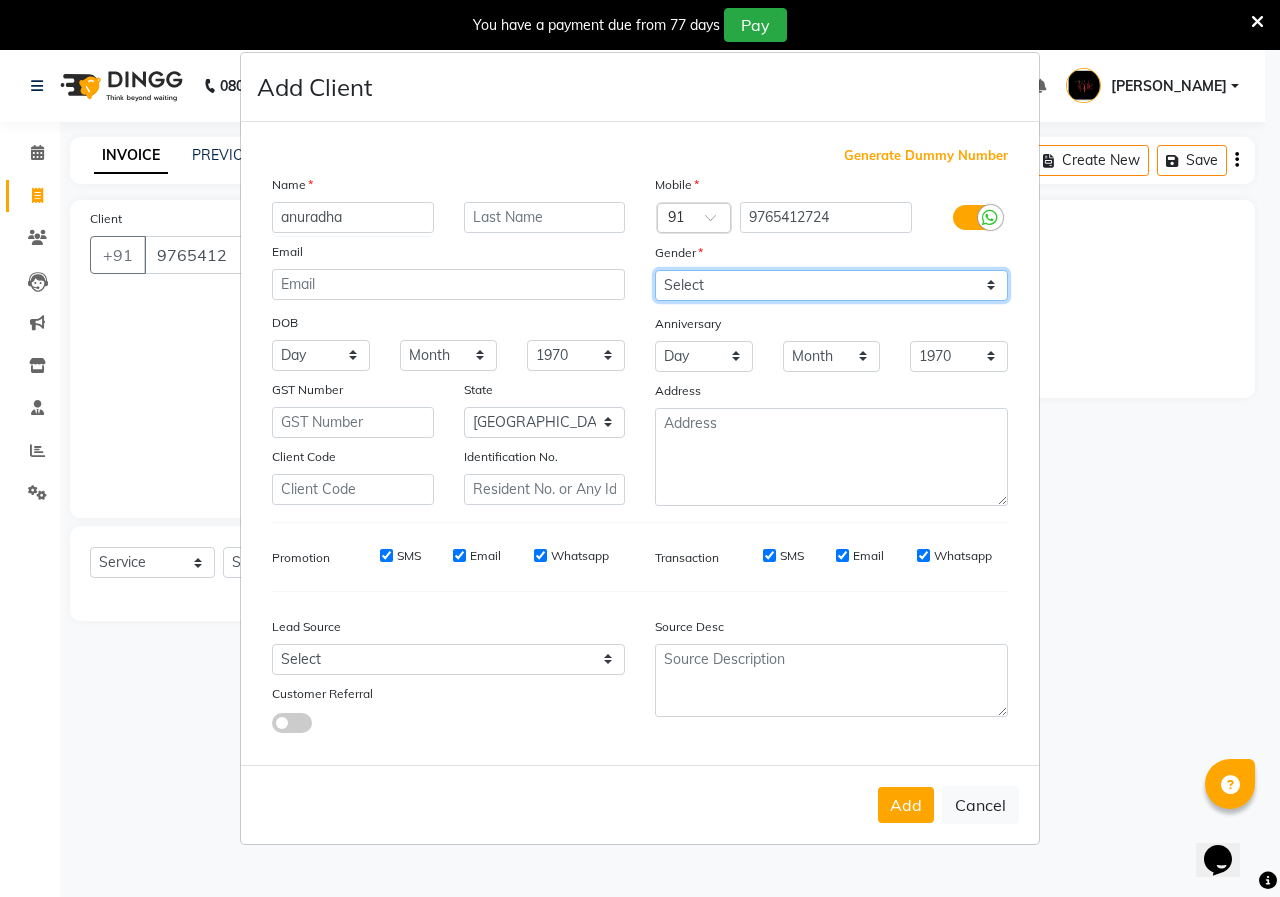 click on "Select [DEMOGRAPHIC_DATA] [DEMOGRAPHIC_DATA] Other Prefer Not To Say" at bounding box center [831, 285] 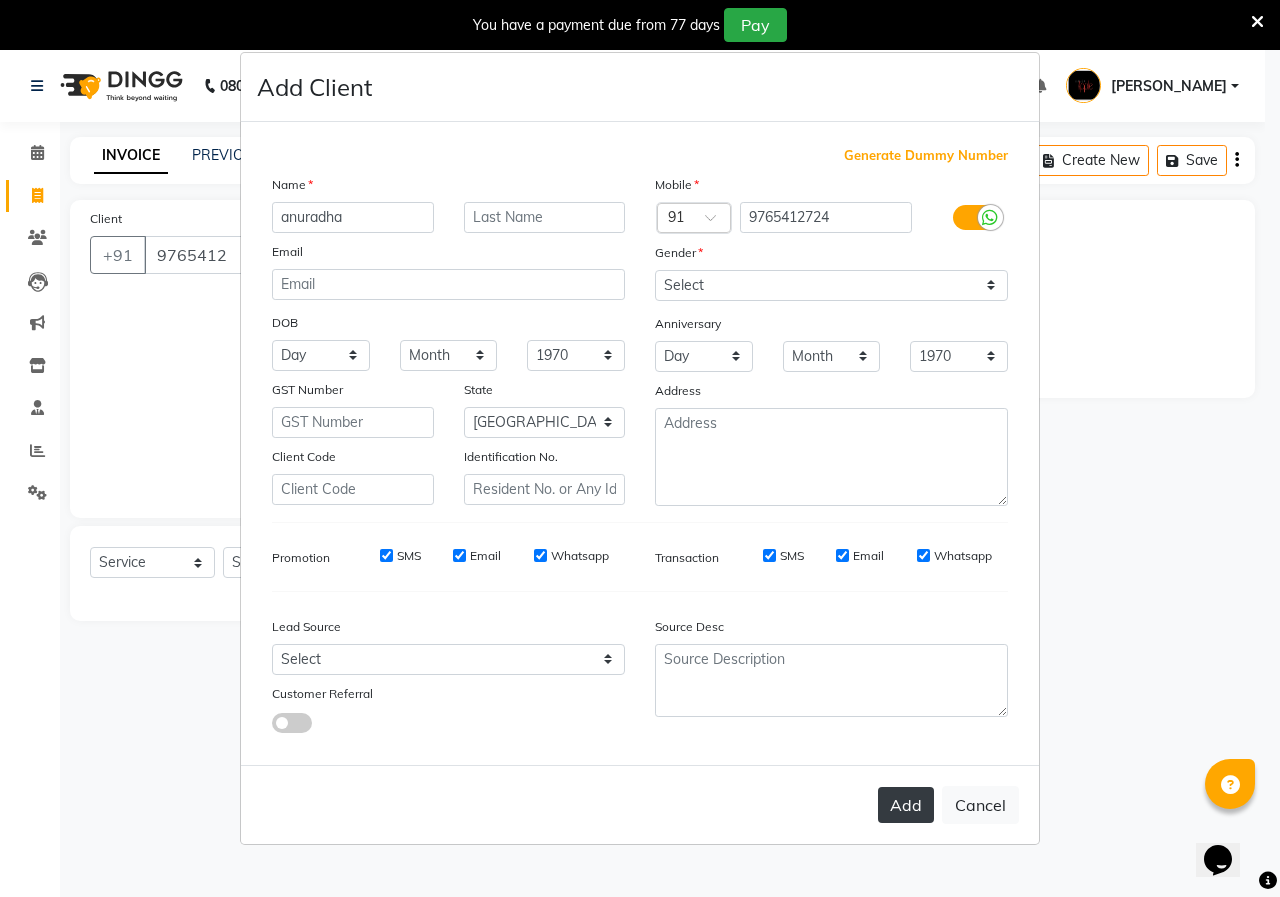 click on "Add" at bounding box center (906, 805) 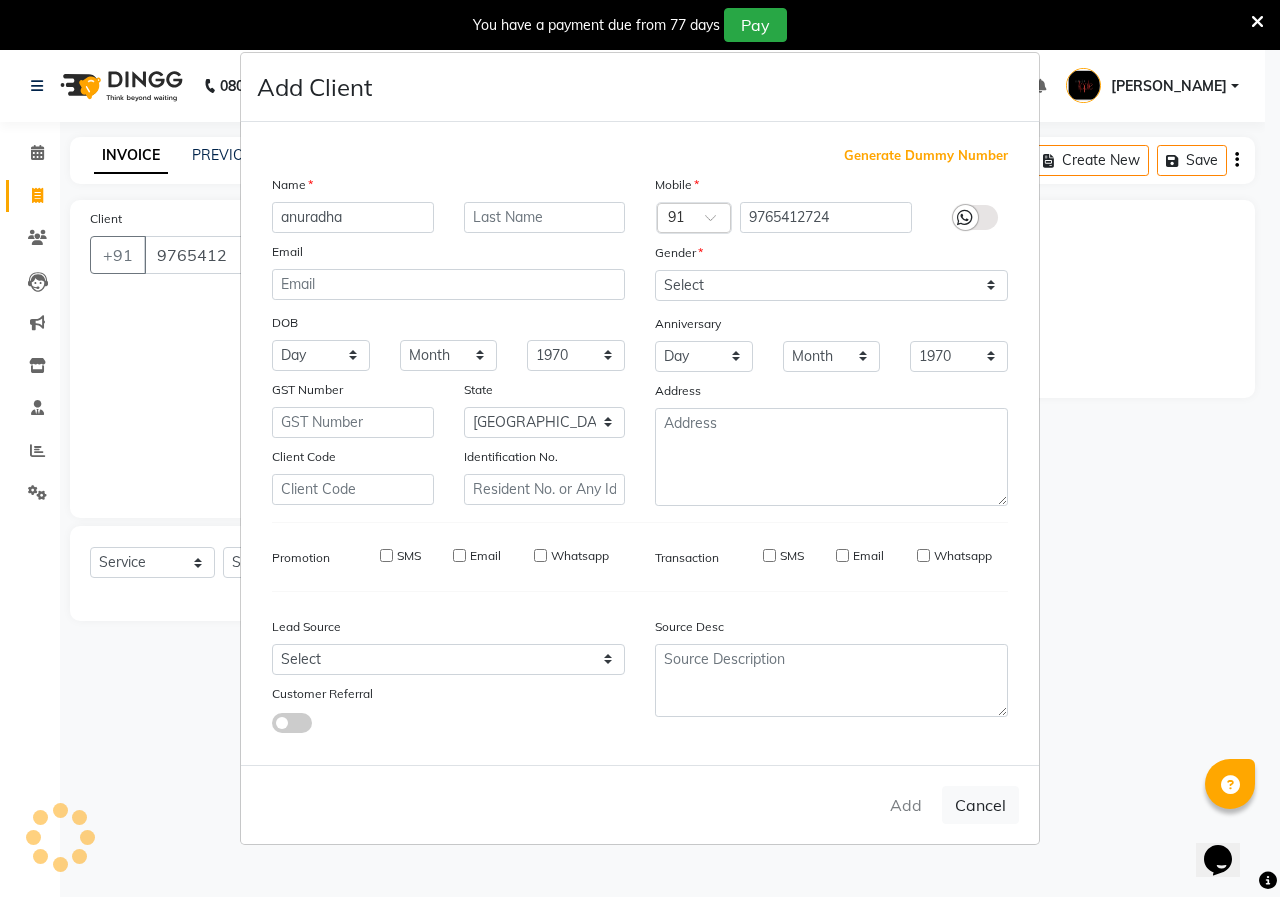 type on "9765412724" 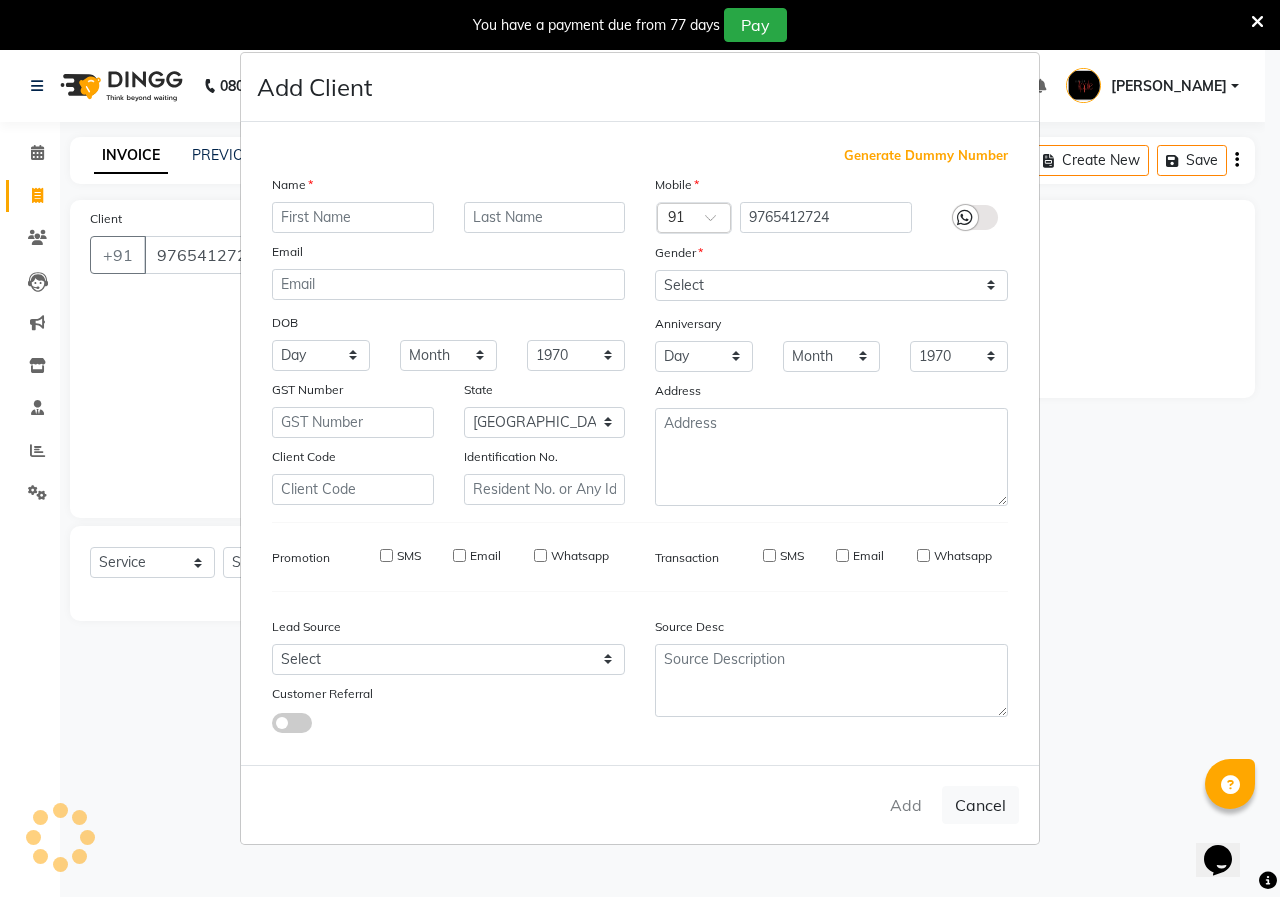 select 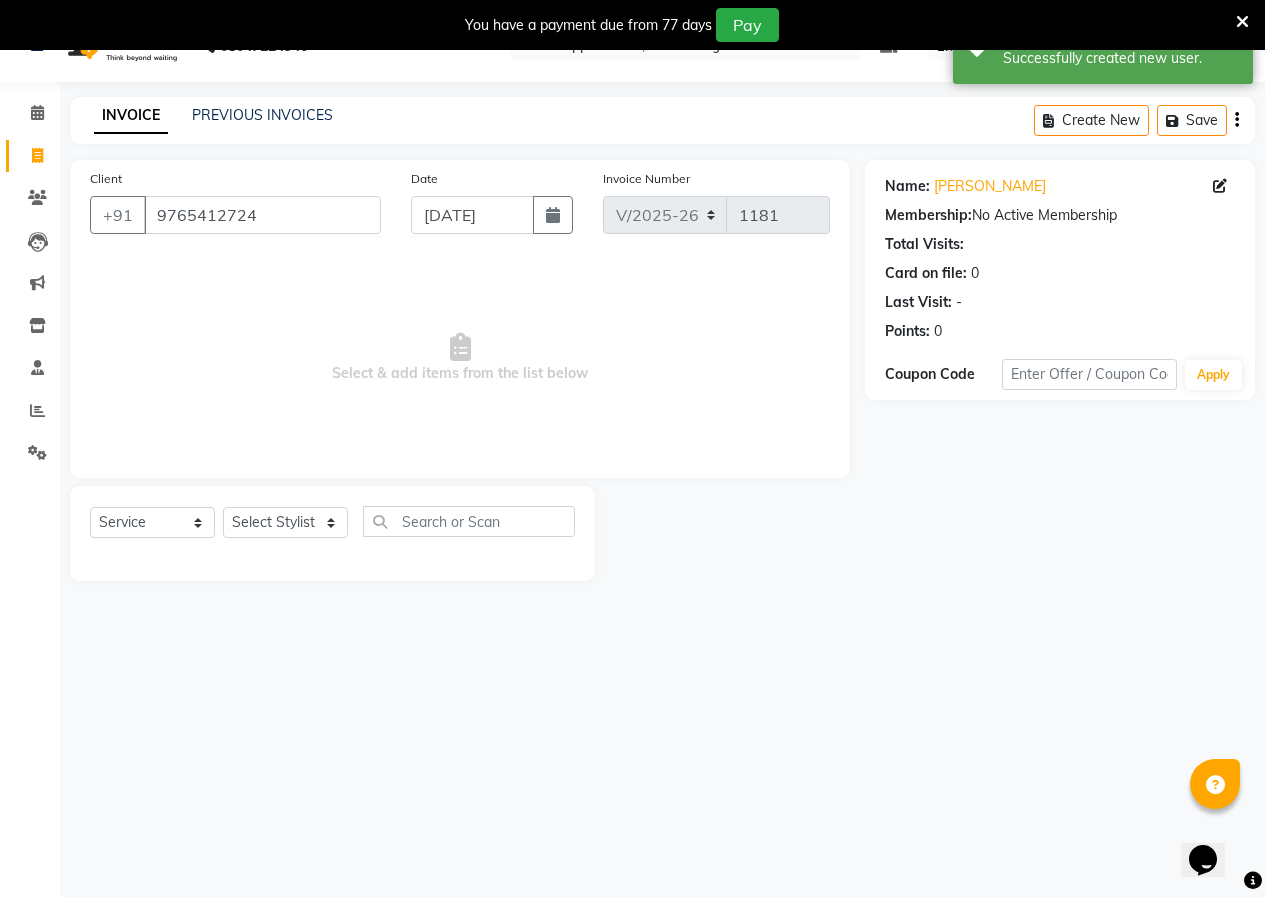 scroll, scrollTop: 50, scrollLeft: 0, axis: vertical 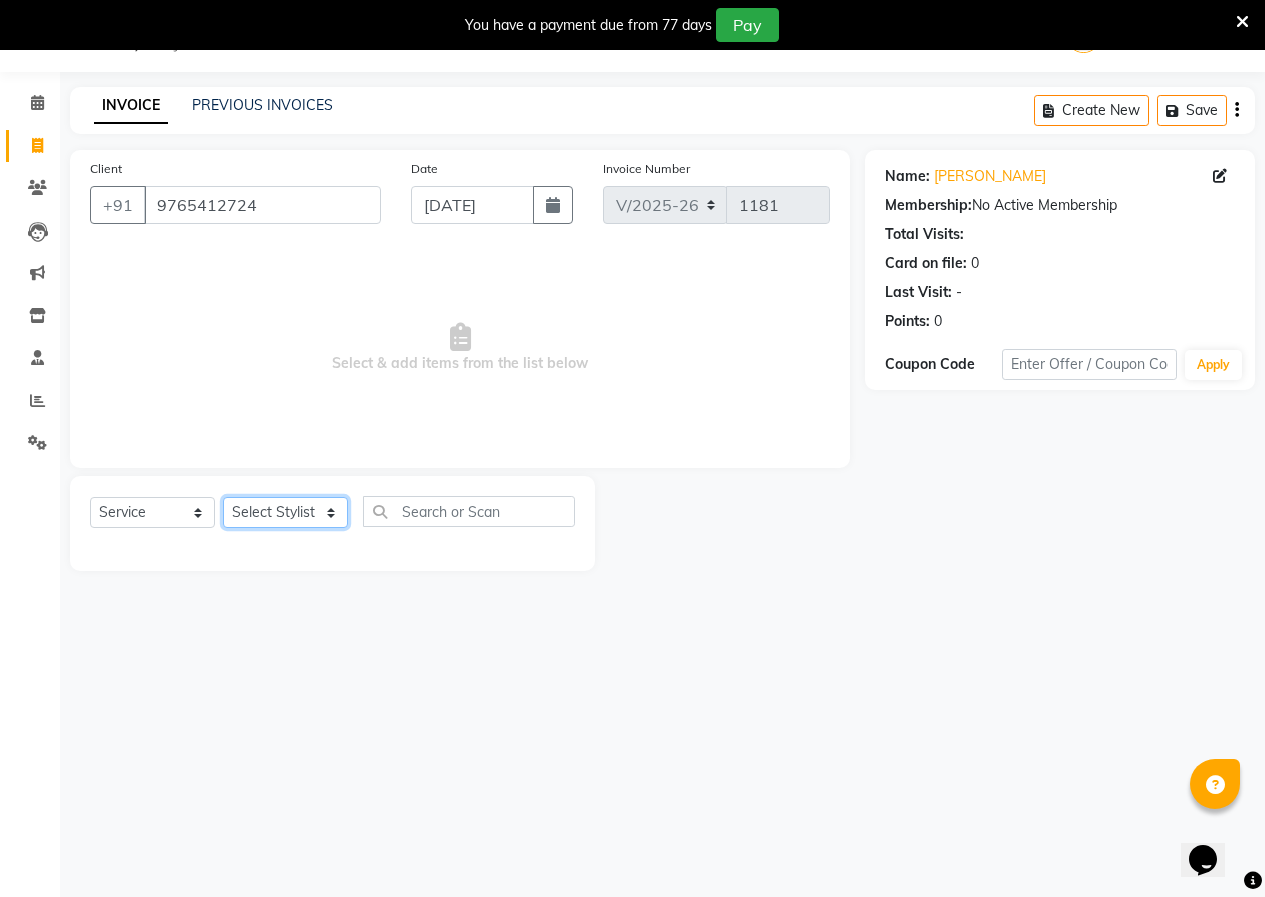 click on "Select Stylist [PERSON_NAME]  [PERSON_NAME] [PERSON_NAME] [PERSON_NAME]  Training Department [GEOGRAPHIC_DATA]" 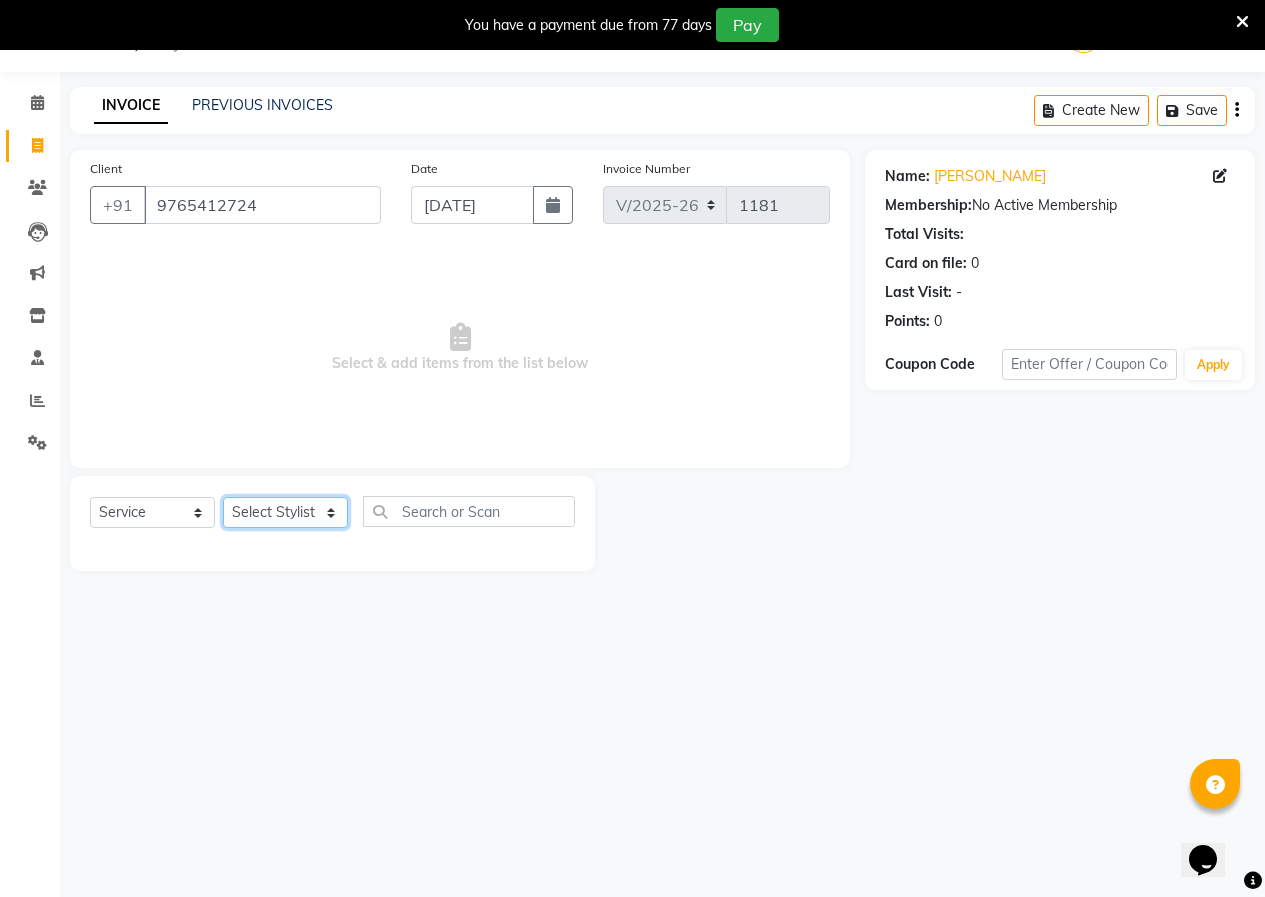 select on "23907" 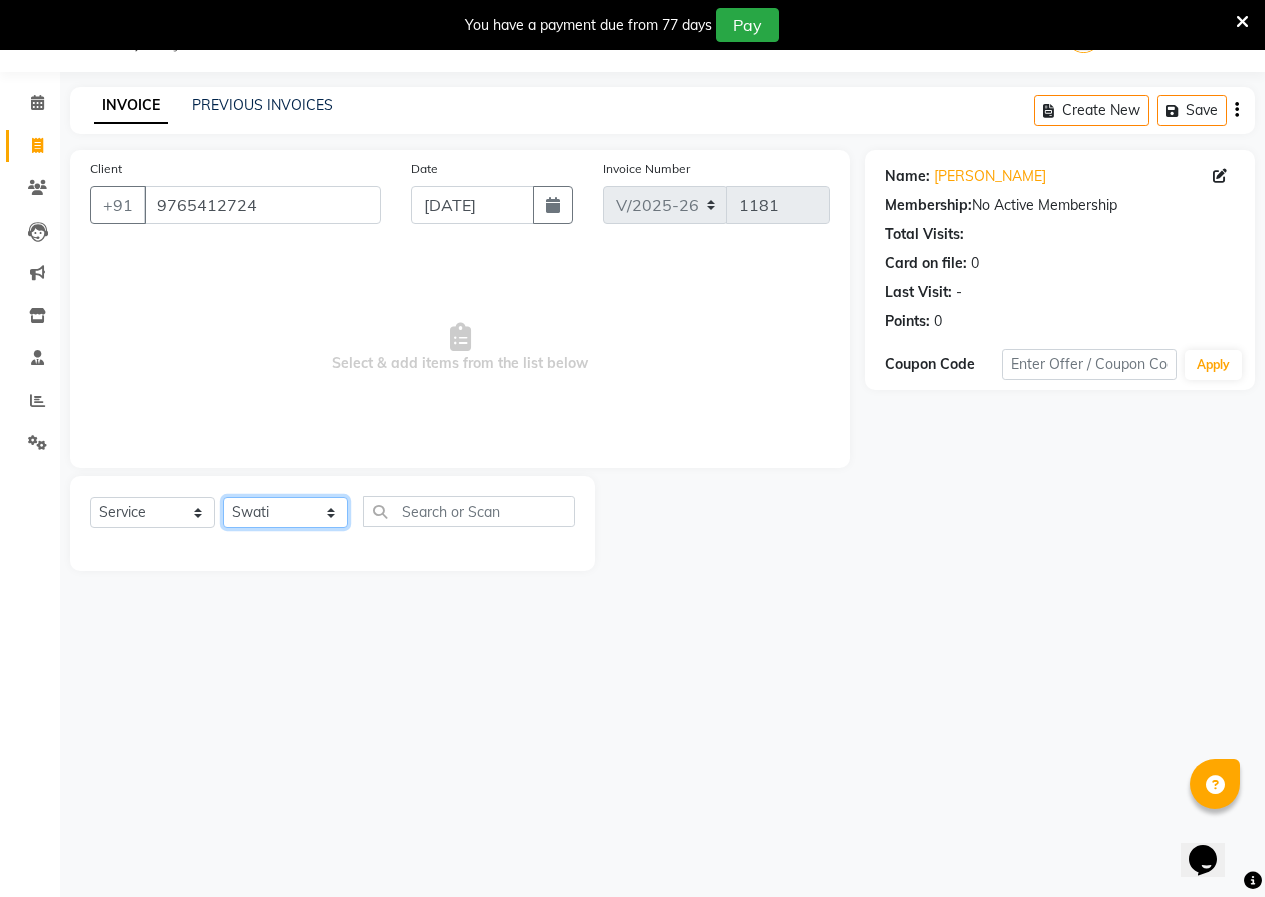 click on "Select Stylist [PERSON_NAME]  [PERSON_NAME] [PERSON_NAME] [PERSON_NAME]  Training Department [GEOGRAPHIC_DATA]" 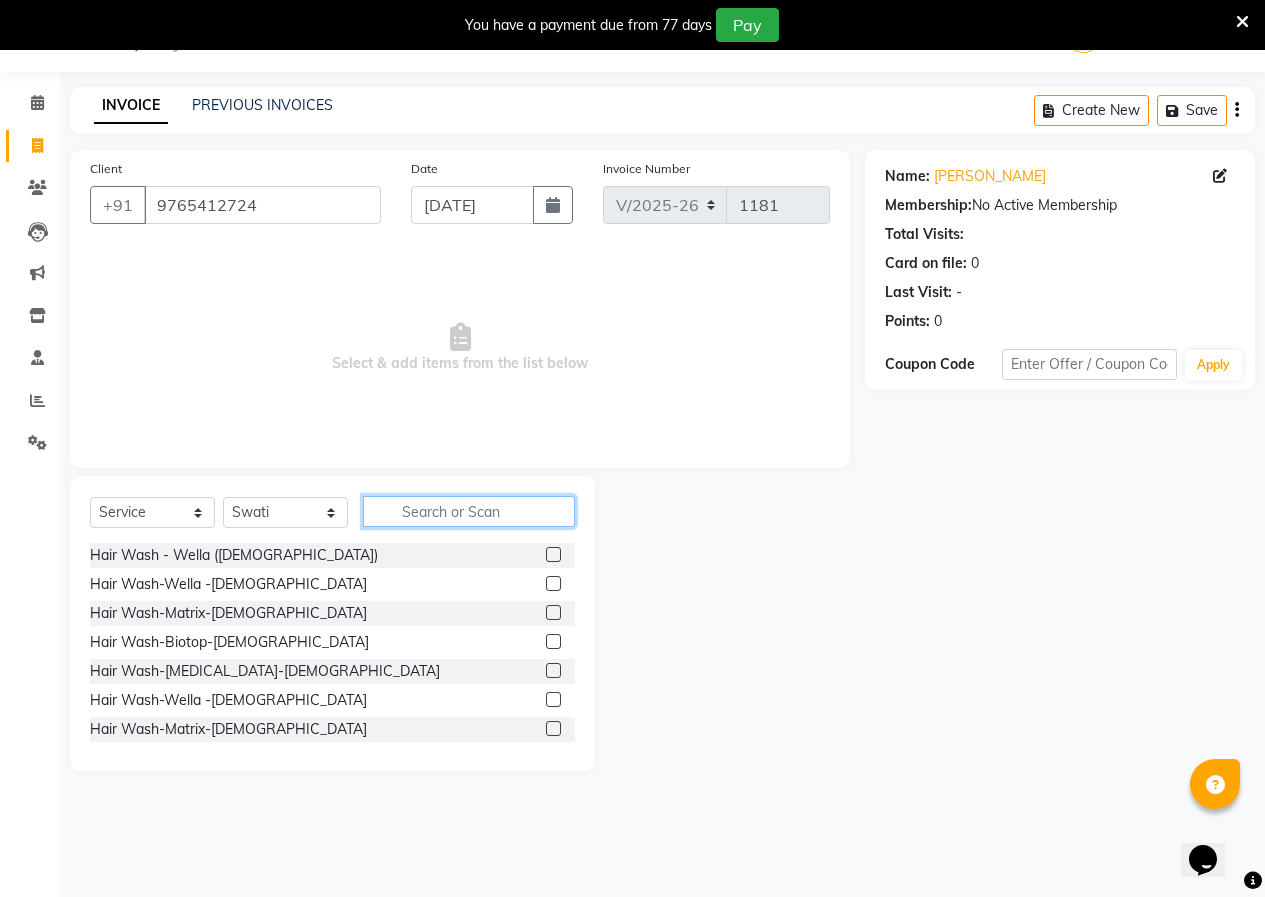 click 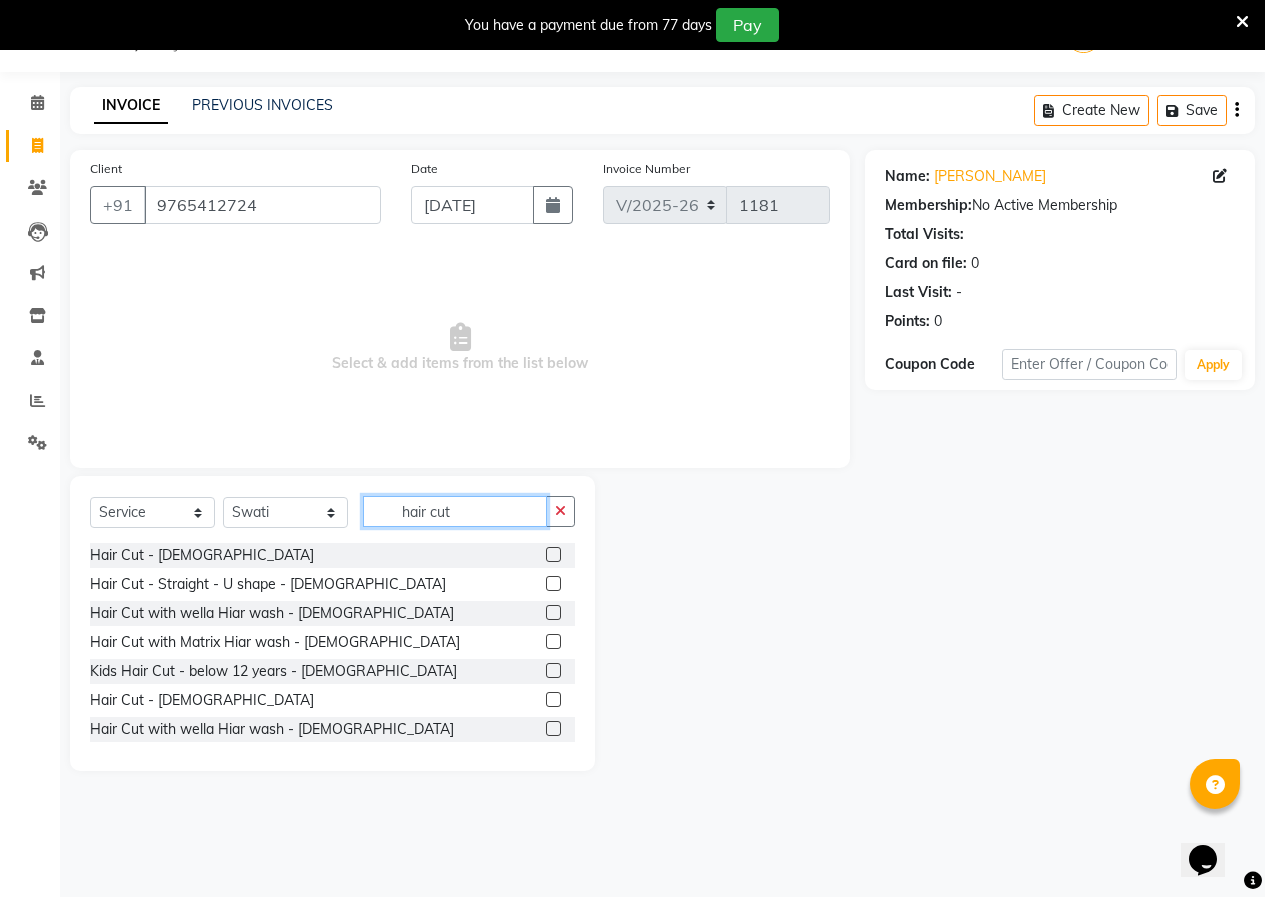 type on "hair cut" 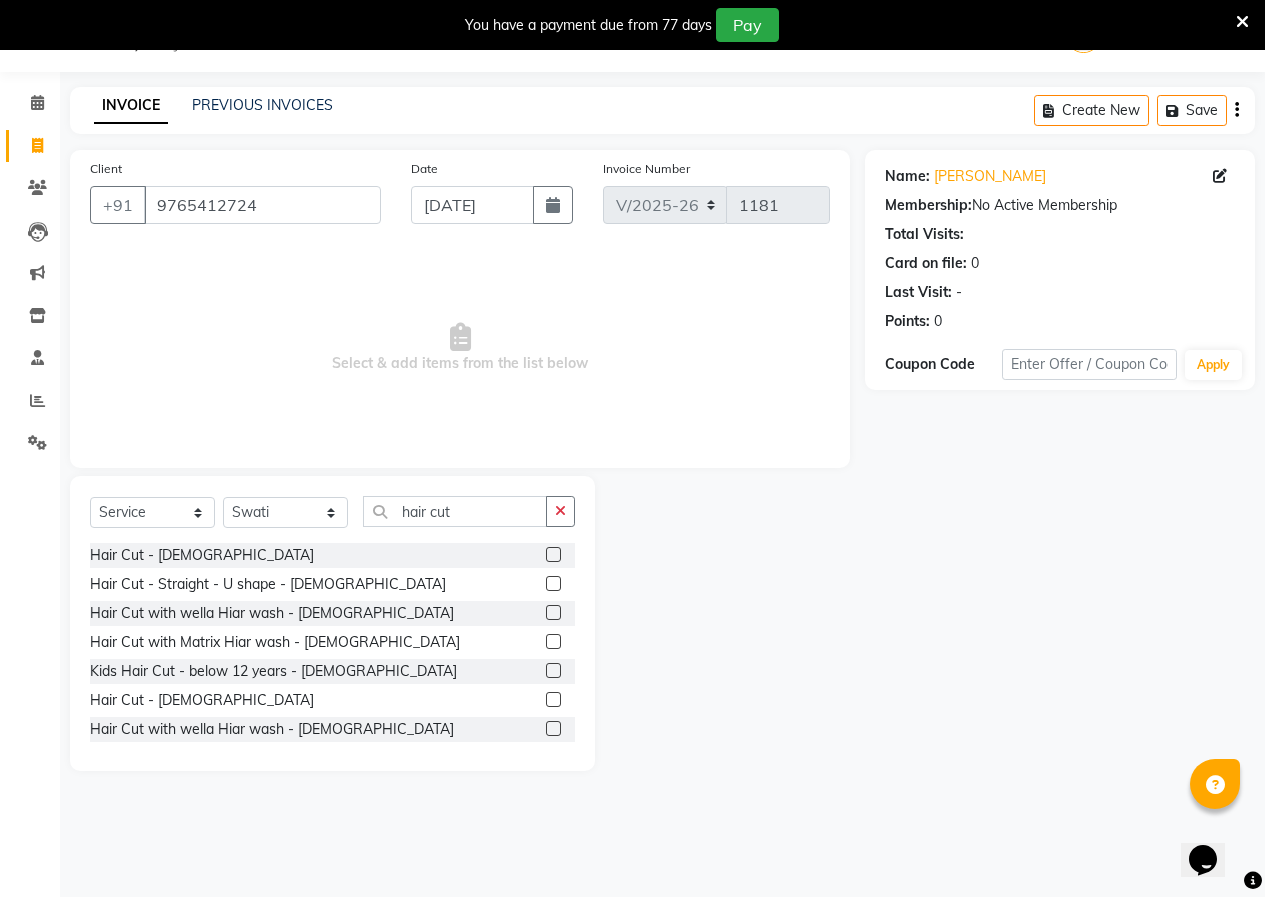 click 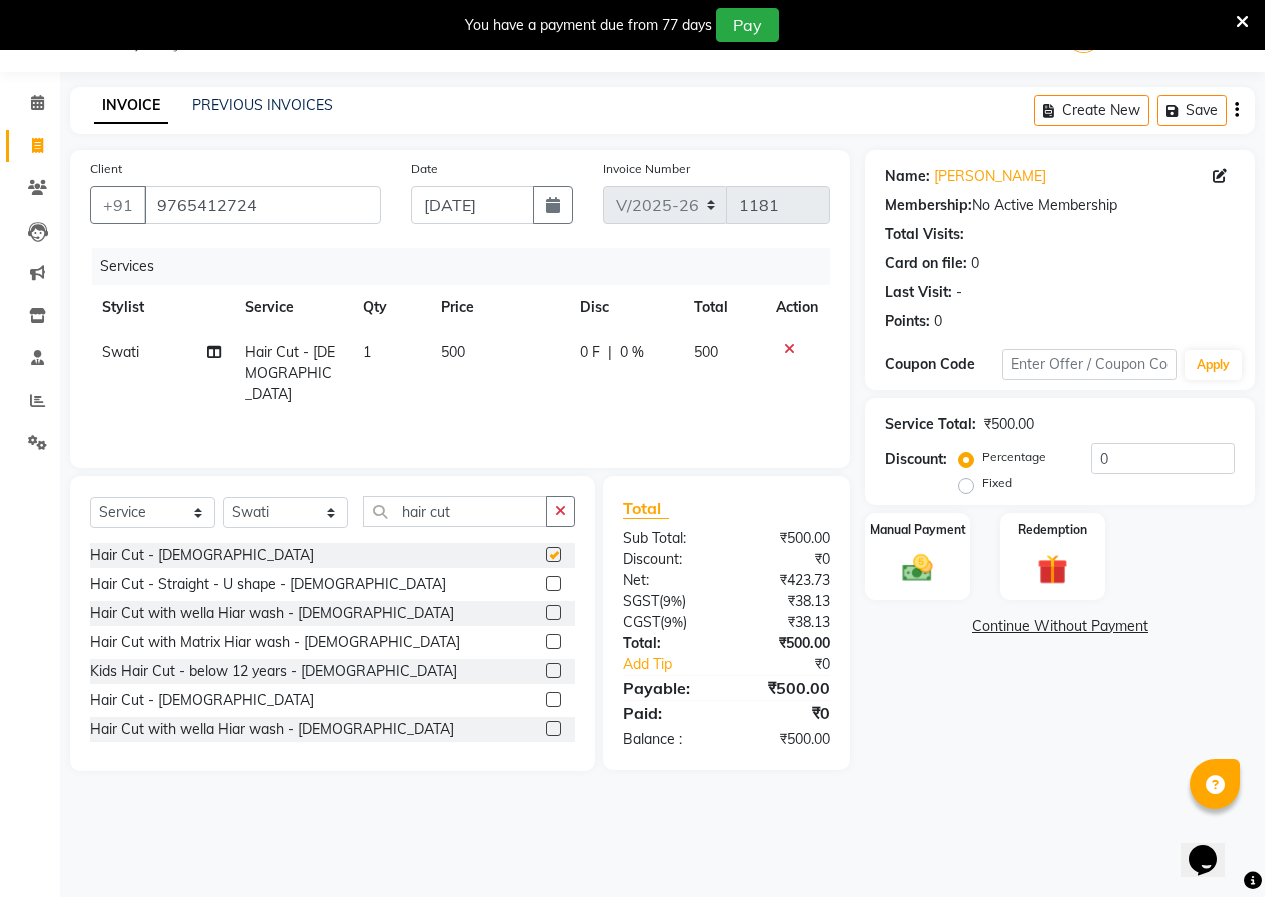 checkbox on "false" 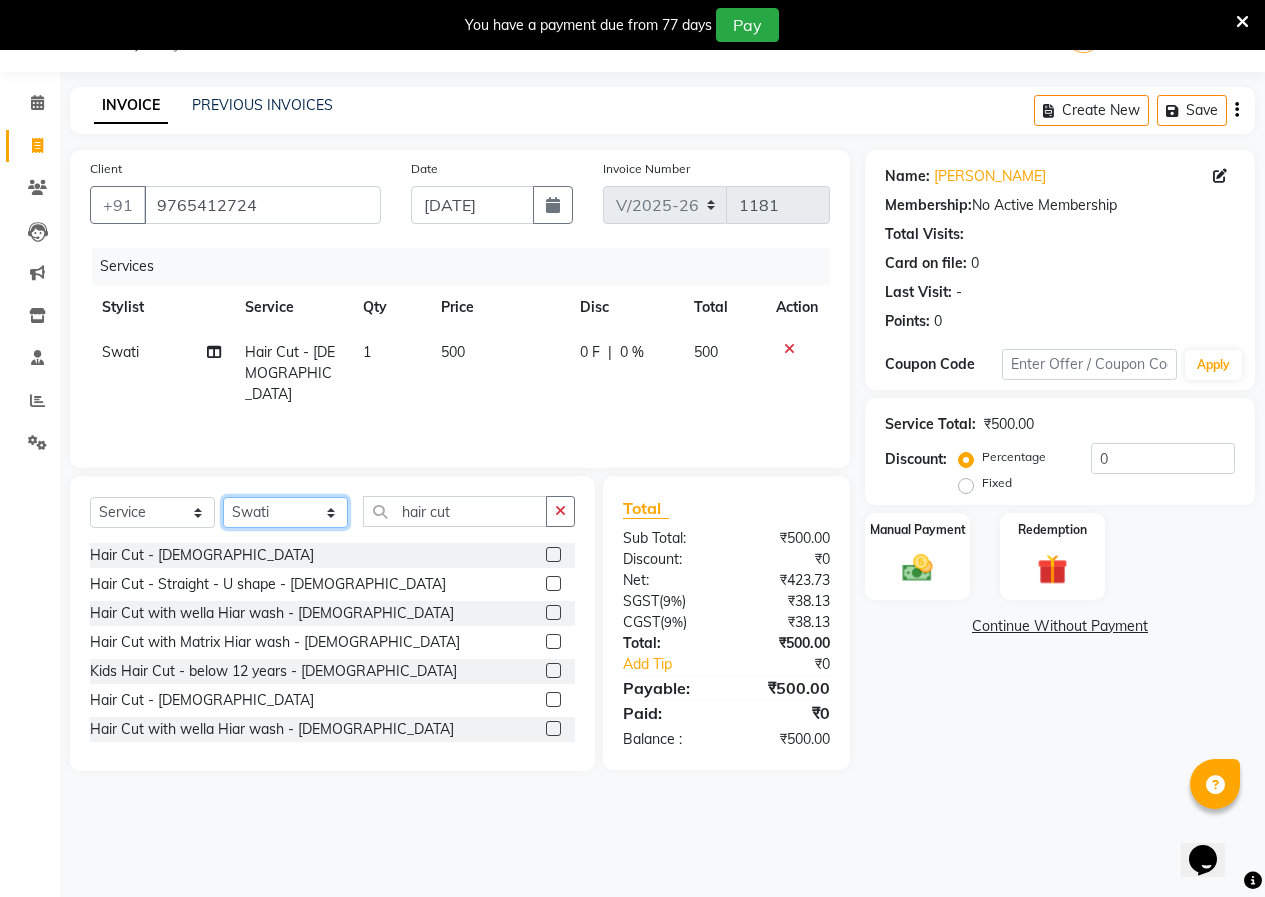 click on "Select Stylist [PERSON_NAME]  [PERSON_NAME] [PERSON_NAME] [PERSON_NAME]  Training Department [GEOGRAPHIC_DATA]" 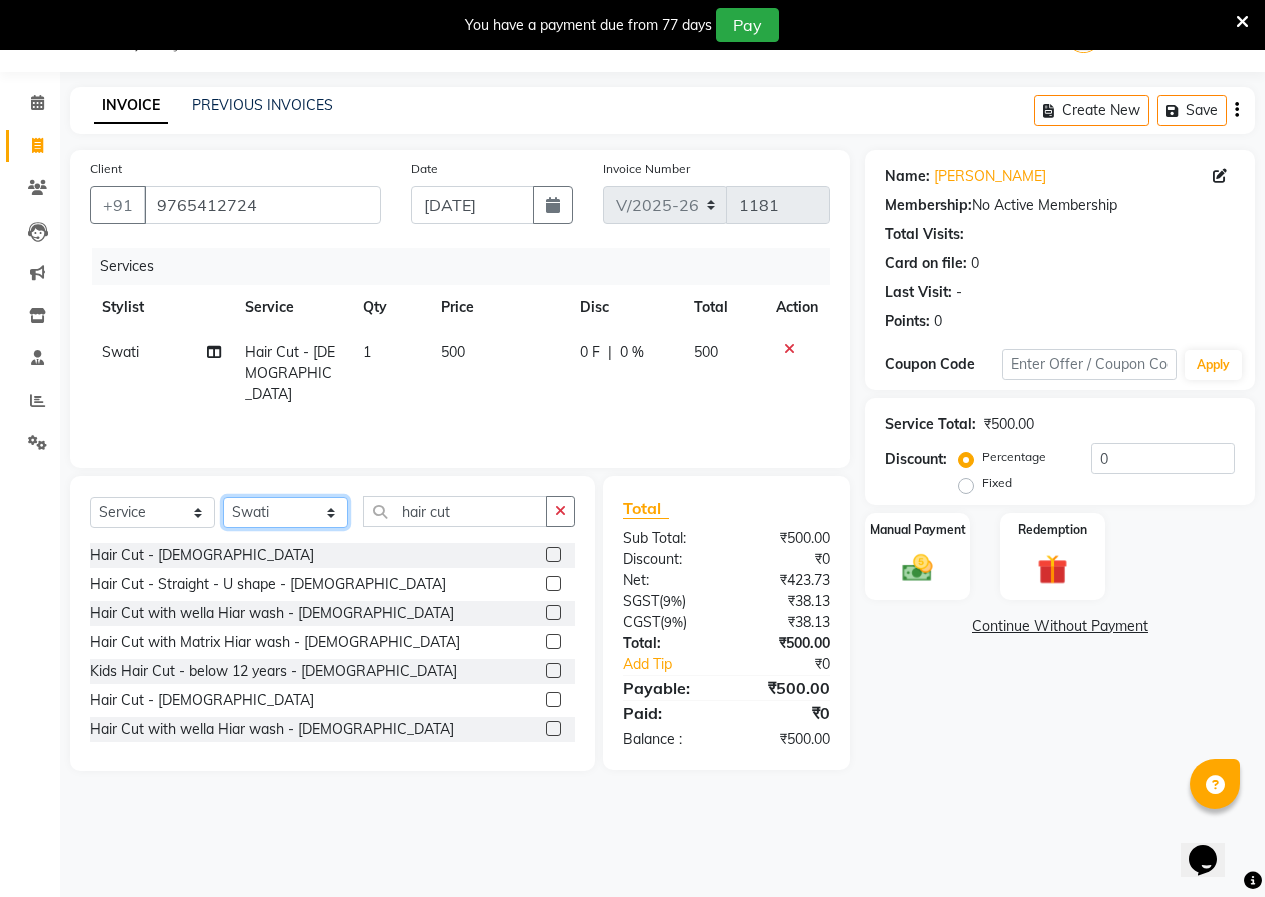 select on "3583" 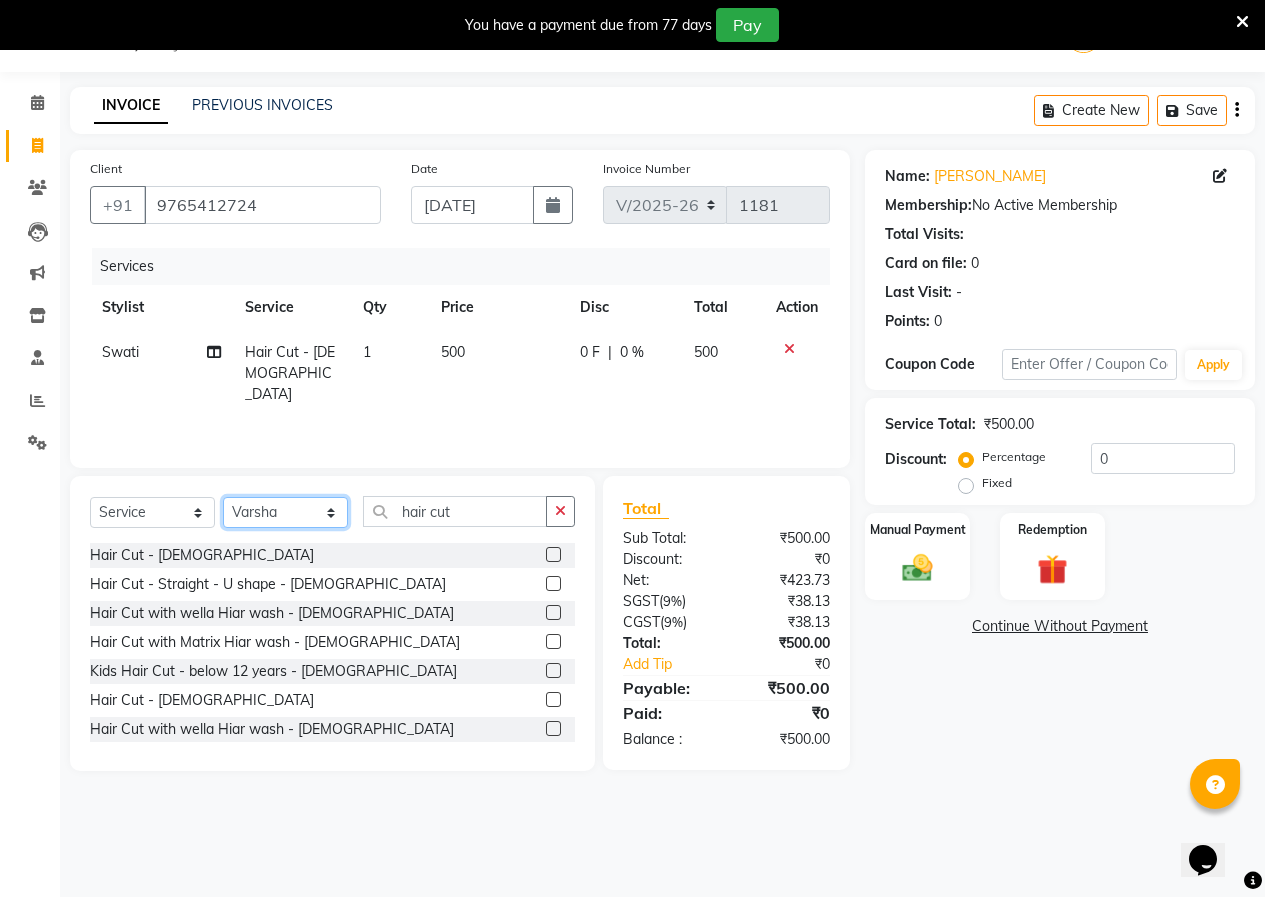 click on "Select Stylist [PERSON_NAME]  [PERSON_NAME] [PERSON_NAME] [PERSON_NAME]  Training Department [GEOGRAPHIC_DATA]" 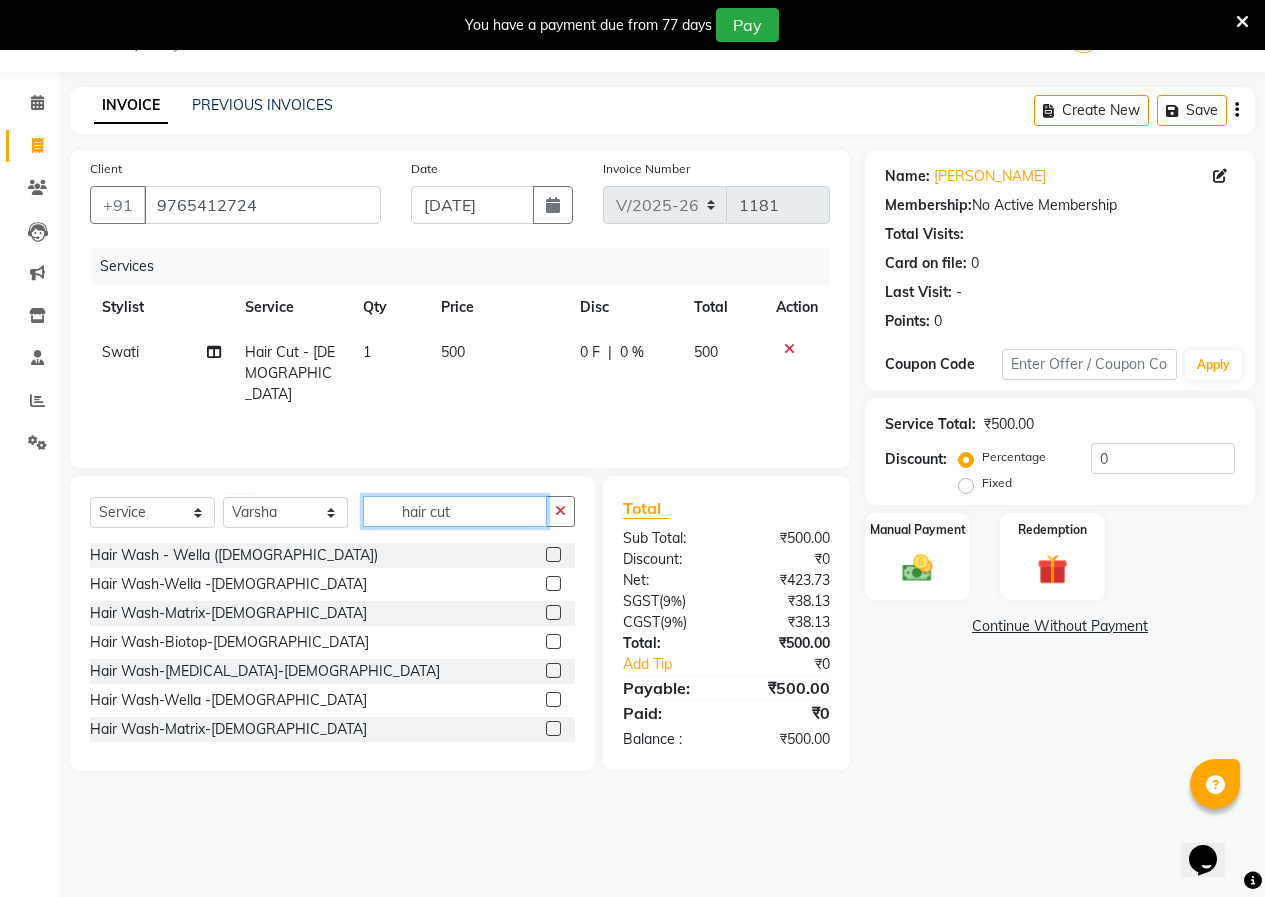 click on "hair cut" 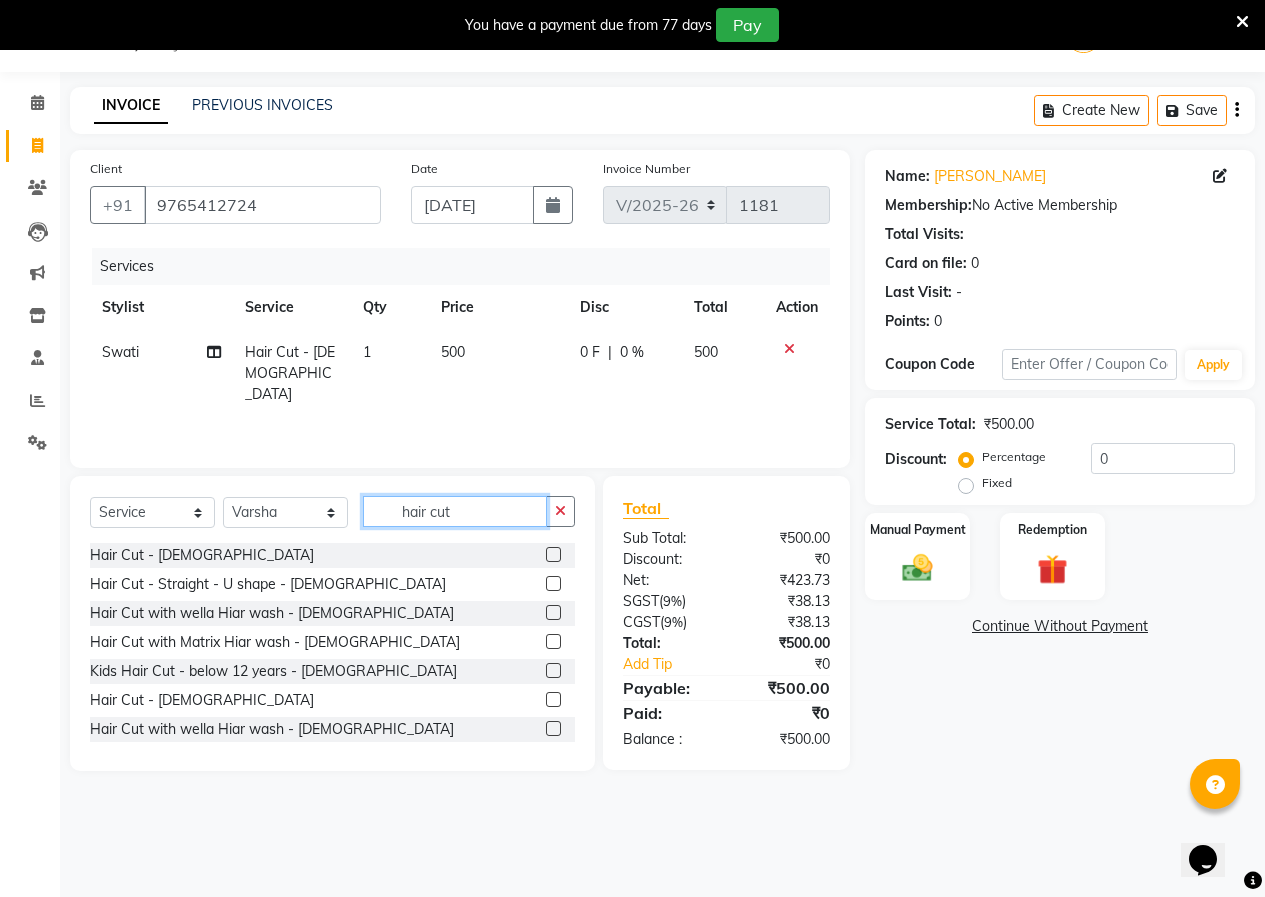 type on "hair cut" 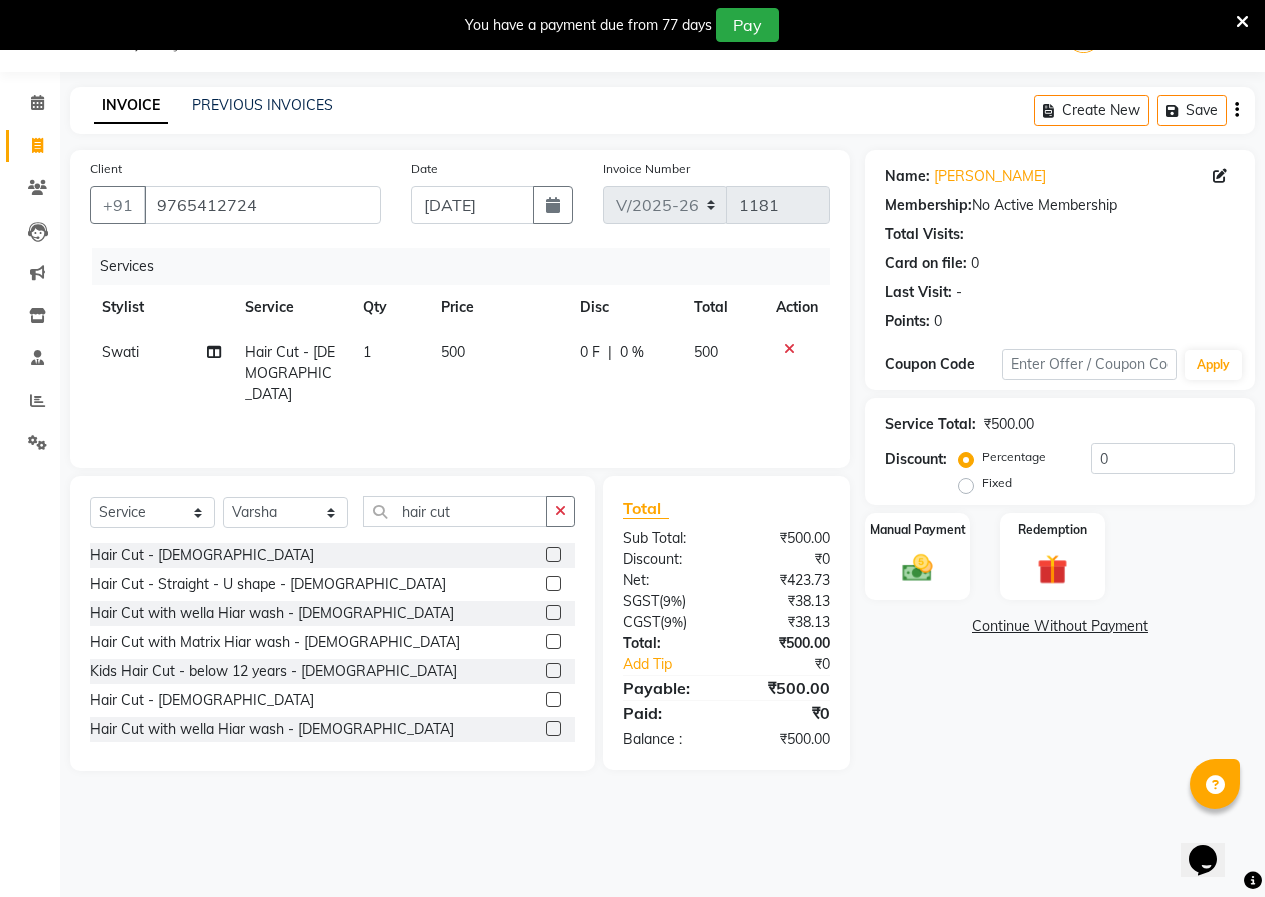 click 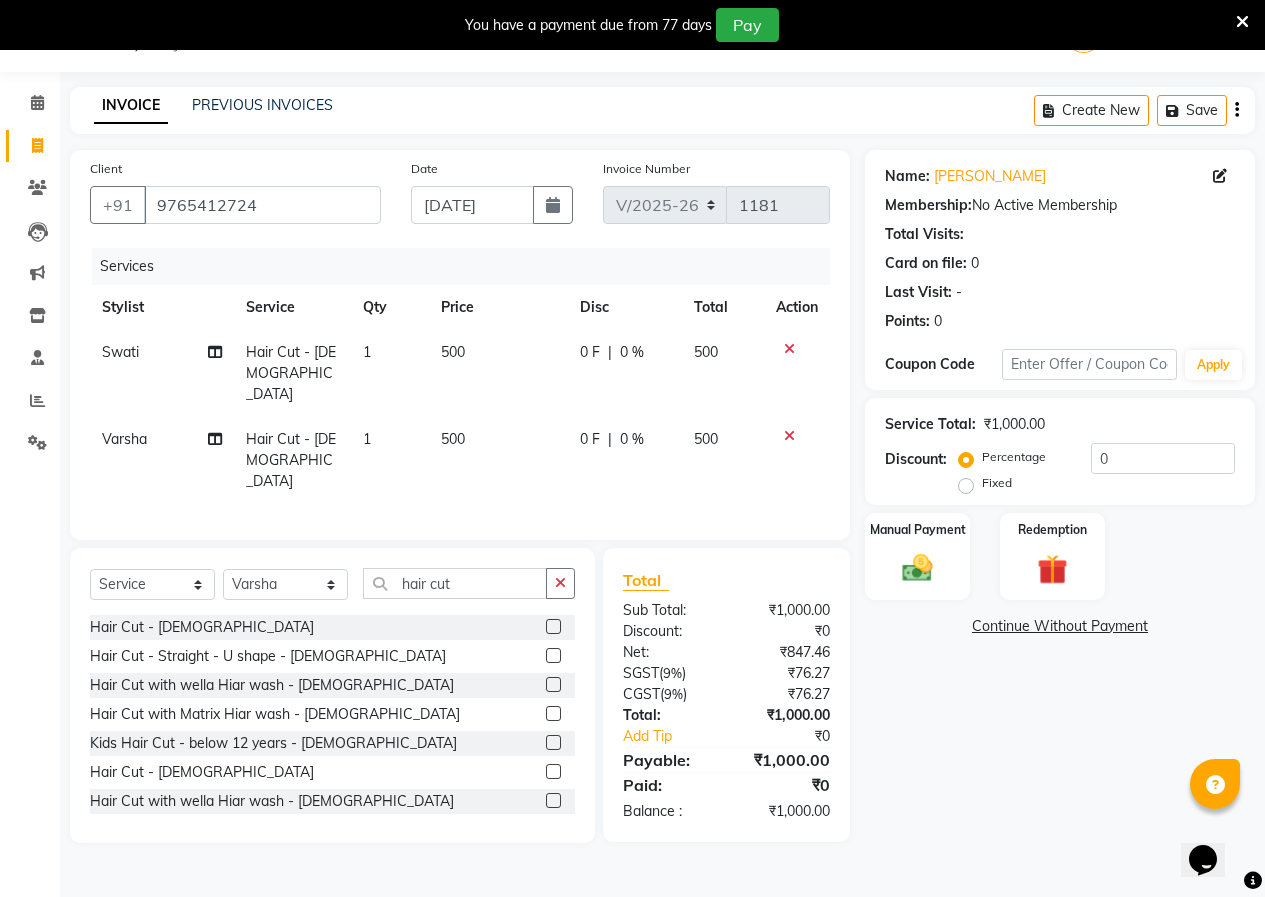 click 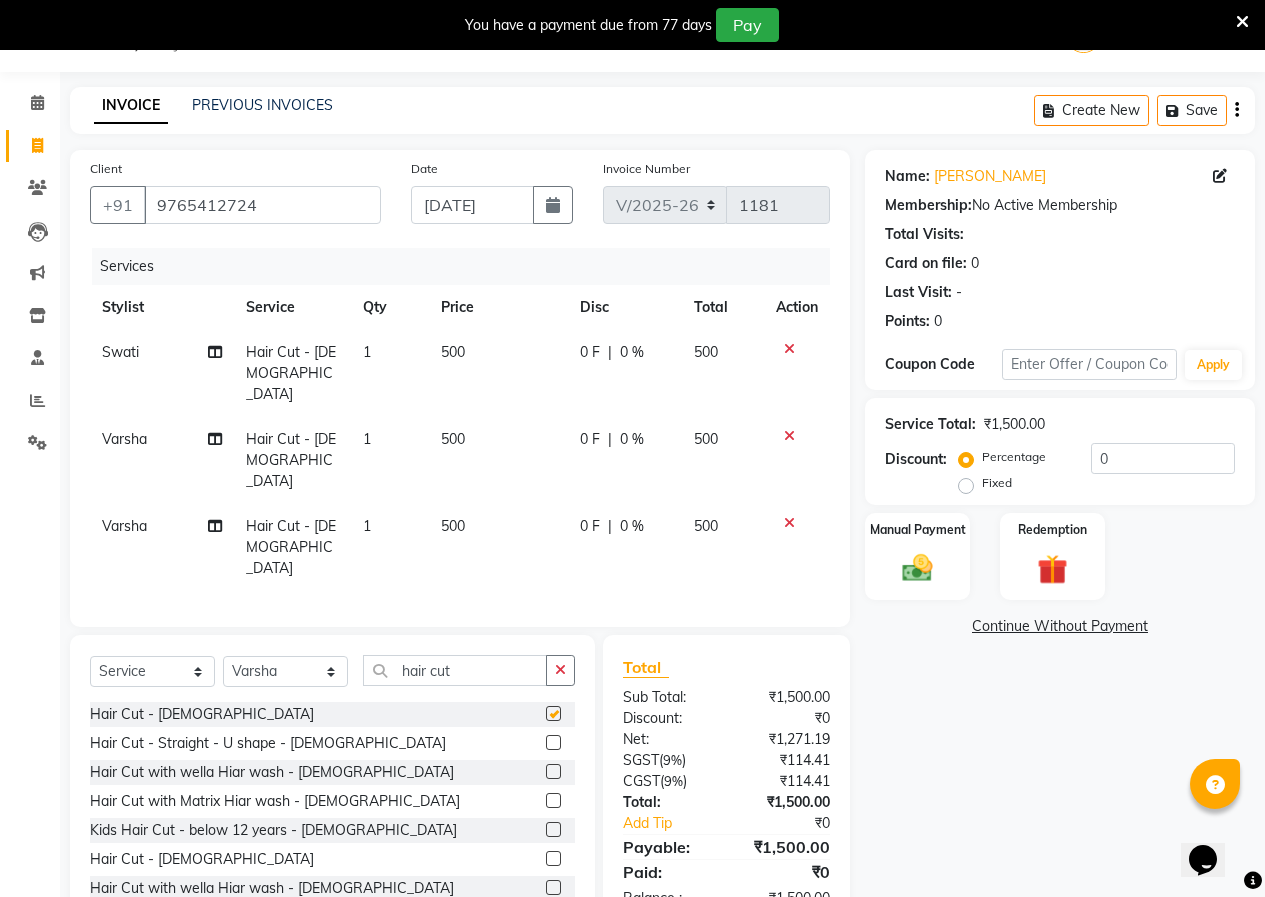 checkbox on "false" 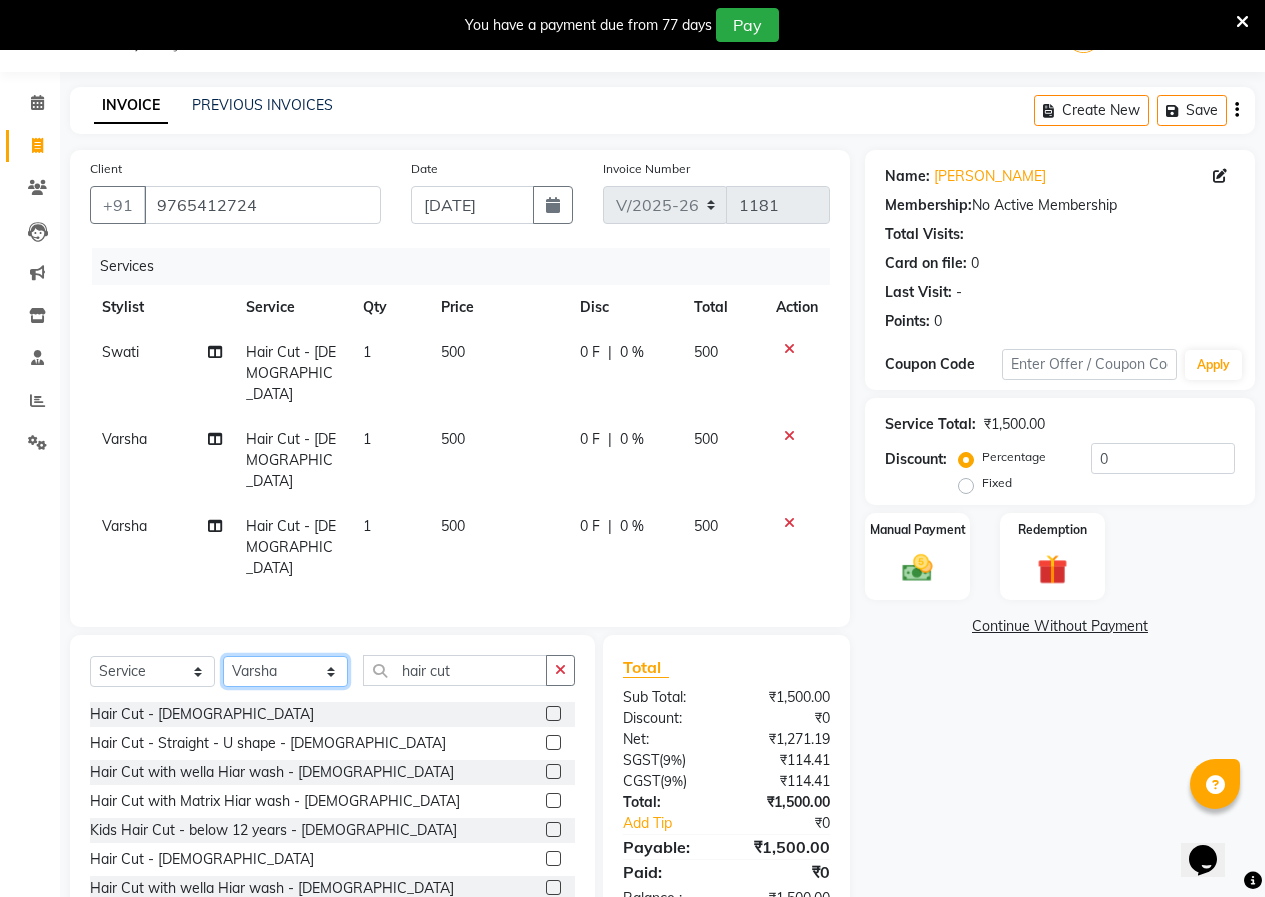 click on "Select Stylist [PERSON_NAME]  [PERSON_NAME] [PERSON_NAME] [PERSON_NAME]  Training Department [GEOGRAPHIC_DATA]" 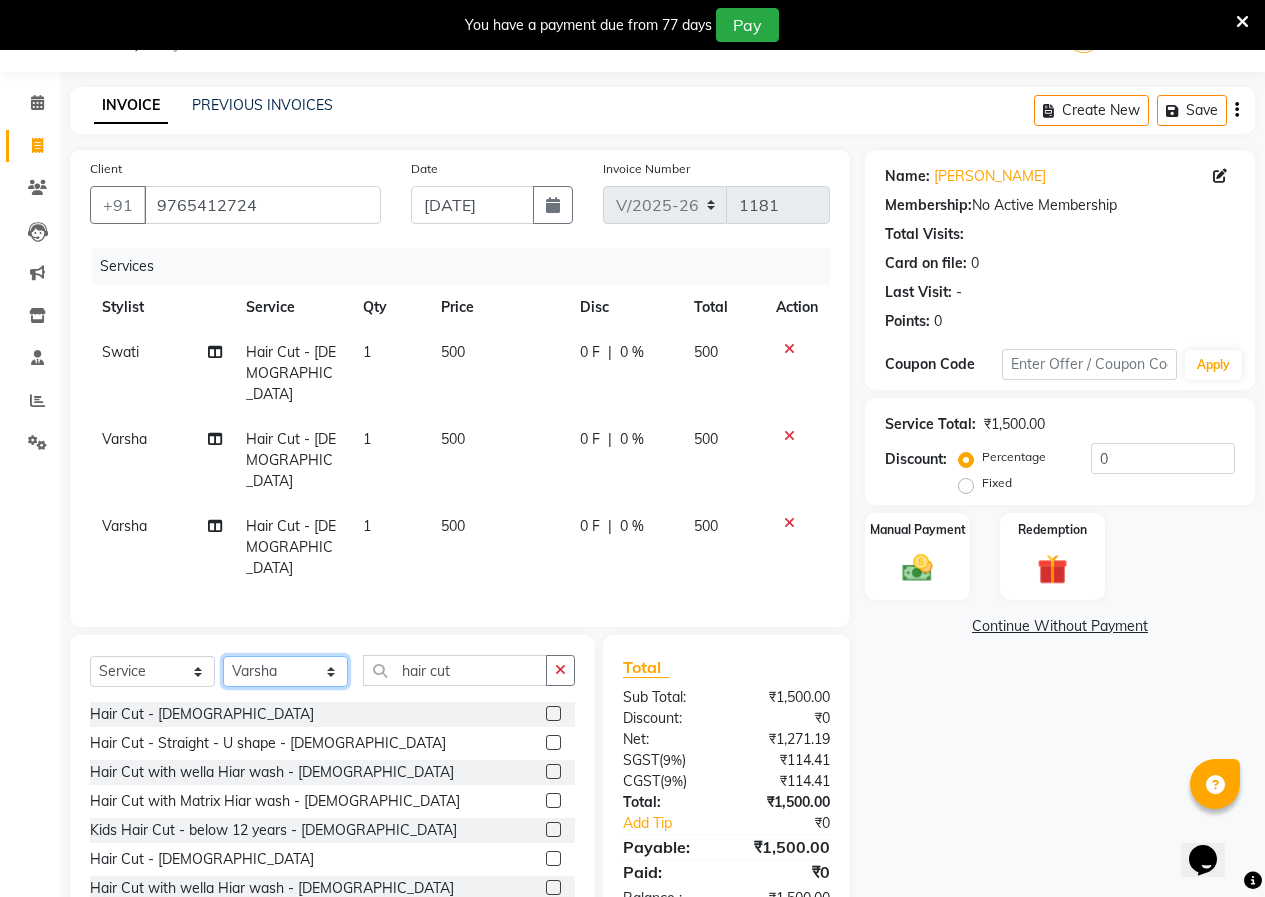 select on "83916" 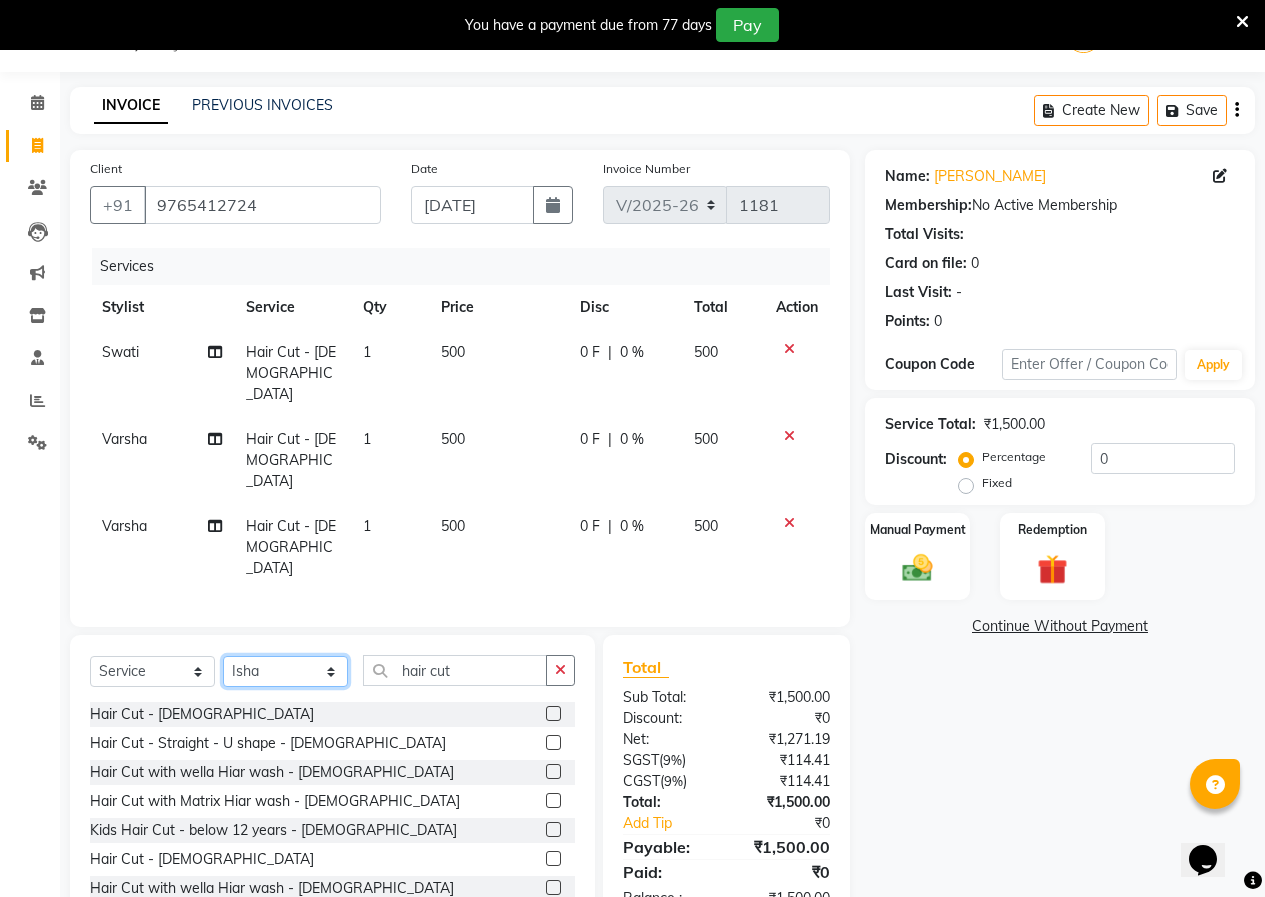 click on "Select Stylist [PERSON_NAME]  [PERSON_NAME] [PERSON_NAME] [PERSON_NAME]  Training Department [GEOGRAPHIC_DATA]" 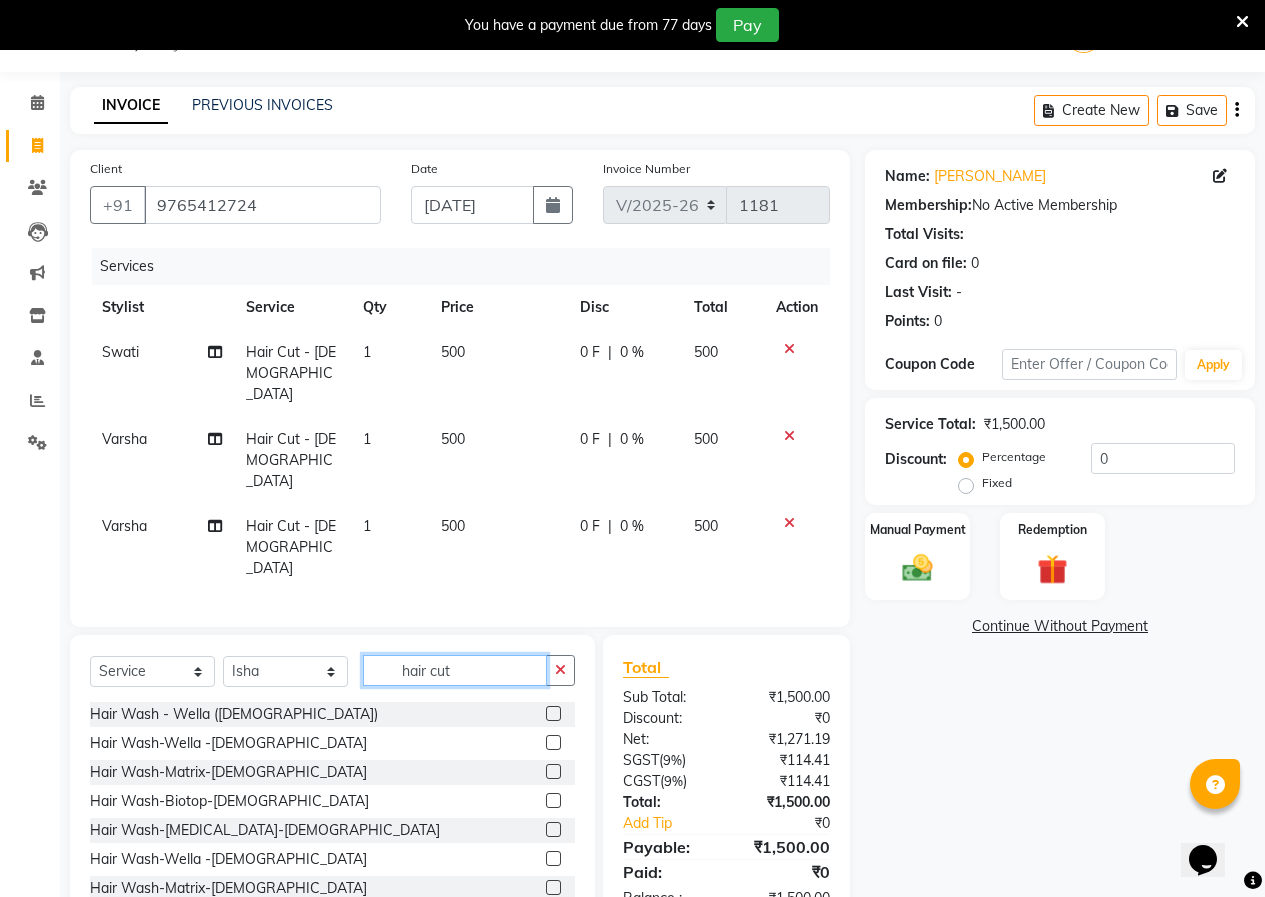 click on "hair cut" 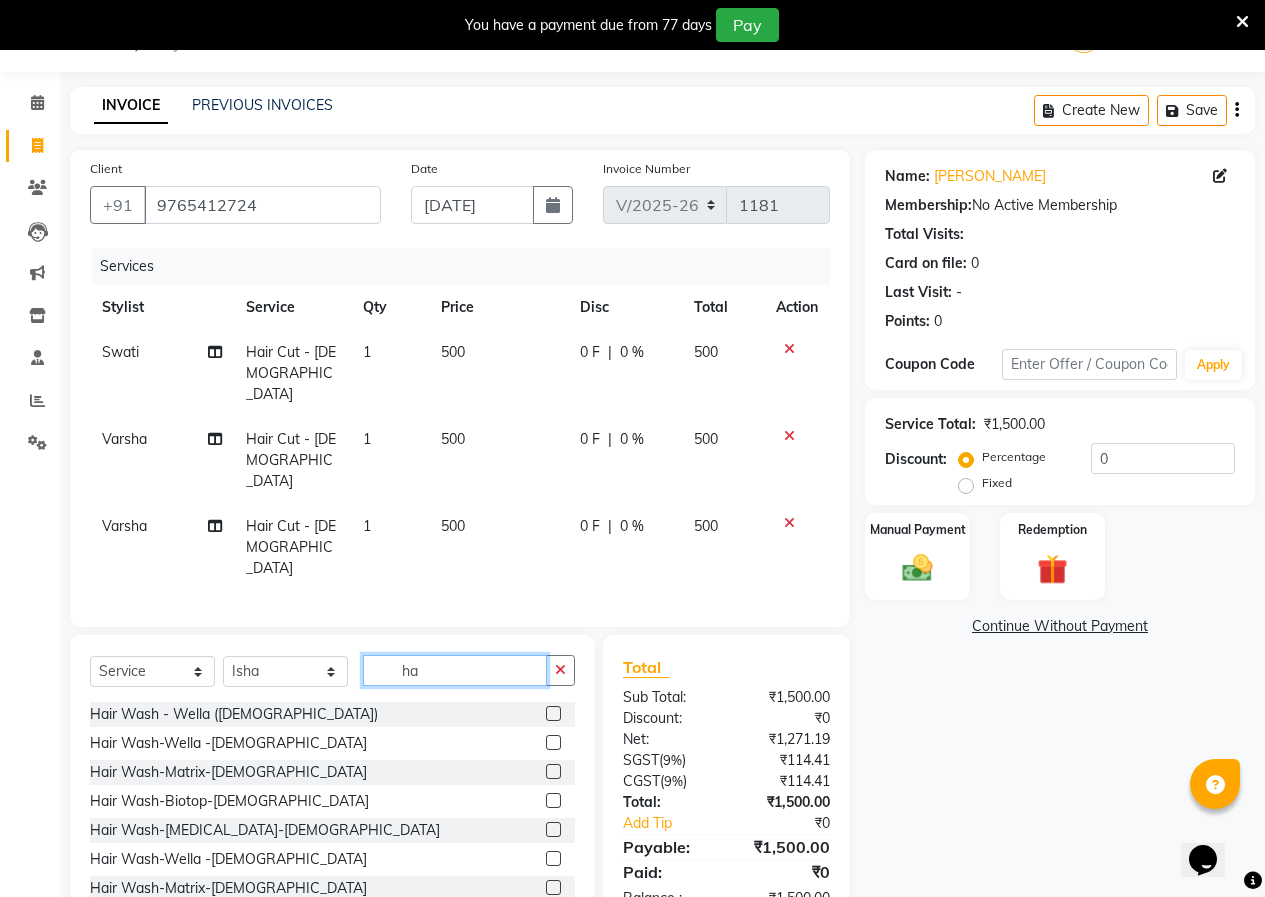 type on "h" 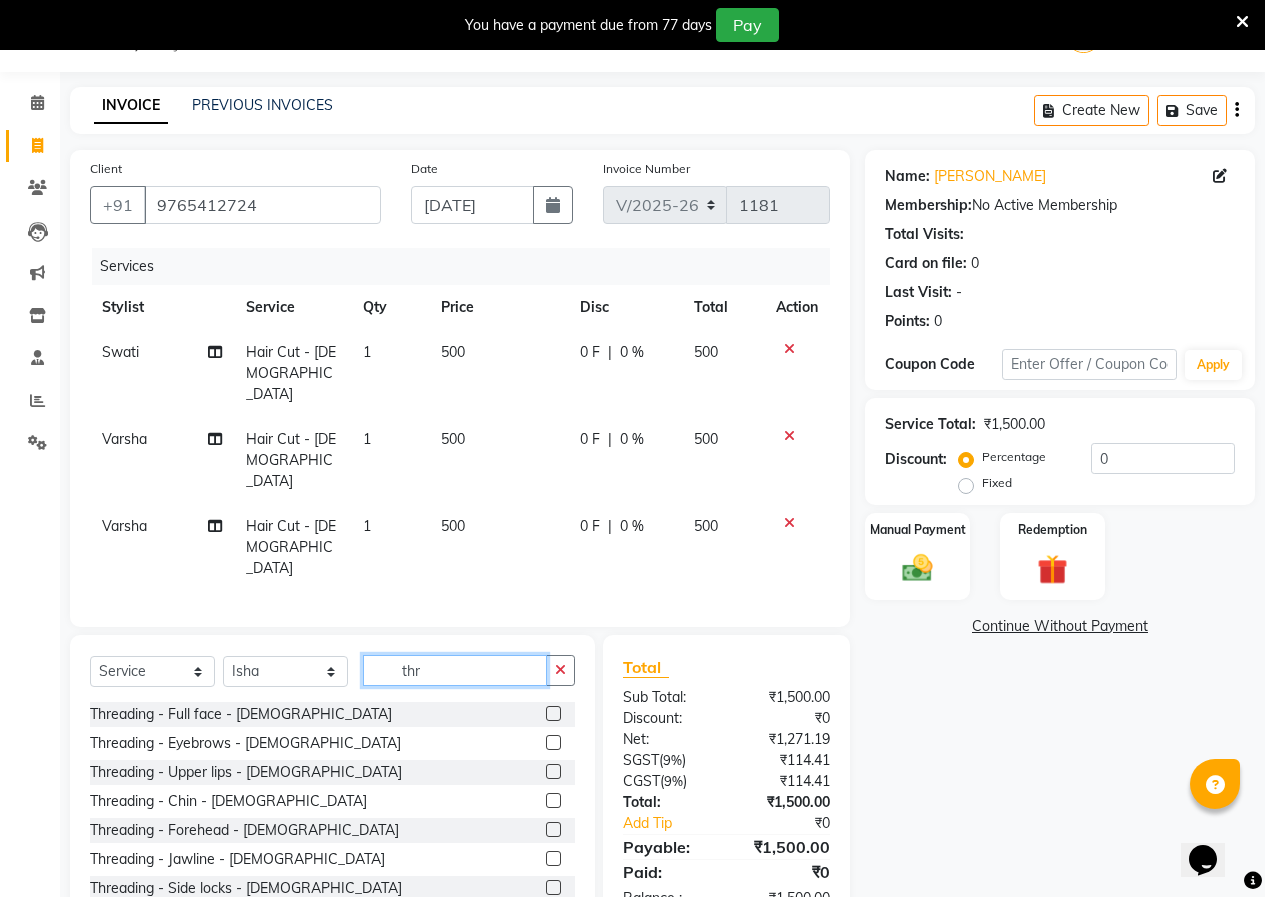 type on "thr" 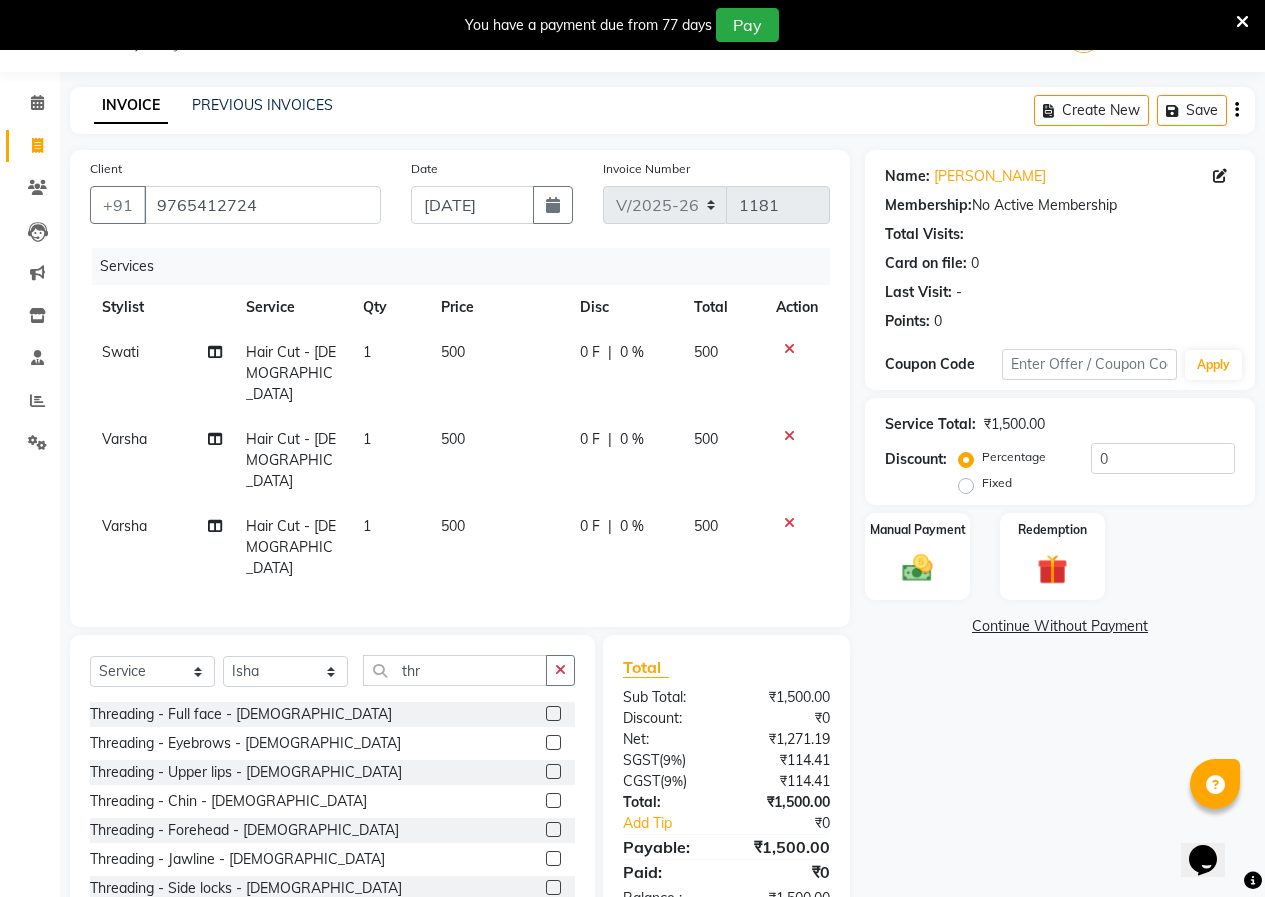 click 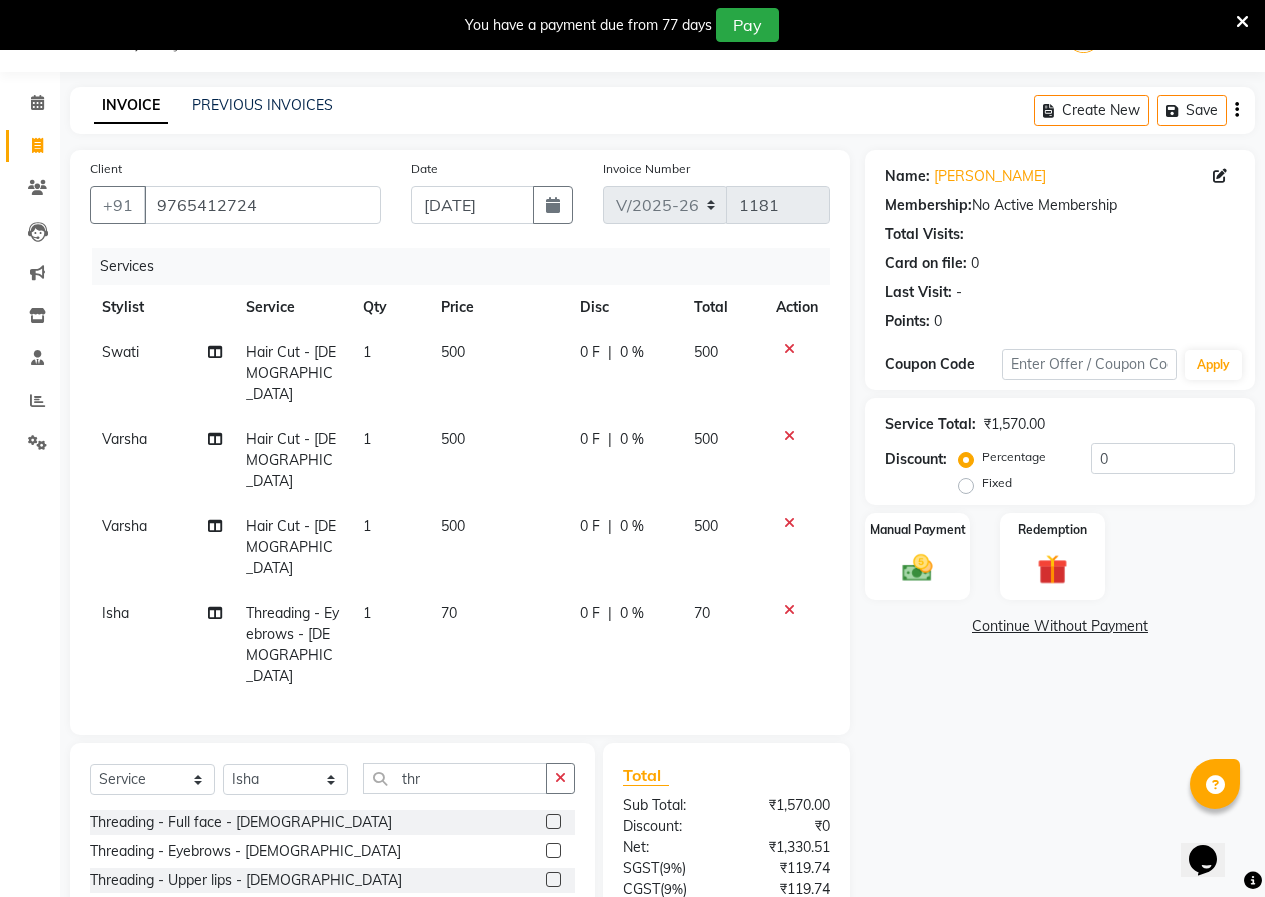click 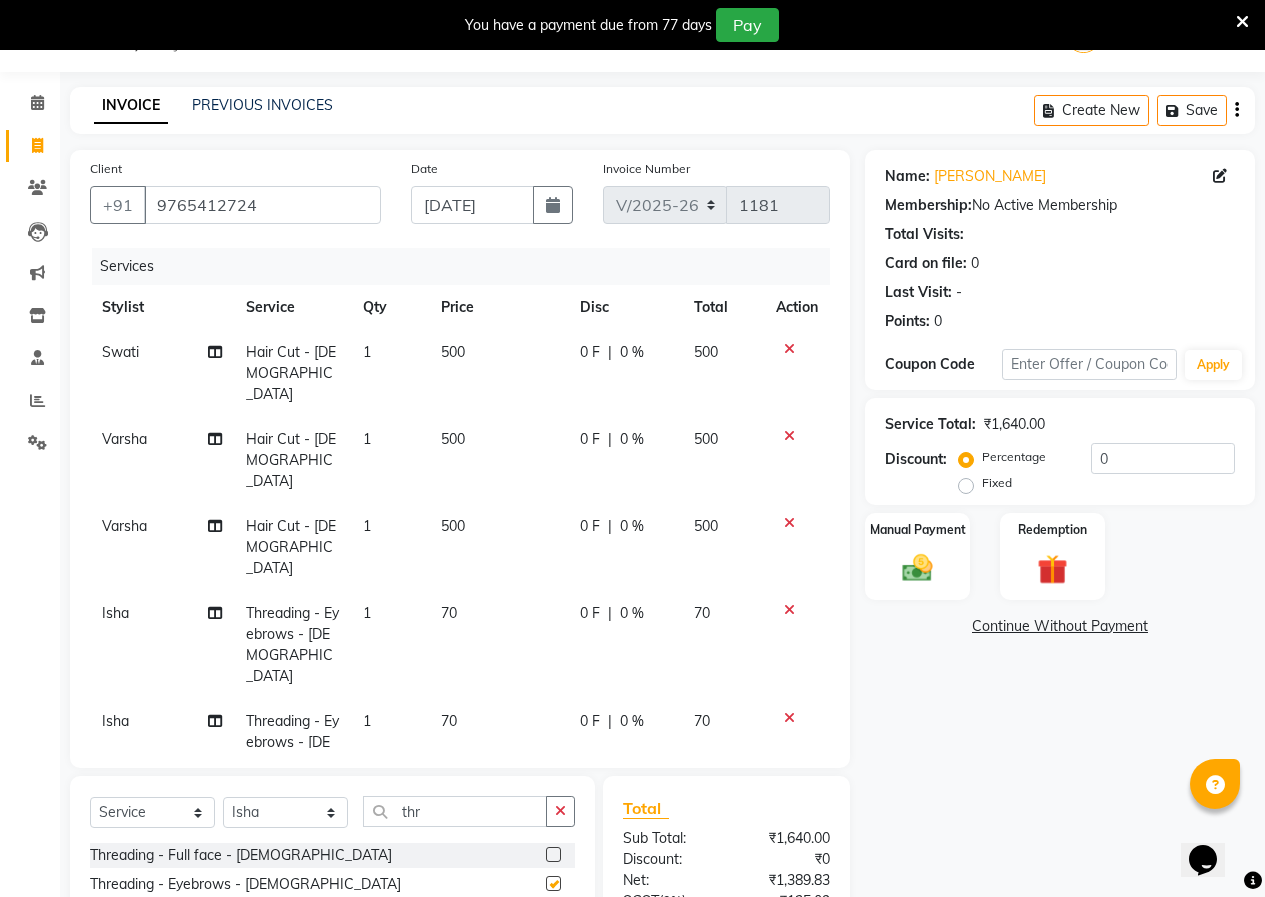 checkbox on "false" 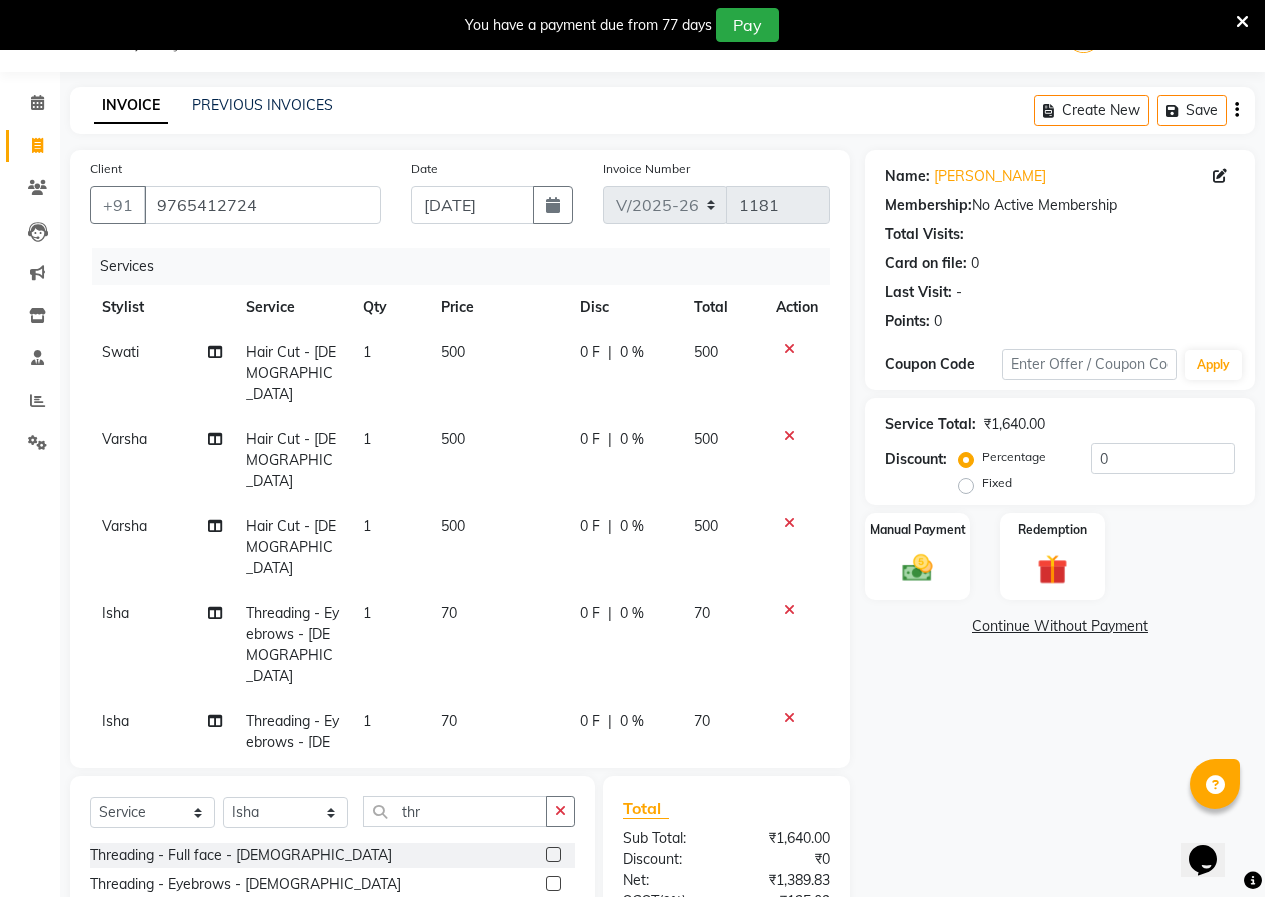 scroll, scrollTop: 239, scrollLeft: 0, axis: vertical 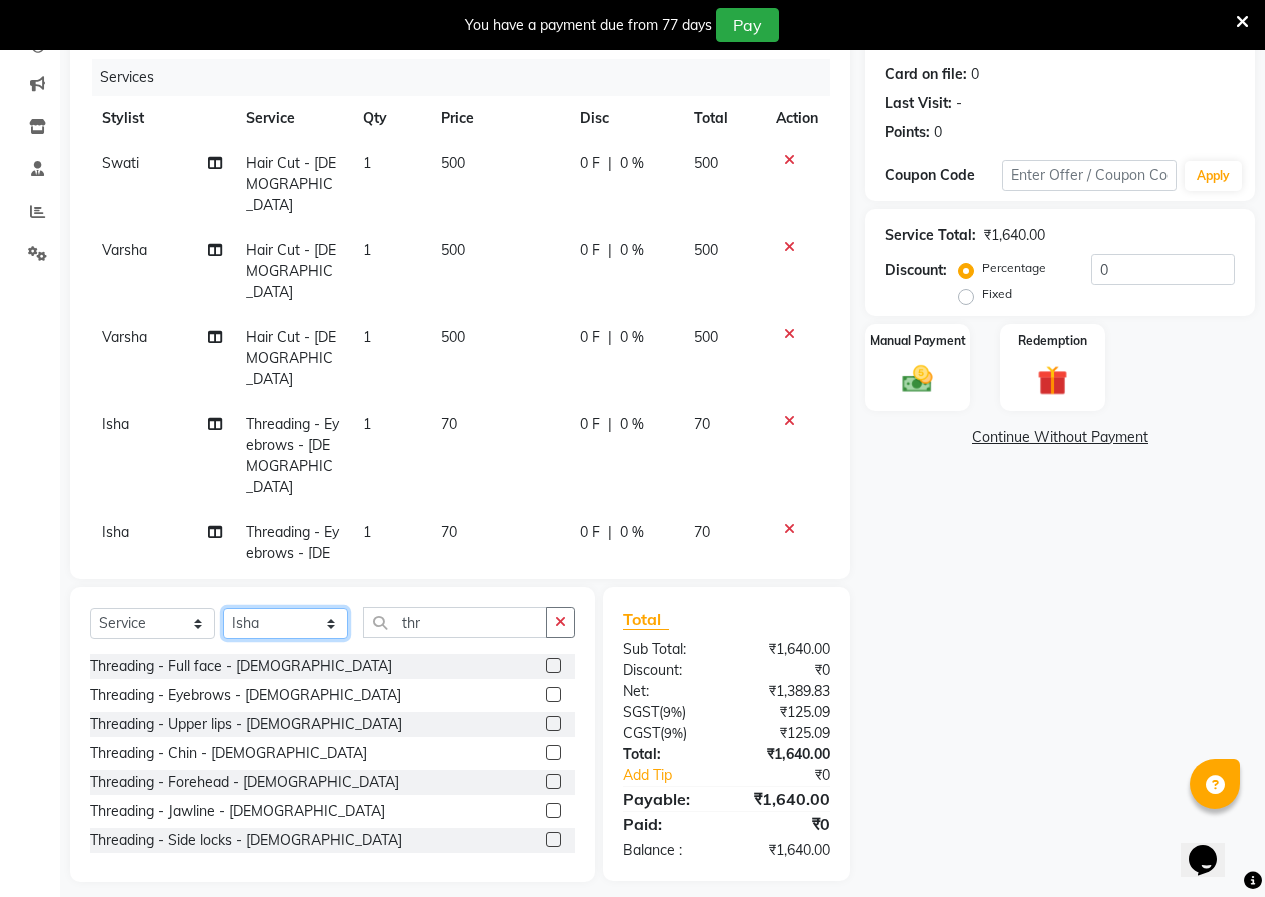 click on "Select Stylist [PERSON_NAME]  [PERSON_NAME] [PERSON_NAME] [PERSON_NAME]  Training Department [GEOGRAPHIC_DATA]" 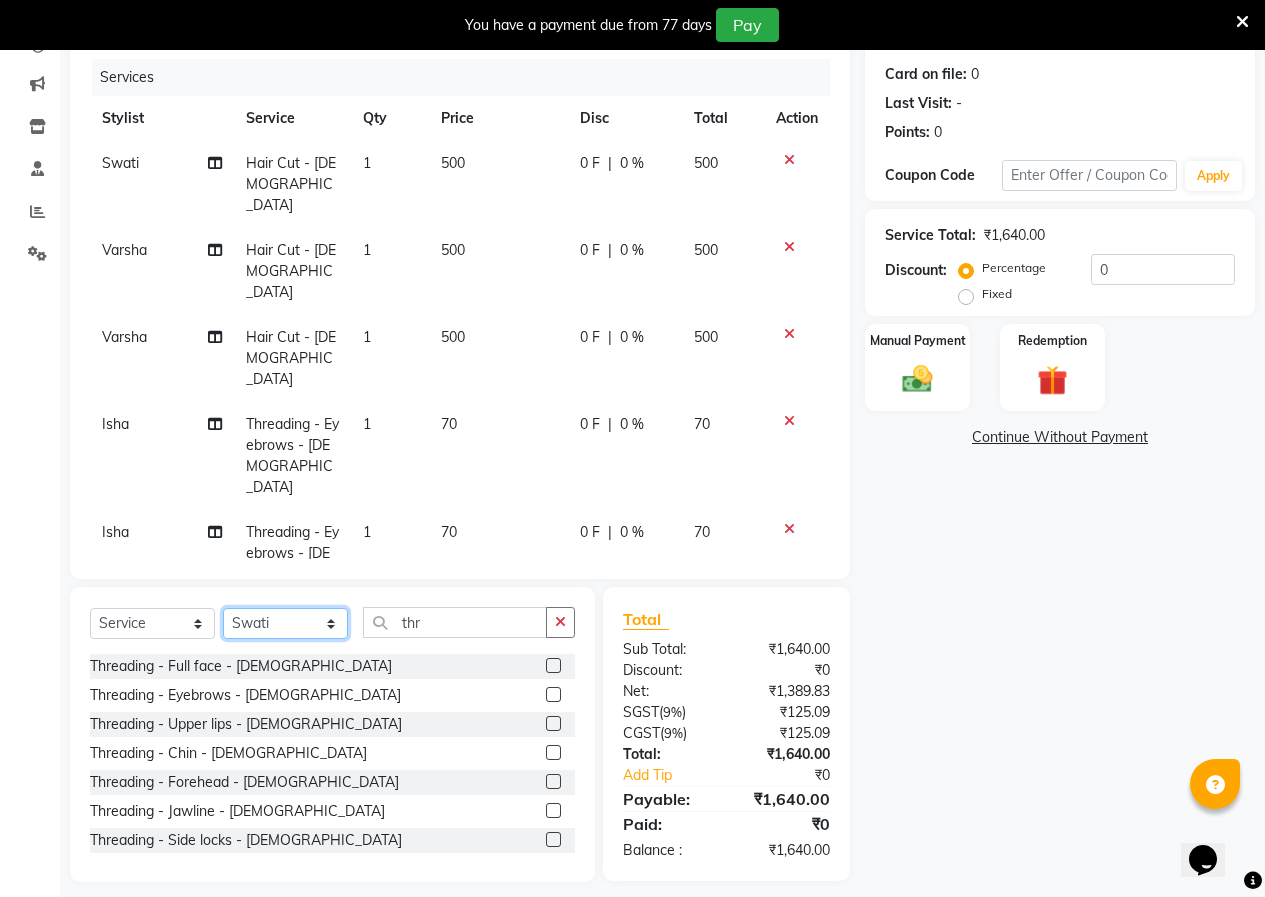 click on "Select Stylist [PERSON_NAME]  [PERSON_NAME] [PERSON_NAME] [PERSON_NAME]  Training Department [GEOGRAPHIC_DATA]" 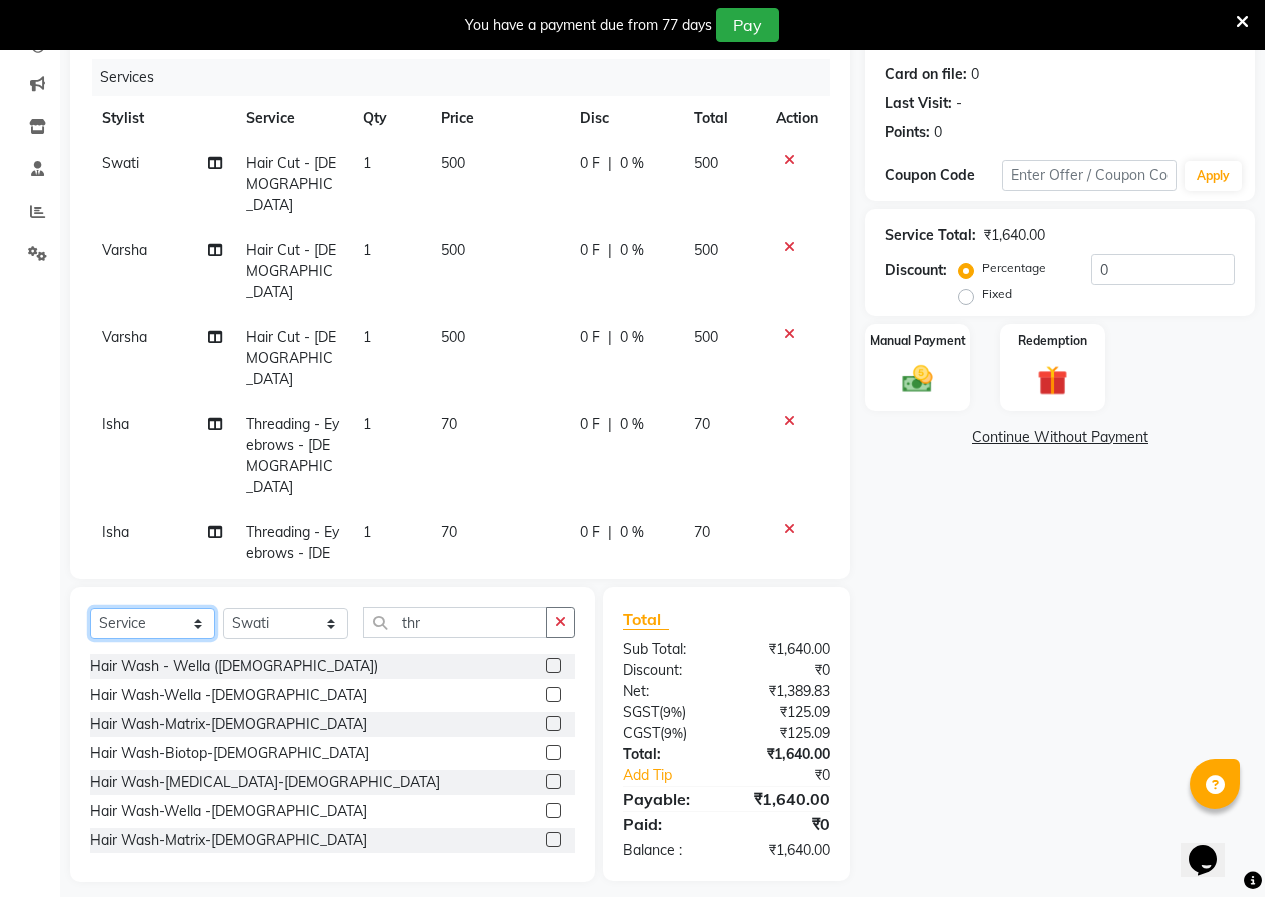 click on "Select  Service  Product  Membership  Package Voucher Prepaid Gift Card" 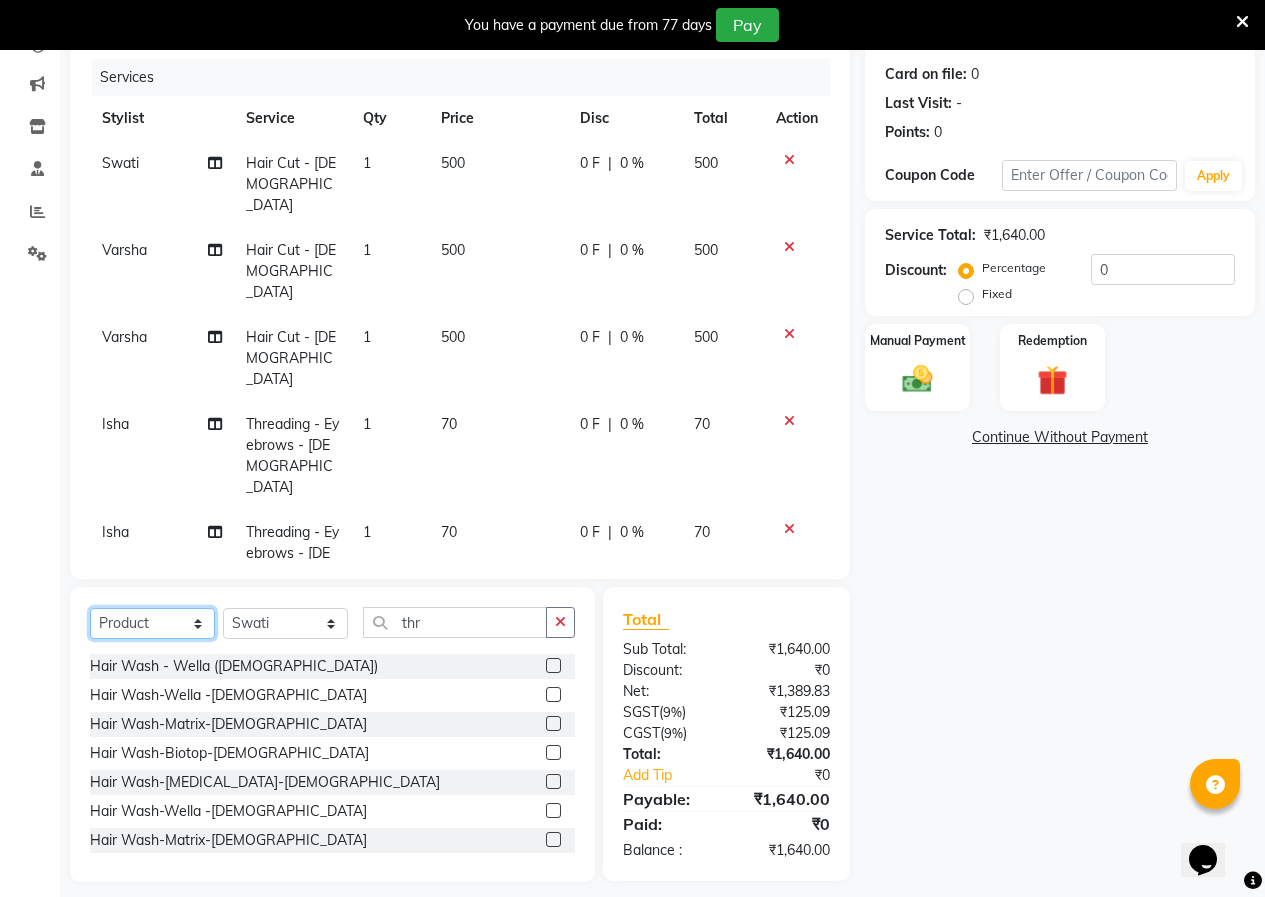 click on "Select  Service  Product  Membership  Package Voucher Prepaid Gift Card" 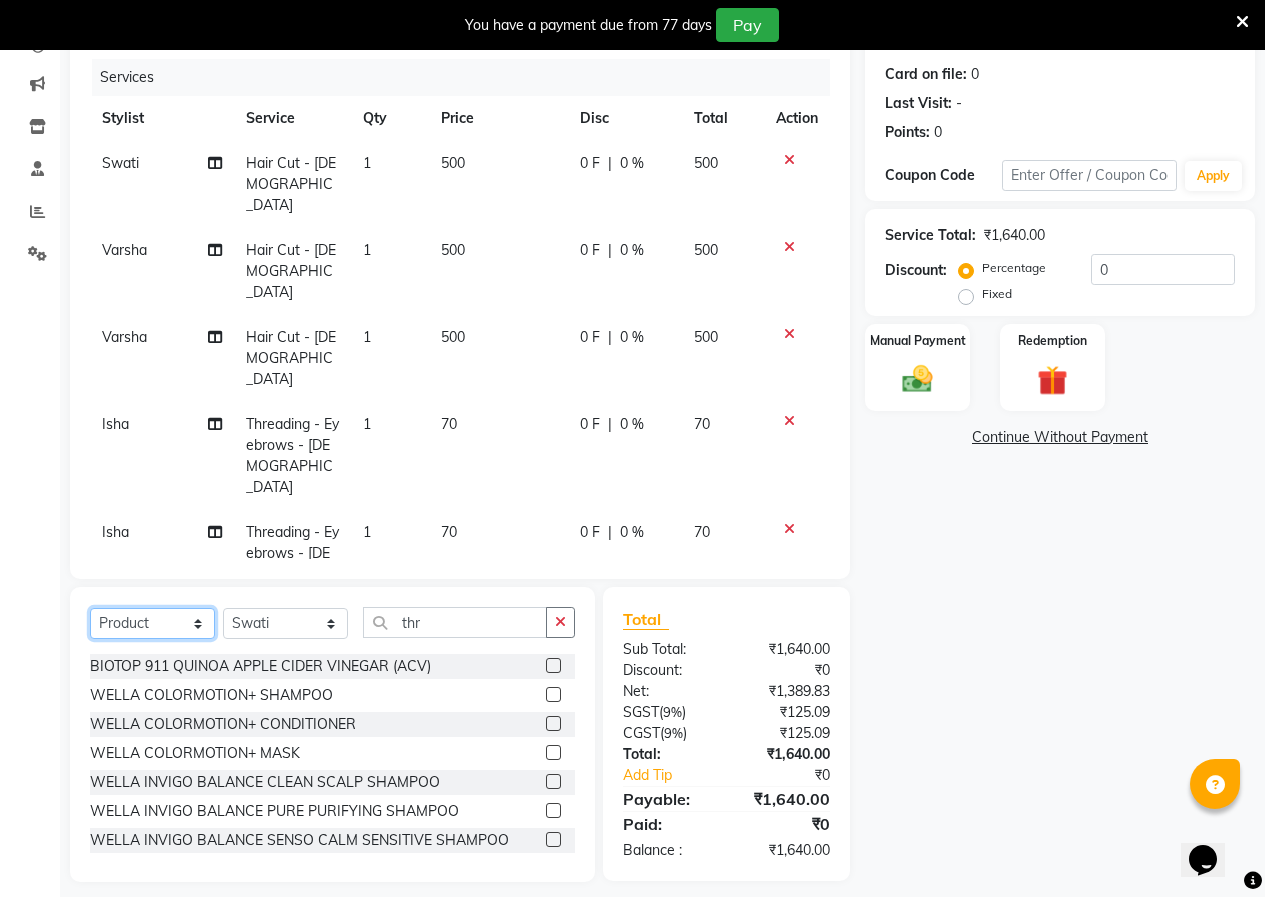 click on "Select  Service  Product  Membership  Package Voucher Prepaid Gift Card" 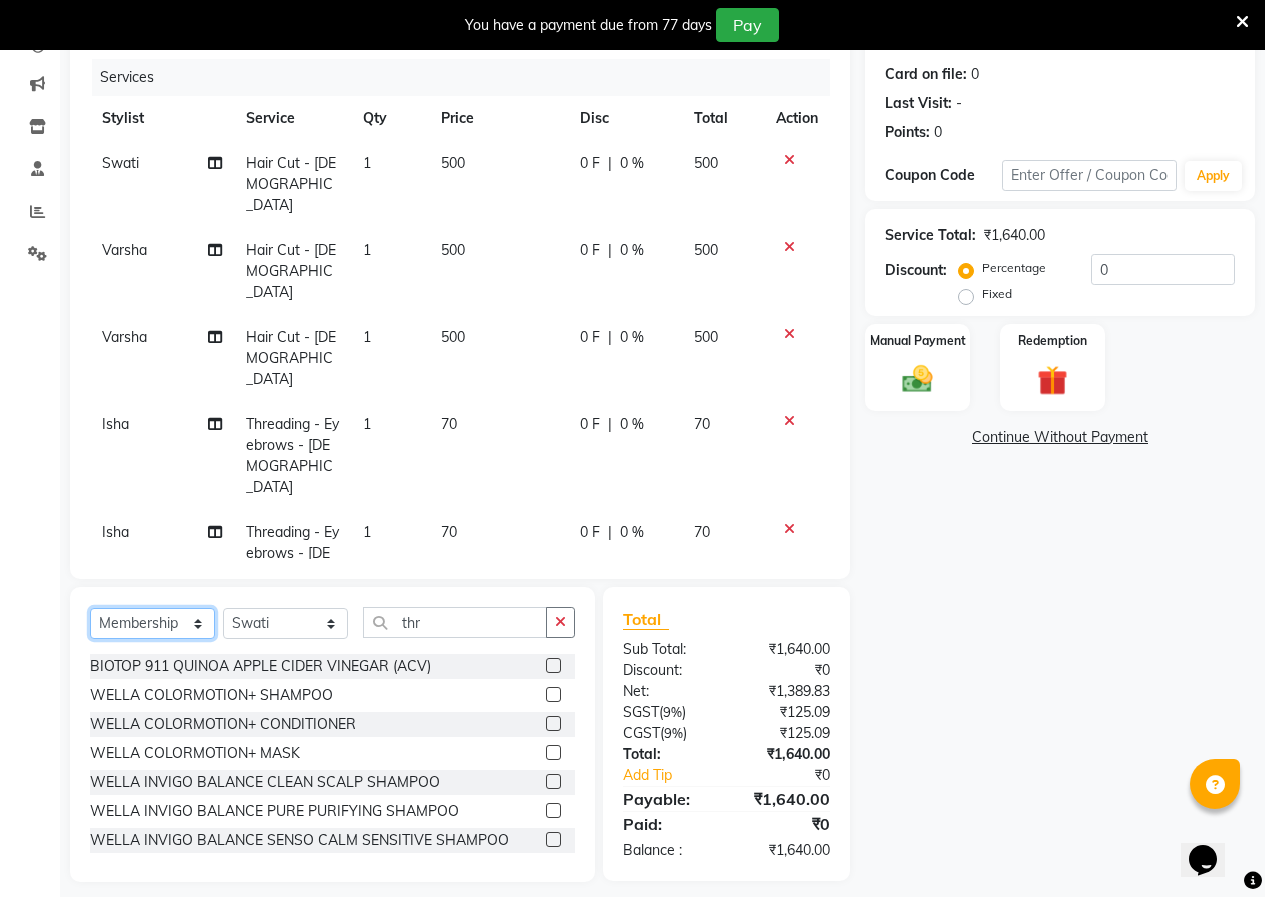 click on "Select  Service  Product  Membership  Package Voucher Prepaid Gift Card" 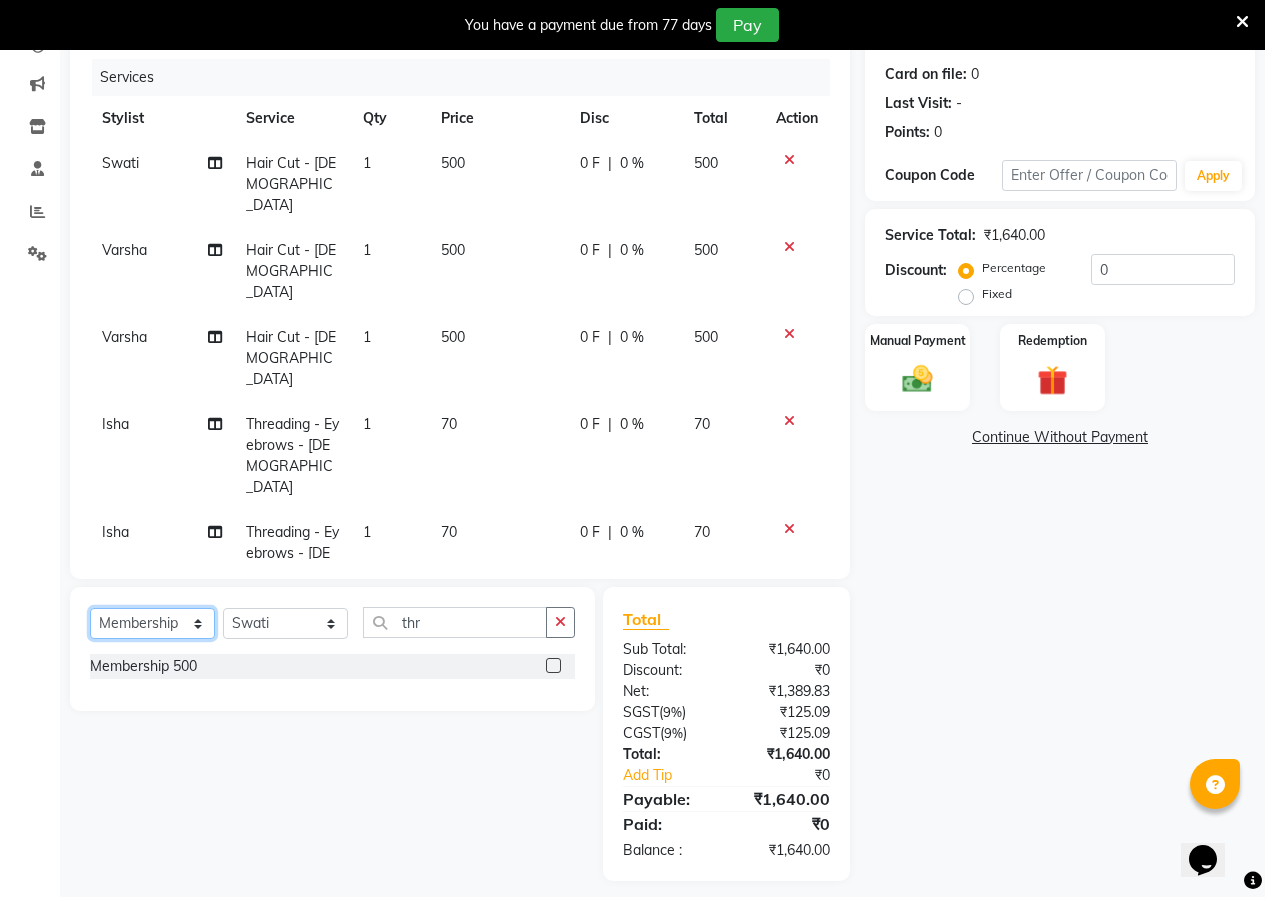 scroll, scrollTop: 238, scrollLeft: 0, axis: vertical 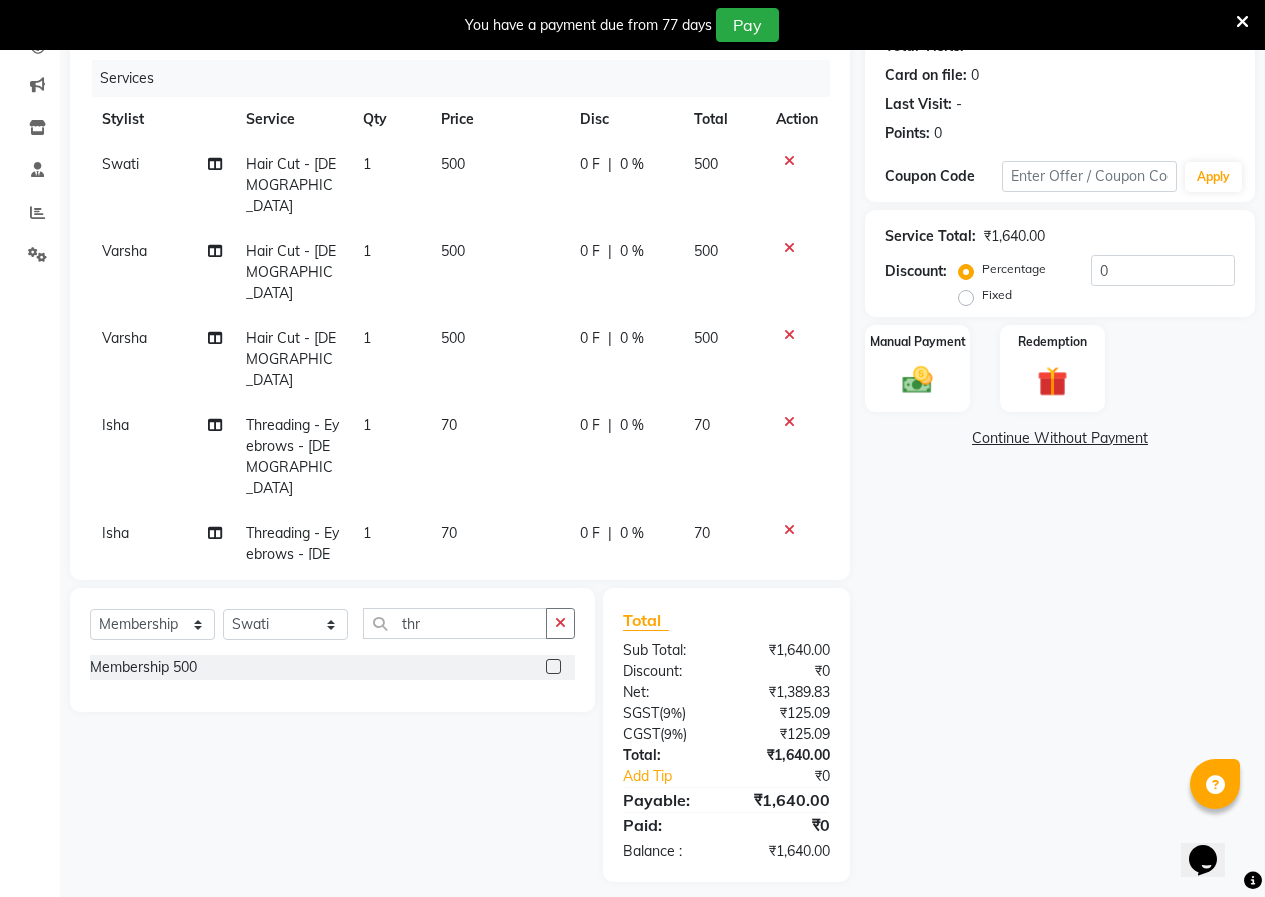 click 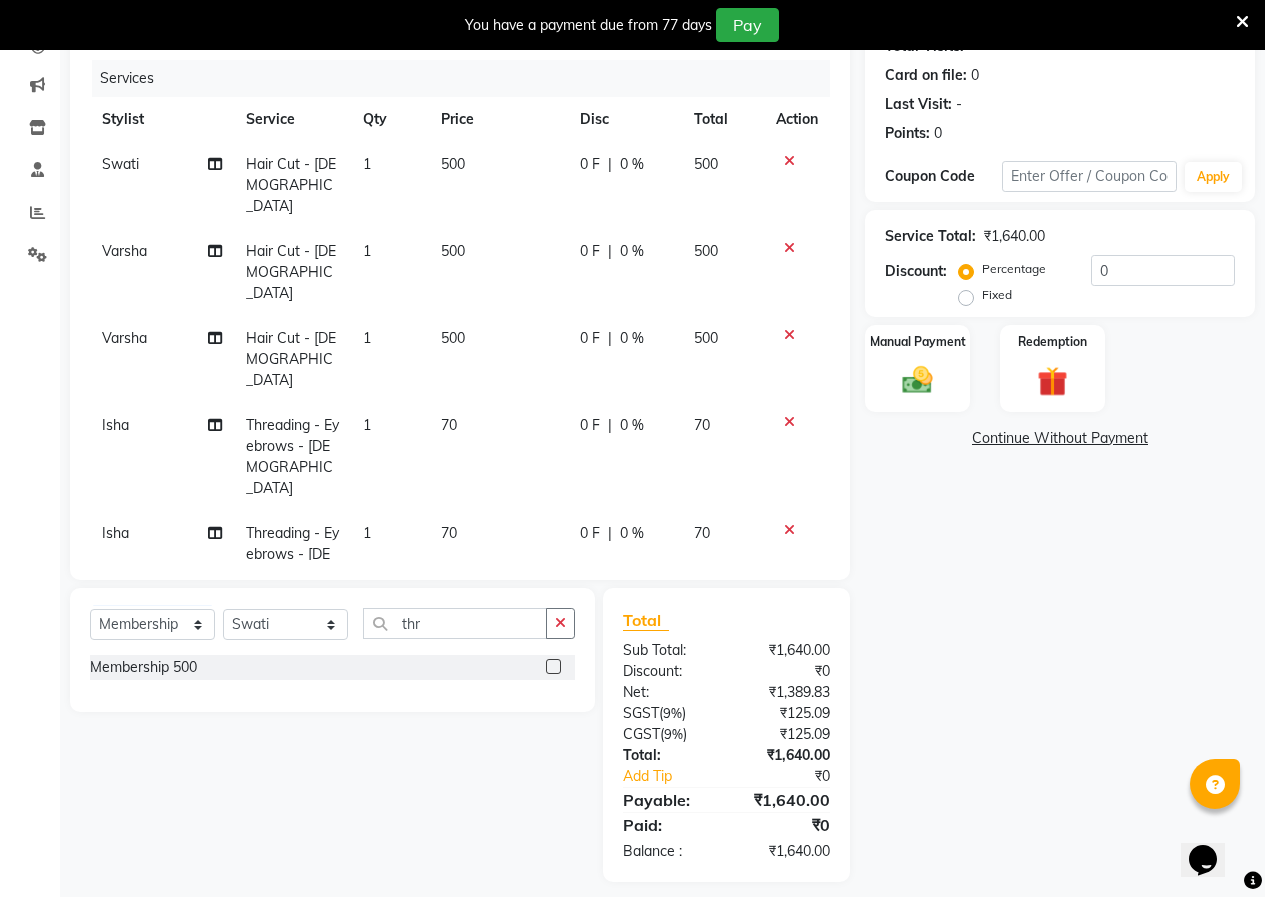 click at bounding box center (552, 667) 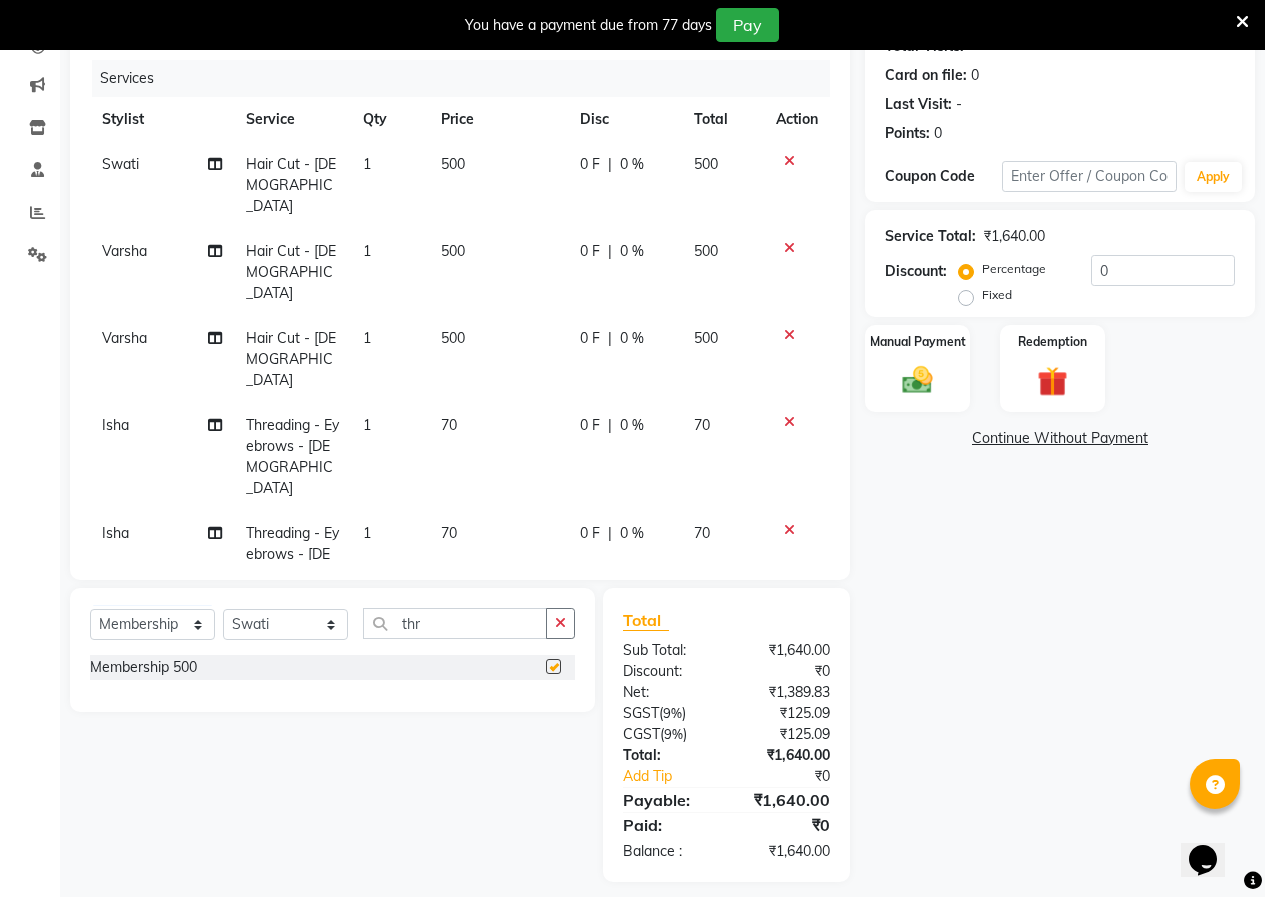 select on "select" 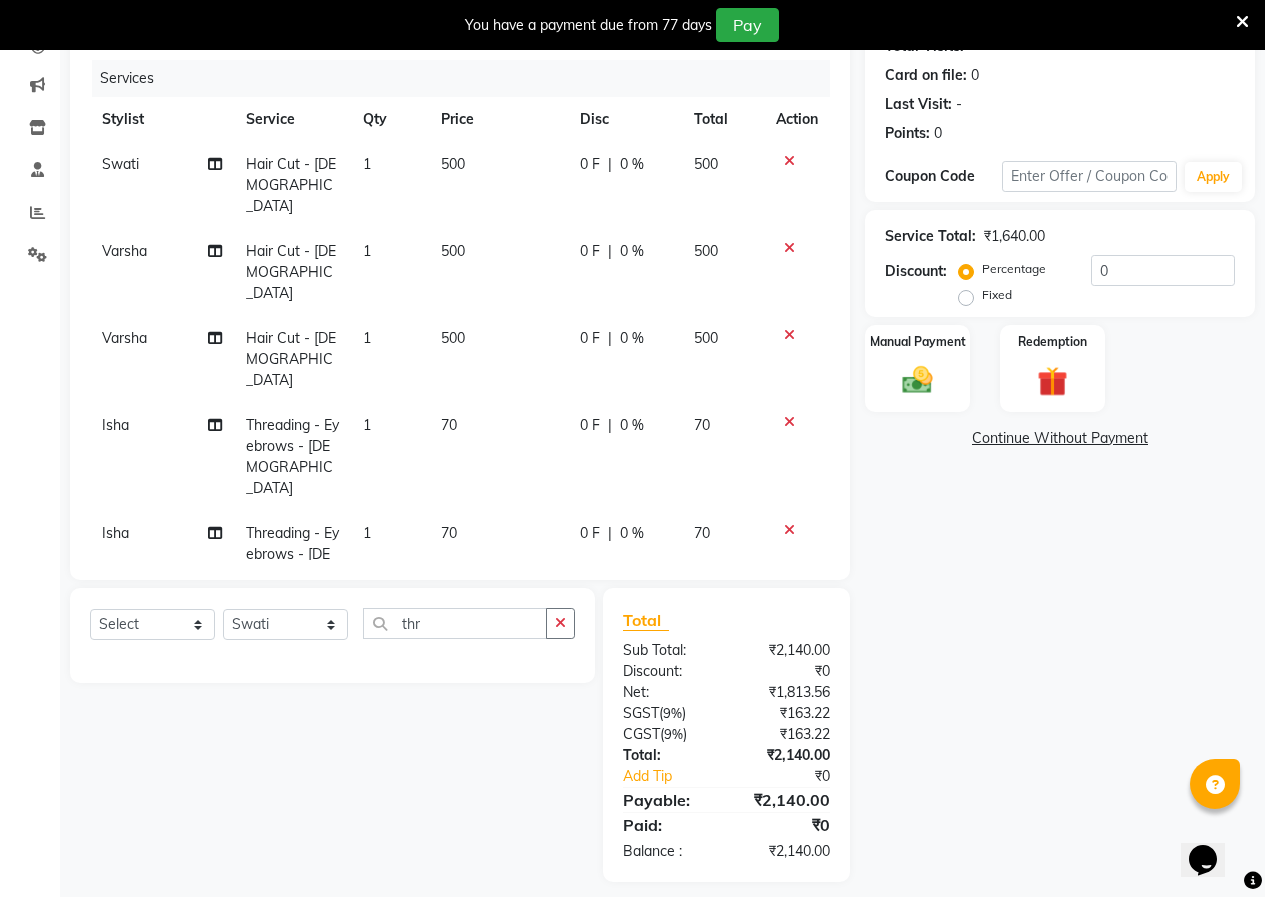 scroll, scrollTop: 253, scrollLeft: 0, axis: vertical 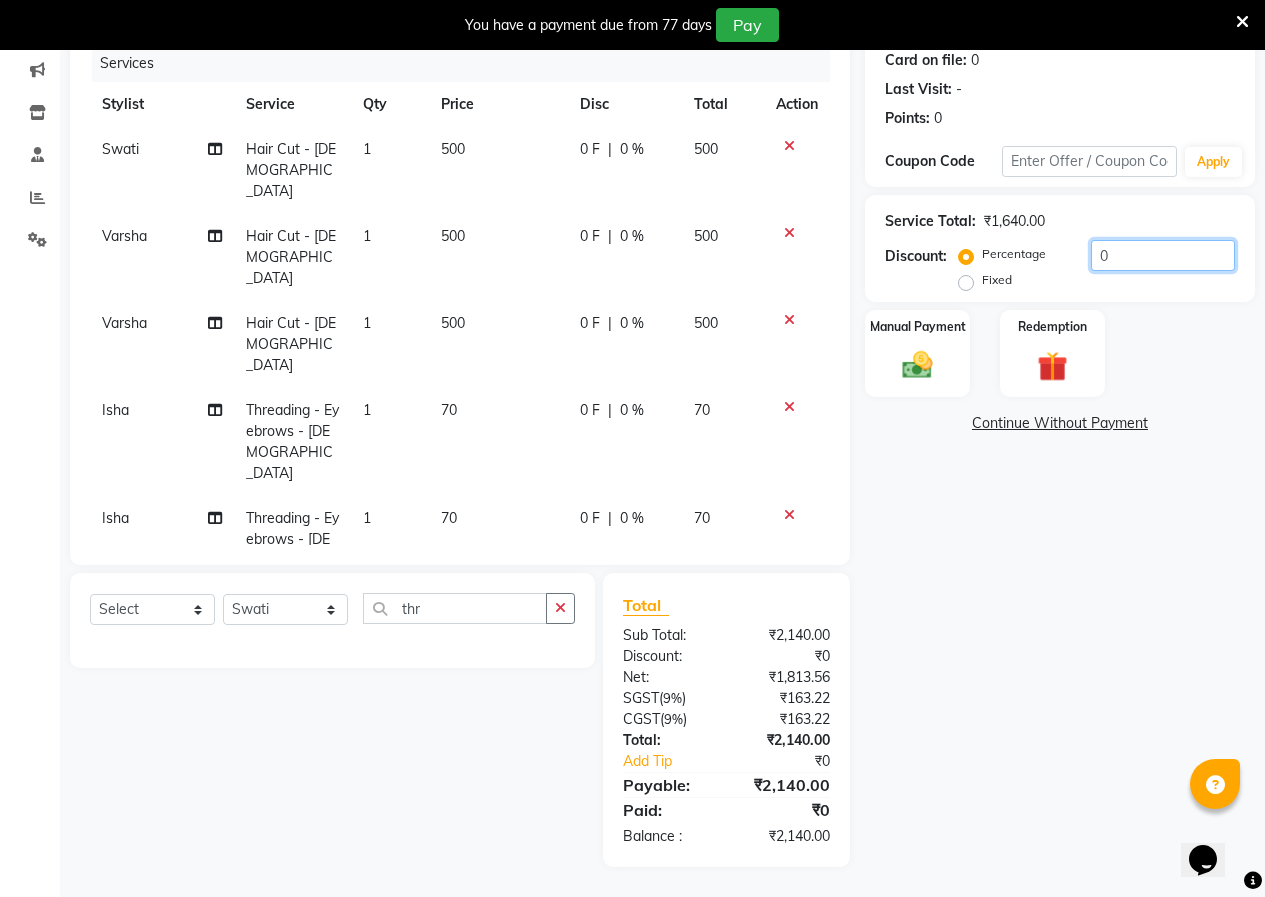 click on "0" 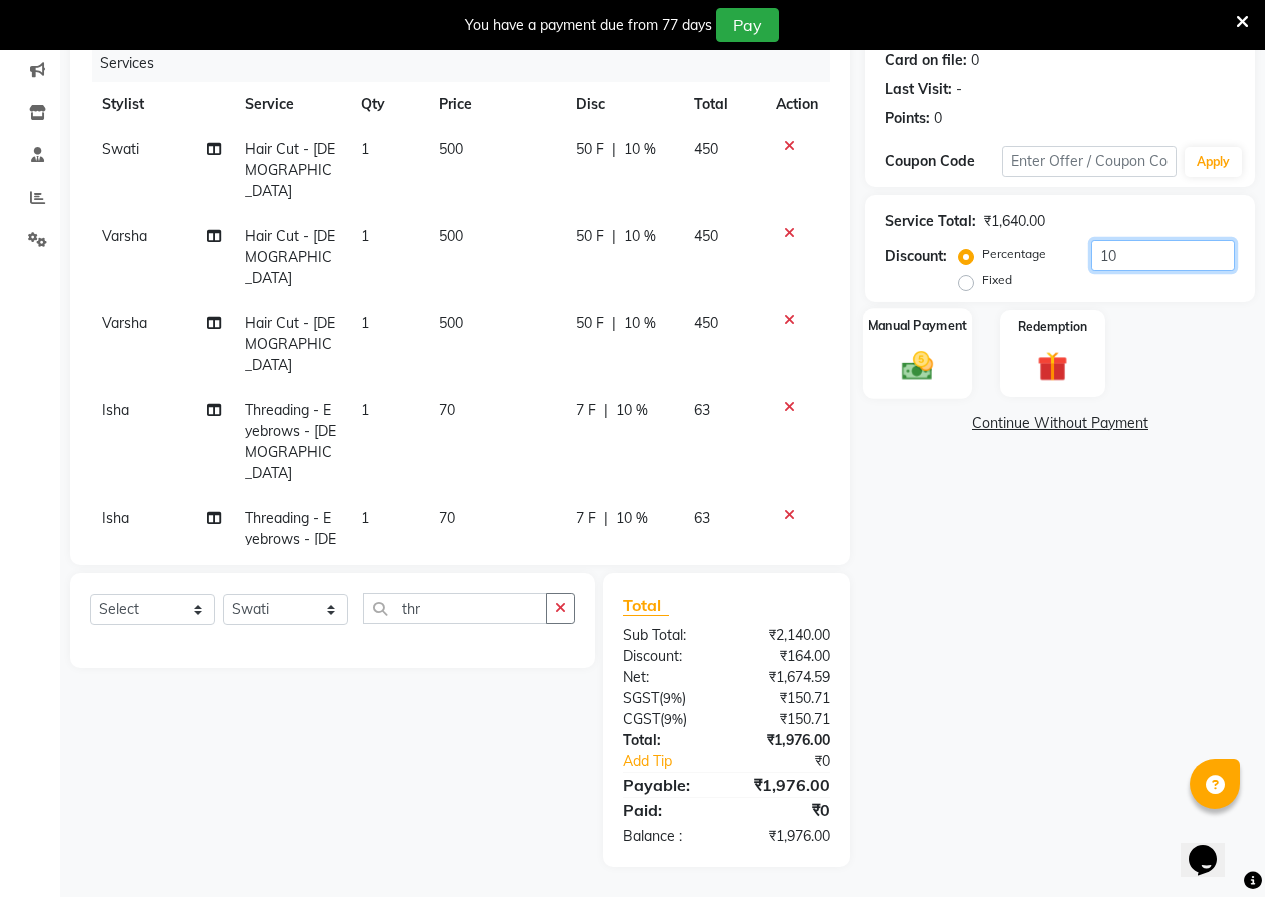 type on "10" 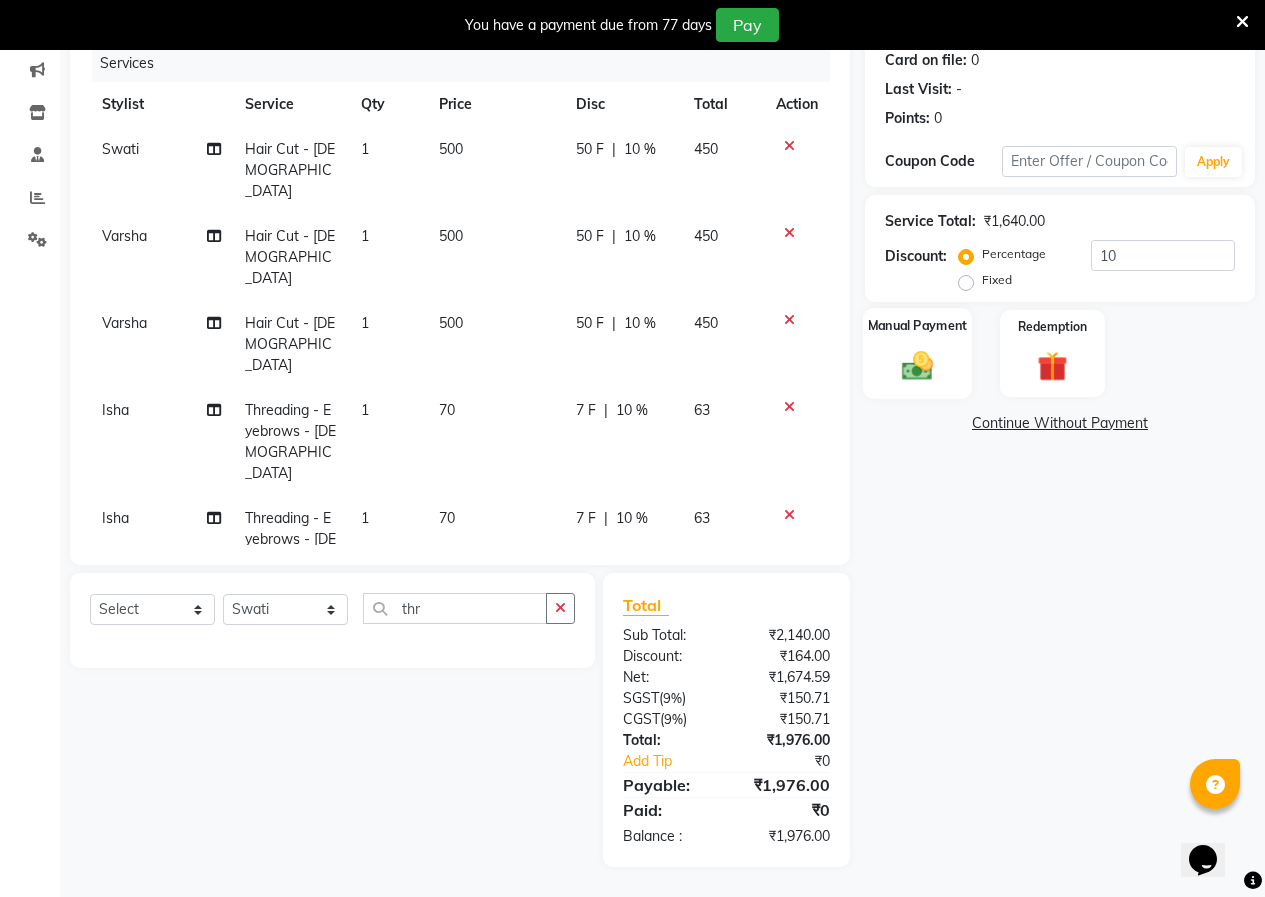 click on "Manual Payment" 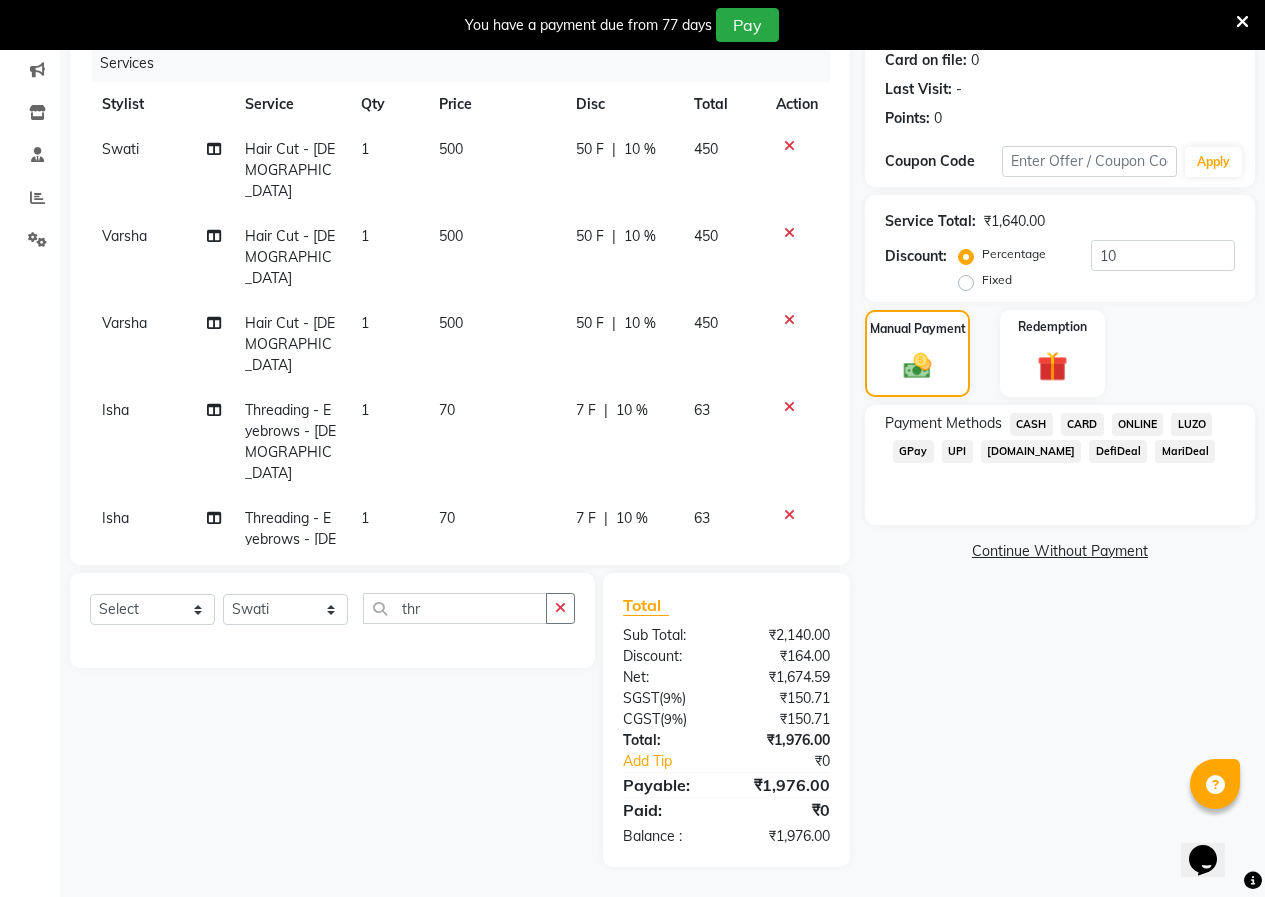 click on "ONLINE" 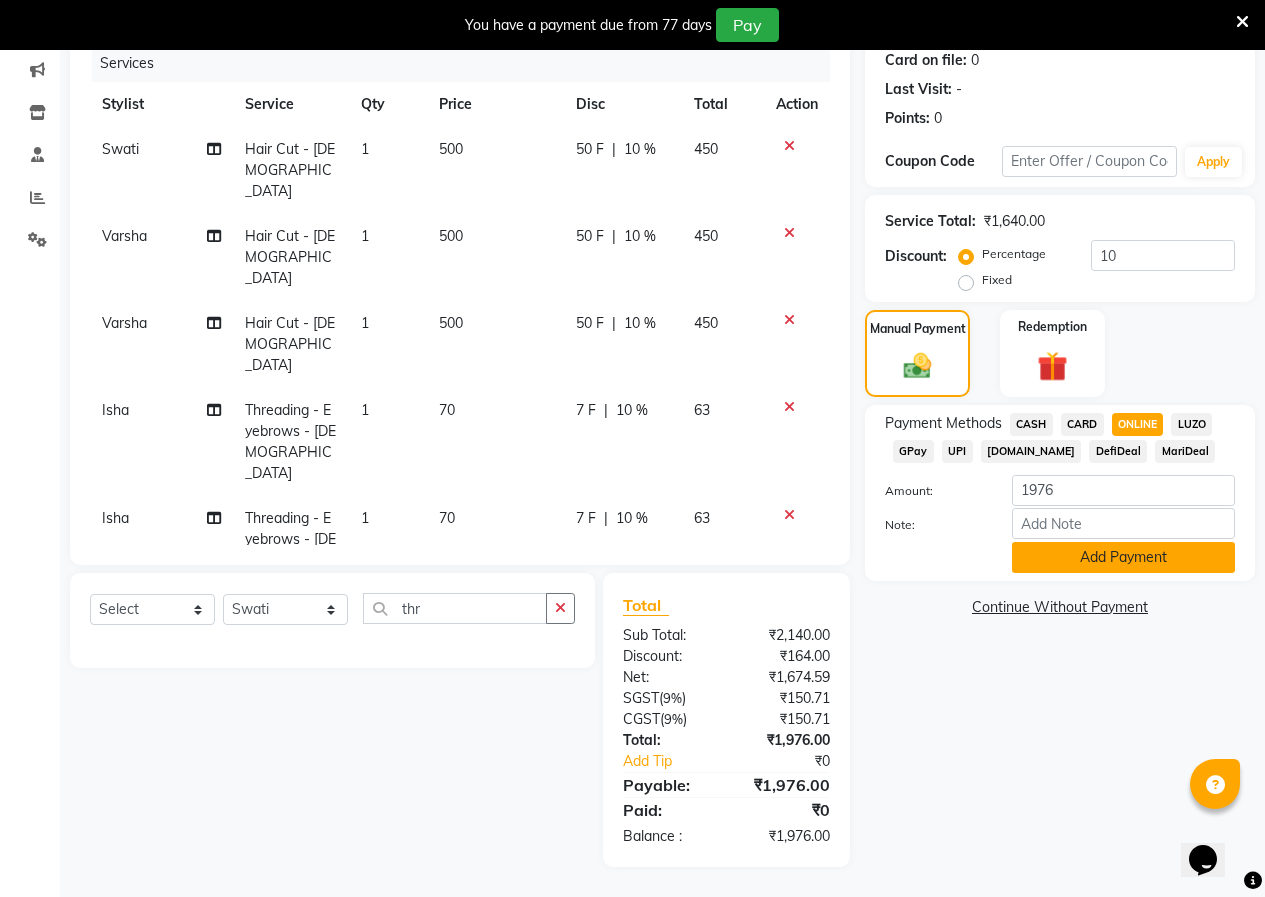click on "Add Payment" 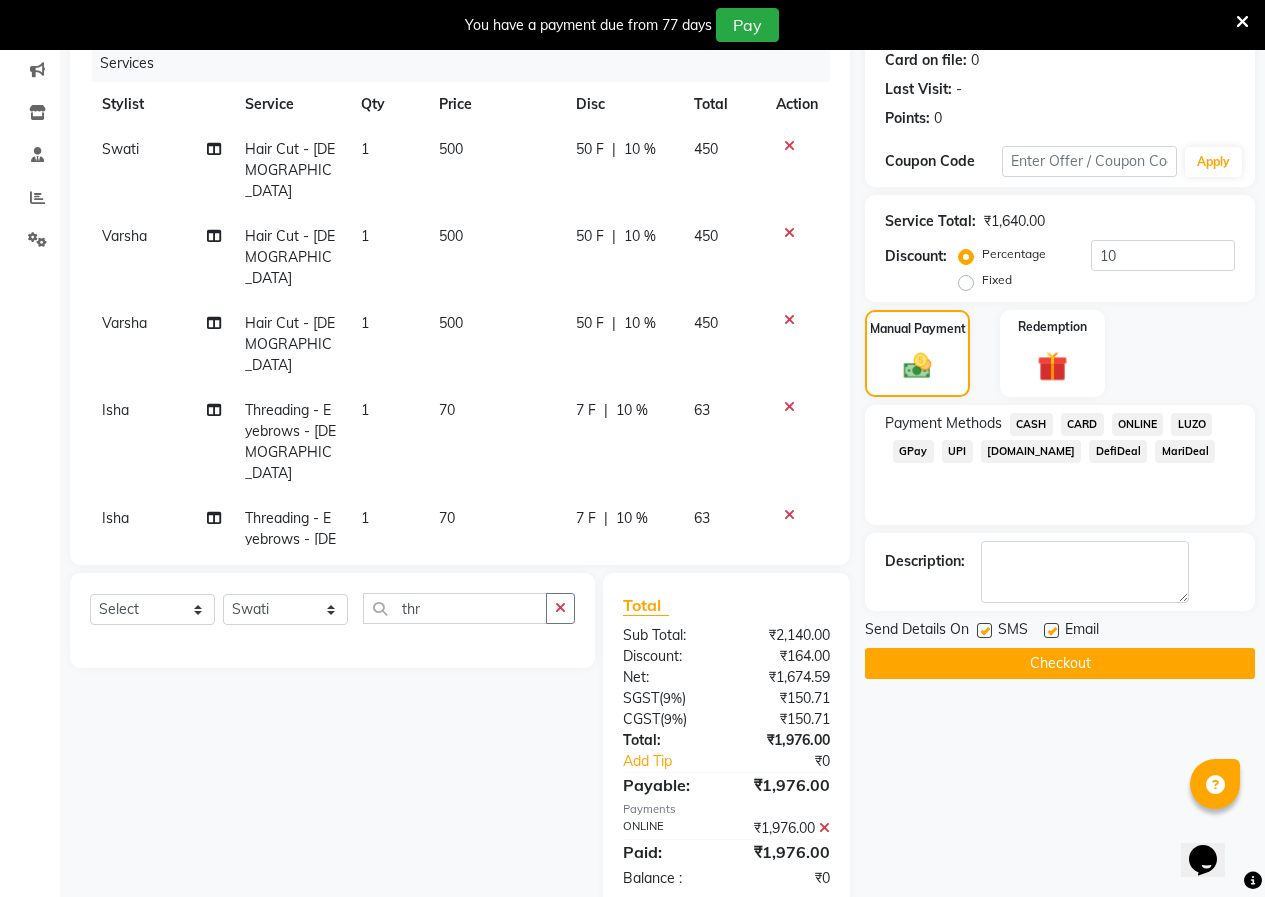 scroll, scrollTop: 295, scrollLeft: 0, axis: vertical 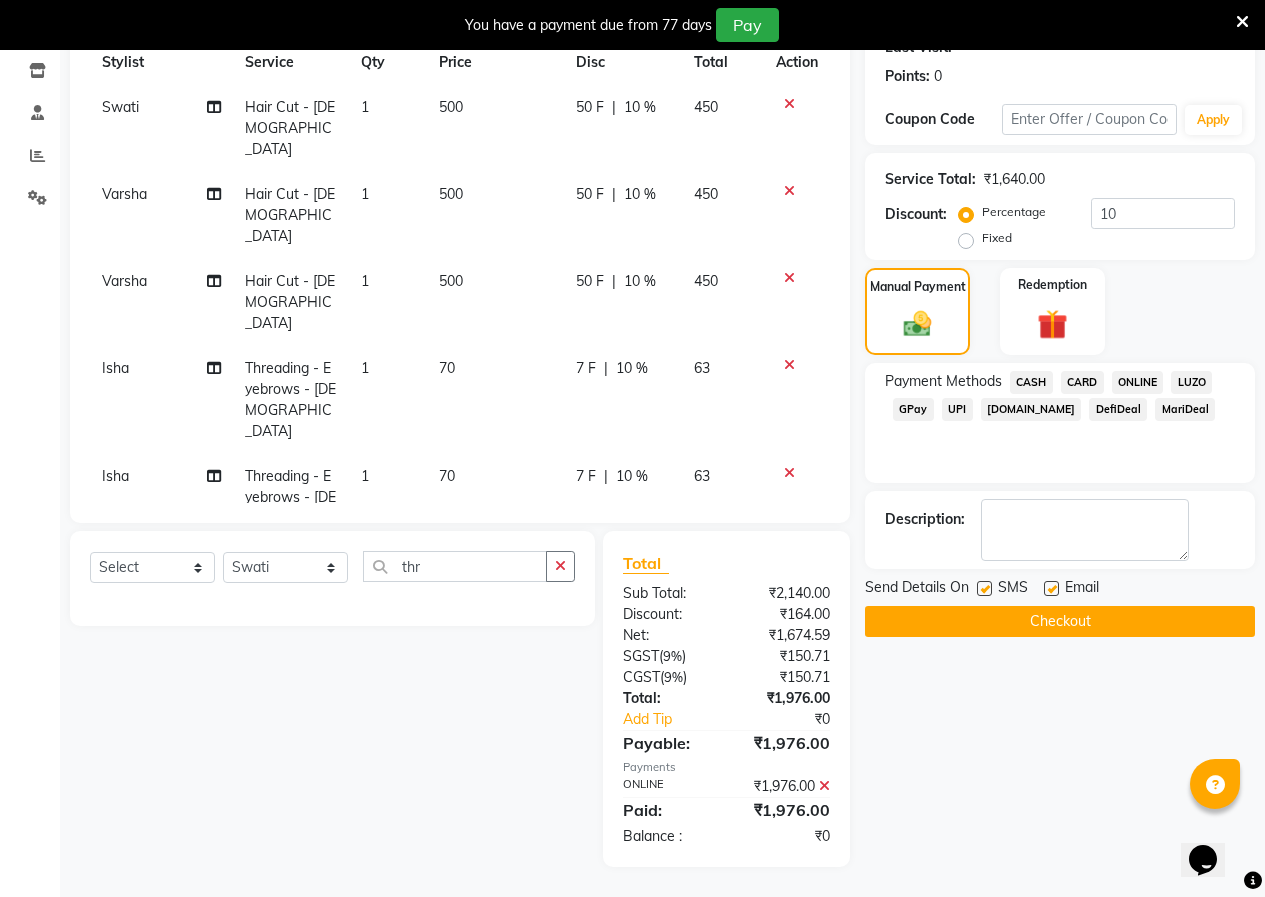 click on "Checkout" 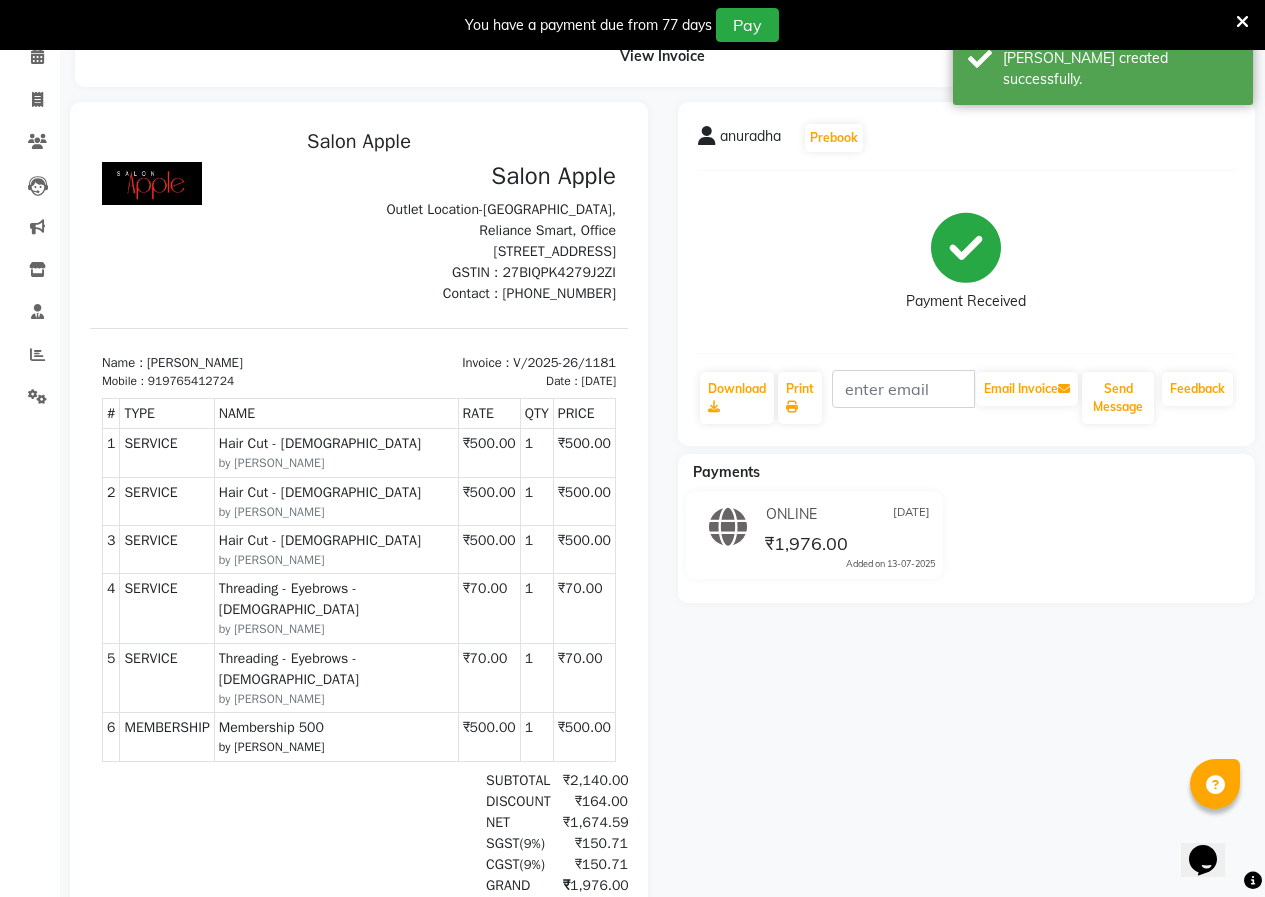 scroll, scrollTop: 0, scrollLeft: 0, axis: both 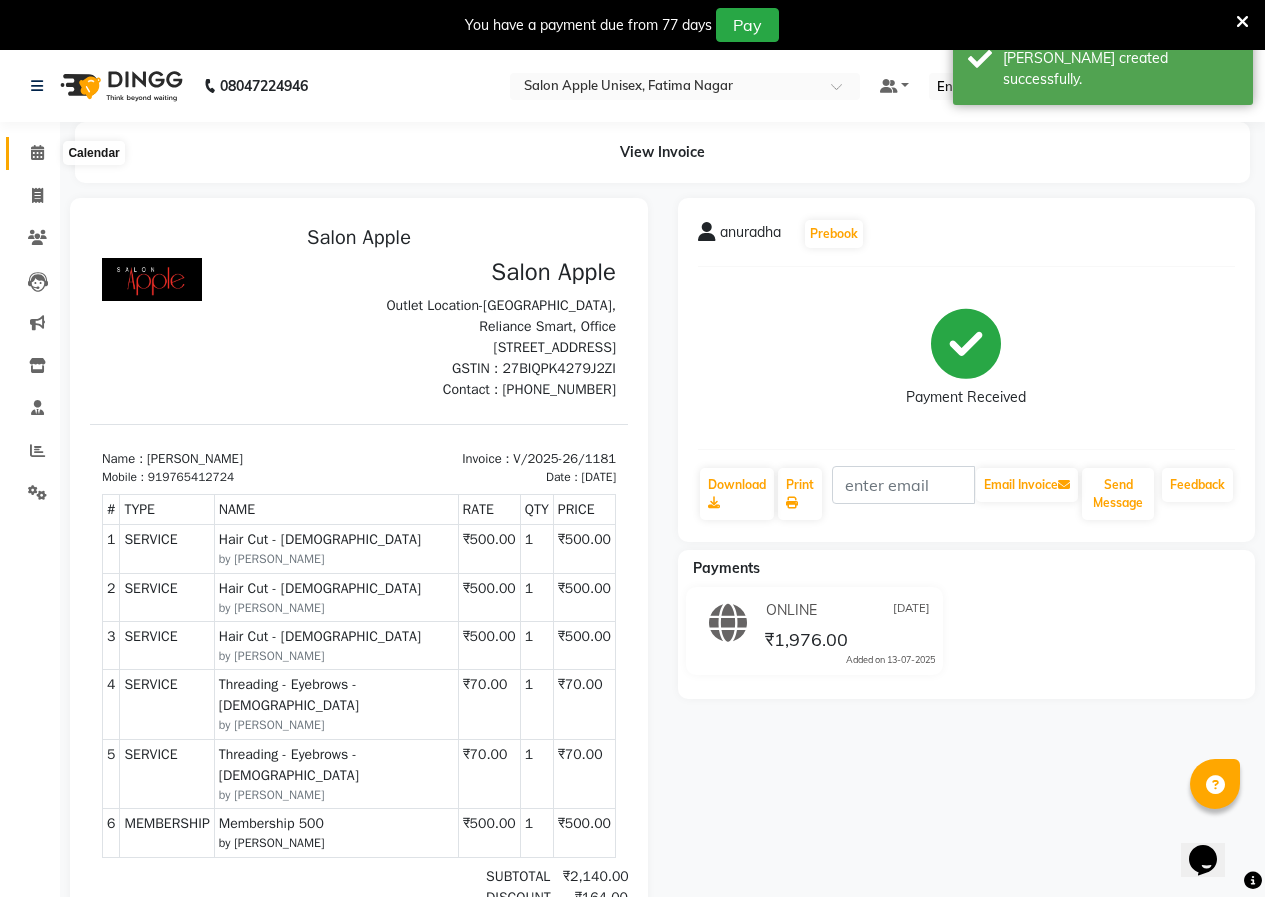 click 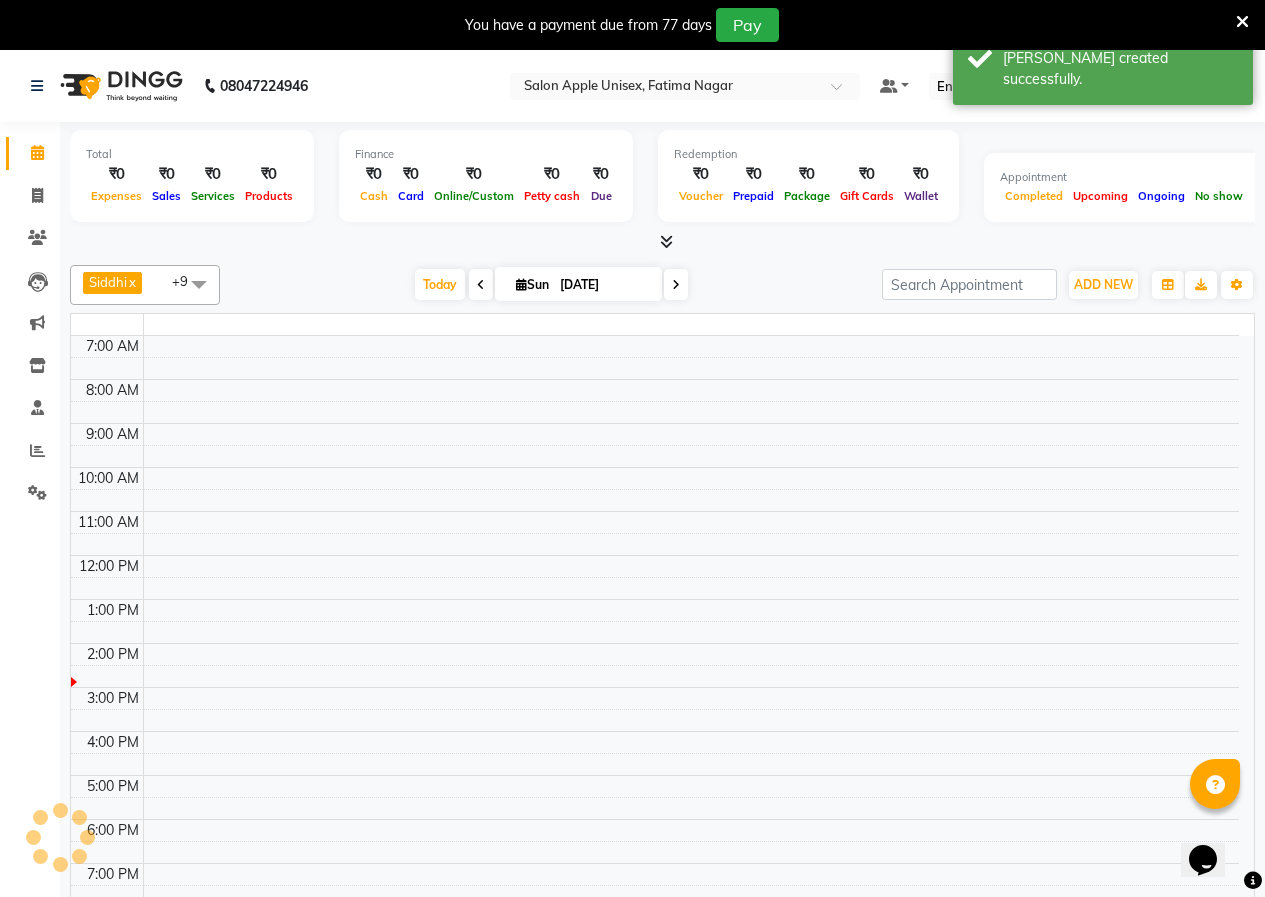 scroll, scrollTop: 73, scrollLeft: 0, axis: vertical 